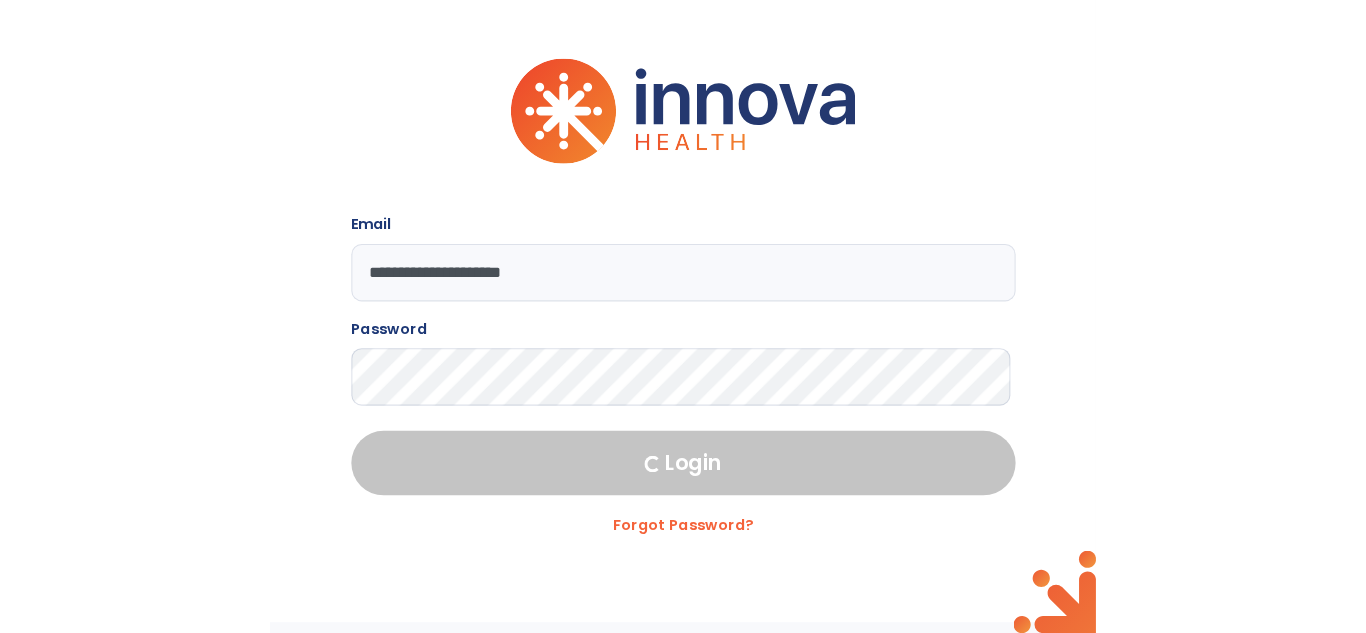 scroll, scrollTop: 0, scrollLeft: 0, axis: both 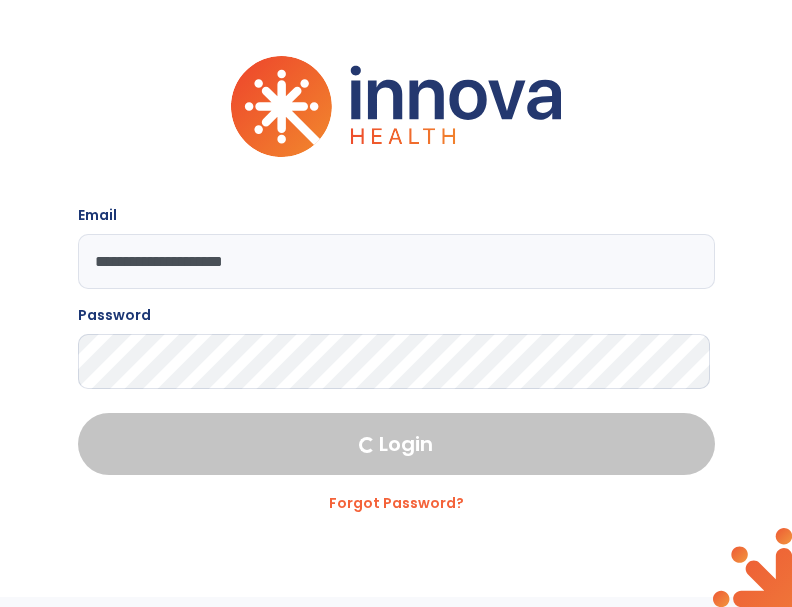 select on "****" 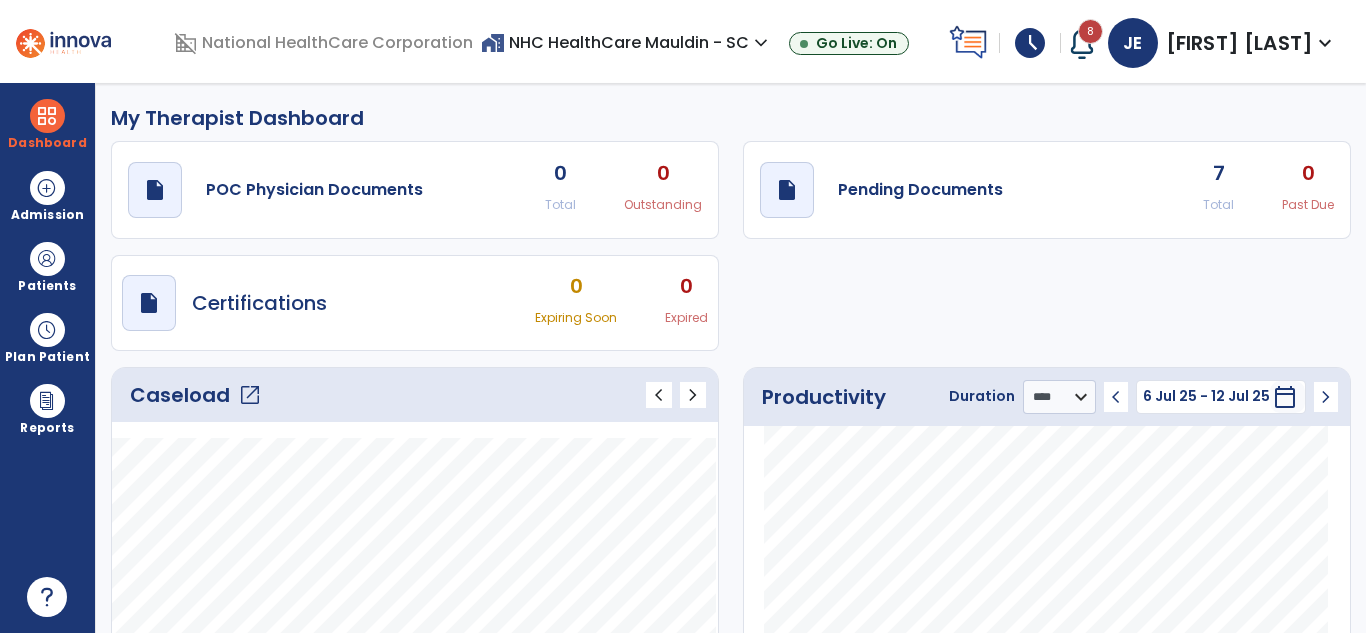 click on "open_in_new" 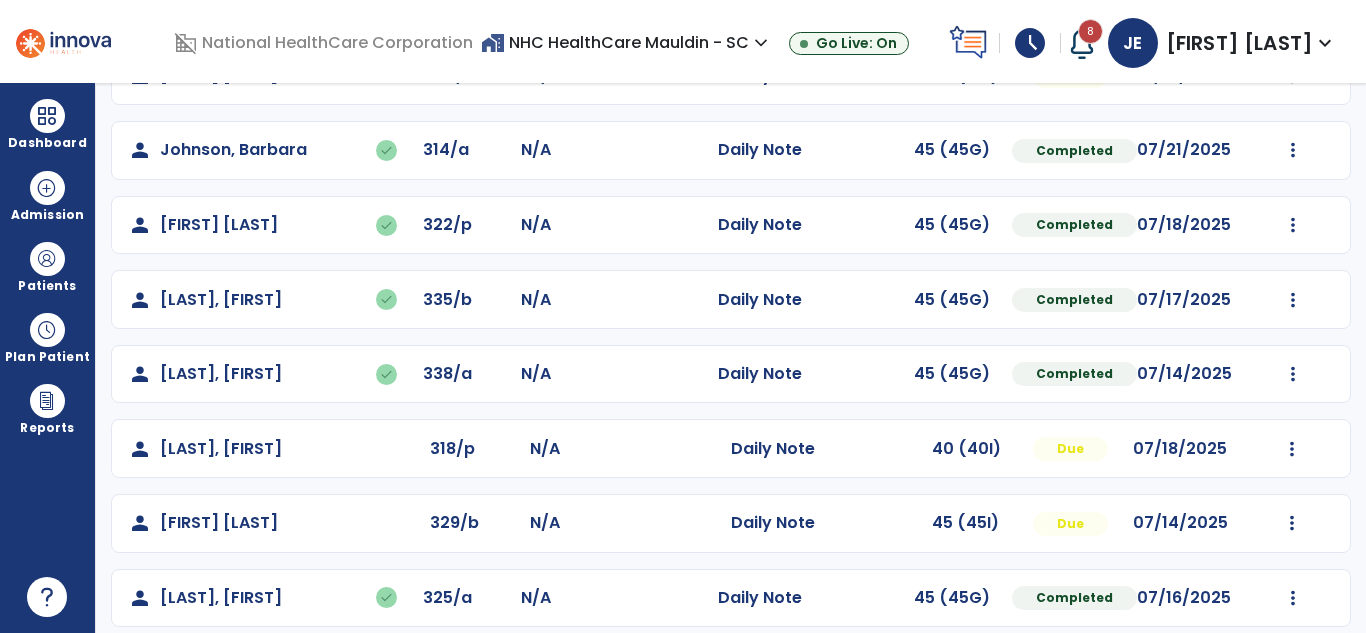 scroll, scrollTop: 603, scrollLeft: 0, axis: vertical 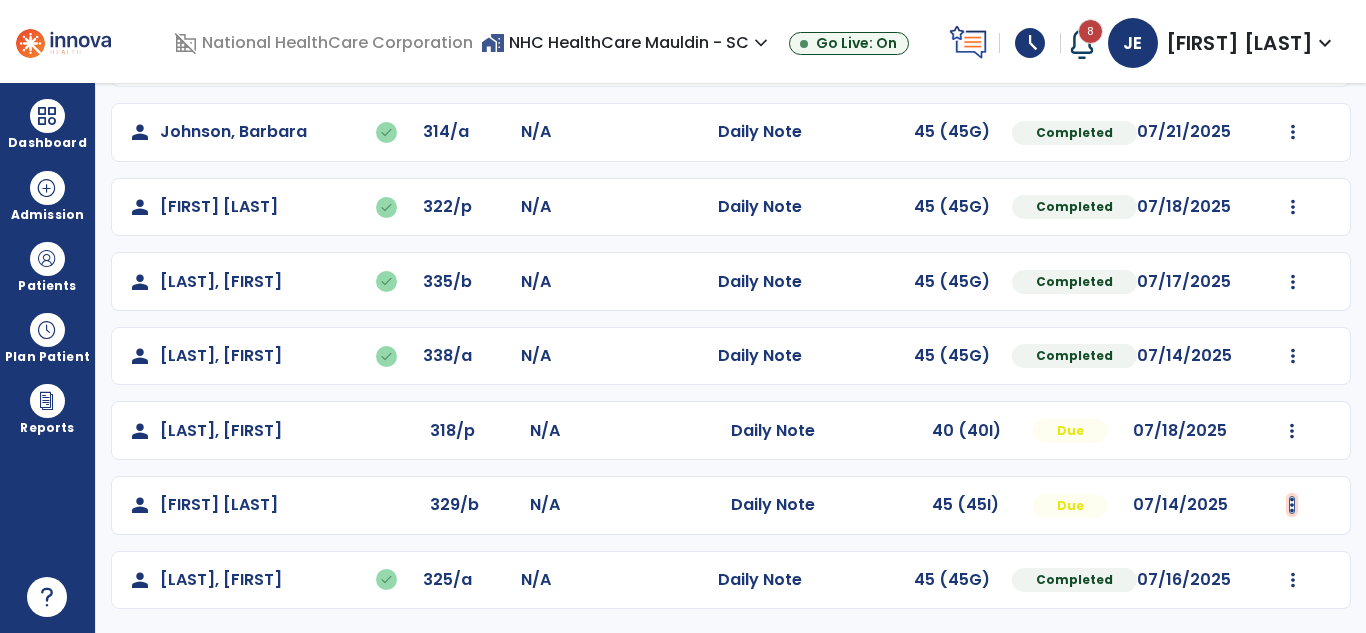 click at bounding box center [1292, -315] 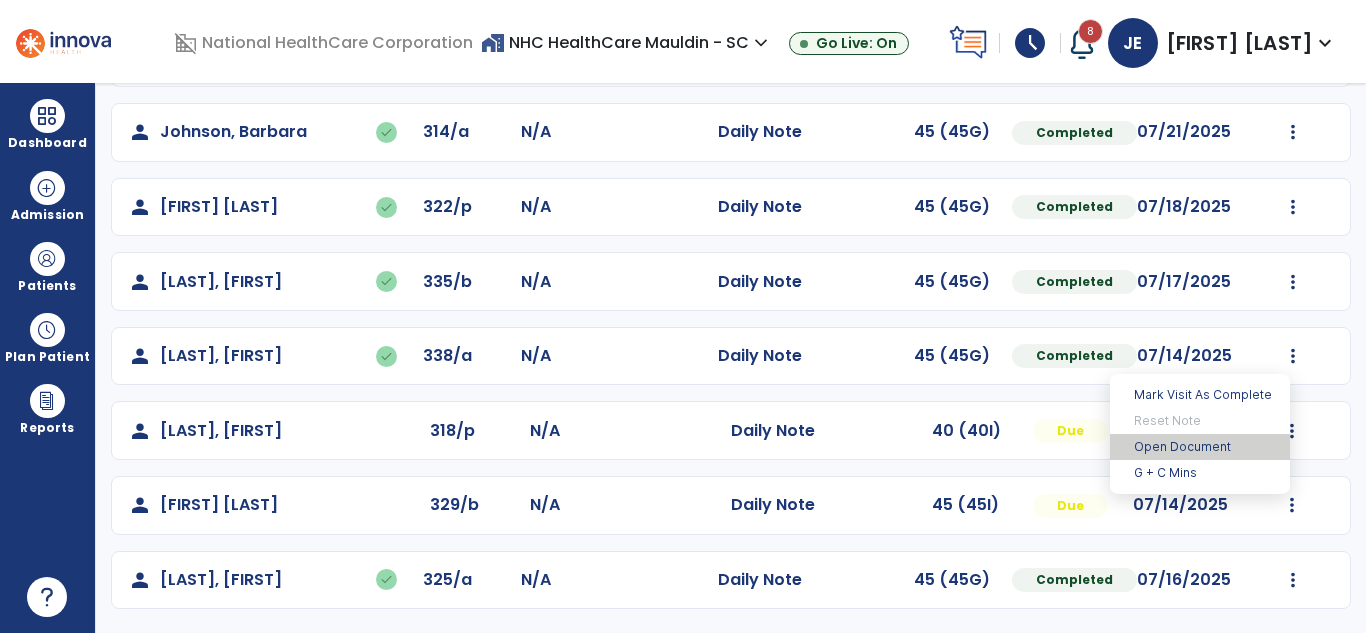 click on "Open Document" at bounding box center (1200, 447) 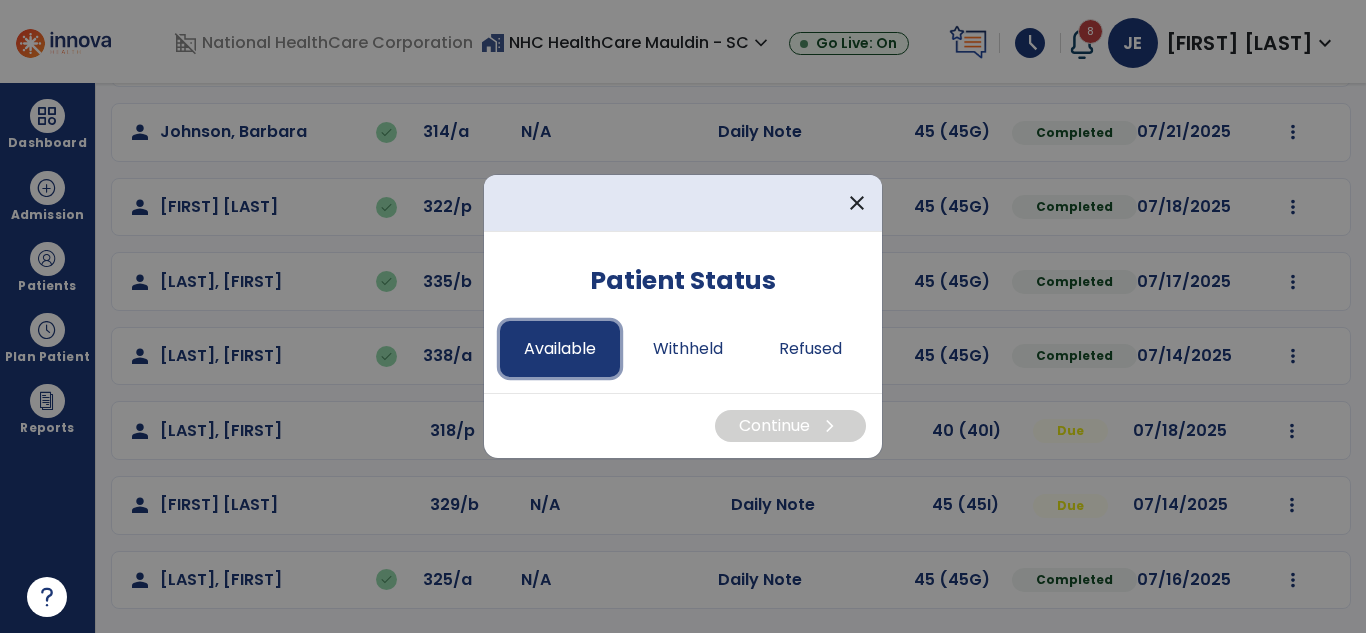 click on "Available" at bounding box center (560, 349) 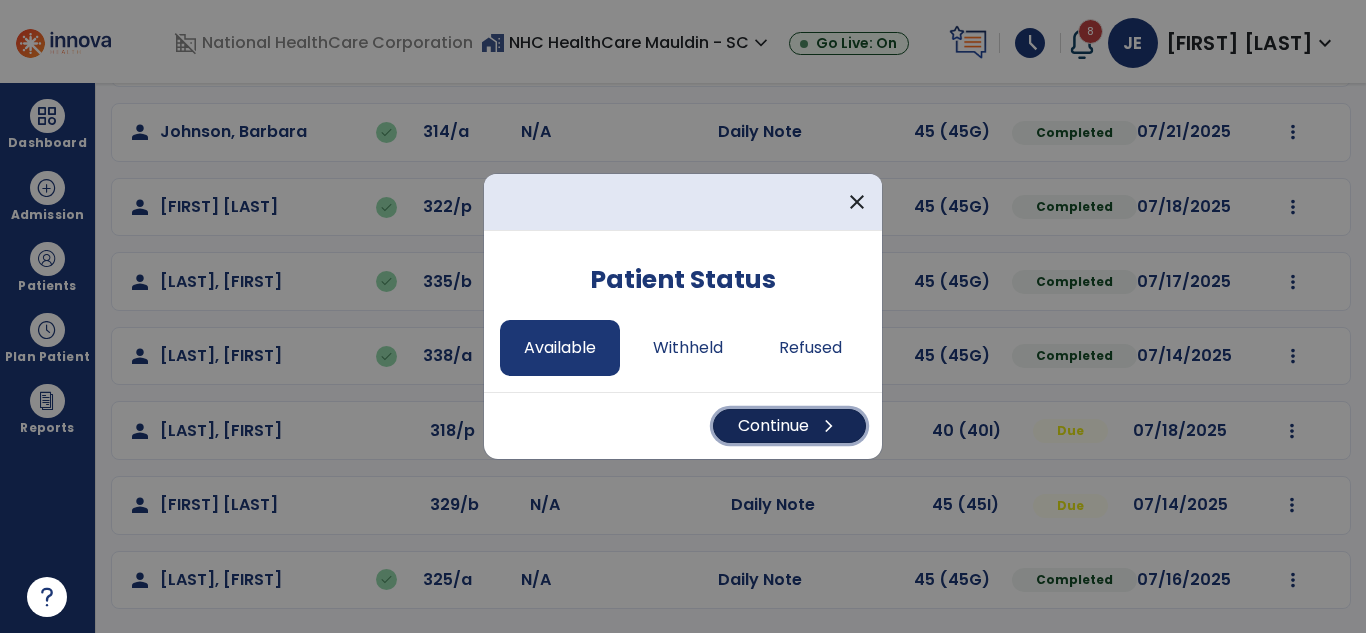 click on "Continue   chevron_right" at bounding box center [789, 426] 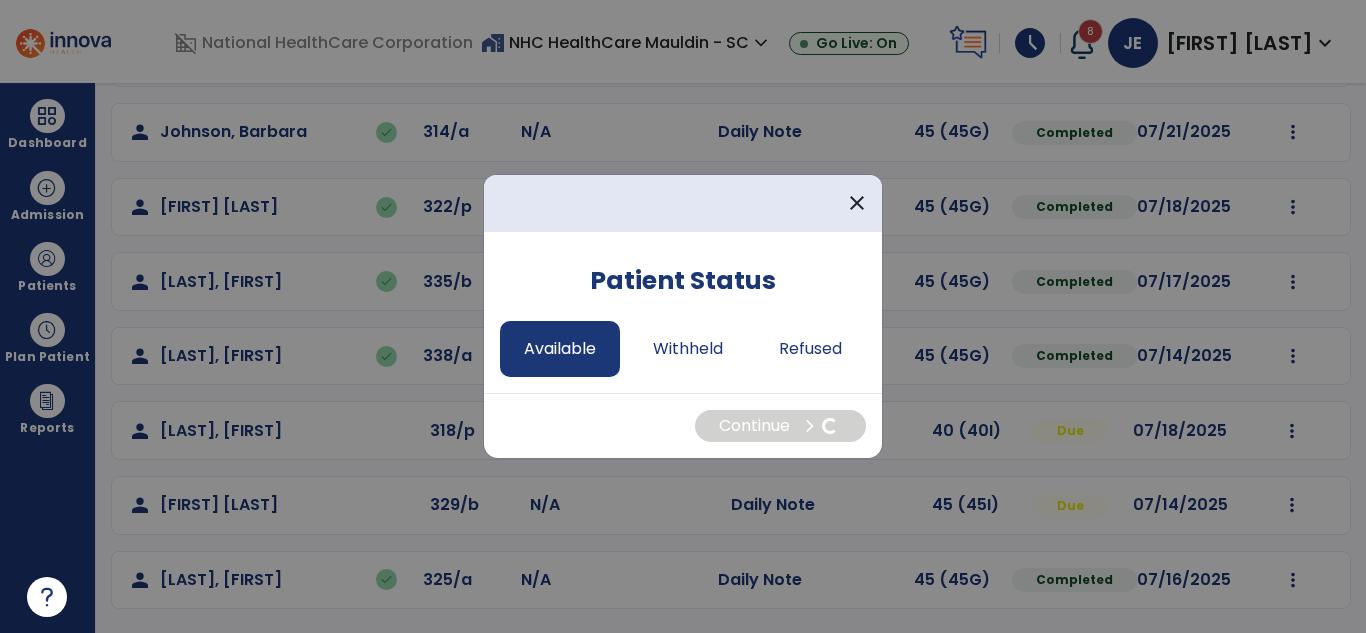 select on "*" 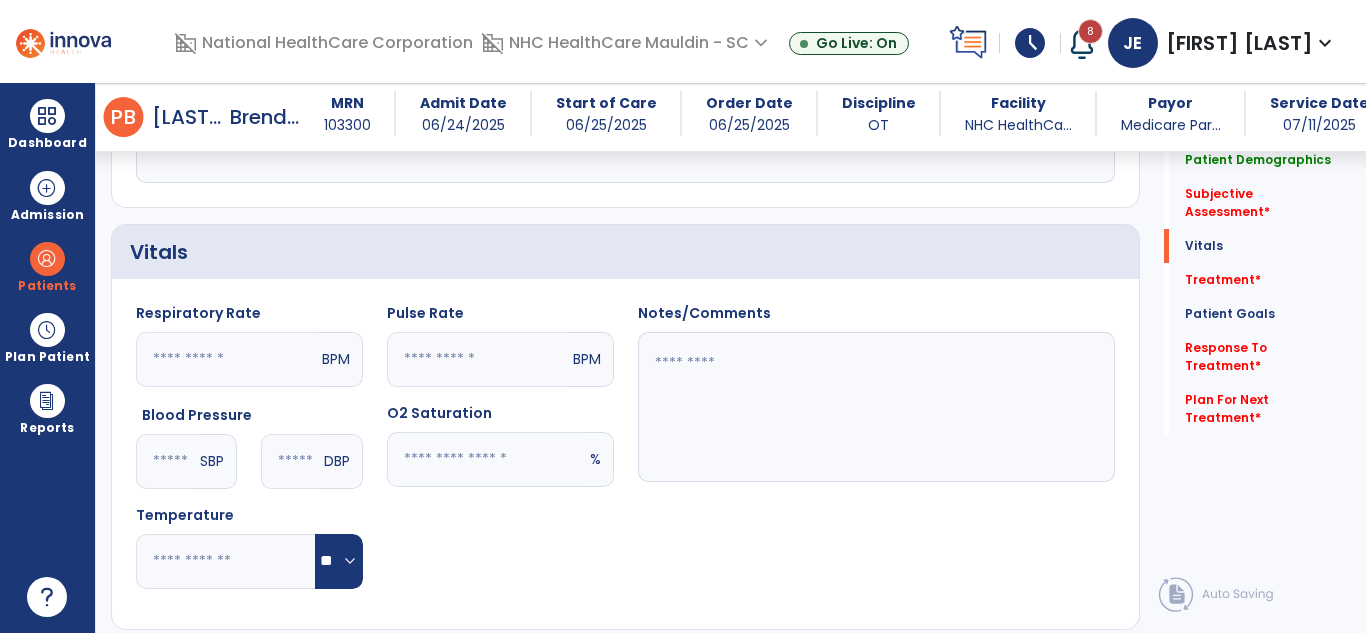 scroll, scrollTop: 598, scrollLeft: 0, axis: vertical 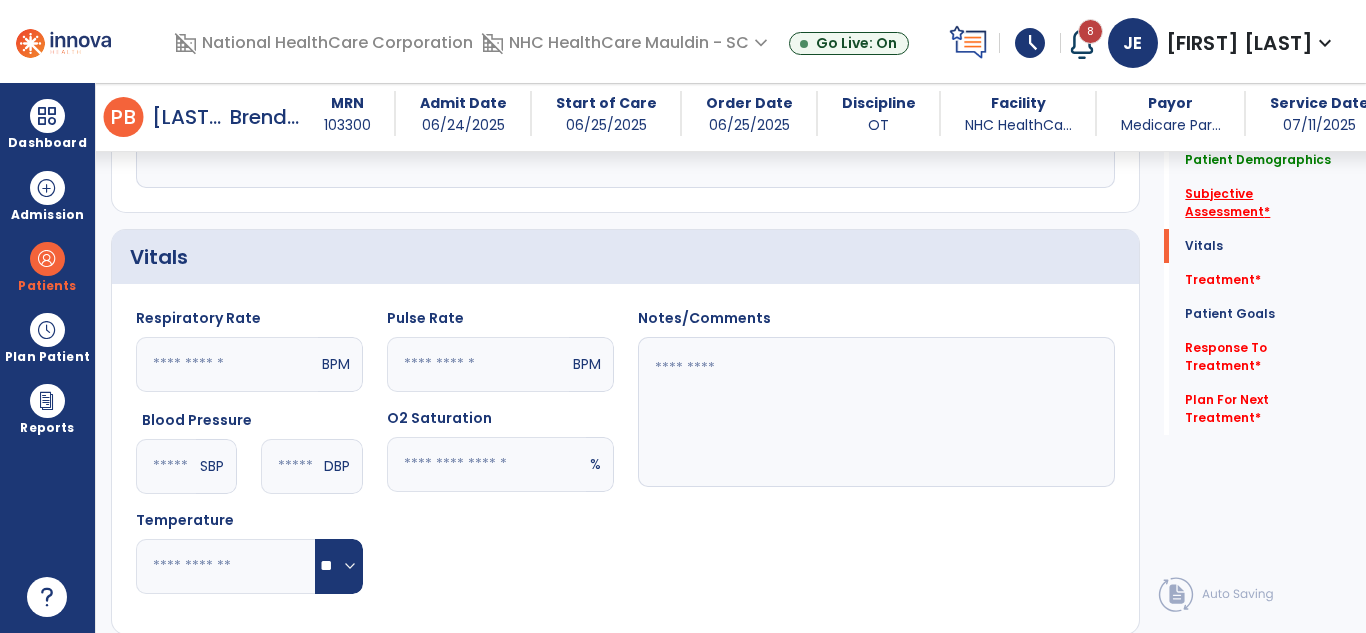 click on "Subjective Assessment   *" 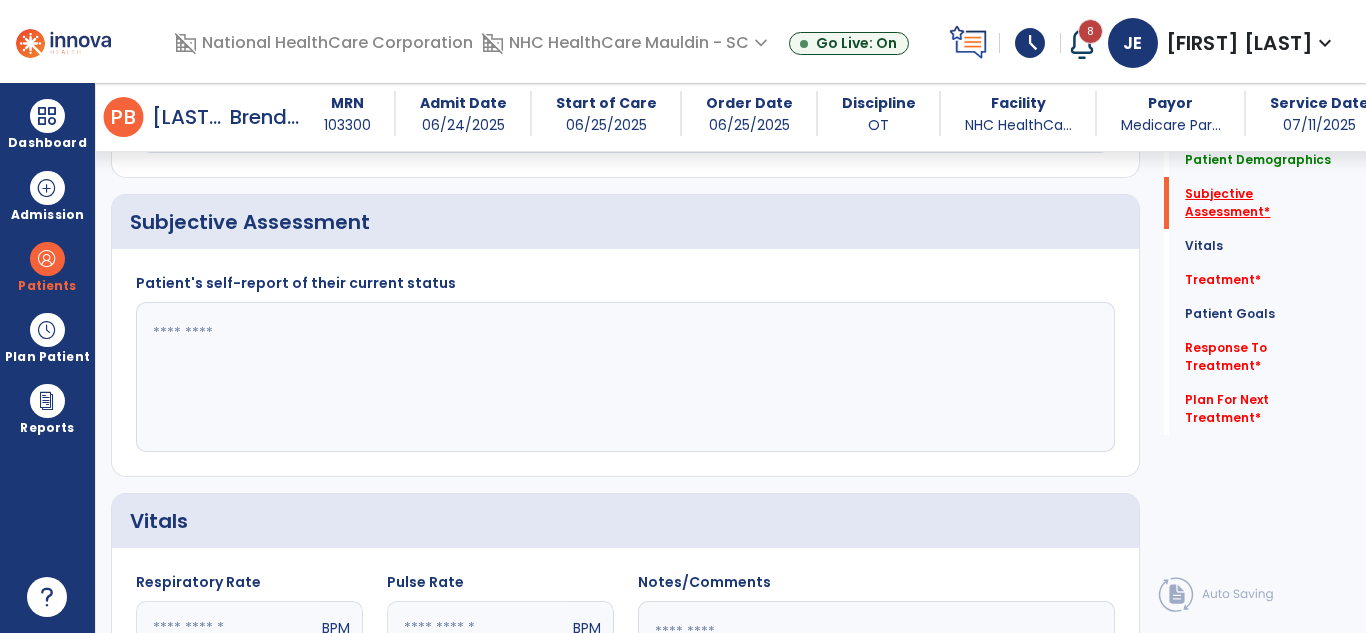 scroll, scrollTop: 311, scrollLeft: 0, axis: vertical 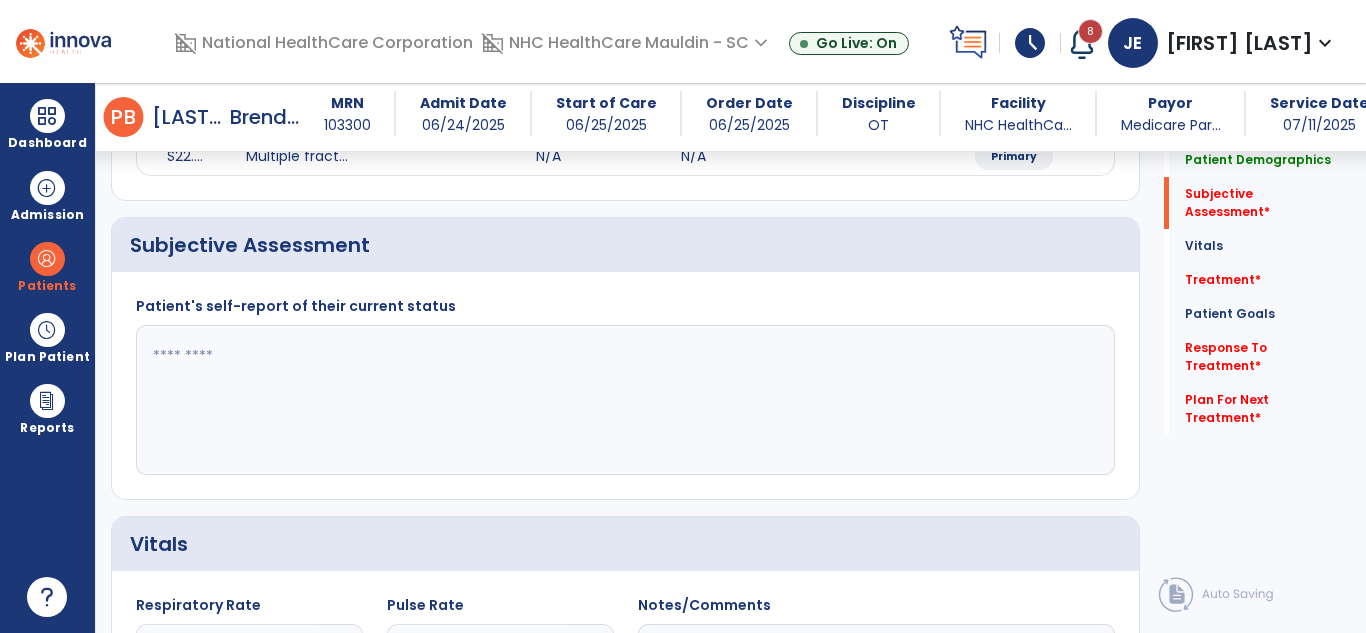 click 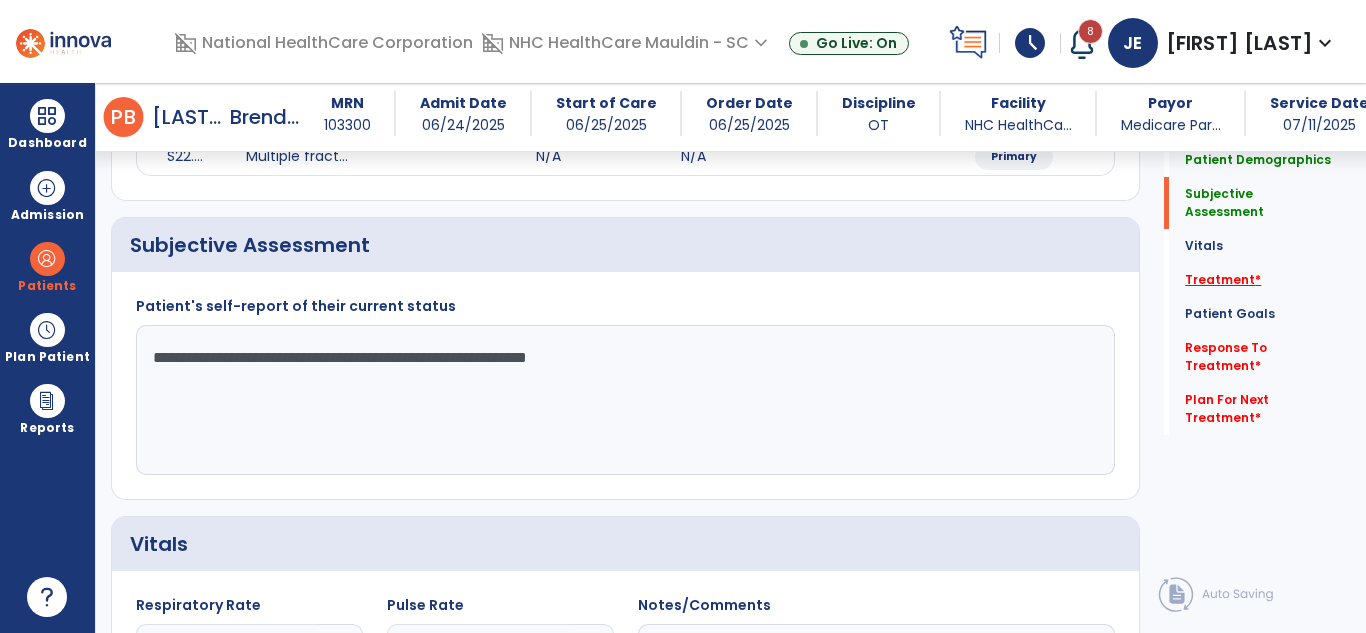 type on "**********" 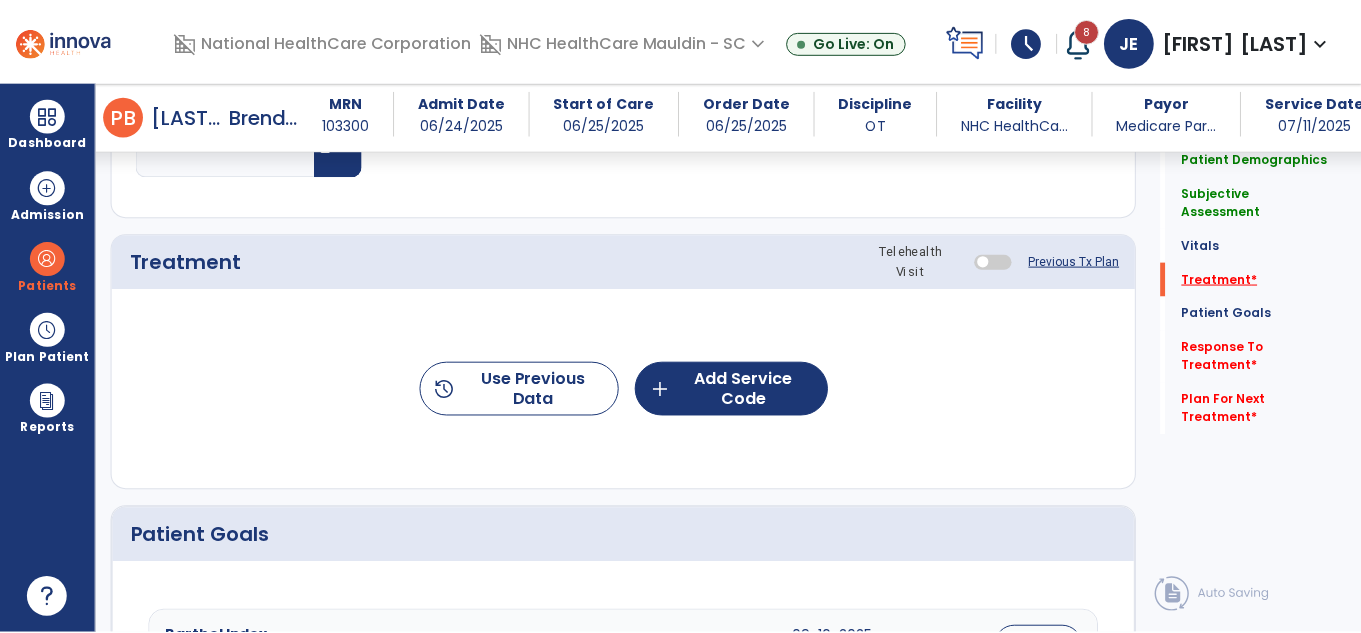 scroll, scrollTop: 1020, scrollLeft: 0, axis: vertical 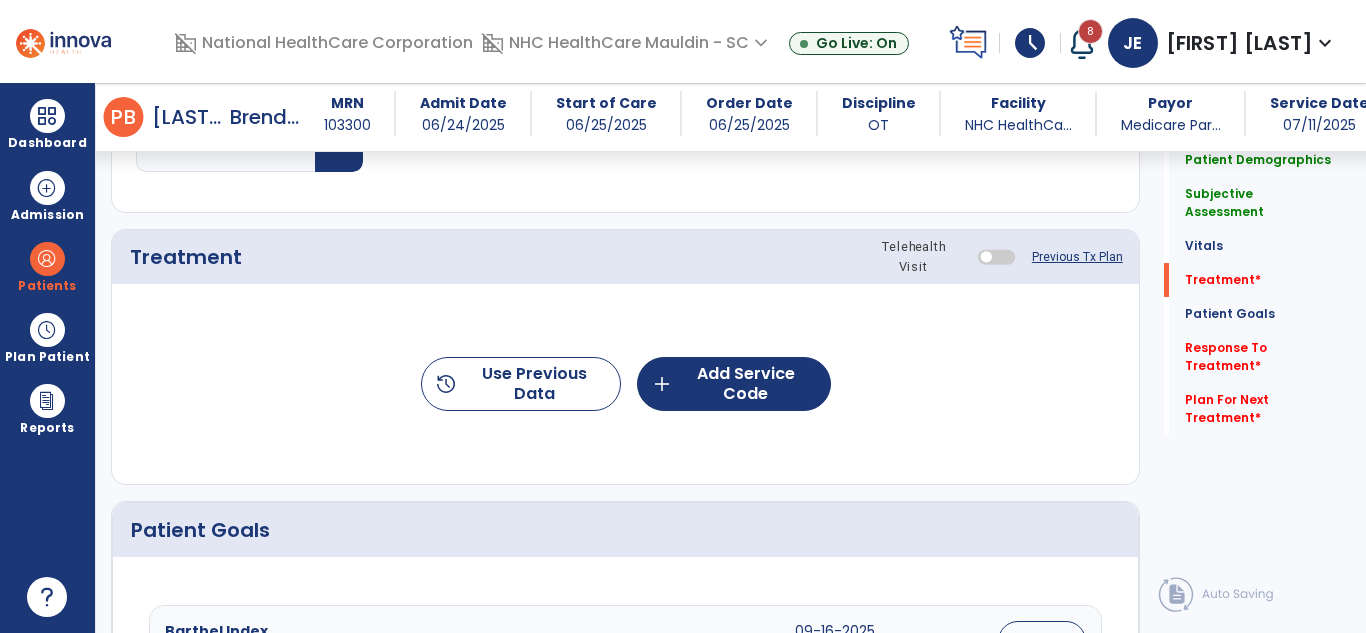 click on "history  Use Previous Data  add  Add Service Code" 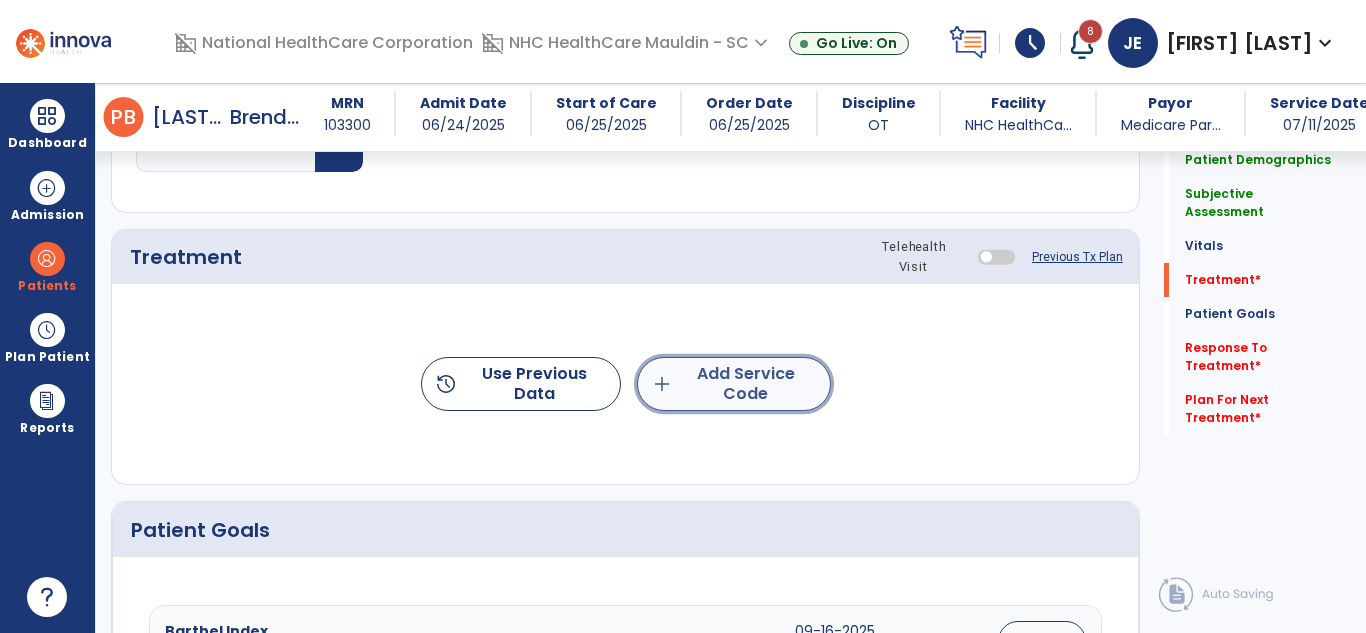 click on "add  Add Service Code" 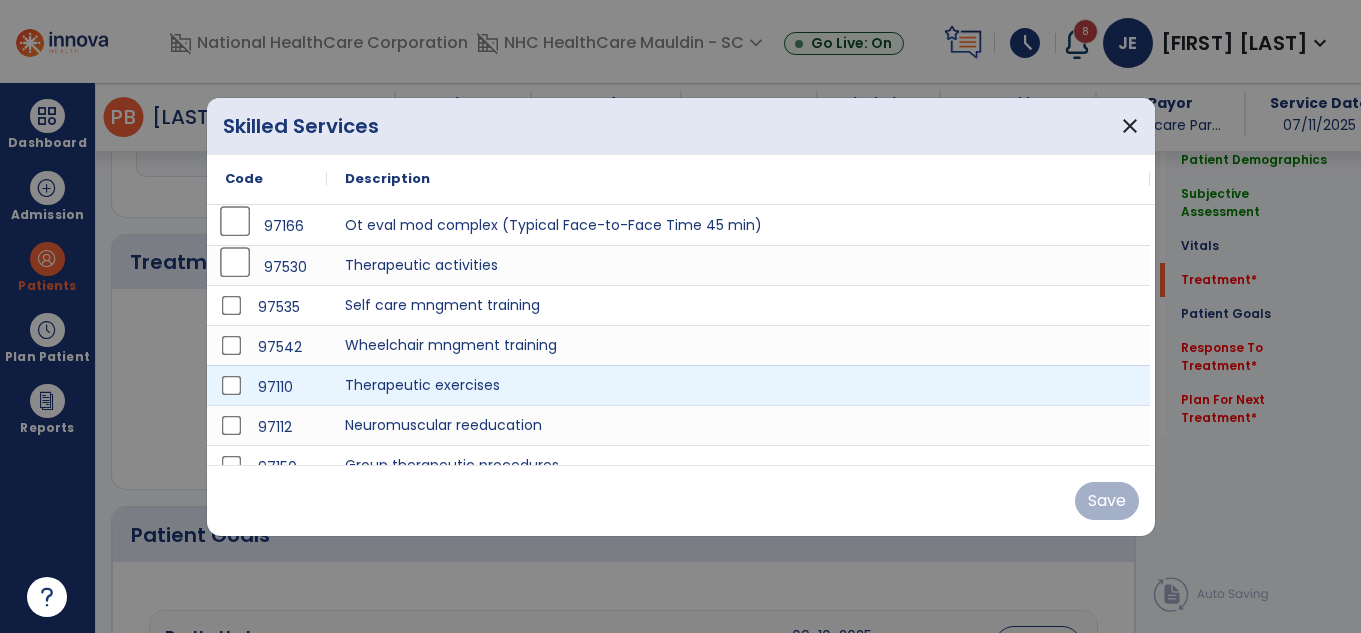 scroll, scrollTop: 1020, scrollLeft: 0, axis: vertical 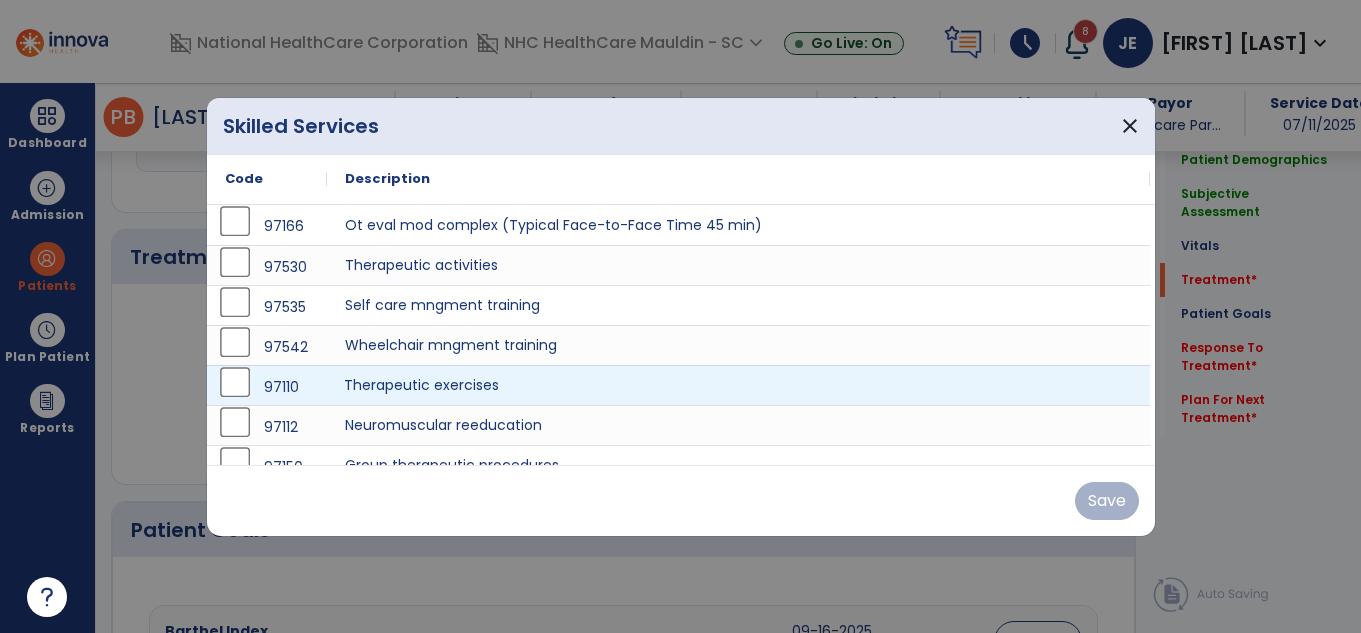 click on "Therapeutic exercises" at bounding box center (738, 385) 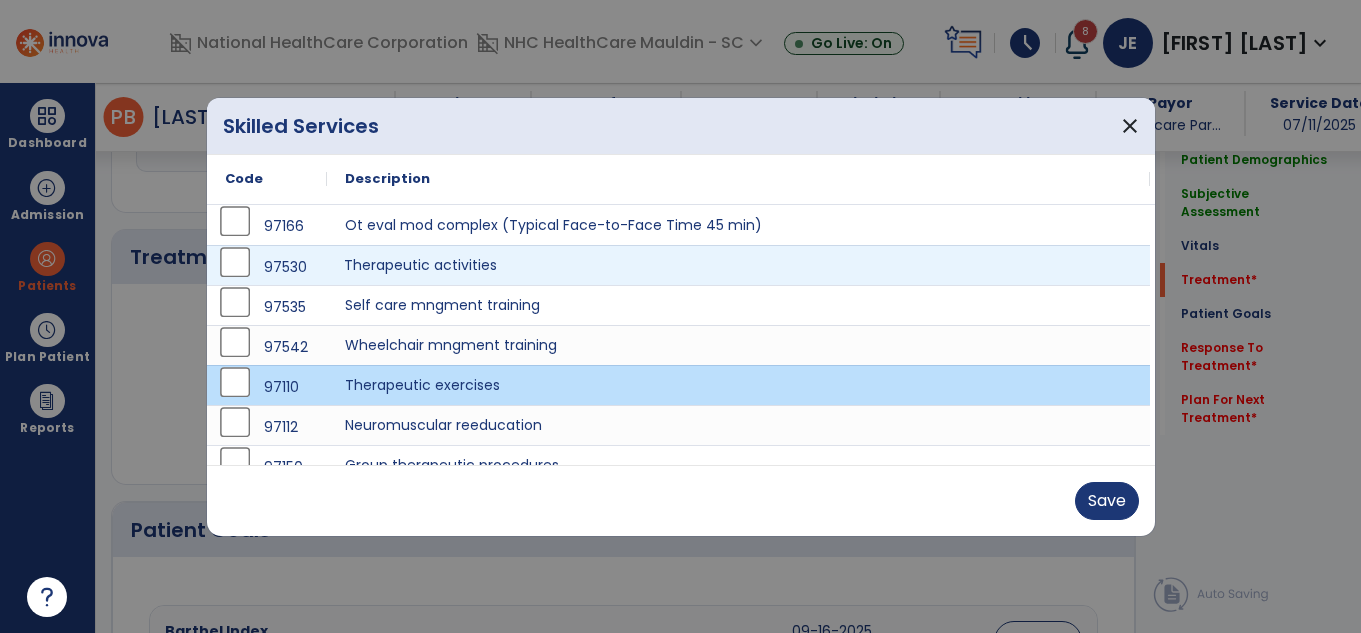 click on "Therapeutic activities" at bounding box center (738, 265) 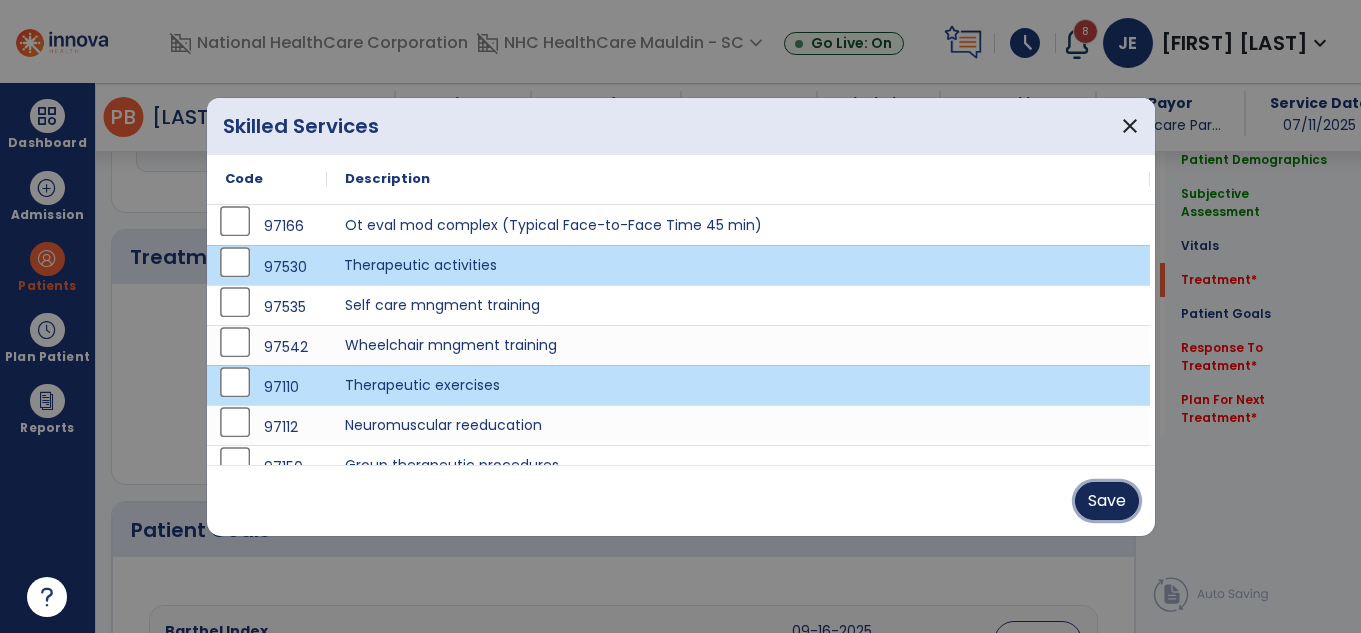 click on "Save" at bounding box center (1107, 501) 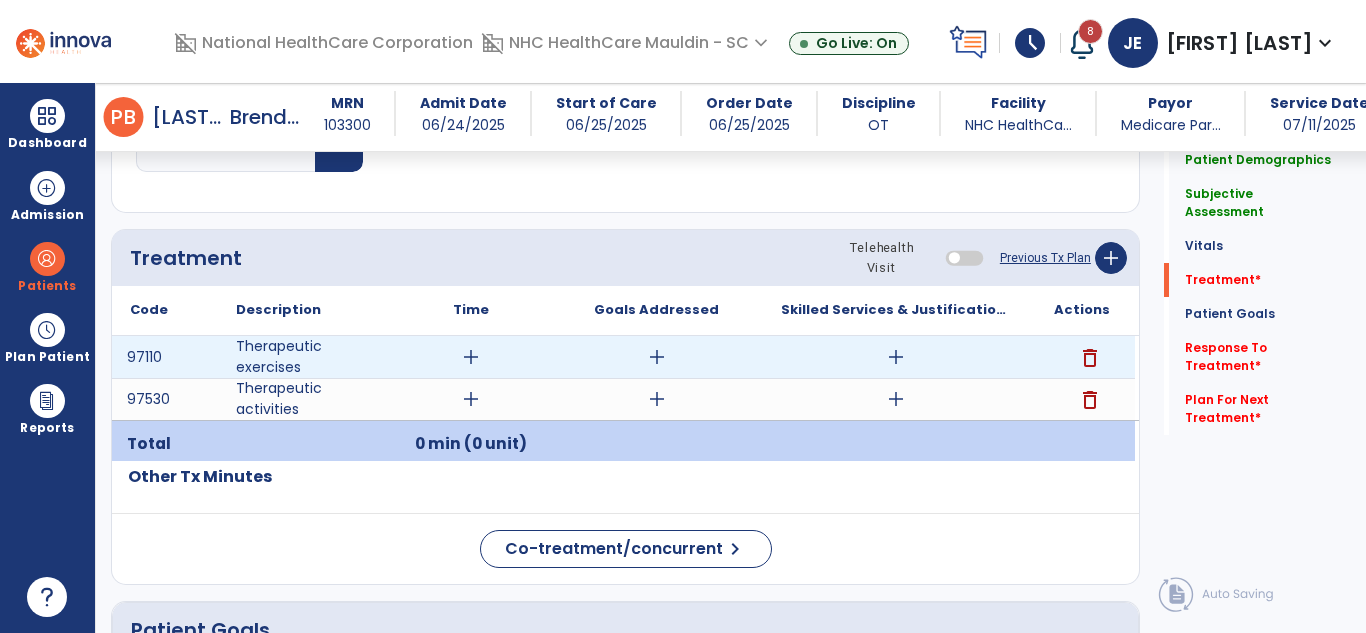 click on "add" at bounding box center (471, 357) 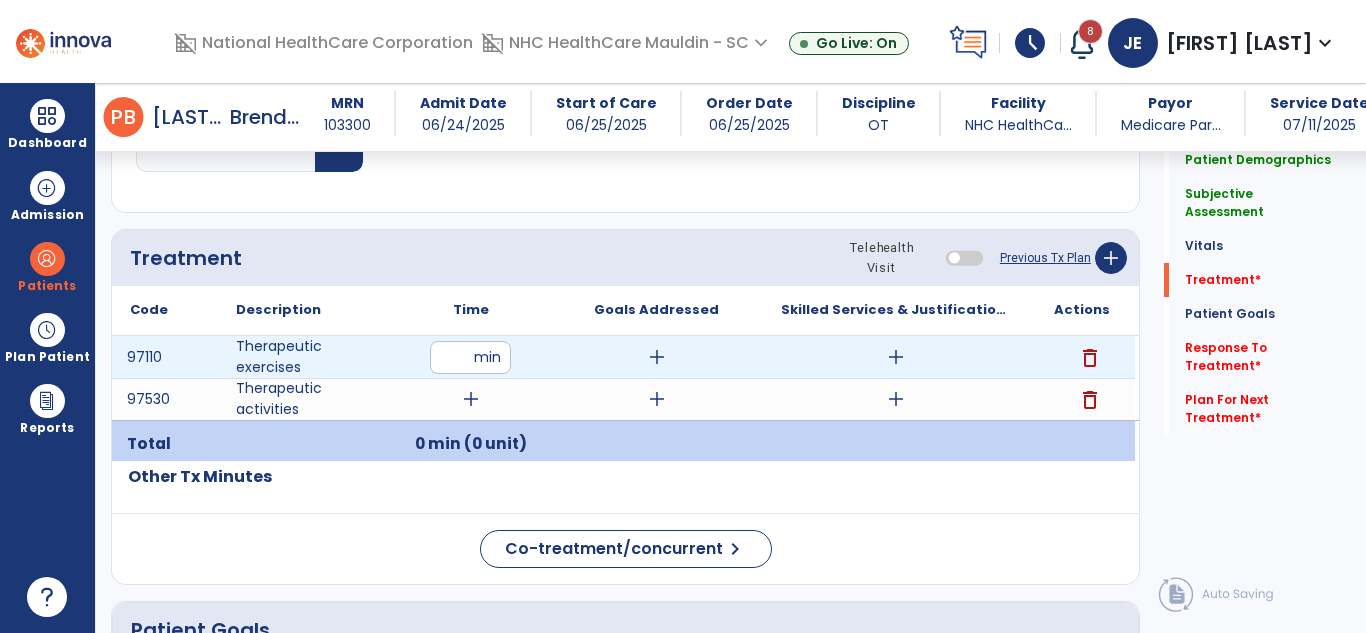 type on "**" 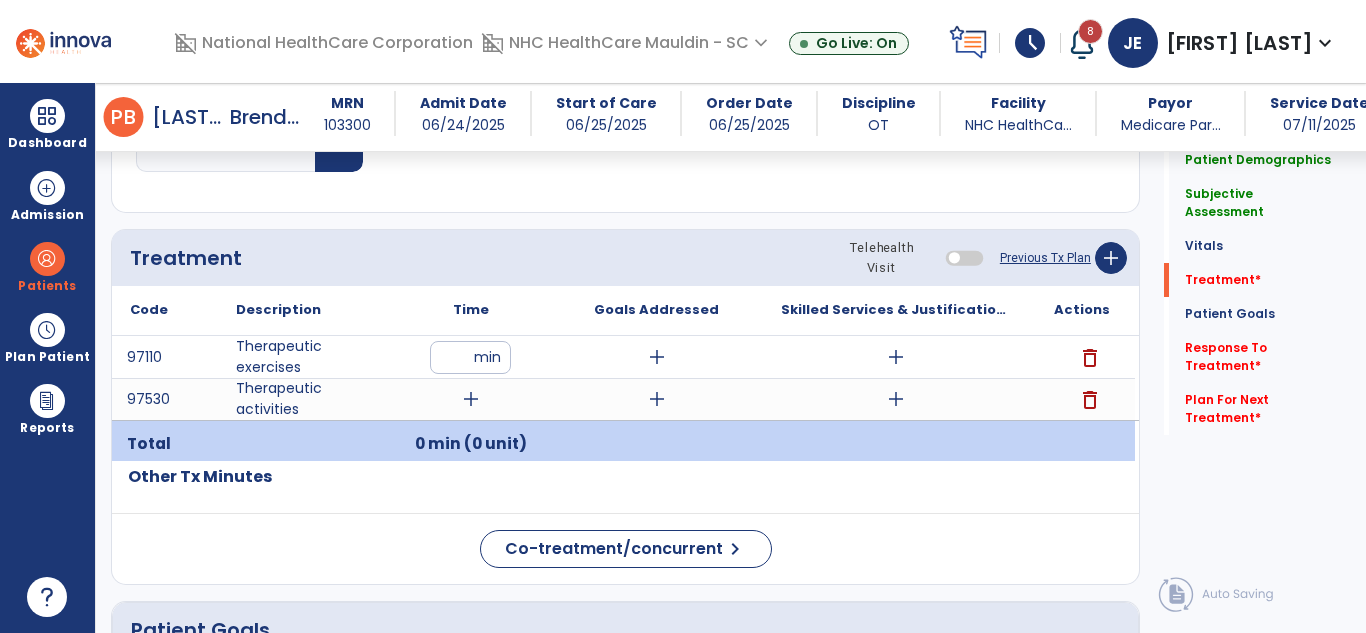 click on "Co-treatment/concurrent  chevron_right" 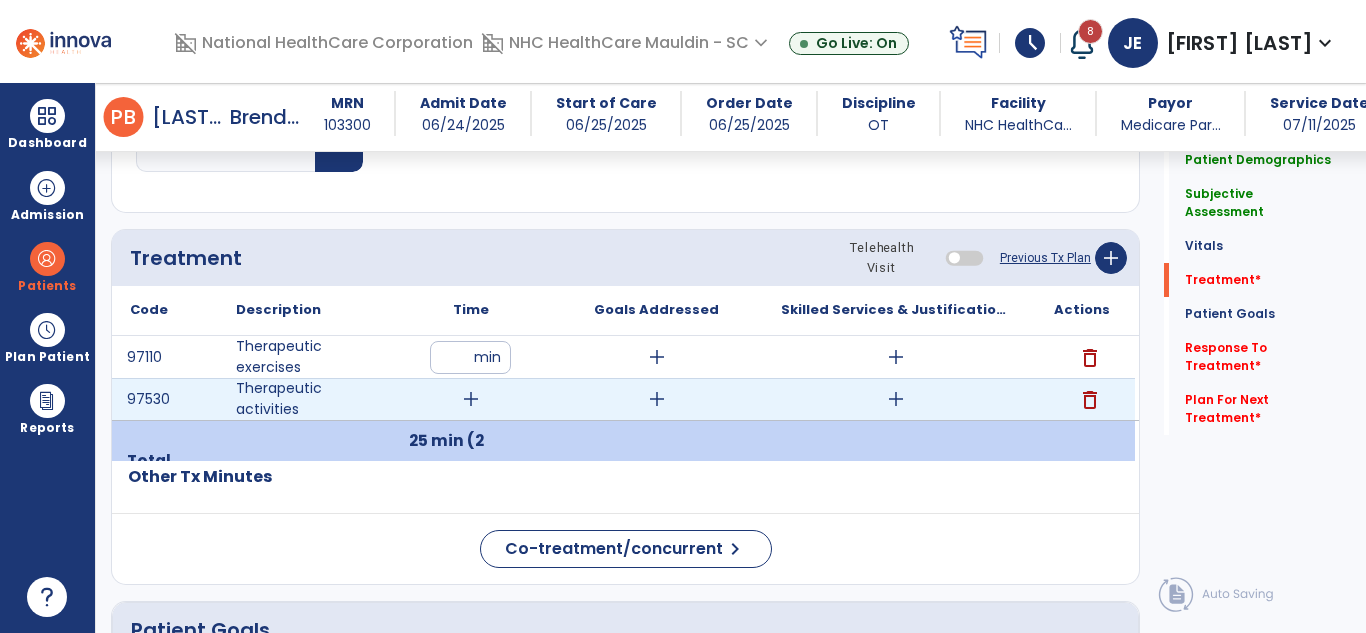 click on "add" at bounding box center (471, 399) 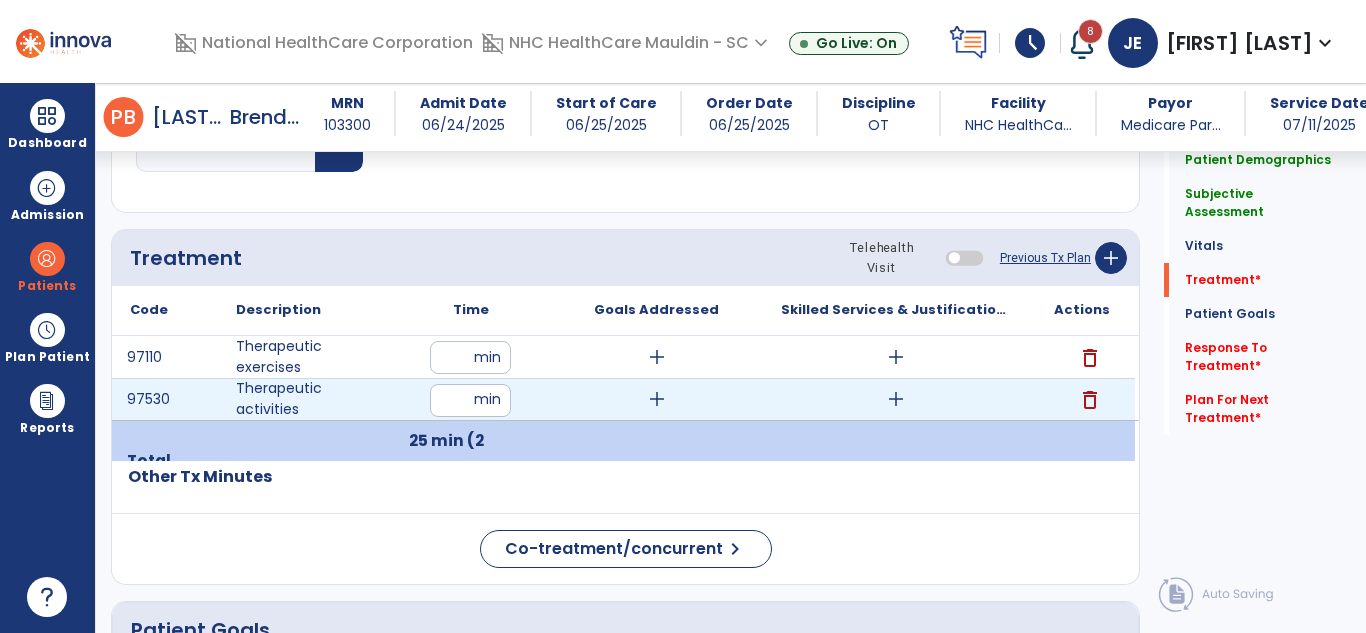type on "**" 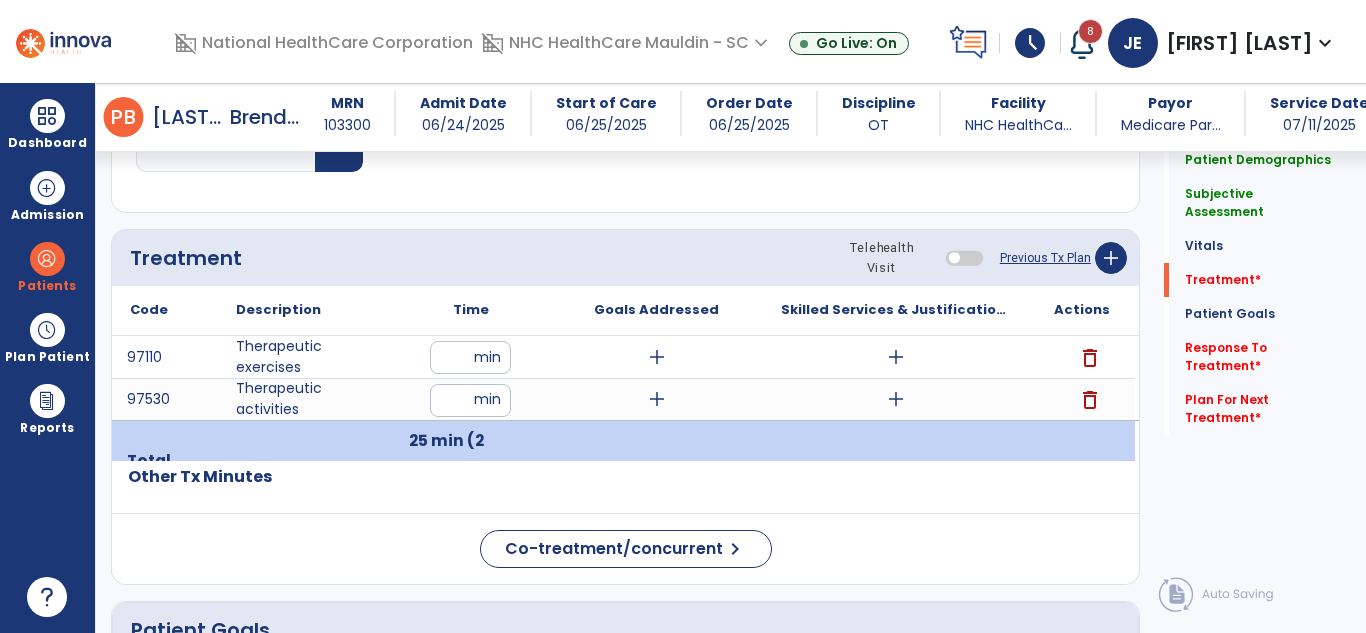 click 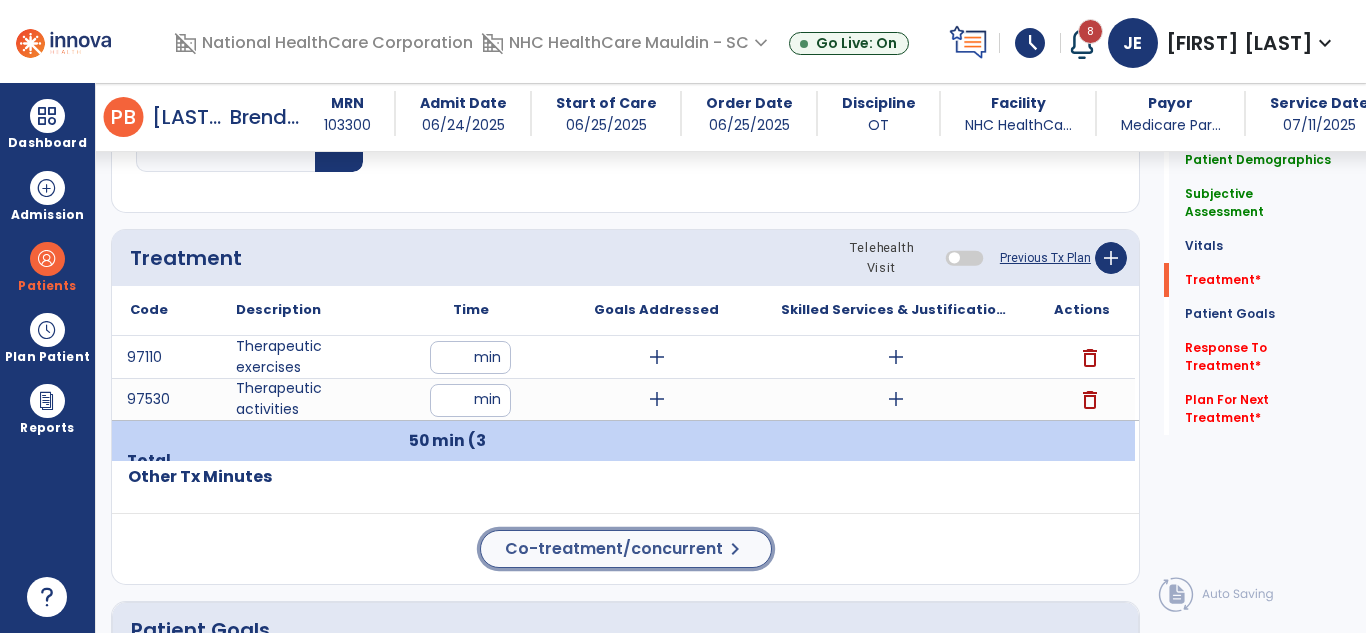click on "Co-treatment/concurrent" 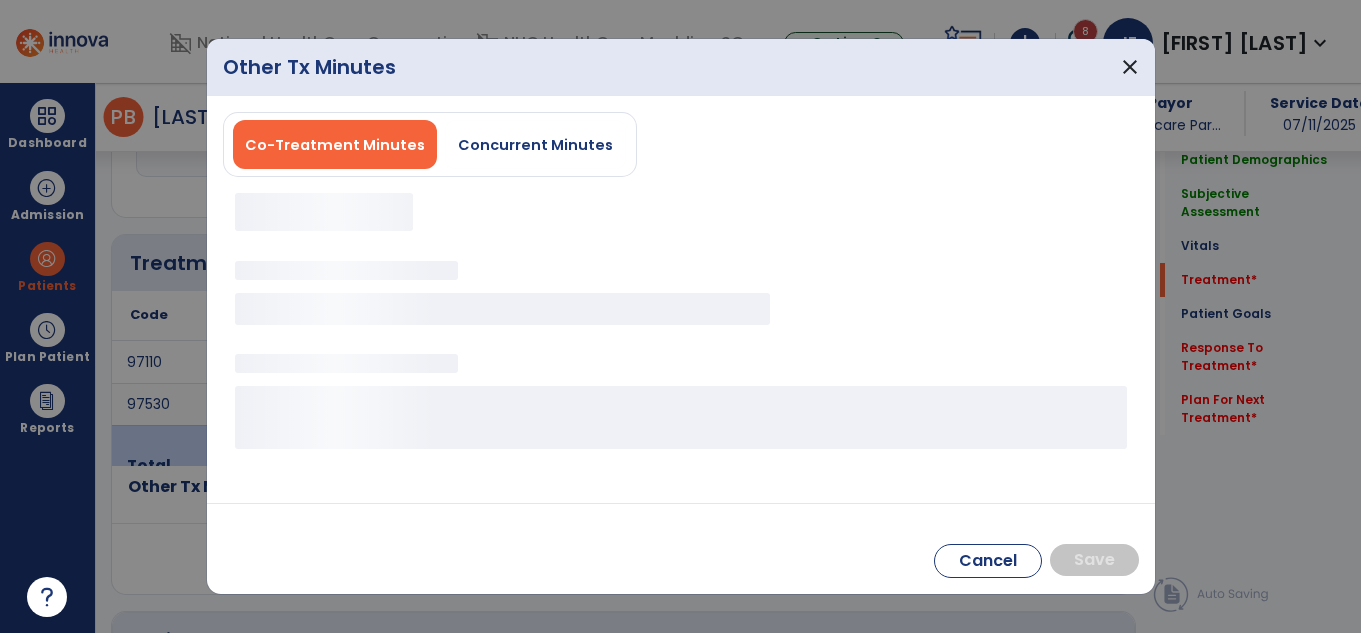 scroll, scrollTop: 1020, scrollLeft: 0, axis: vertical 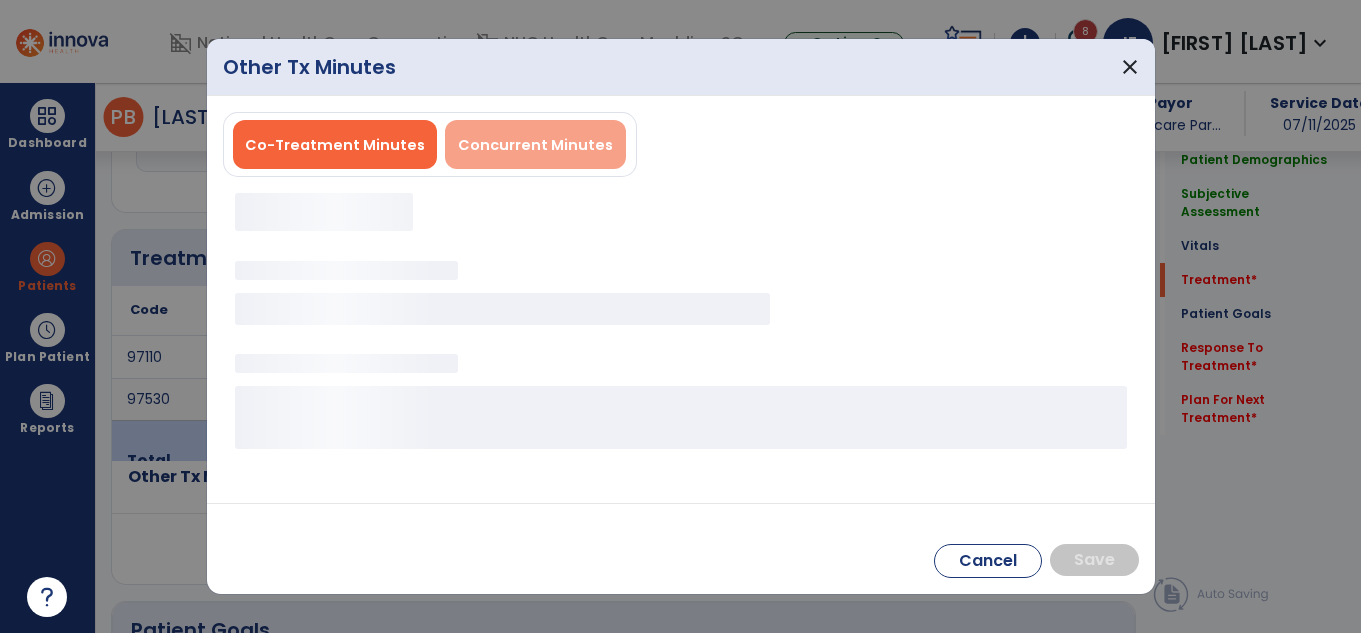 click on "Concurrent Minutes" at bounding box center (535, 144) 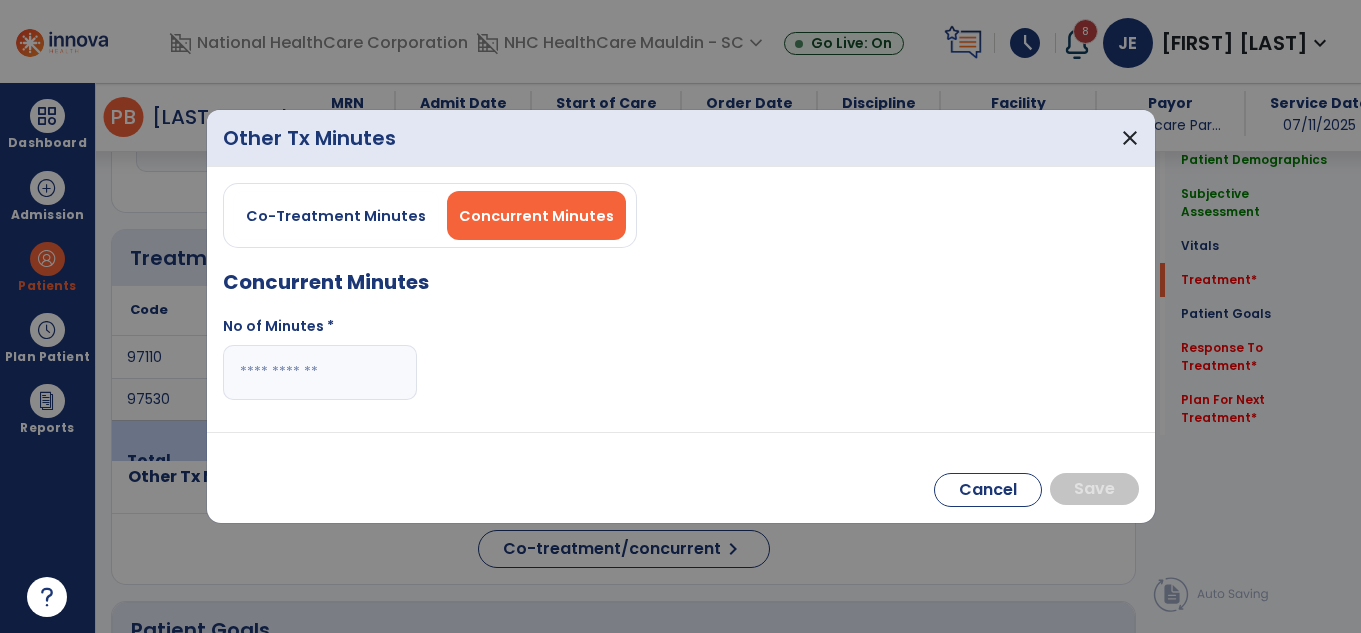 click at bounding box center [320, 372] 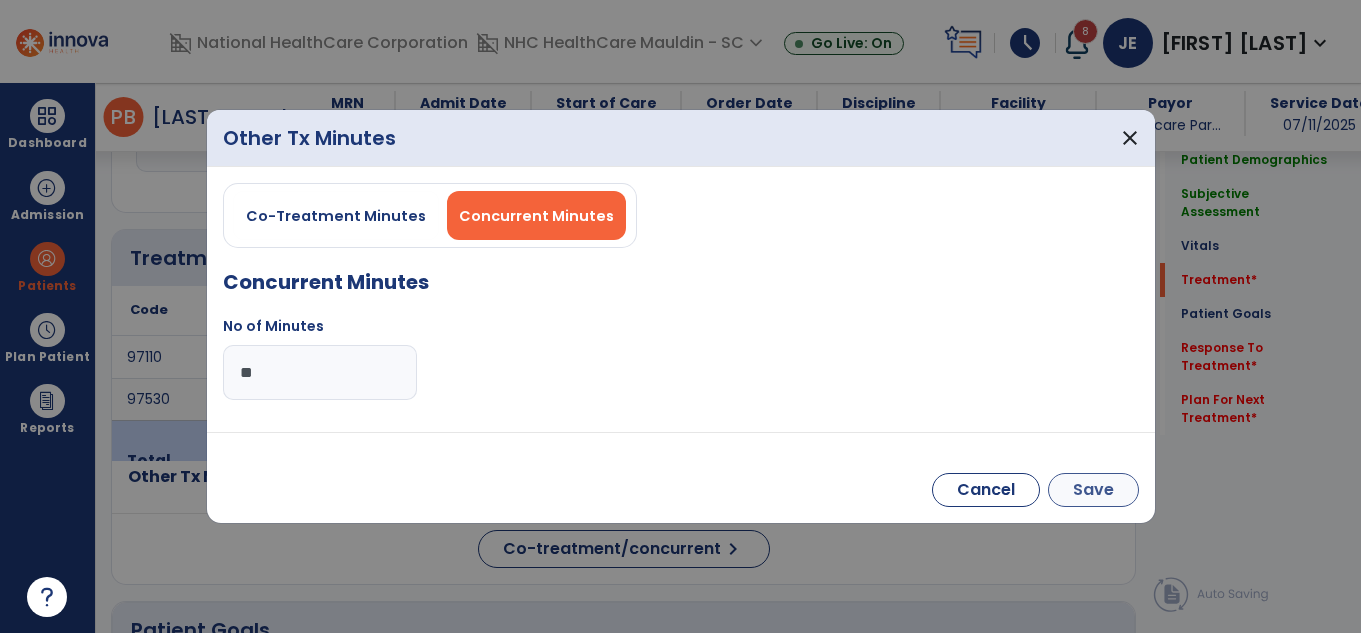 type on "**" 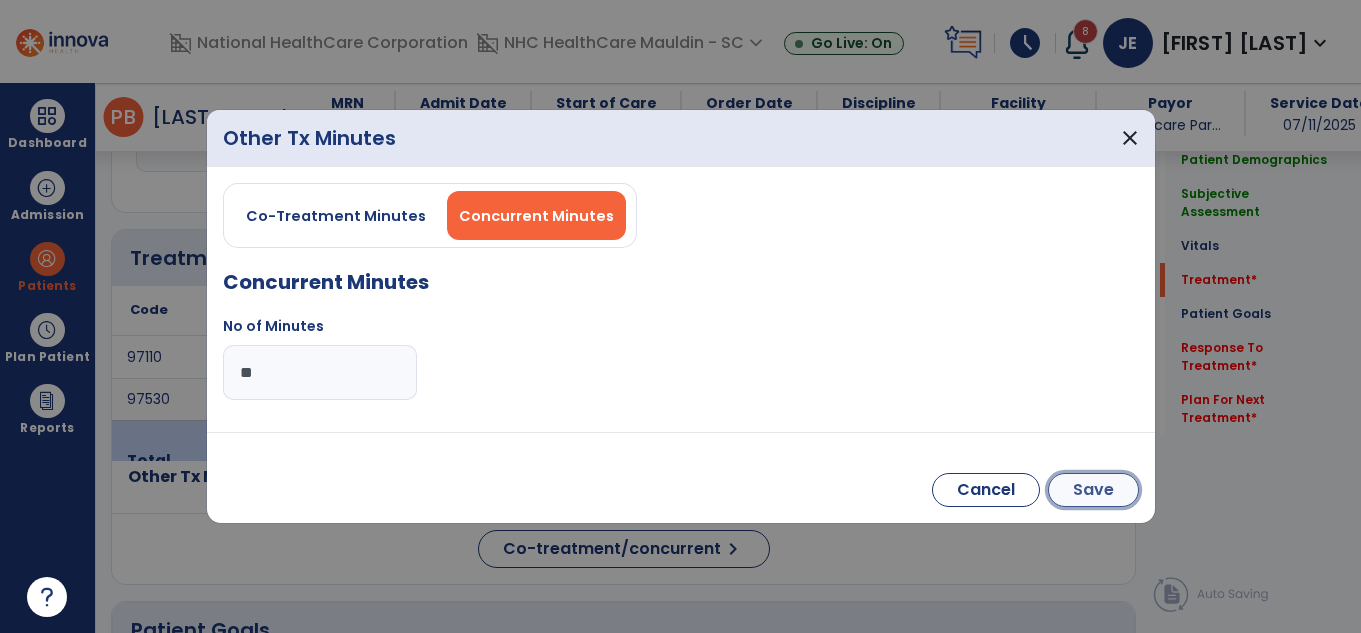 click on "Save" at bounding box center (1093, 490) 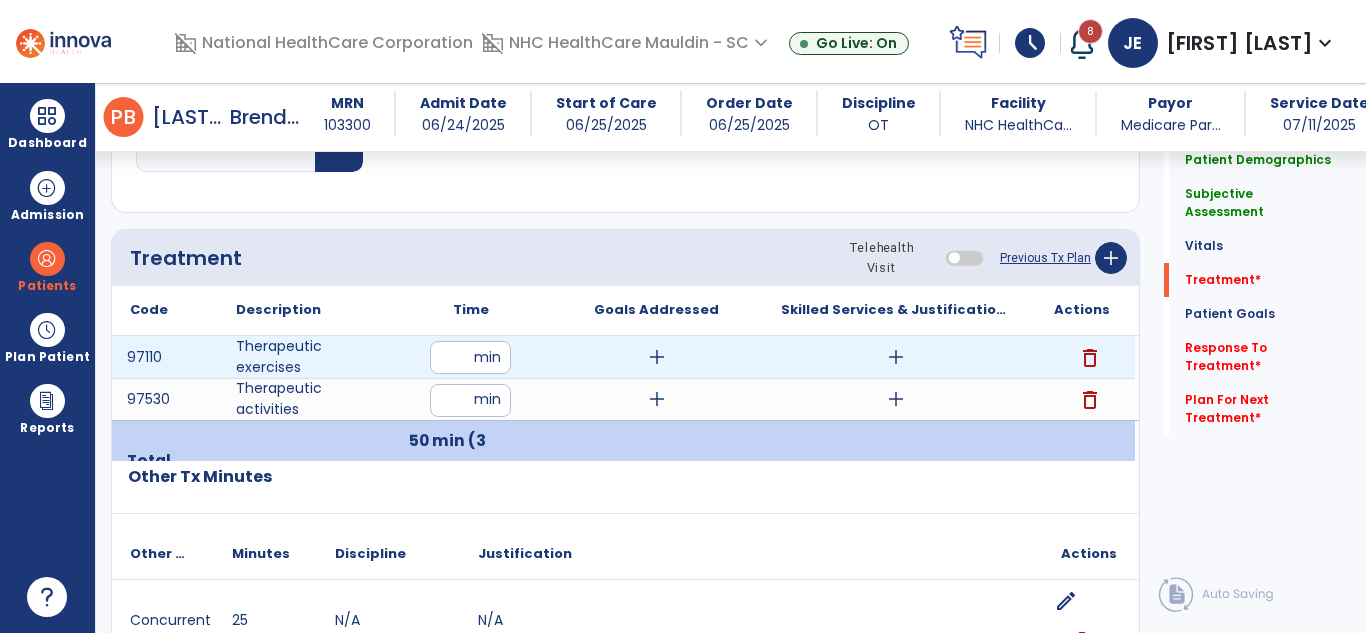 click on "add" at bounding box center (896, 357) 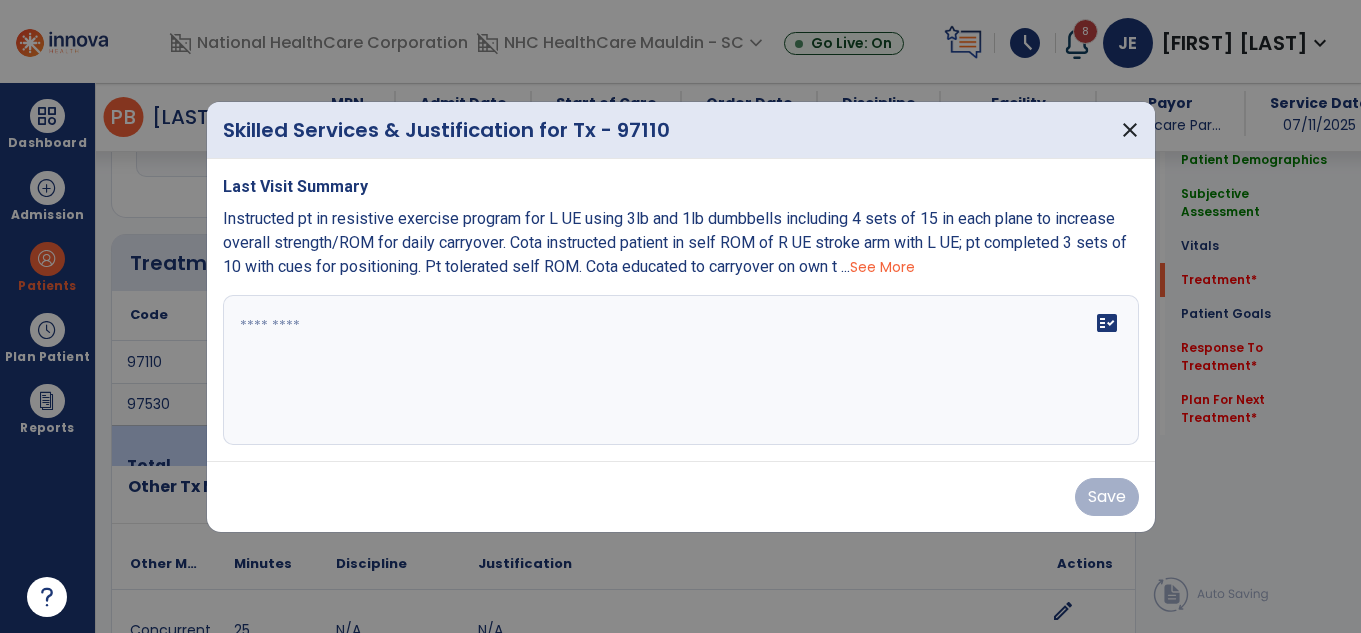 scroll, scrollTop: 1020, scrollLeft: 0, axis: vertical 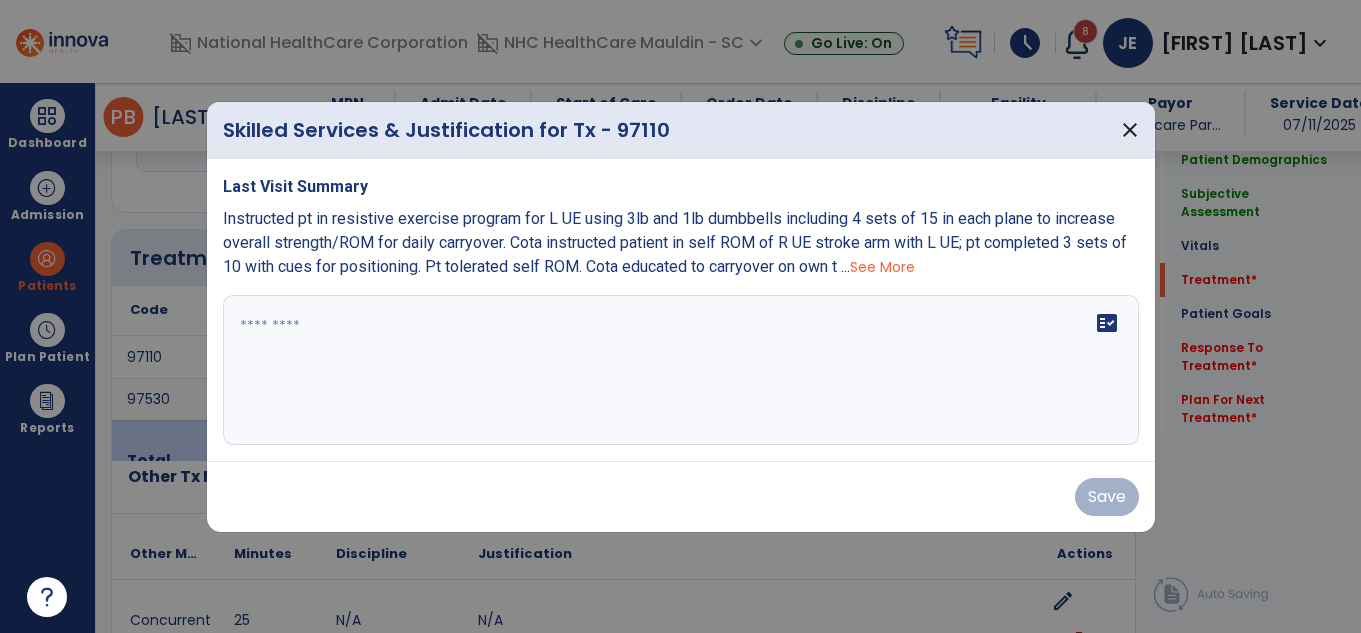 click on "See More" at bounding box center [882, 267] 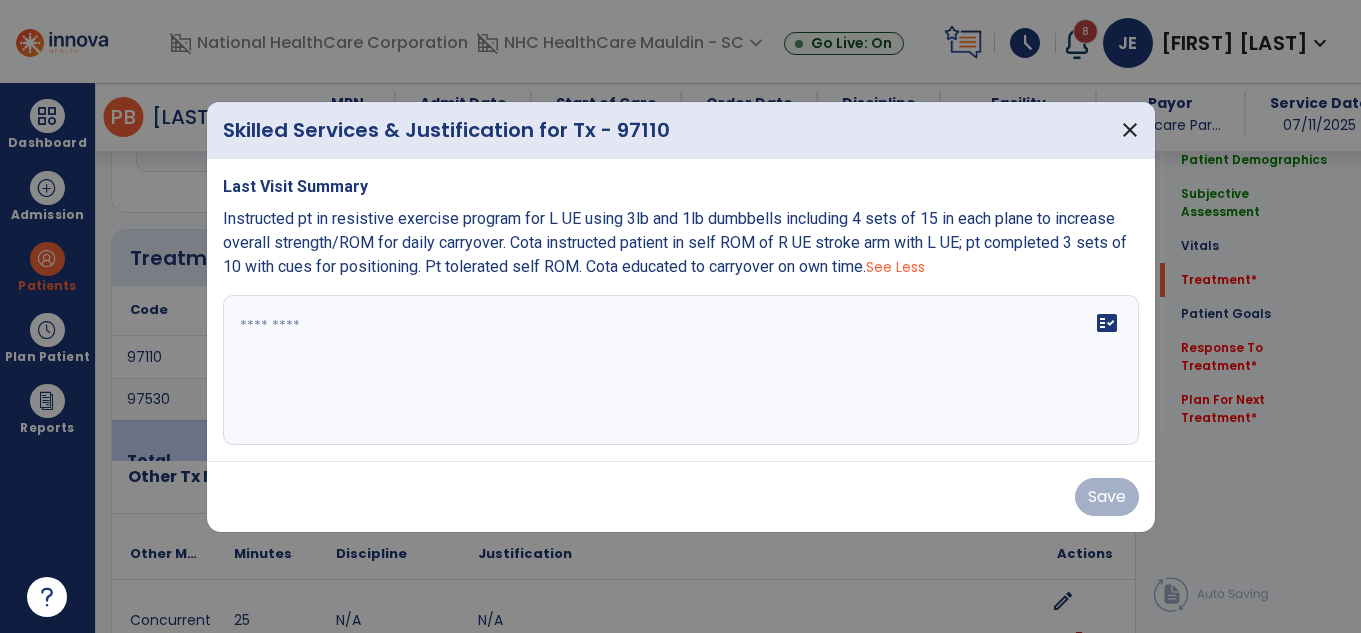 click on "See Less" at bounding box center [895, 267] 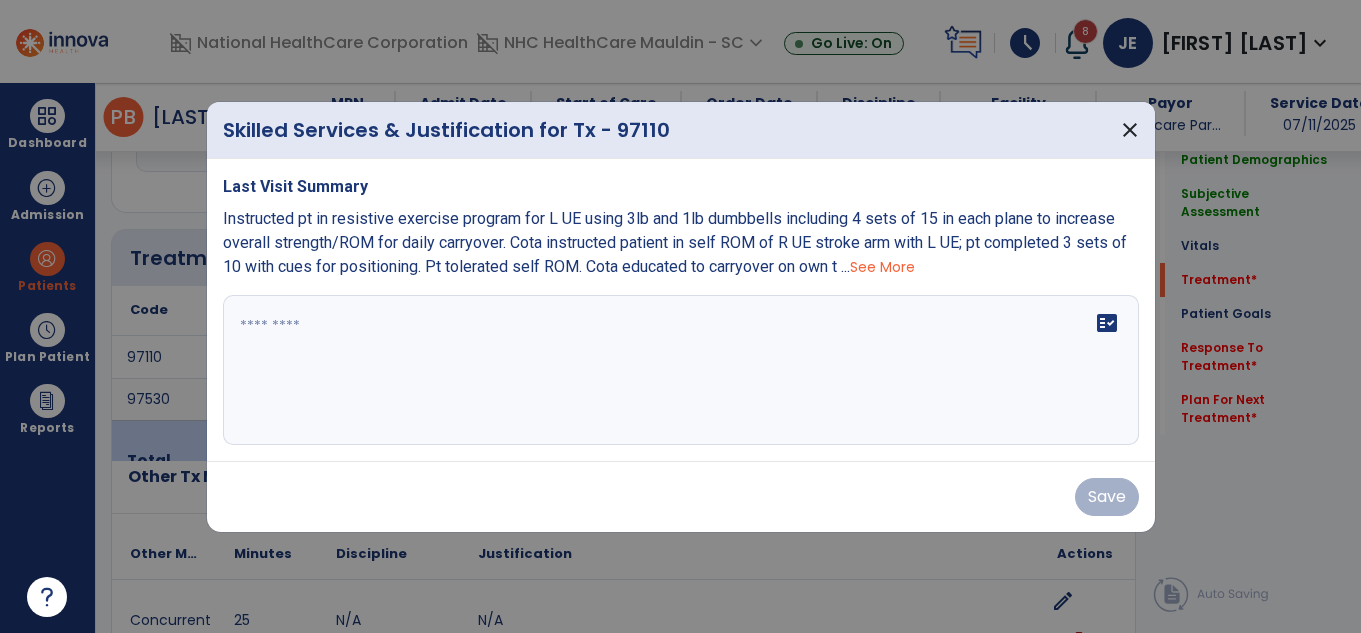 click on "Last Visit Summary Instructed pt in resistive exercise program for L UE  using 3lb and 1lb dumbbells including 4 sets of 15 in each plane to increase overall strength/ROM for daily carryover. Cota instructed patient in self ROM of R UE stroke arm with L UE; pt completed 3 sets of 10 with cues for positioning. Pt tolerated self ROM. Cota educated to carryover on own t ...  See More   fact_check" at bounding box center [681, 310] 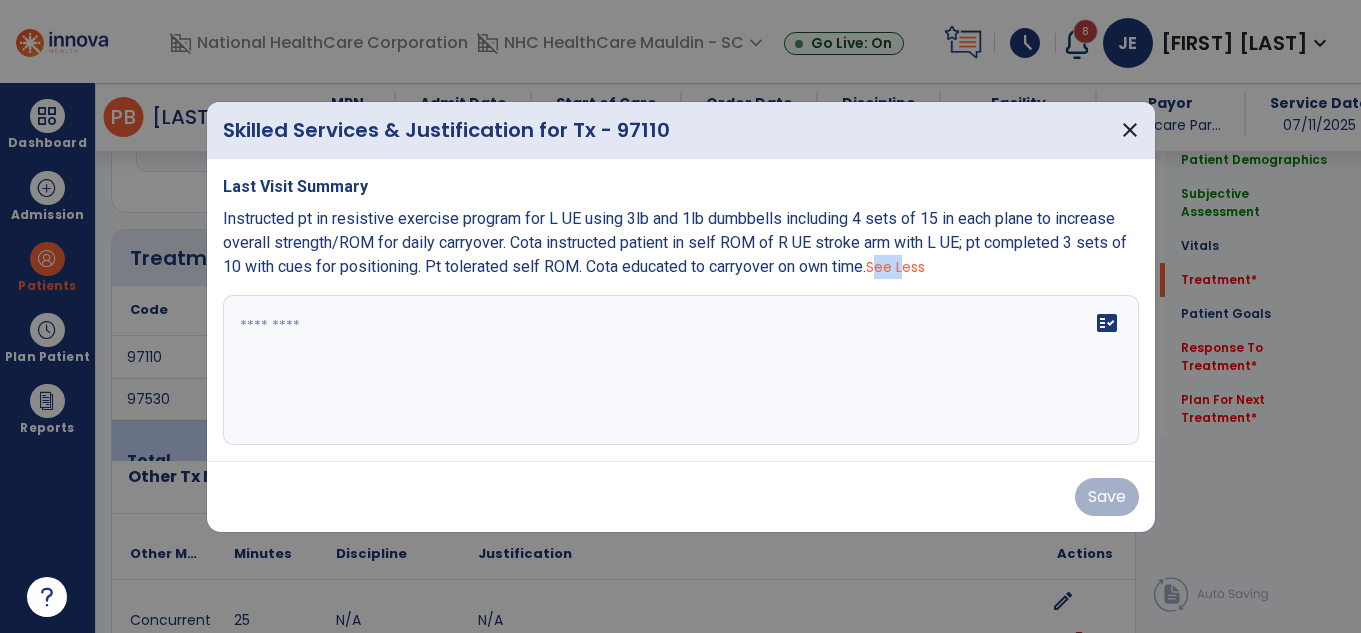 click on "See Less" at bounding box center [895, 267] 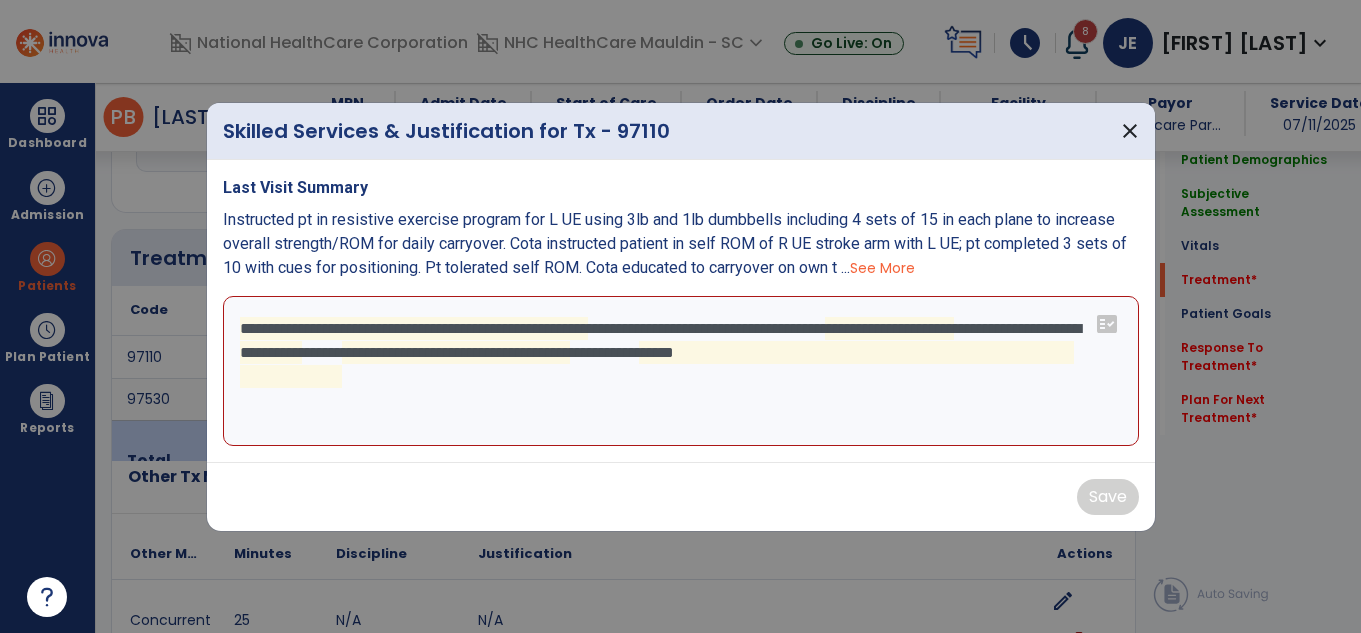 click on "**********" at bounding box center [681, 371] 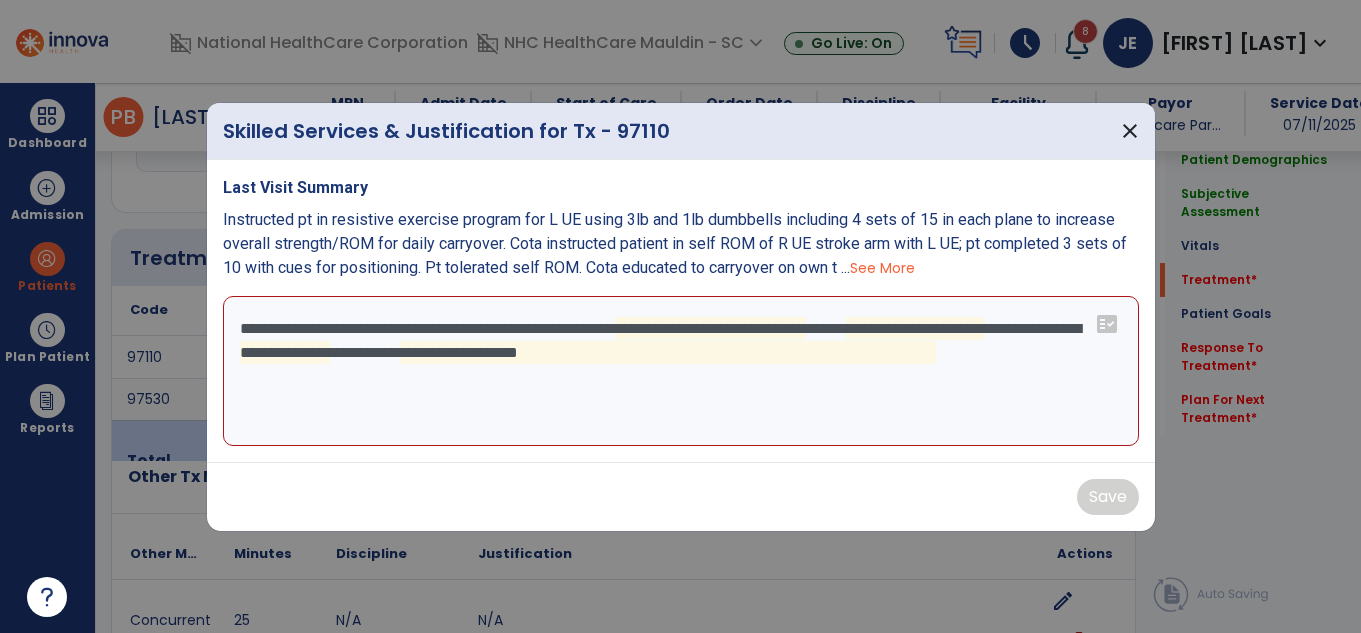 click on "**********" at bounding box center [681, 371] 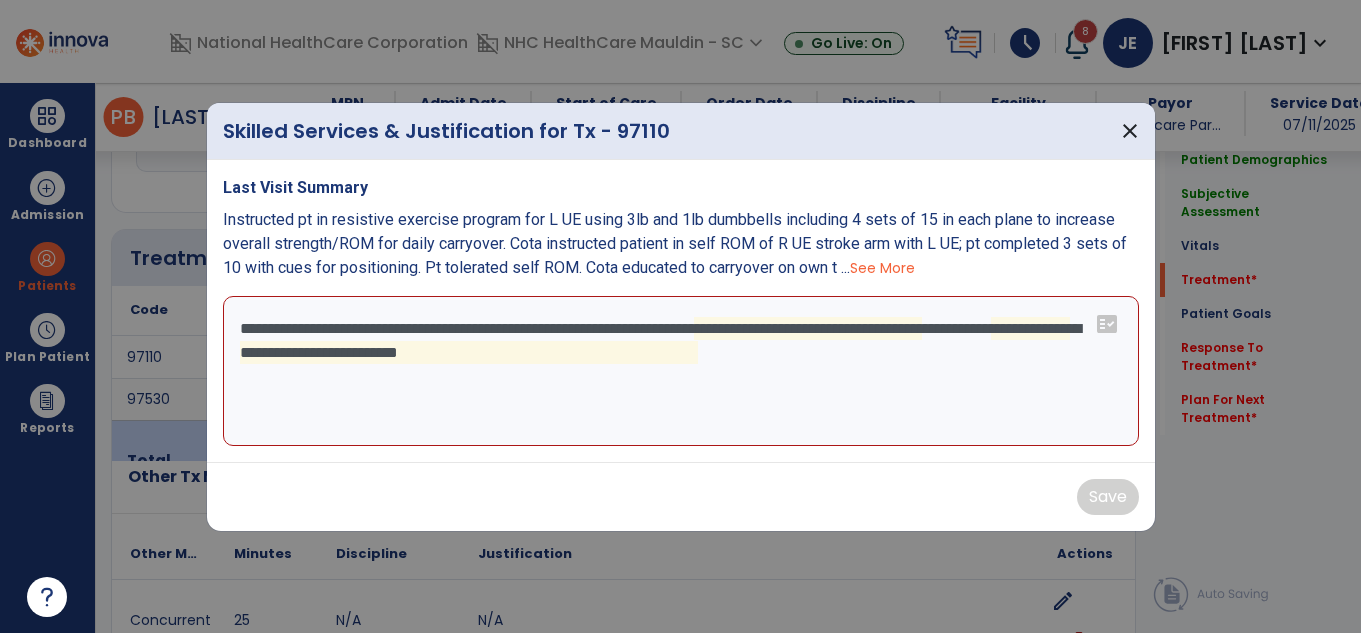 click on "**********" at bounding box center [681, 371] 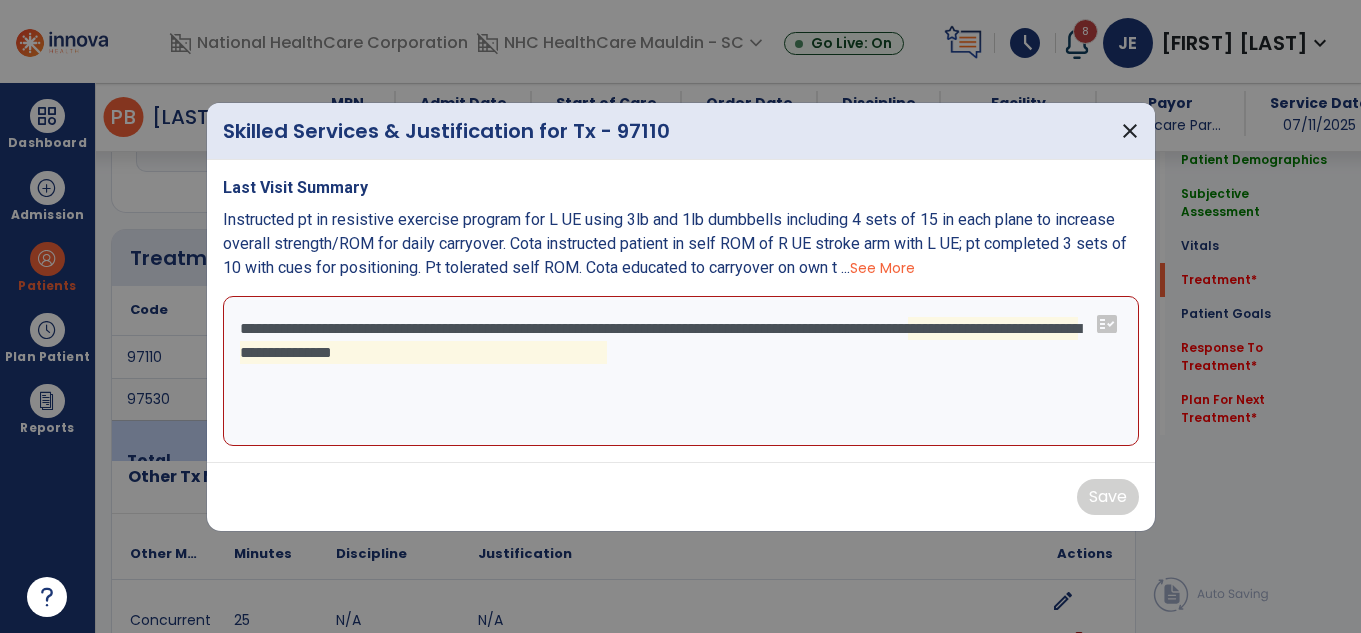 click on "**********" at bounding box center (681, 371) 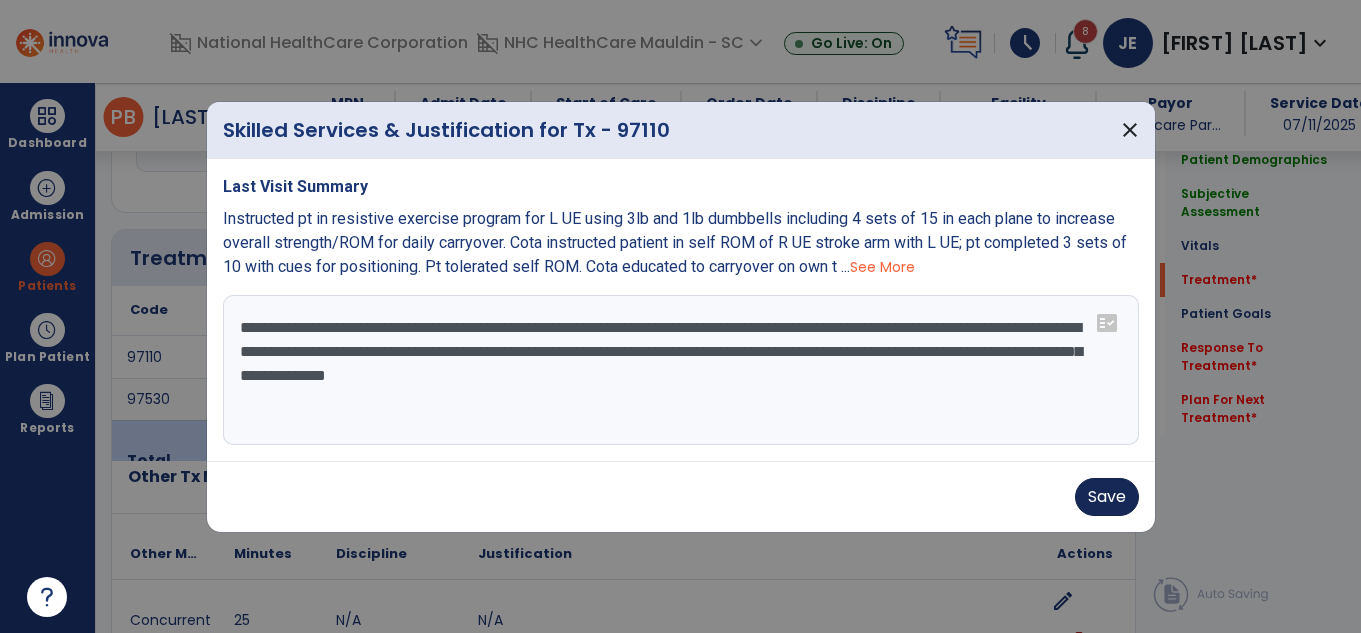 type on "**********" 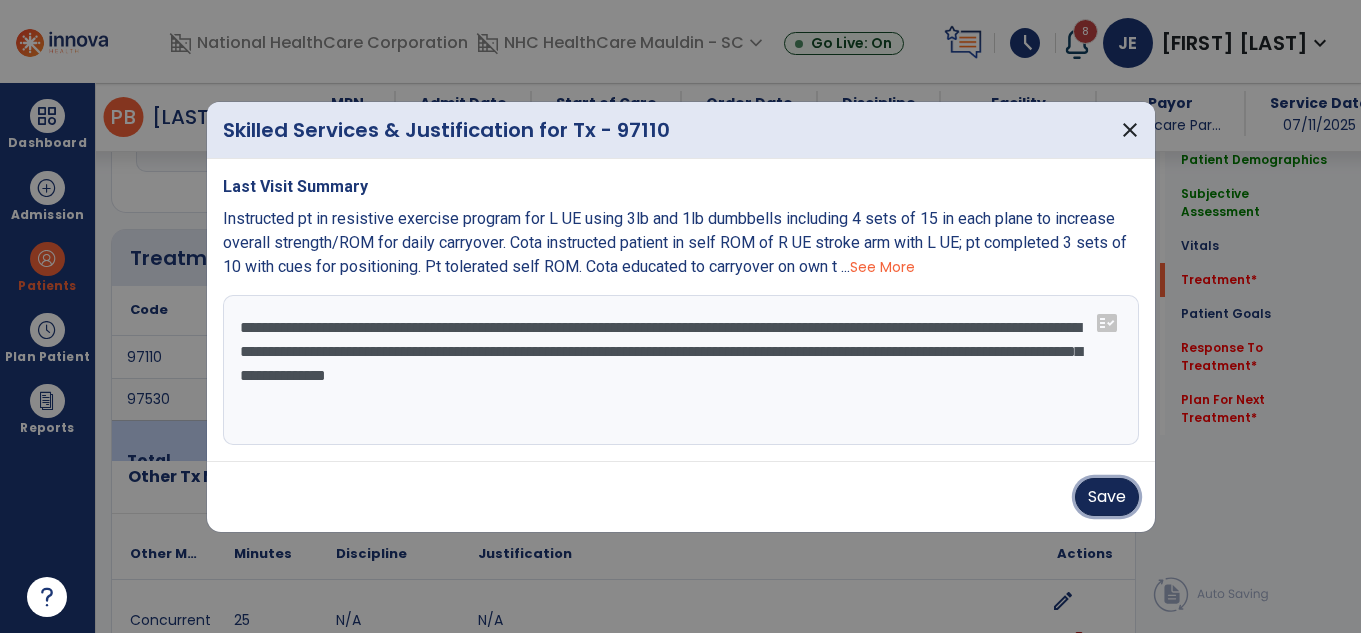 click on "Save" at bounding box center (1107, 497) 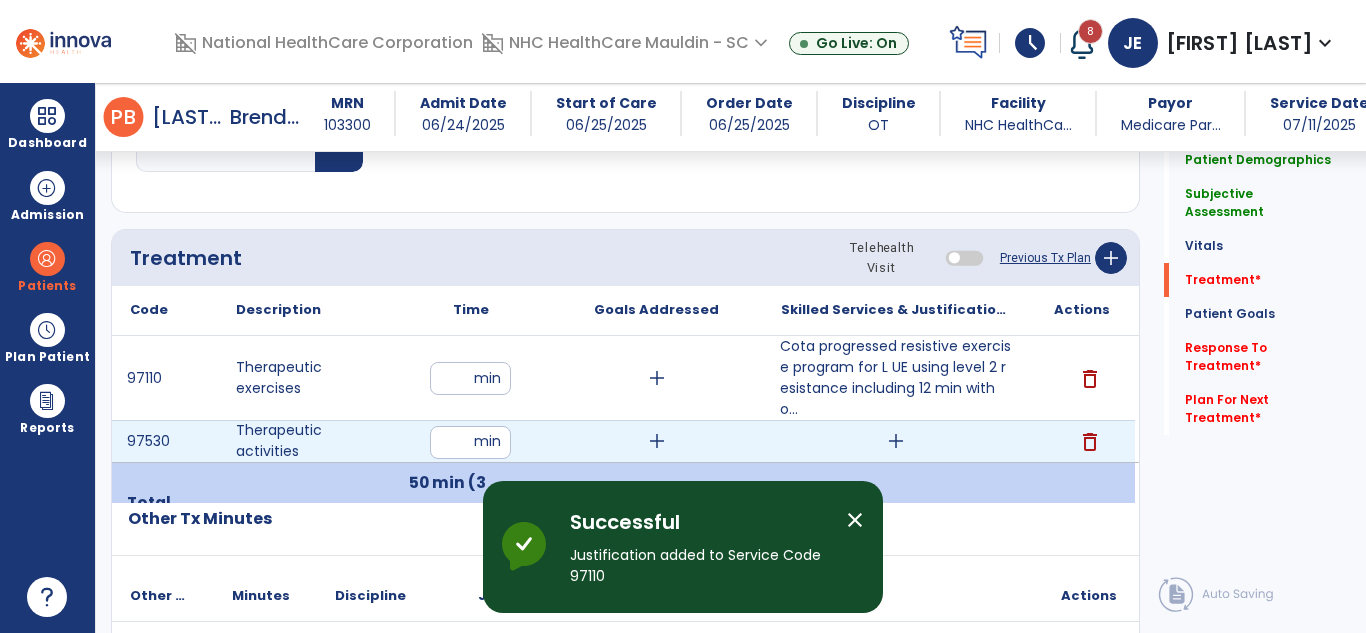 click on "add" at bounding box center (896, 441) 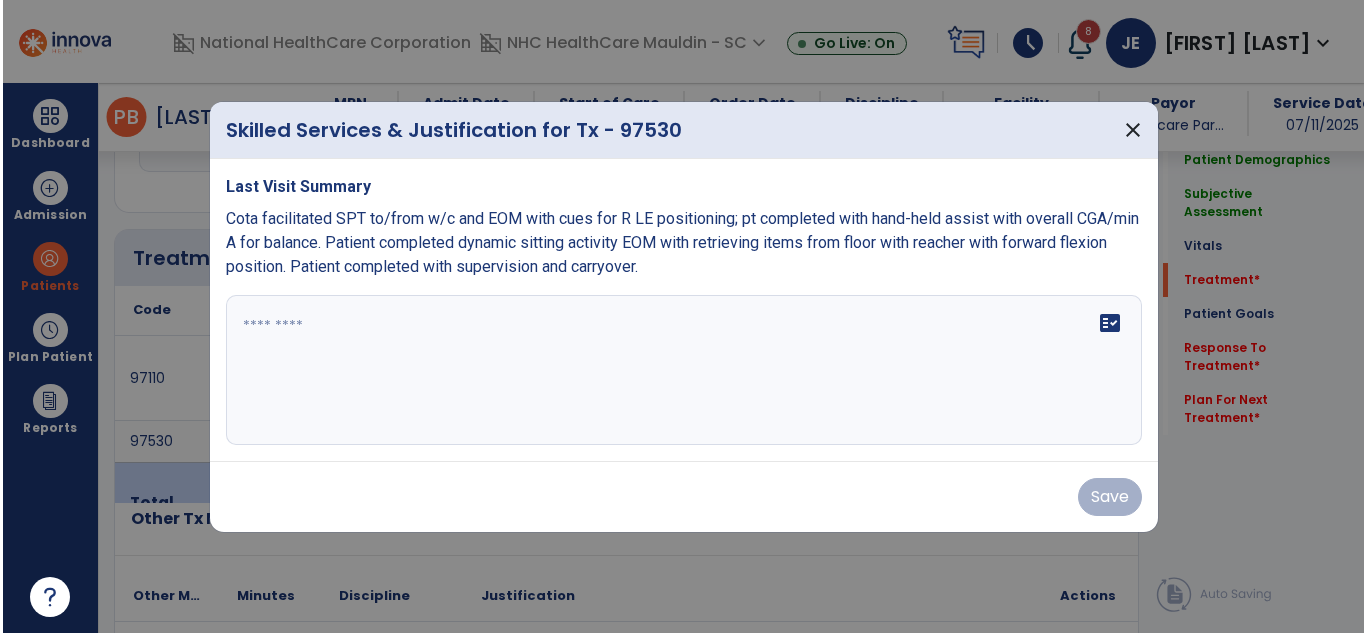 scroll, scrollTop: 1020, scrollLeft: 0, axis: vertical 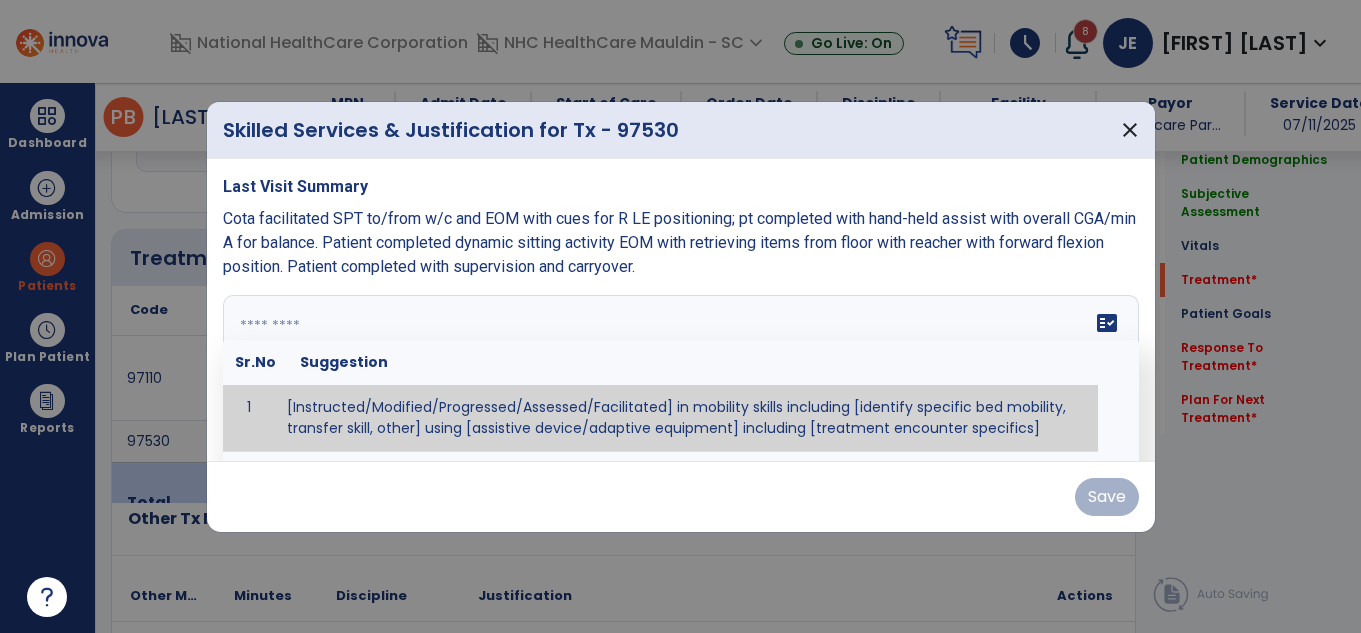 click at bounding box center (678, 370) 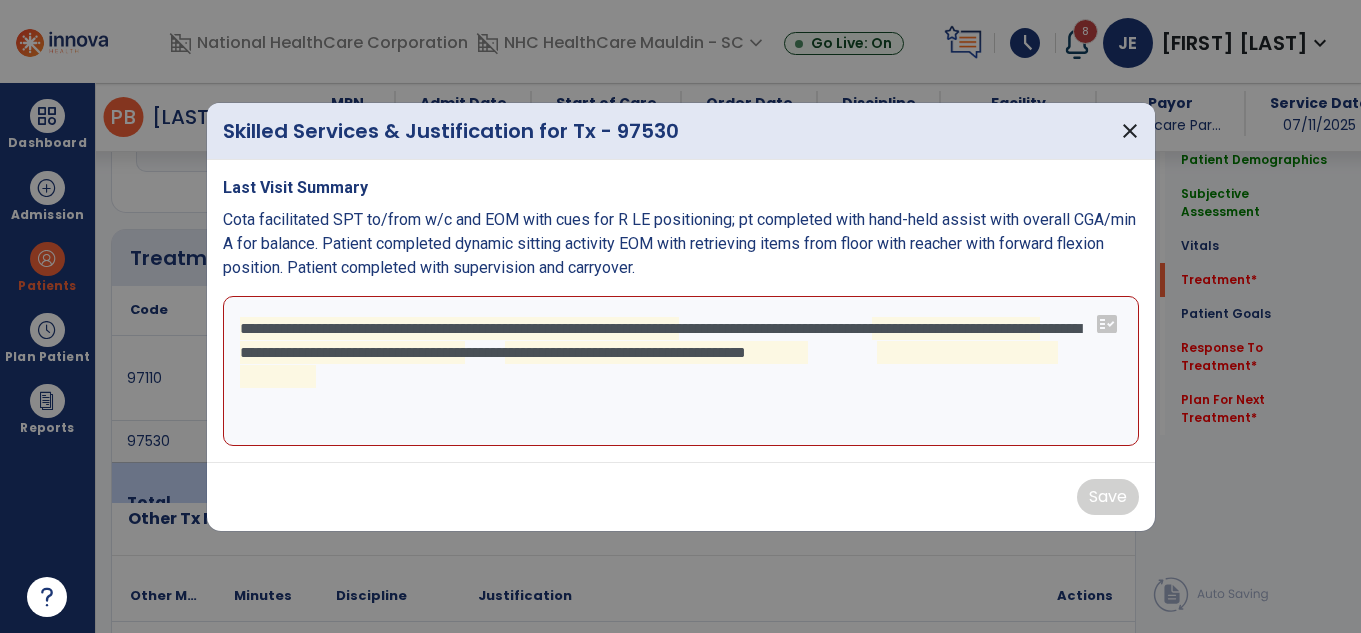 click on "**********" at bounding box center (681, 371) 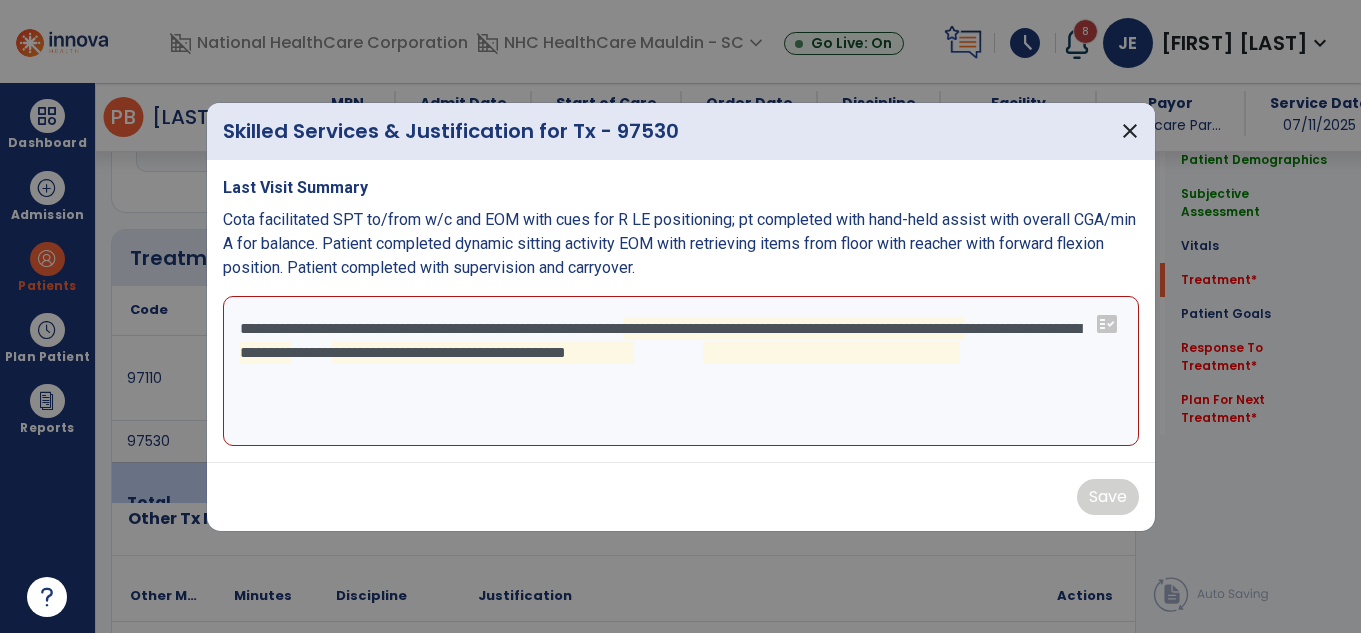 click on "**********" at bounding box center (681, 371) 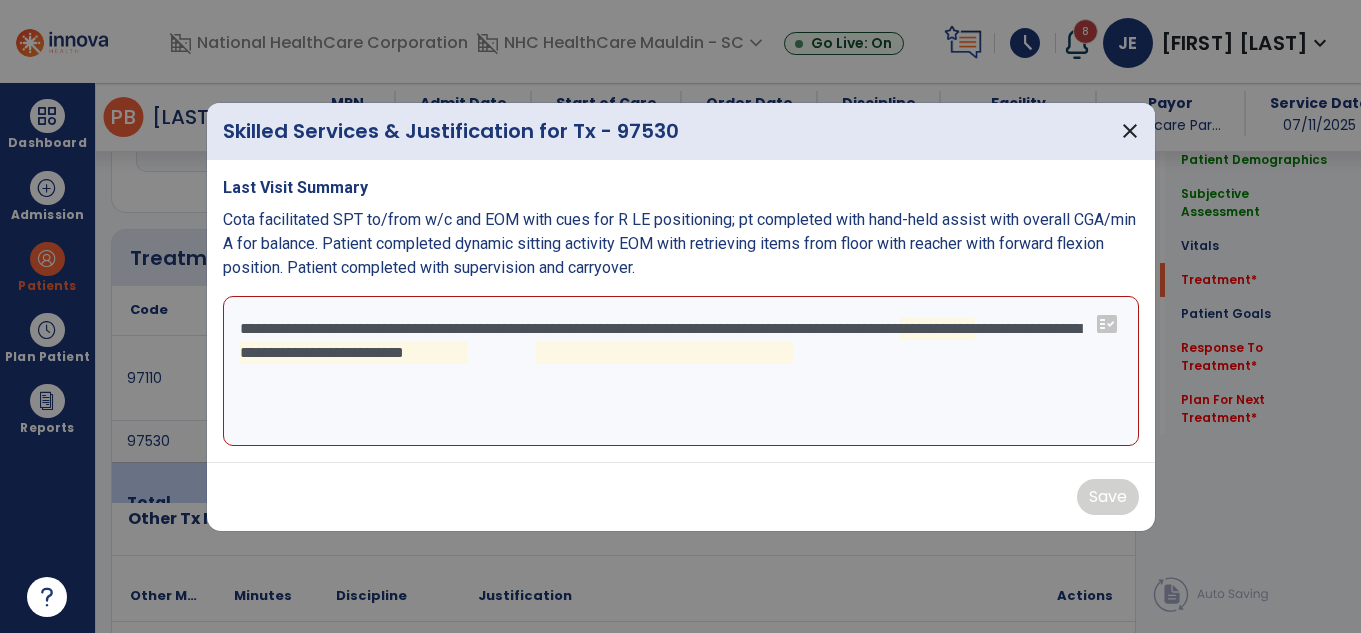 click on "**********" at bounding box center [681, 371] 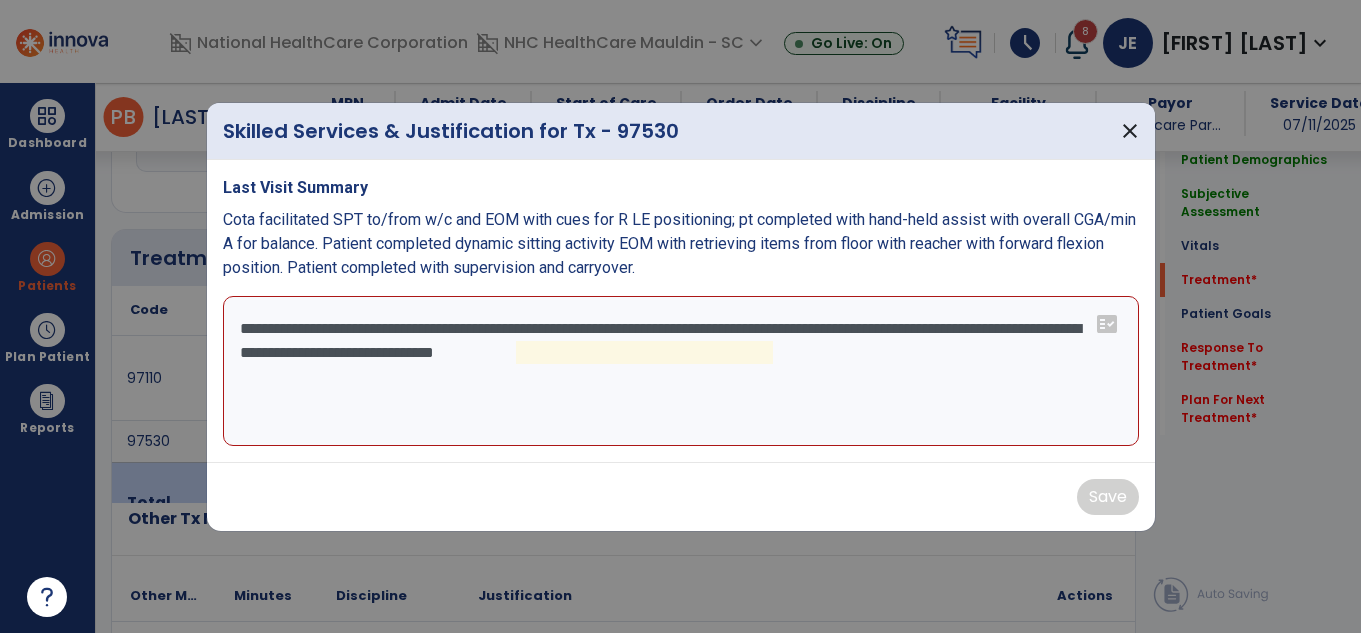 click on "**********" at bounding box center [681, 371] 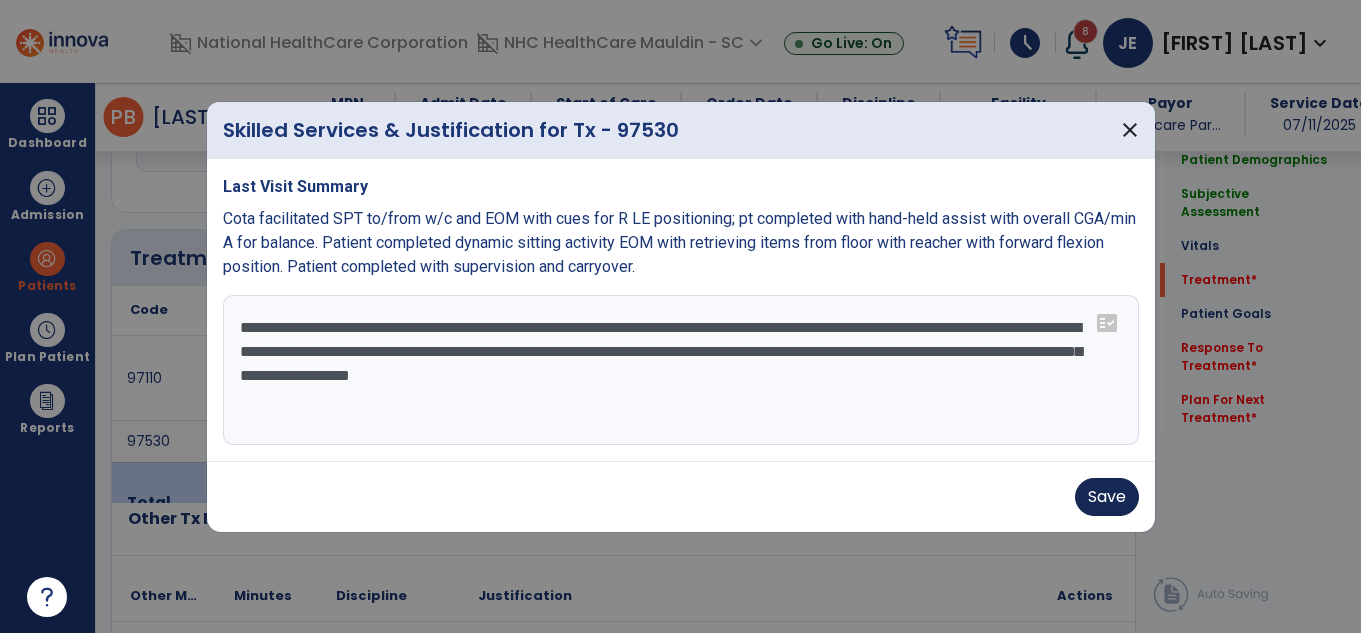 type on "**********" 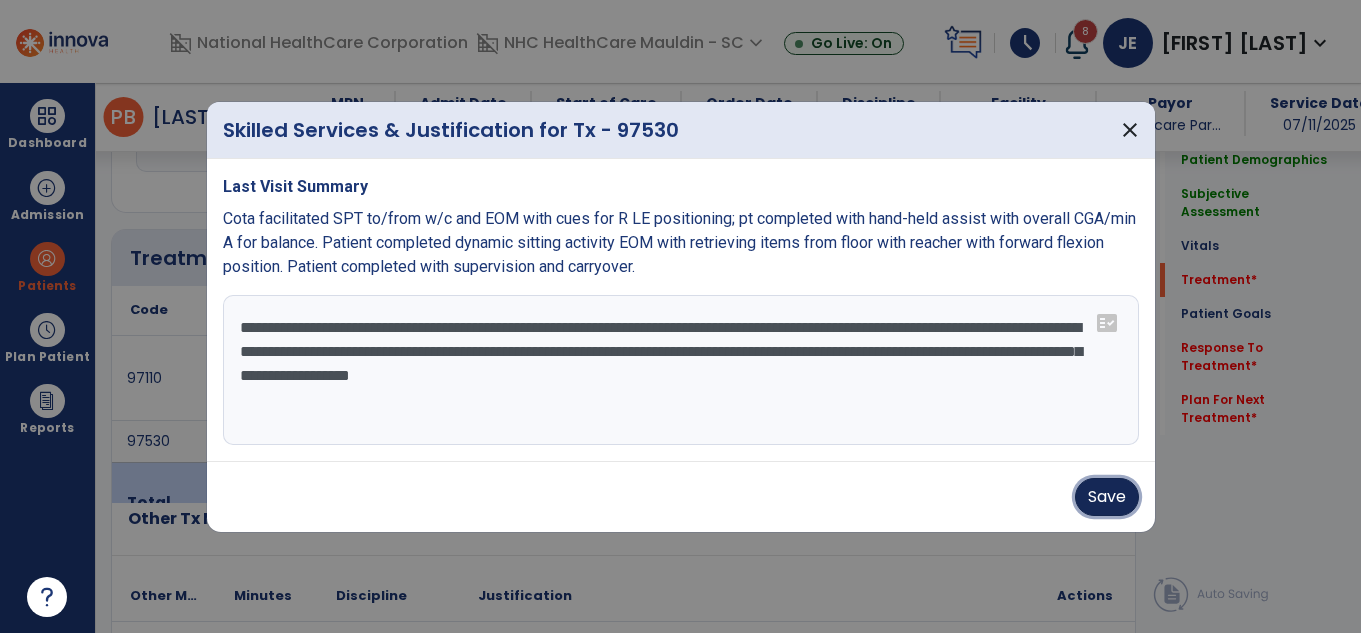 click on "Save" at bounding box center [1107, 497] 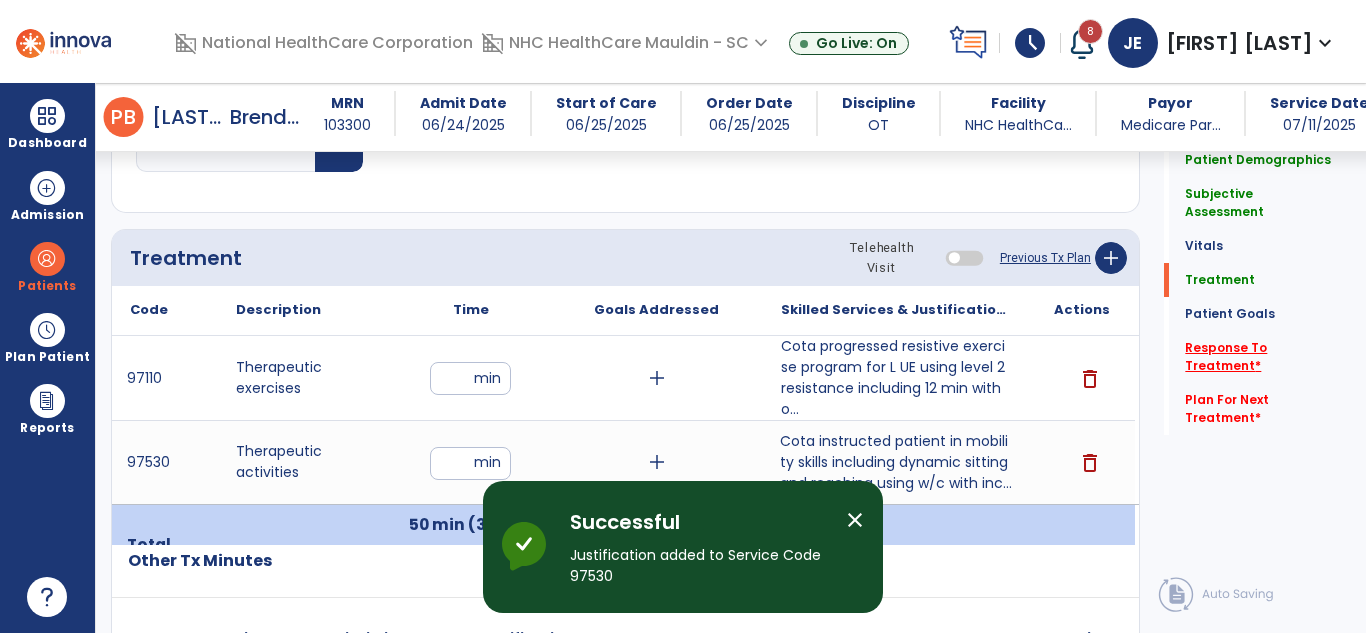 click on "Response To Treatment   *" 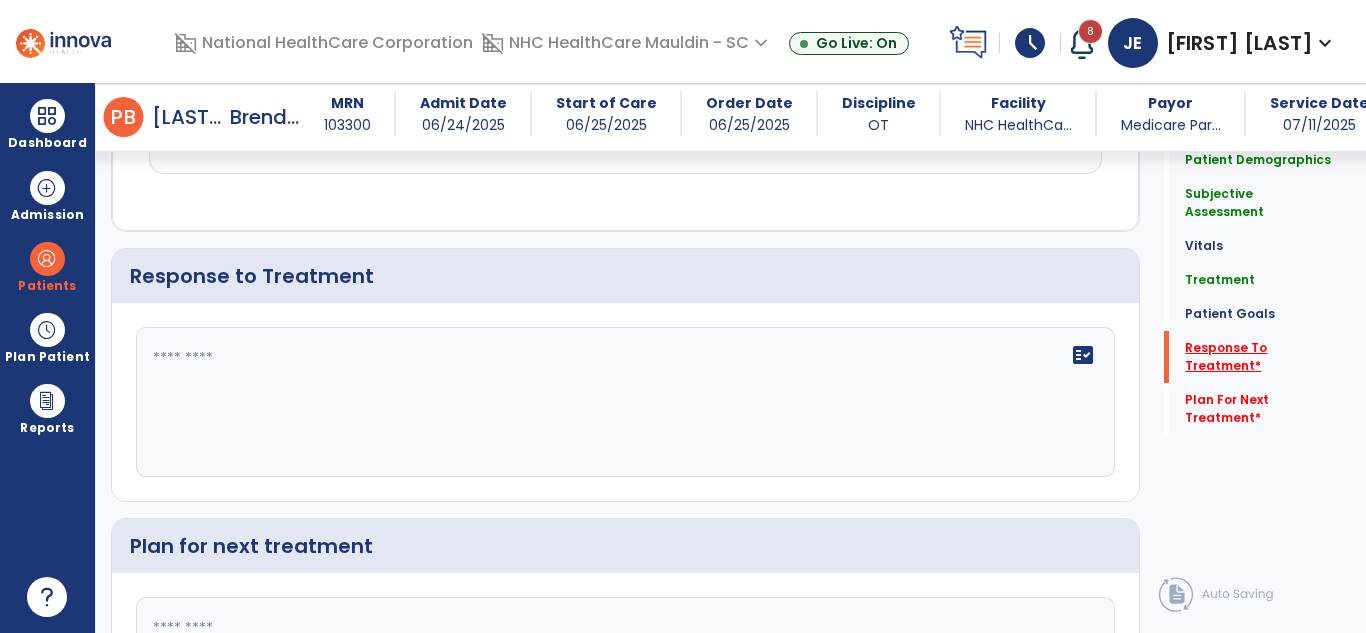 scroll, scrollTop: 2542, scrollLeft: 0, axis: vertical 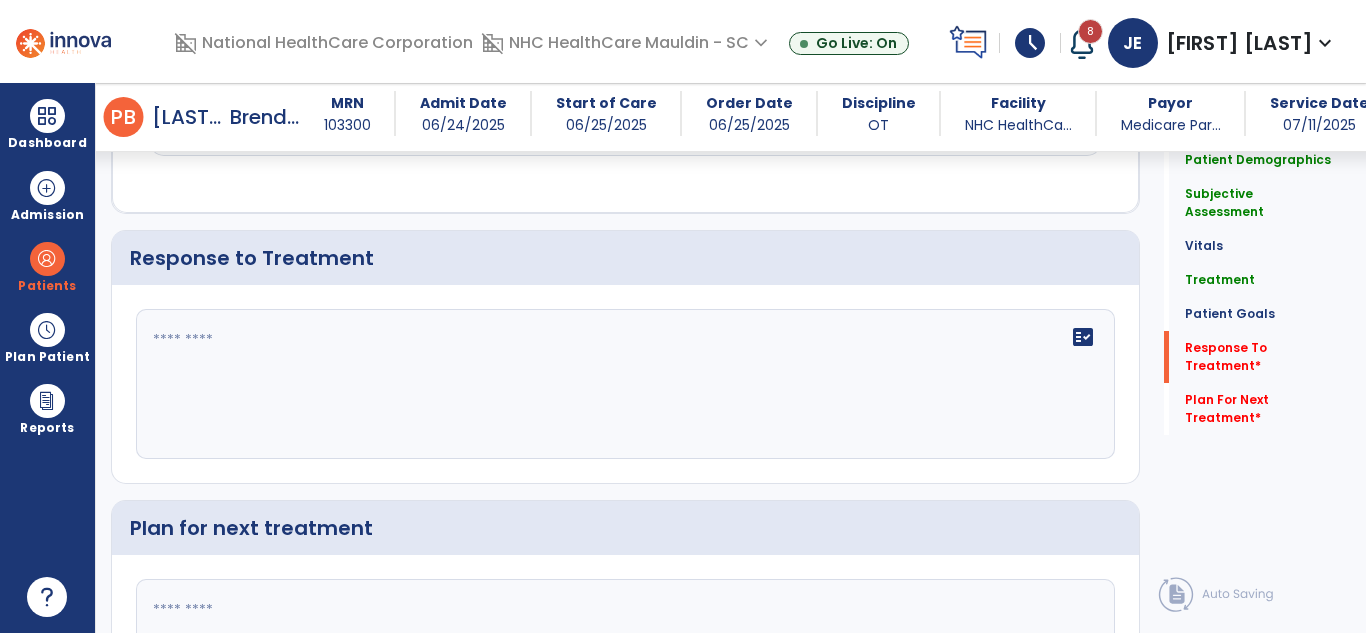 click on "fact_check" 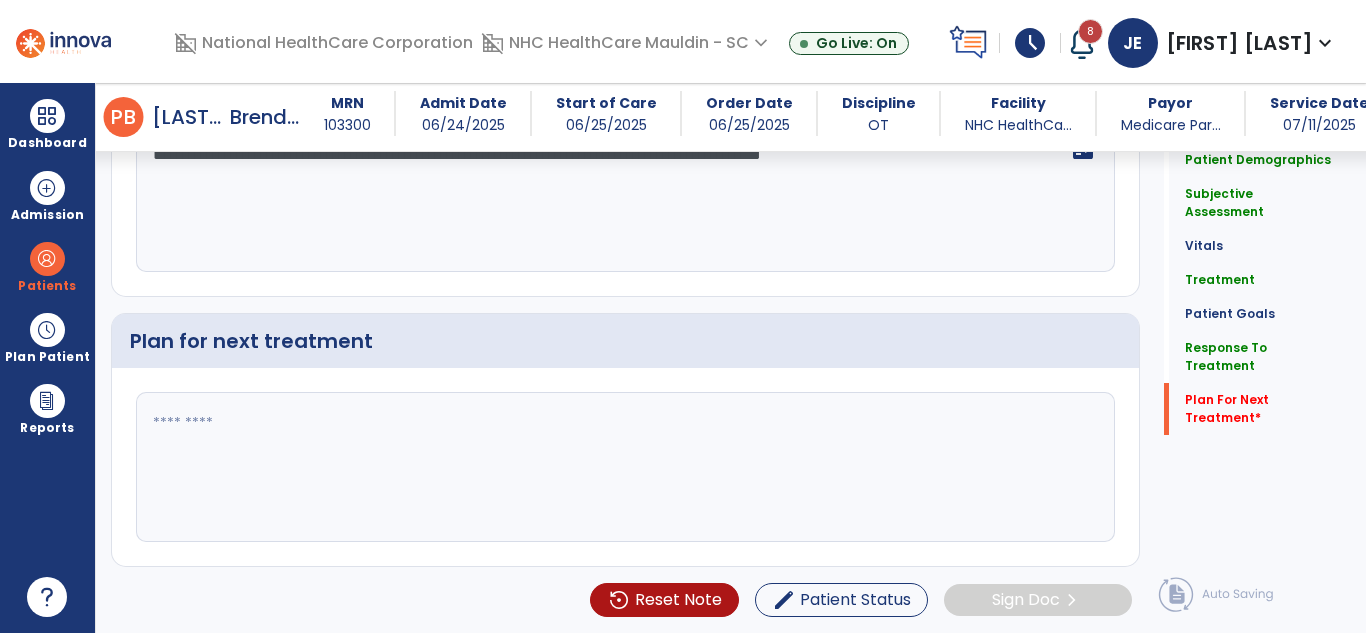 type on "**********" 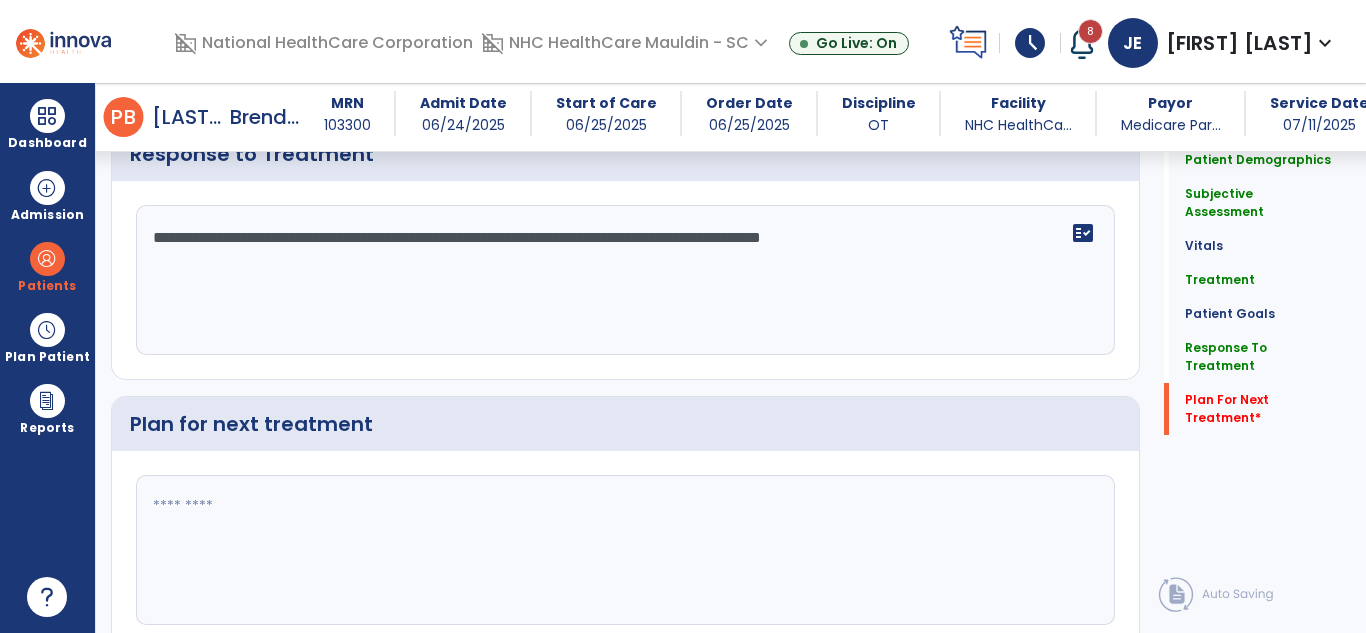 scroll, scrollTop: 2730, scrollLeft: 0, axis: vertical 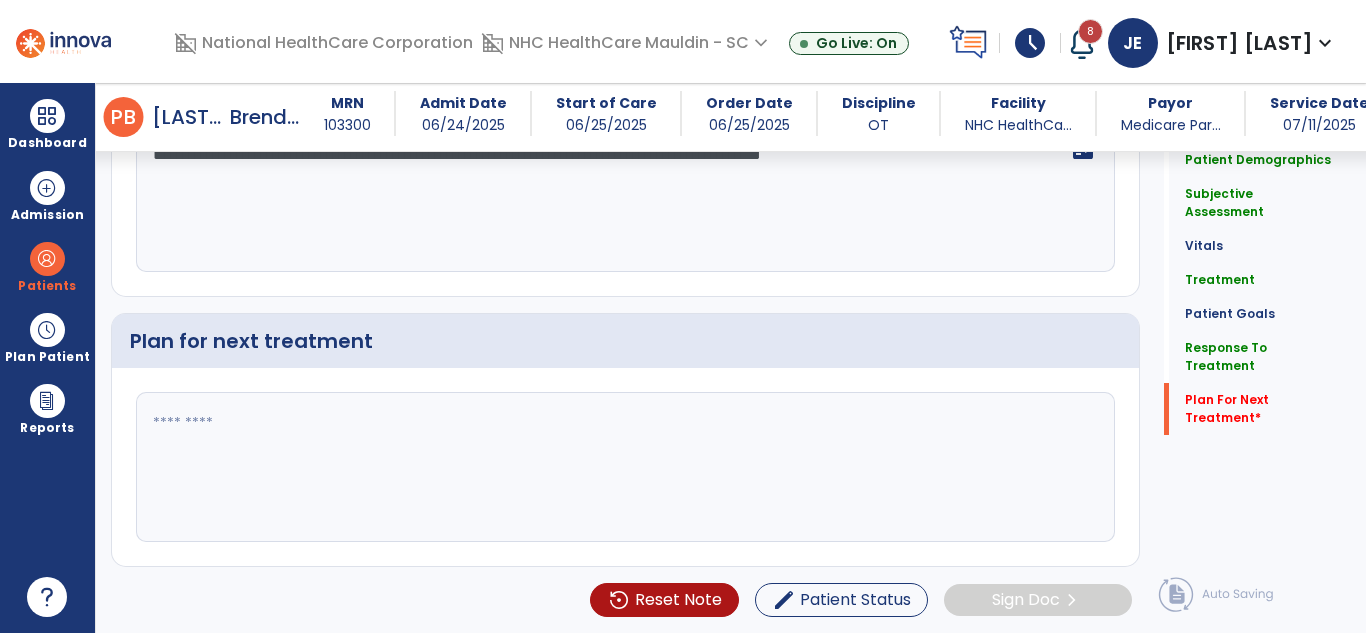 paste on "**********" 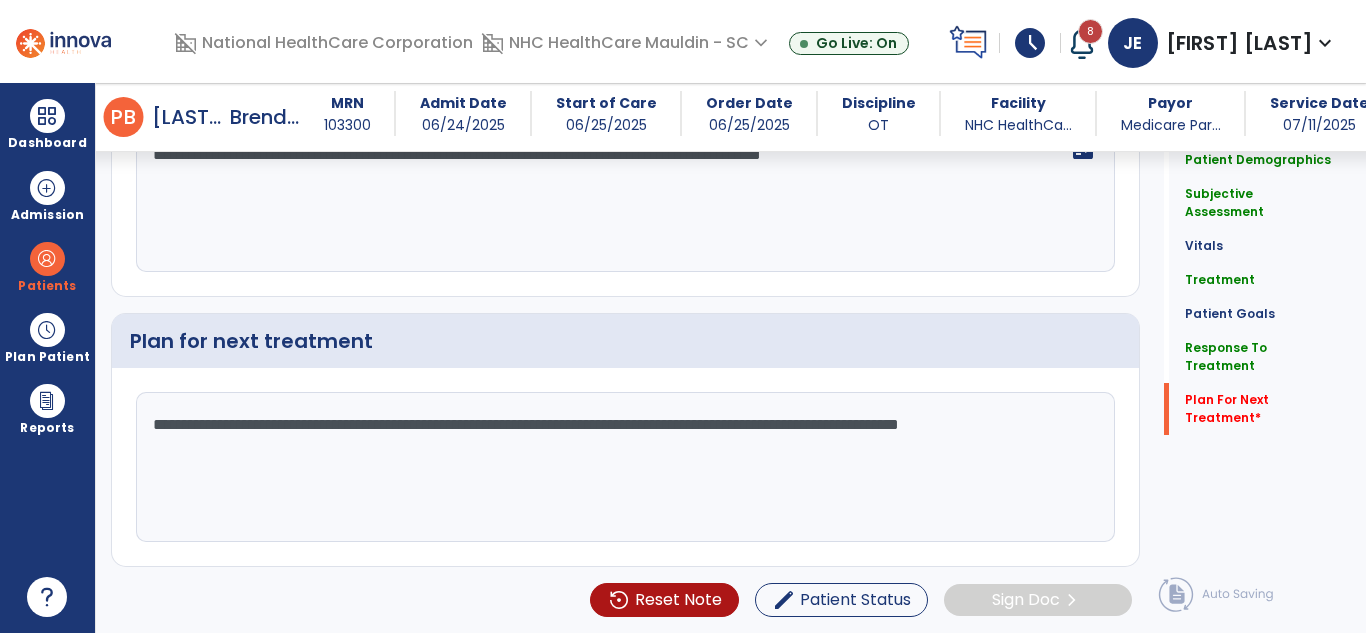 click on "**********" 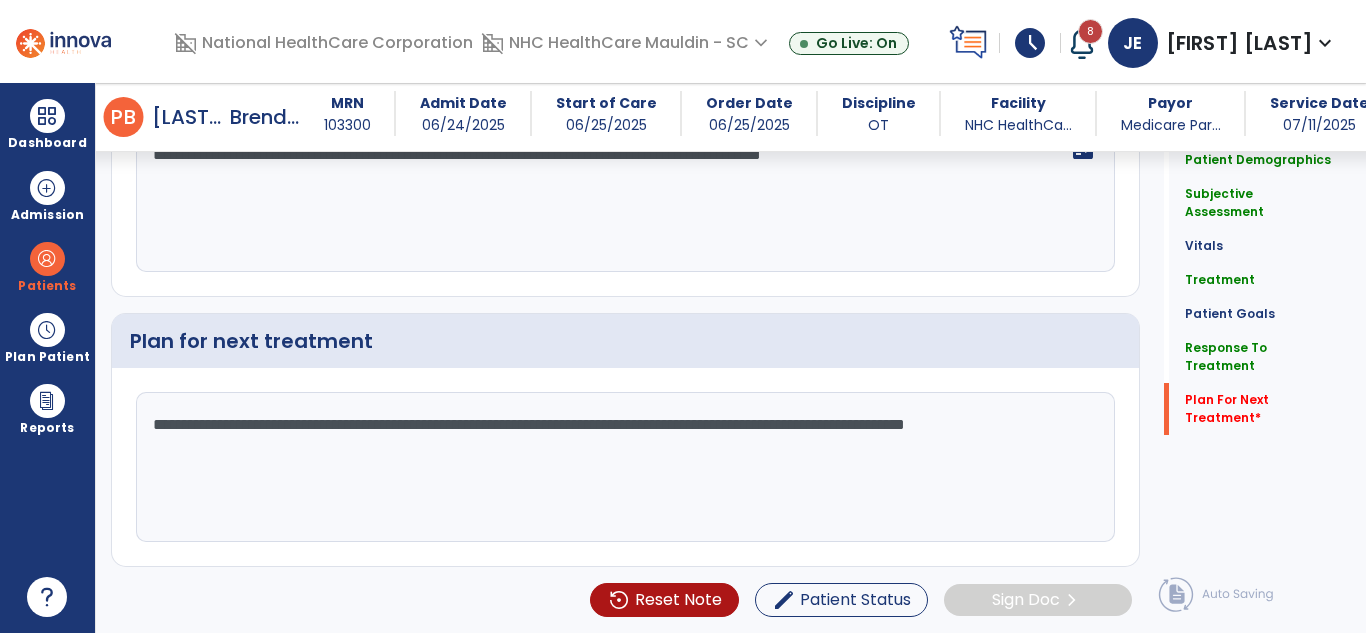 click on "**********" 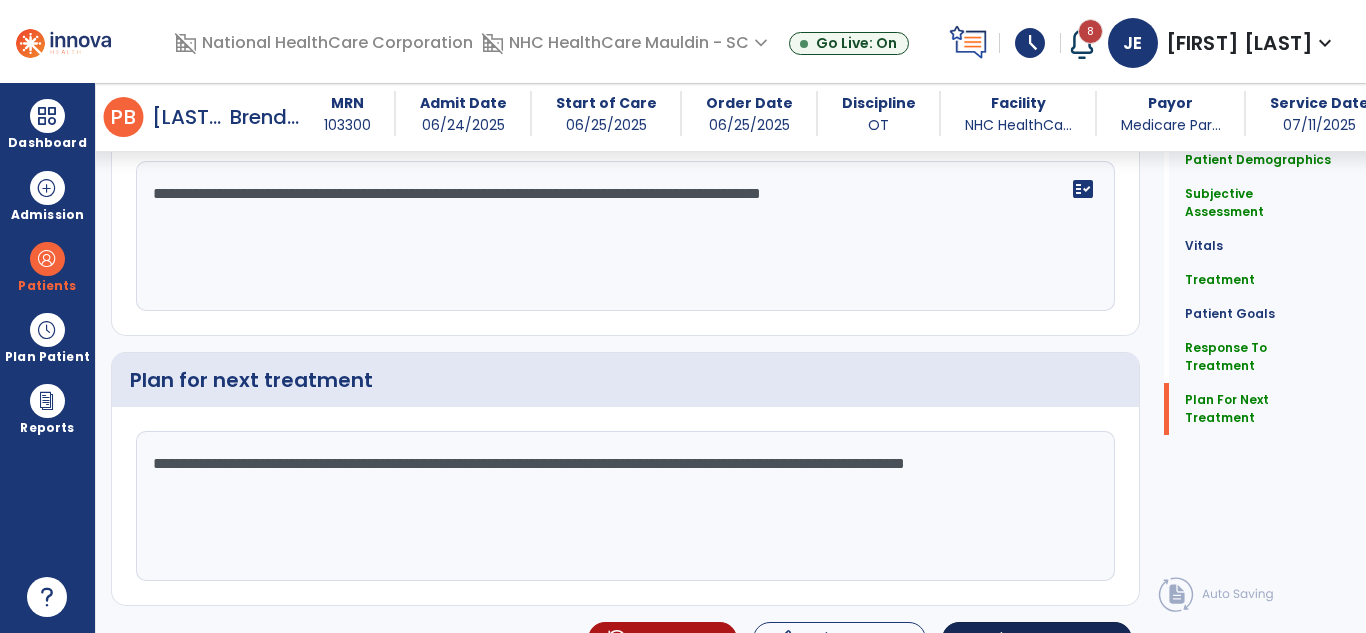 type on "**********" 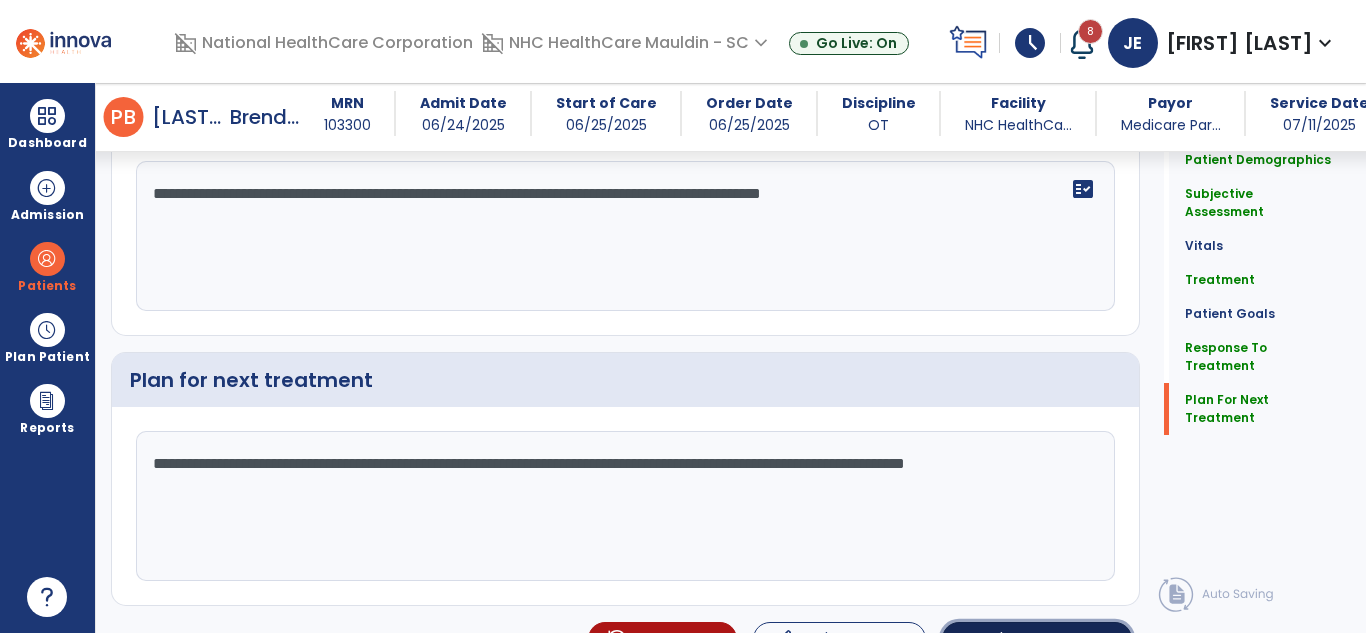 click on "Sign Doc" 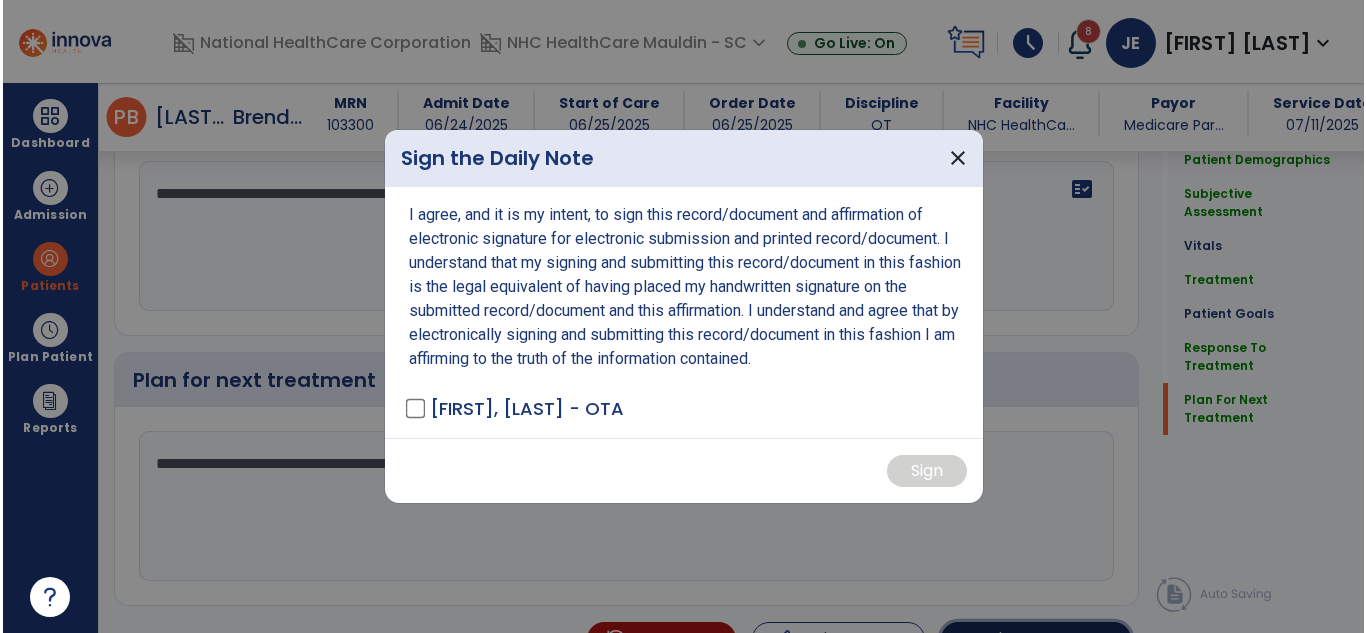 scroll, scrollTop: 2770, scrollLeft: 0, axis: vertical 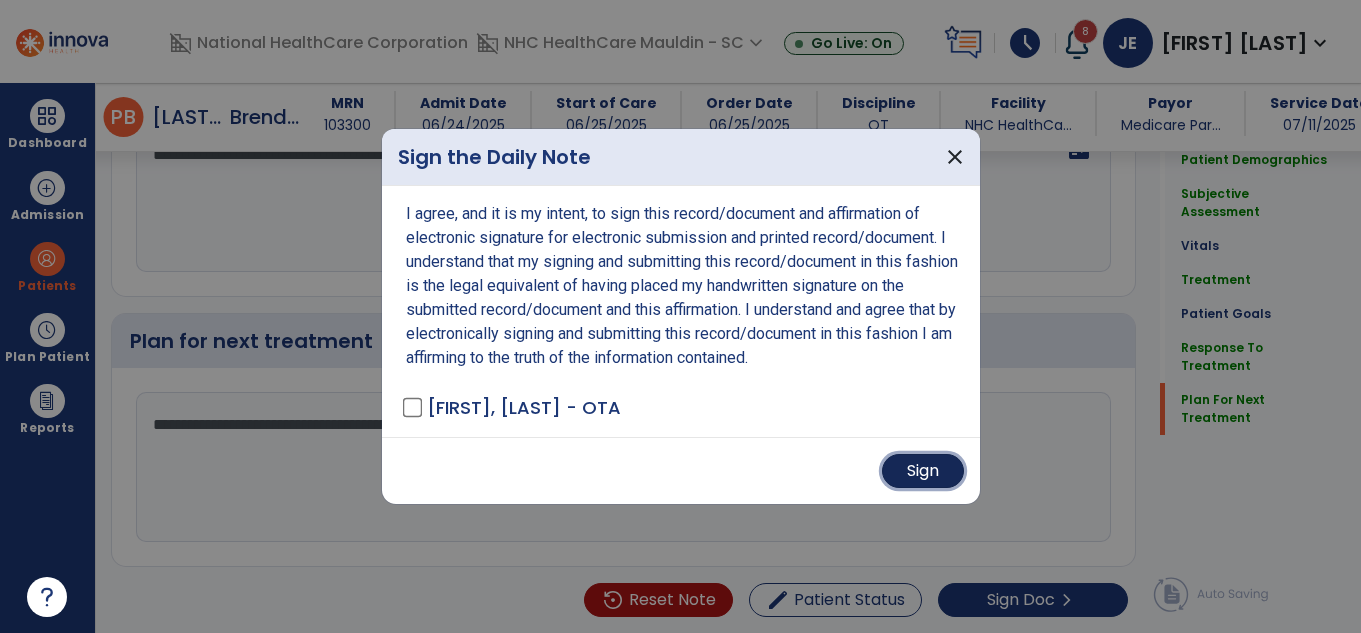 click on "Sign" at bounding box center [923, 471] 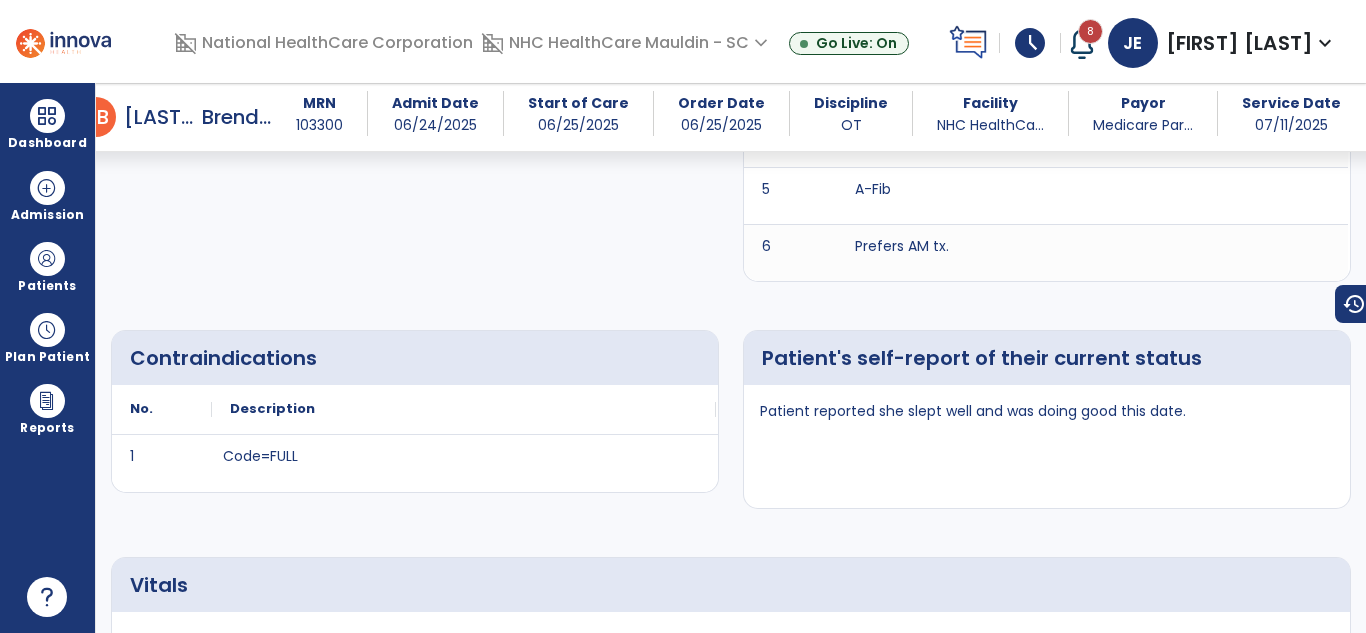 scroll, scrollTop: 0, scrollLeft: 0, axis: both 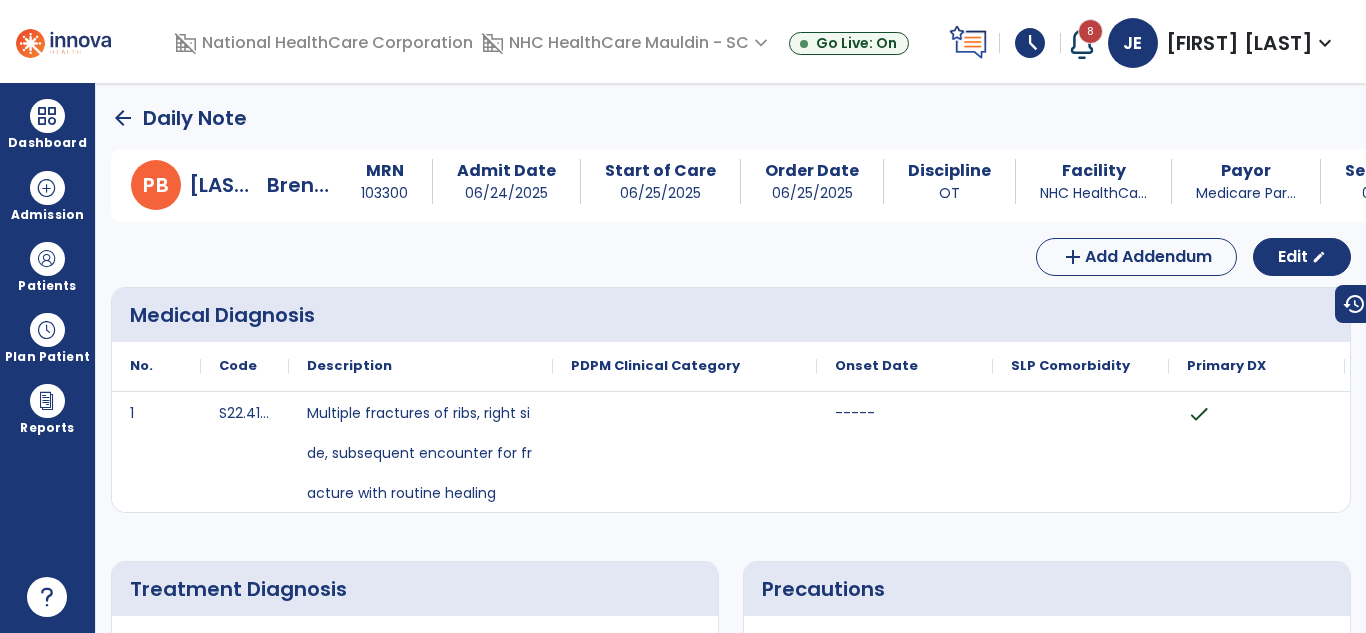click on "arrow_back" 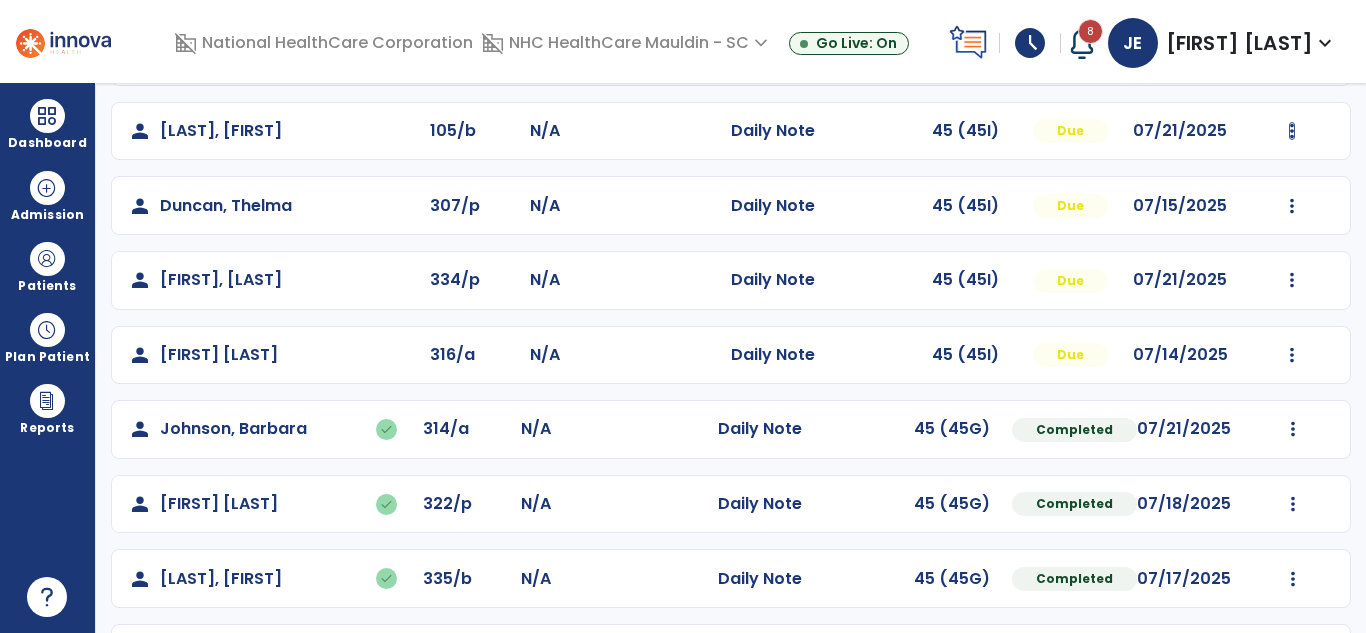 scroll, scrollTop: 303, scrollLeft: 0, axis: vertical 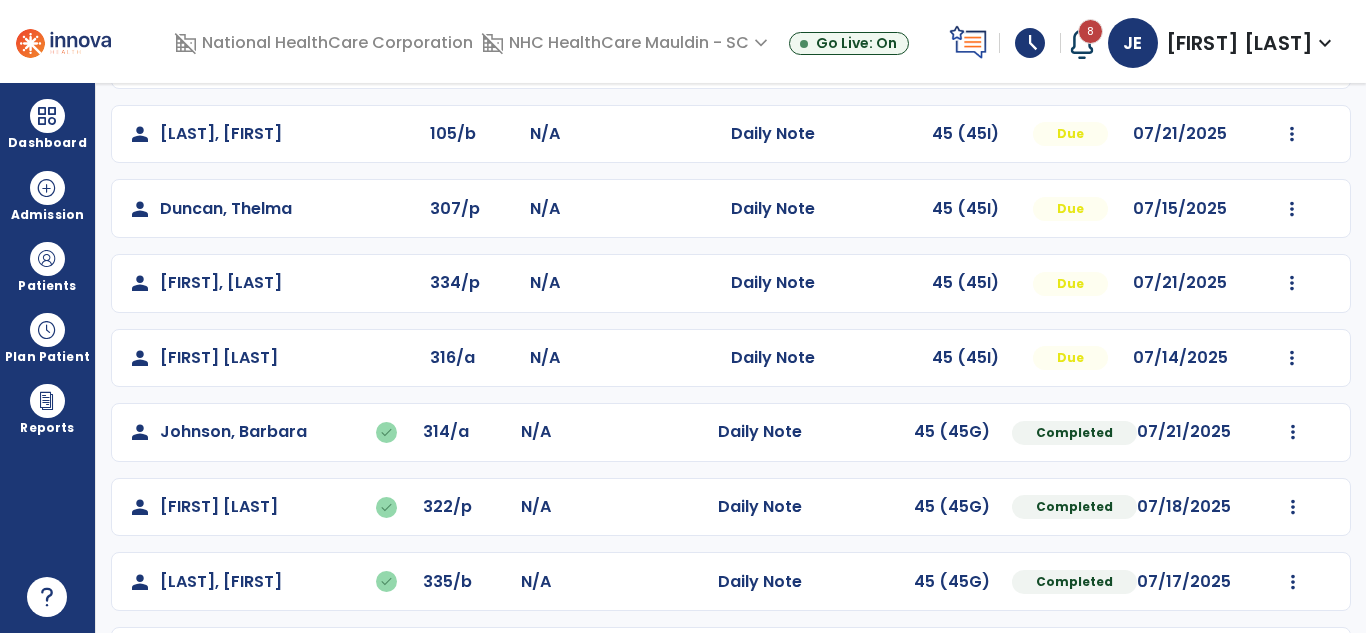 click on "Mark Visit As Complete   Reset Note   Open Document   G + C Mins" 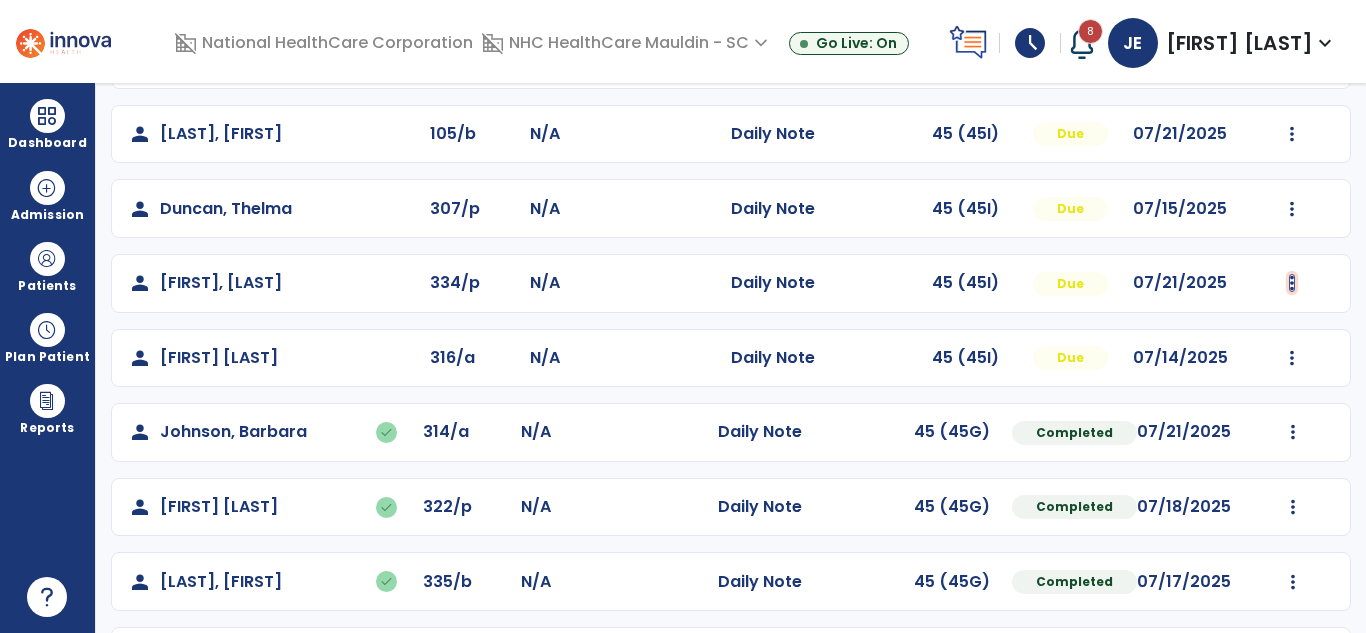 click at bounding box center [1292, -15] 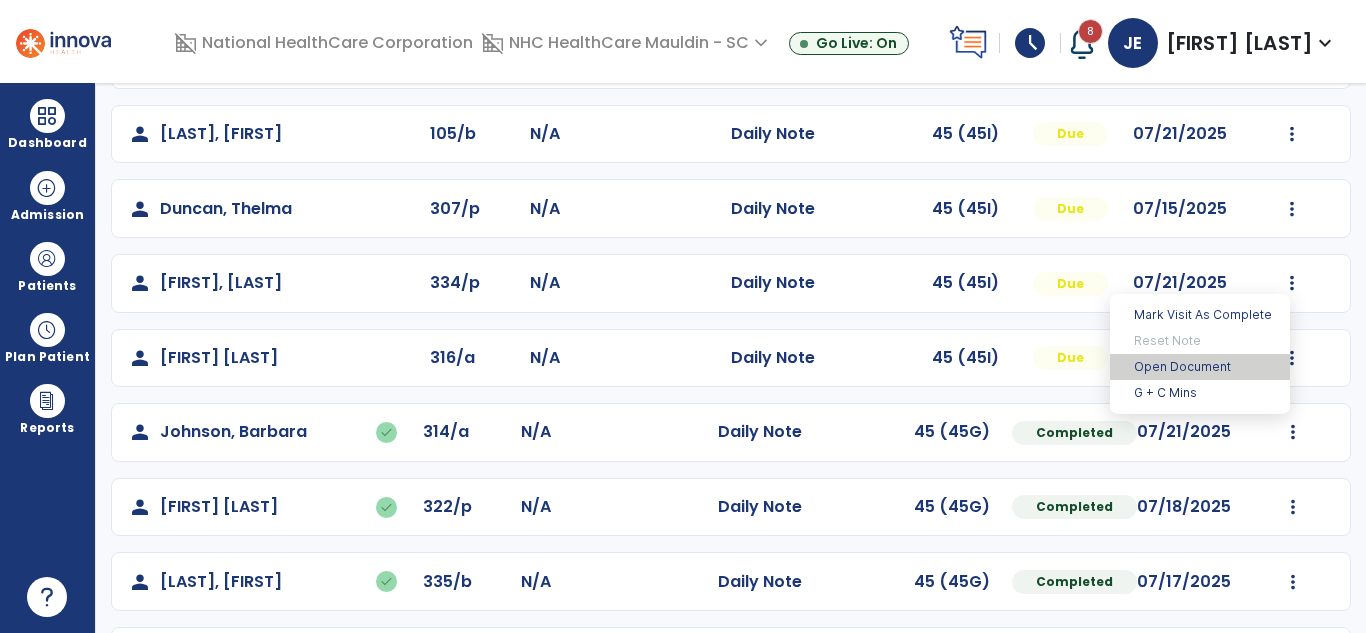 click on "Open Document" at bounding box center (1200, 367) 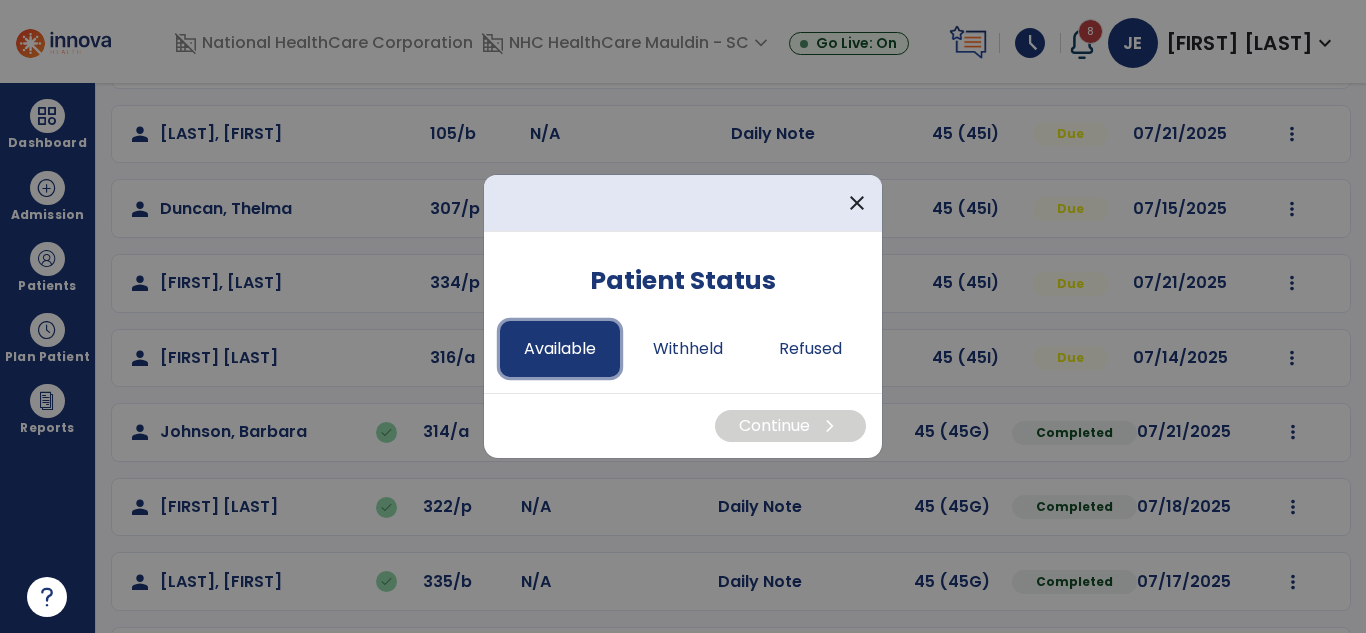 click on "Available" at bounding box center [560, 349] 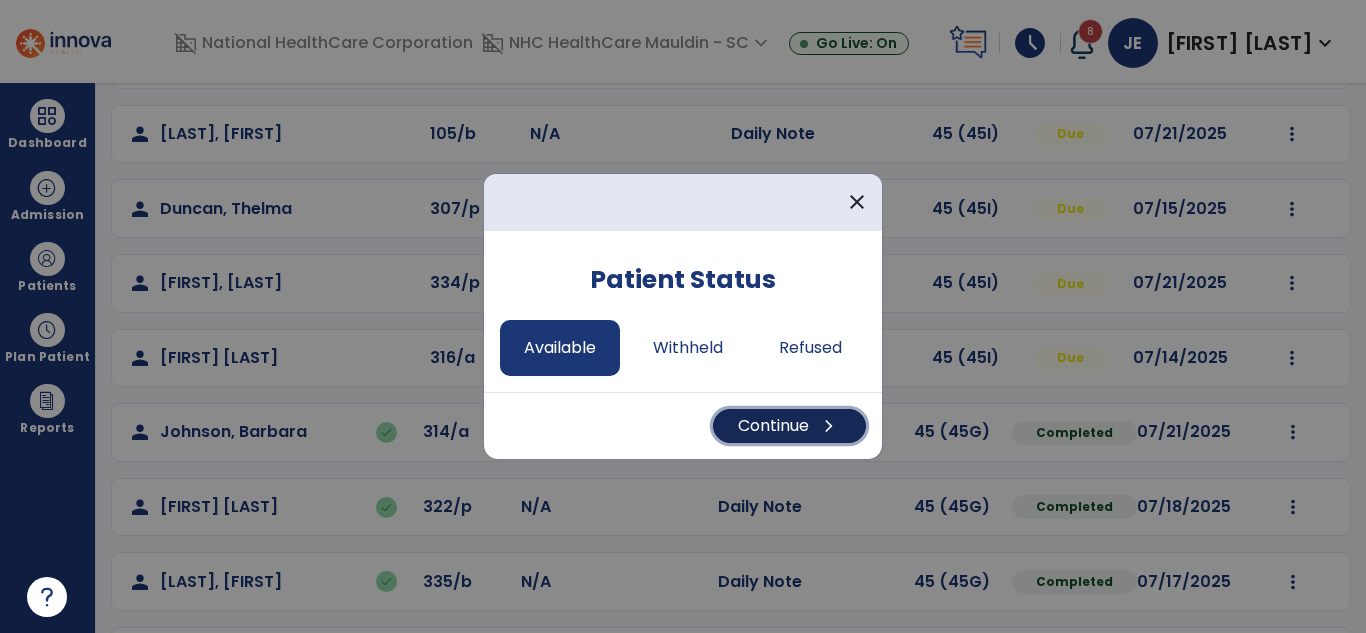 click on "Continue   chevron_right" at bounding box center [789, 426] 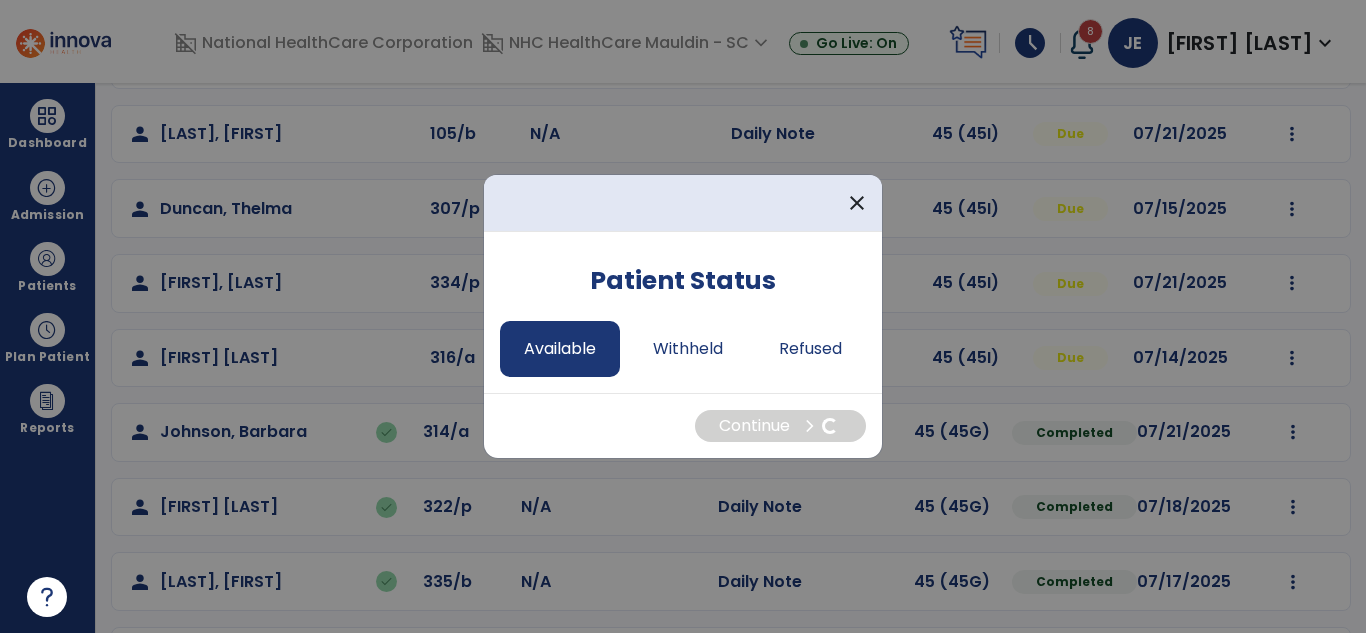 select on "*" 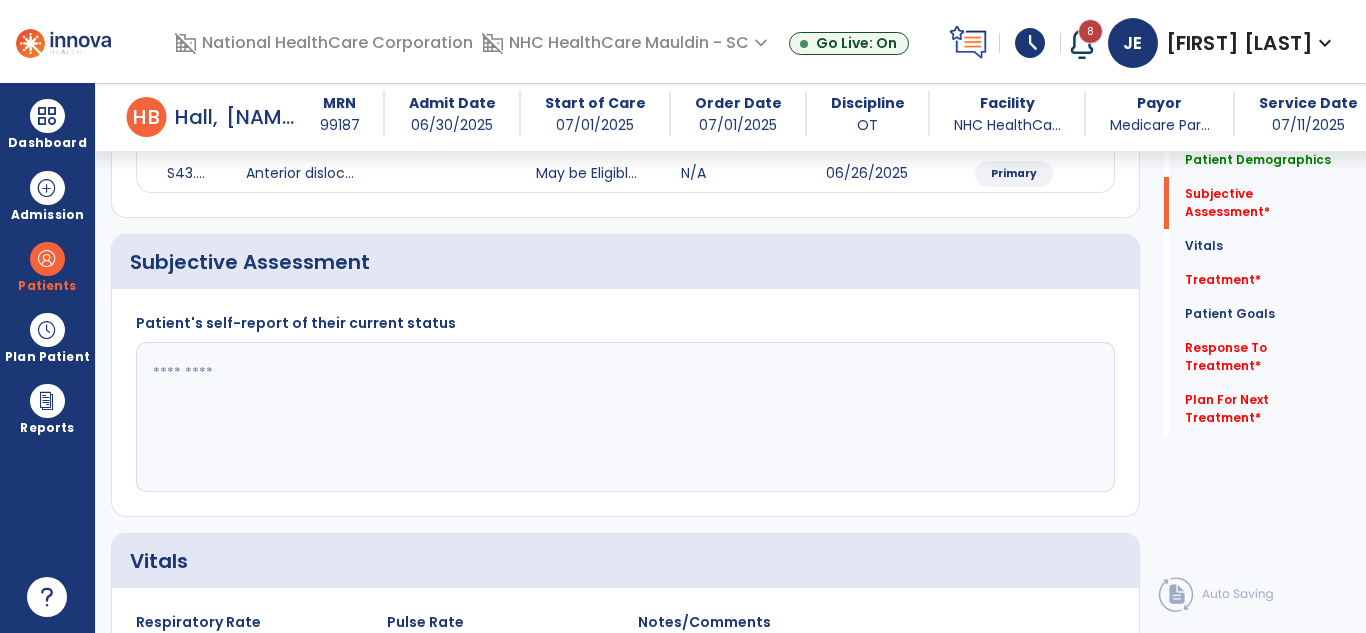 scroll, scrollTop: 296, scrollLeft: 0, axis: vertical 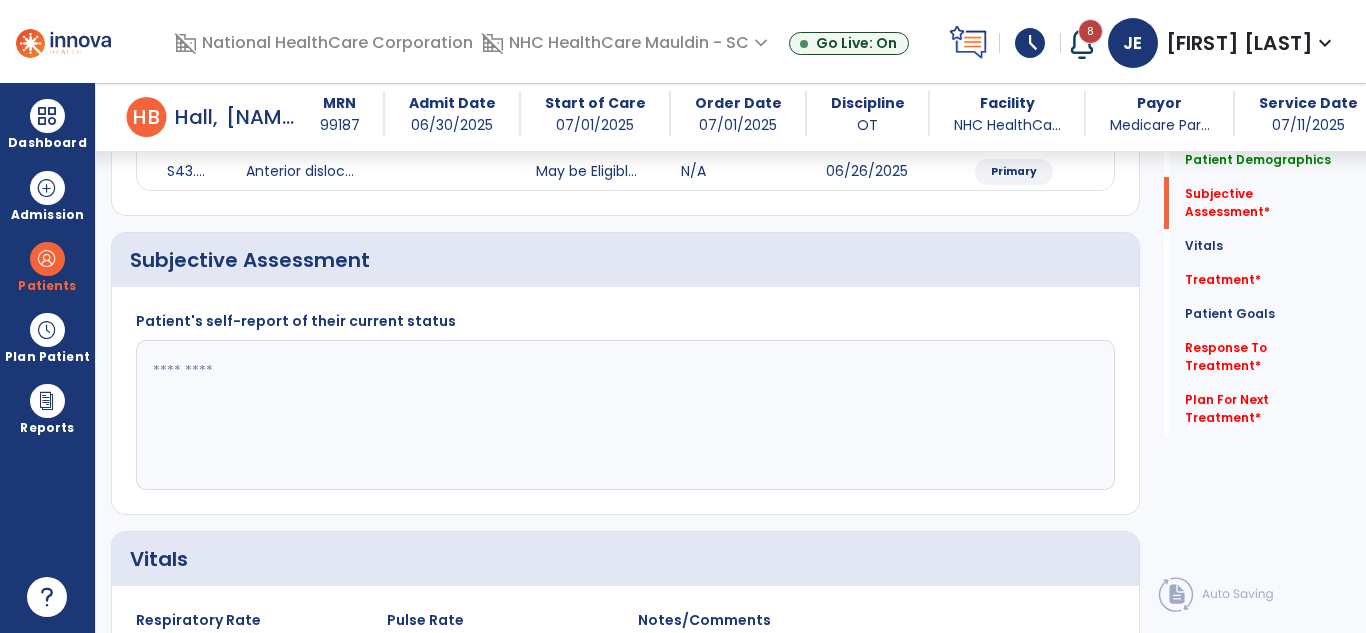 click 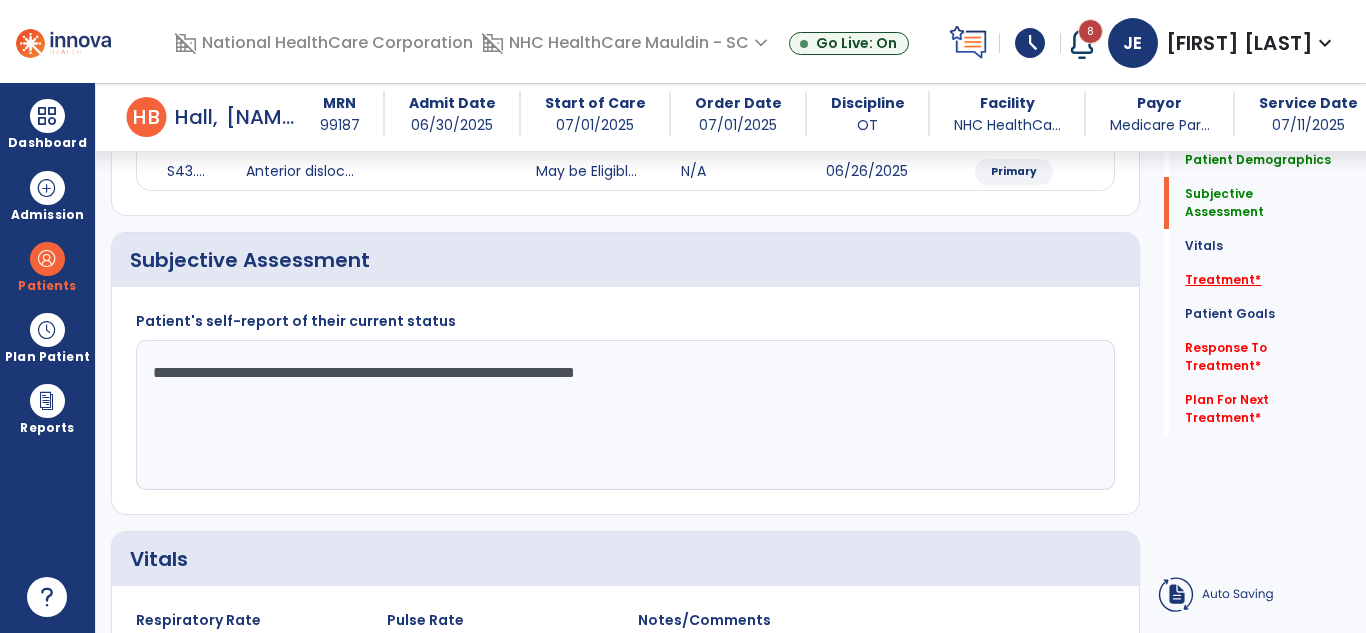 type on "**********" 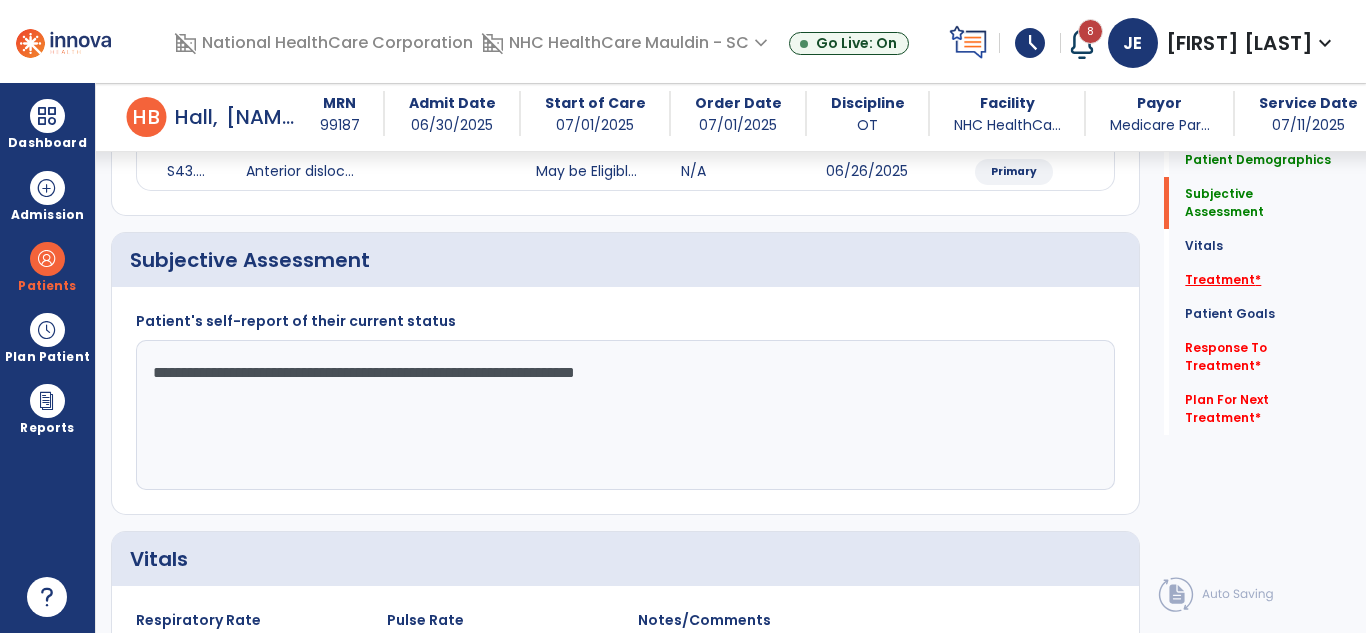 click on "Treatment   *" 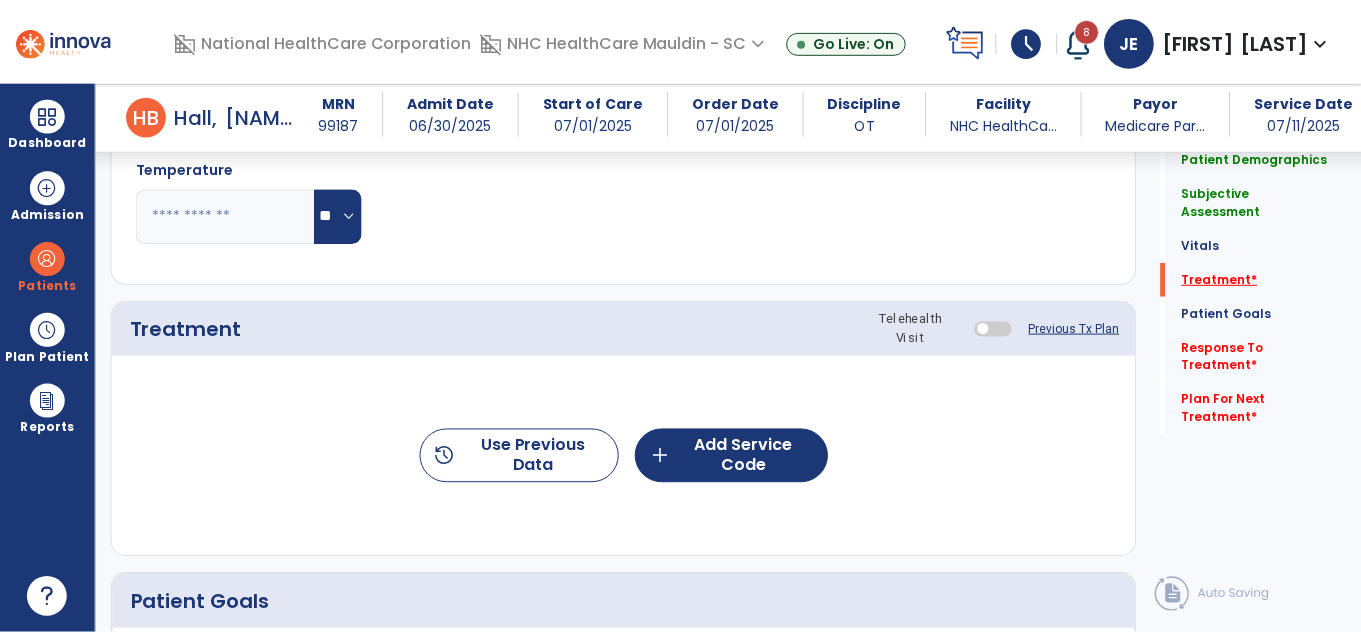 scroll, scrollTop: 1020, scrollLeft: 0, axis: vertical 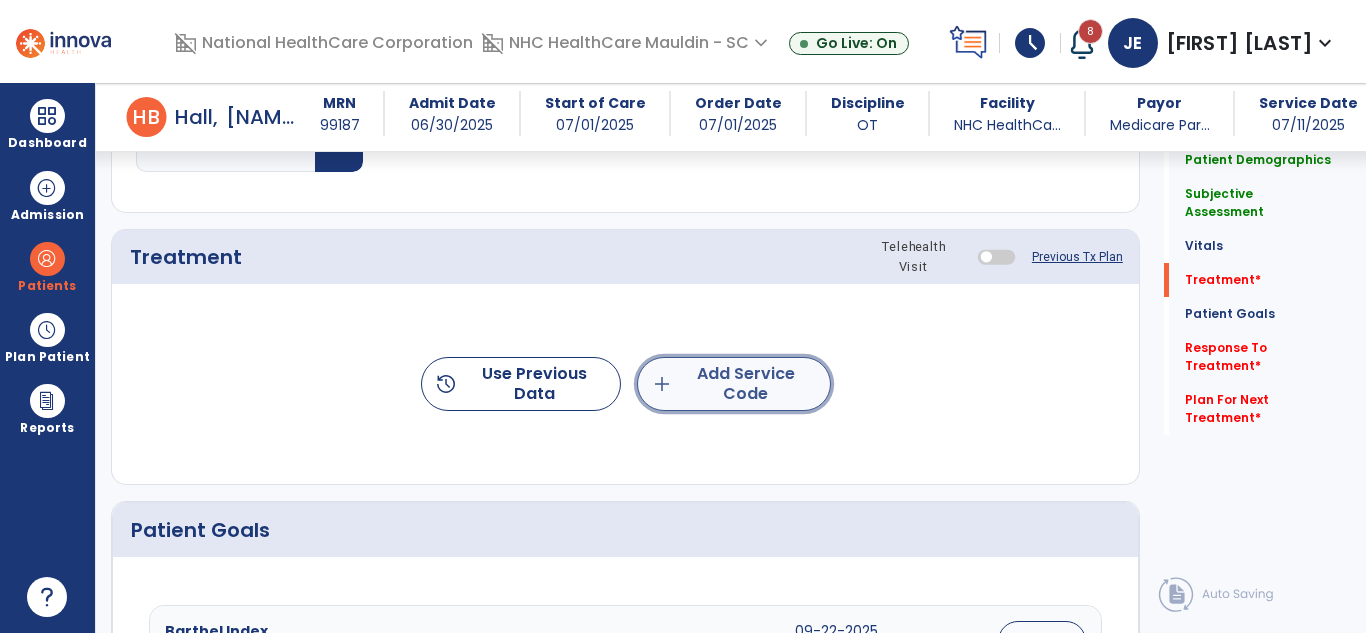 click on "add  Add Service Code" 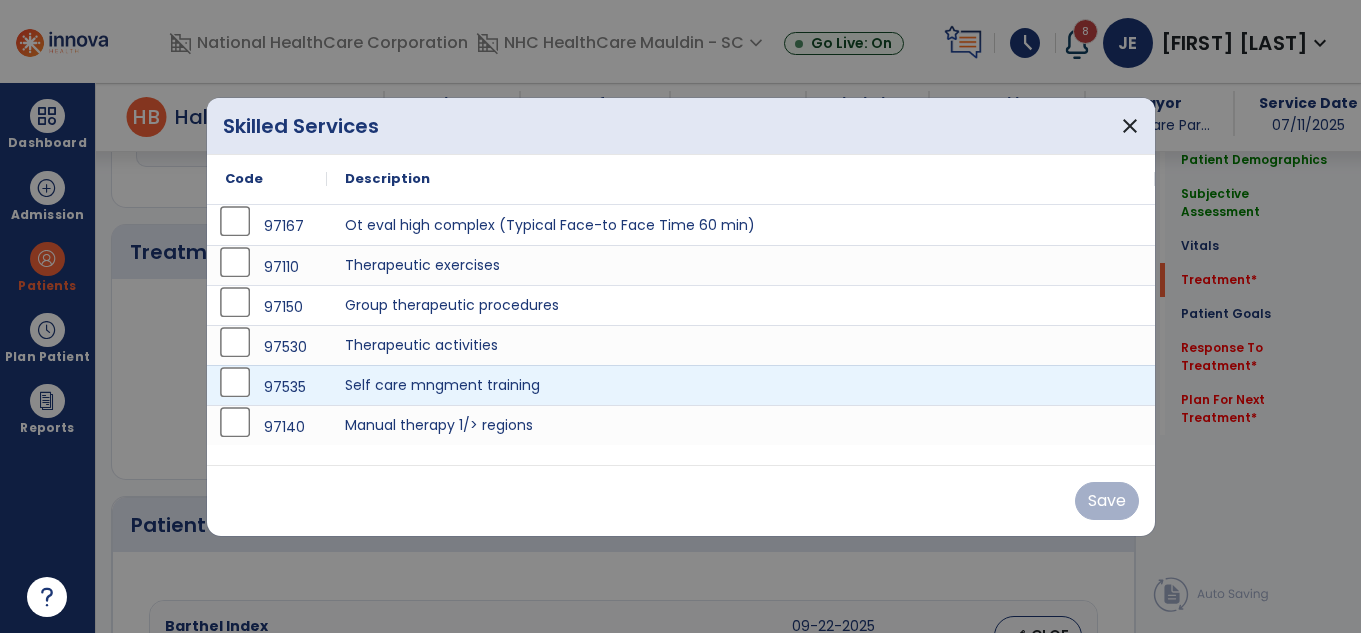 scroll, scrollTop: 1020, scrollLeft: 0, axis: vertical 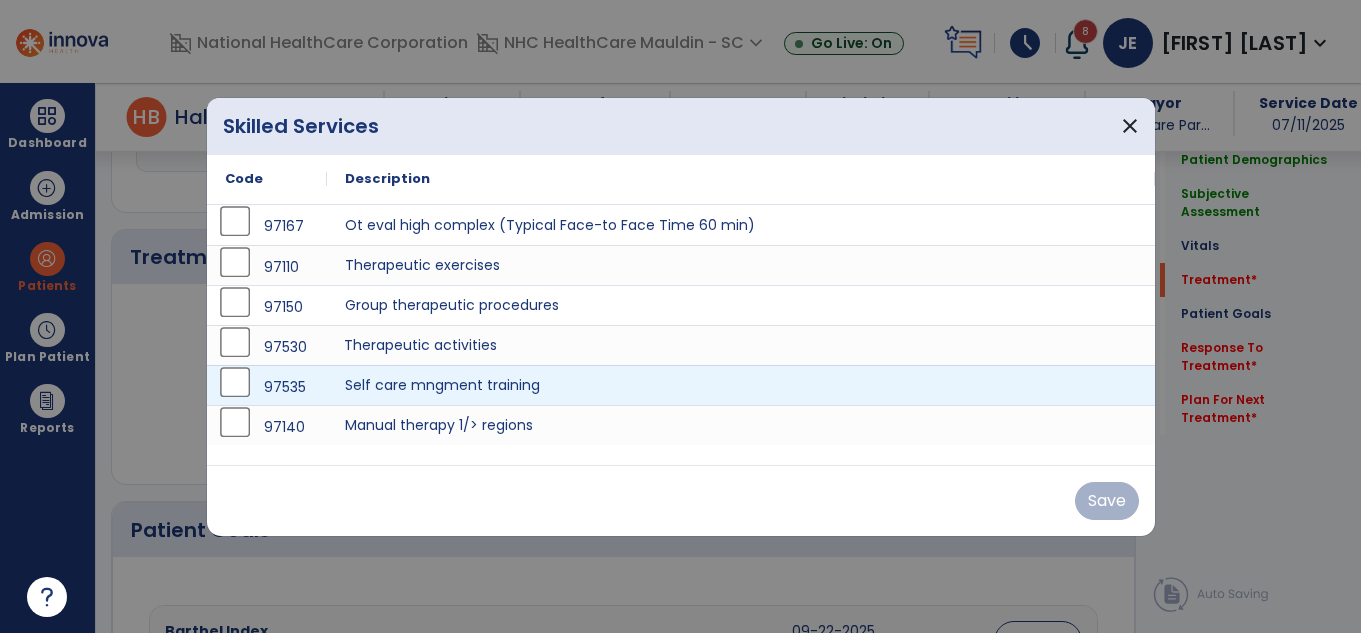 click on "Therapeutic activities" at bounding box center [741, 345] 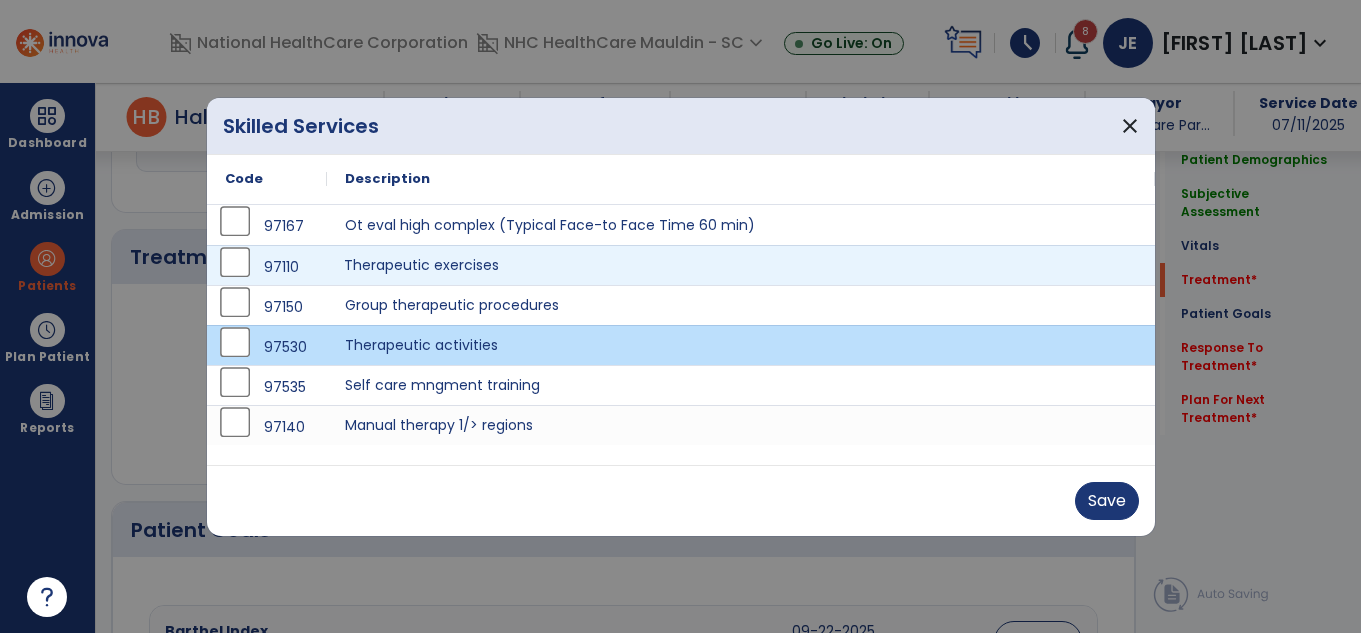 click on "Therapeutic exercises" at bounding box center (741, 265) 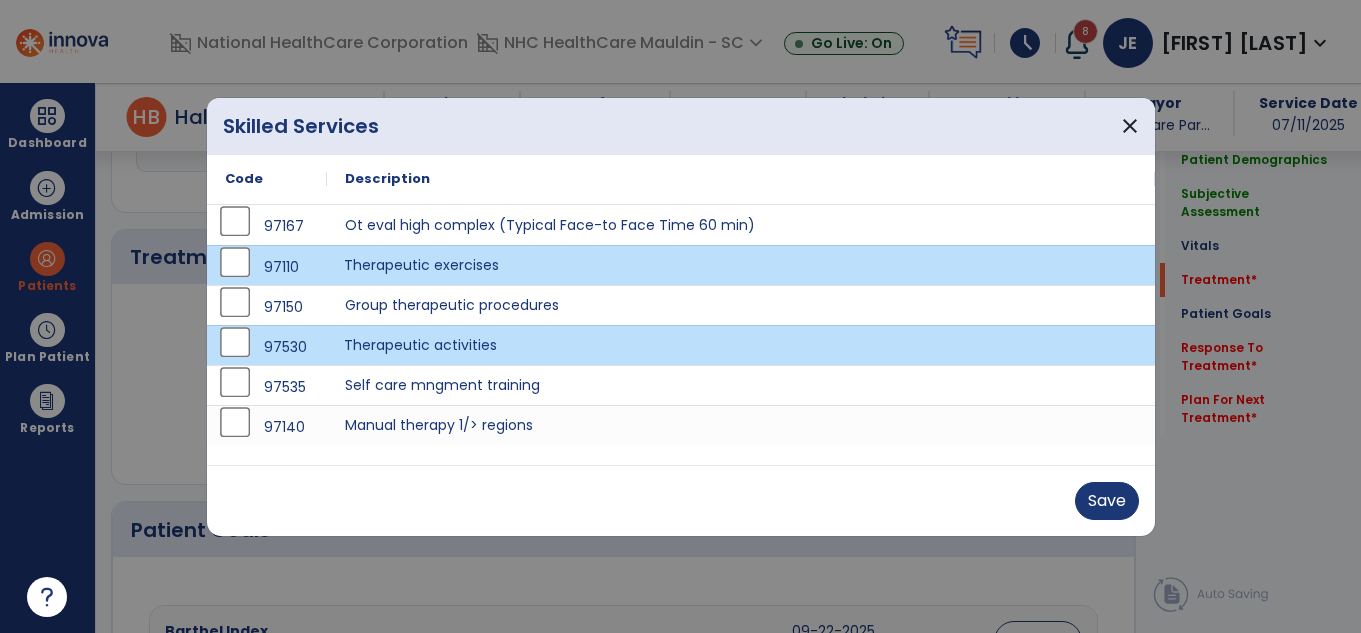 click on "Therapeutic activities" at bounding box center (741, 345) 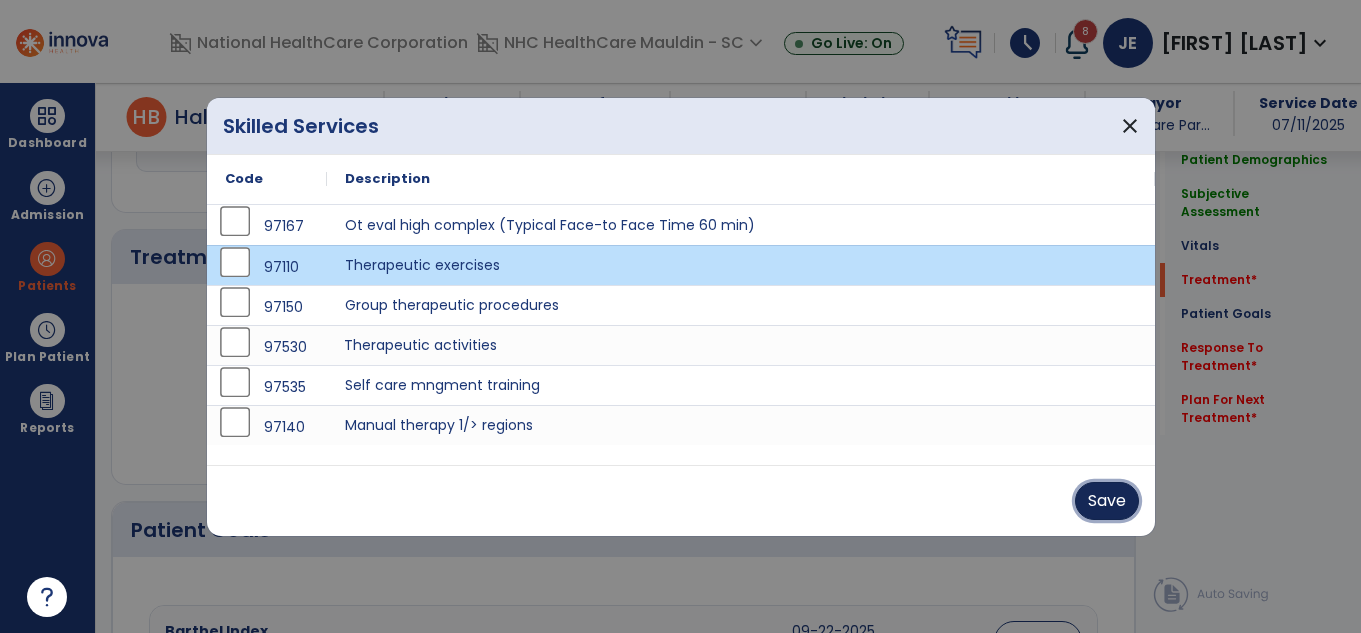 click on "Save" at bounding box center [1107, 501] 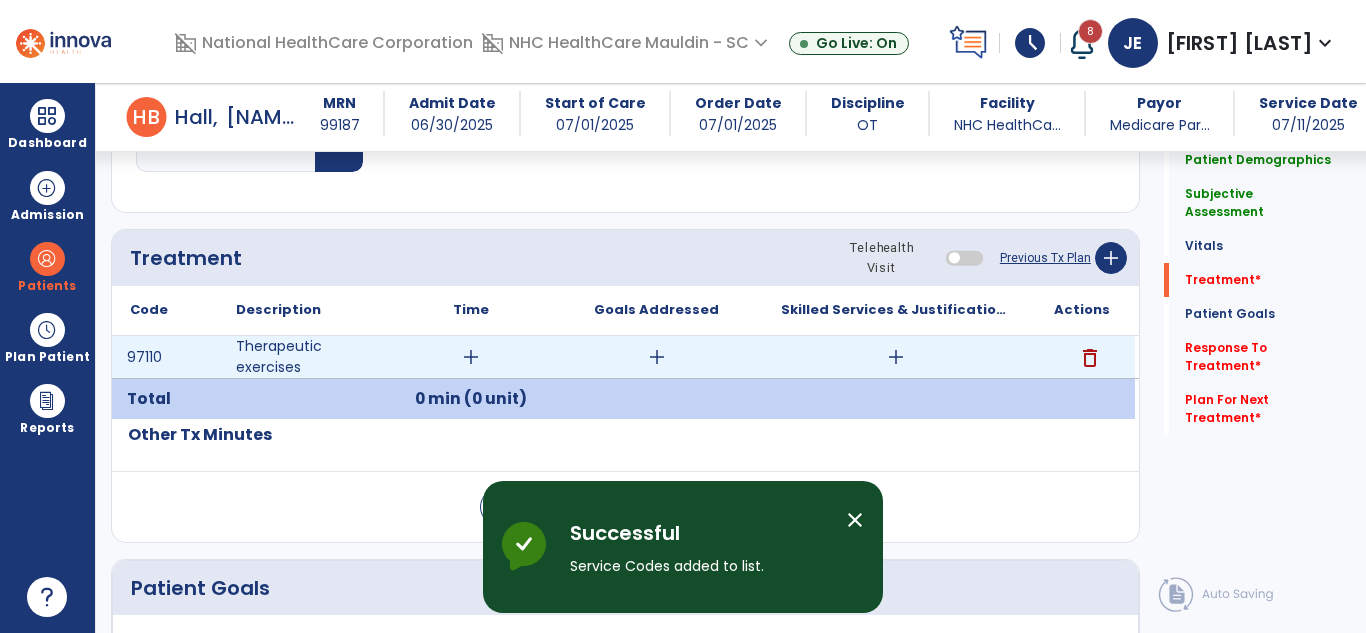click on "add" at bounding box center [471, 357] 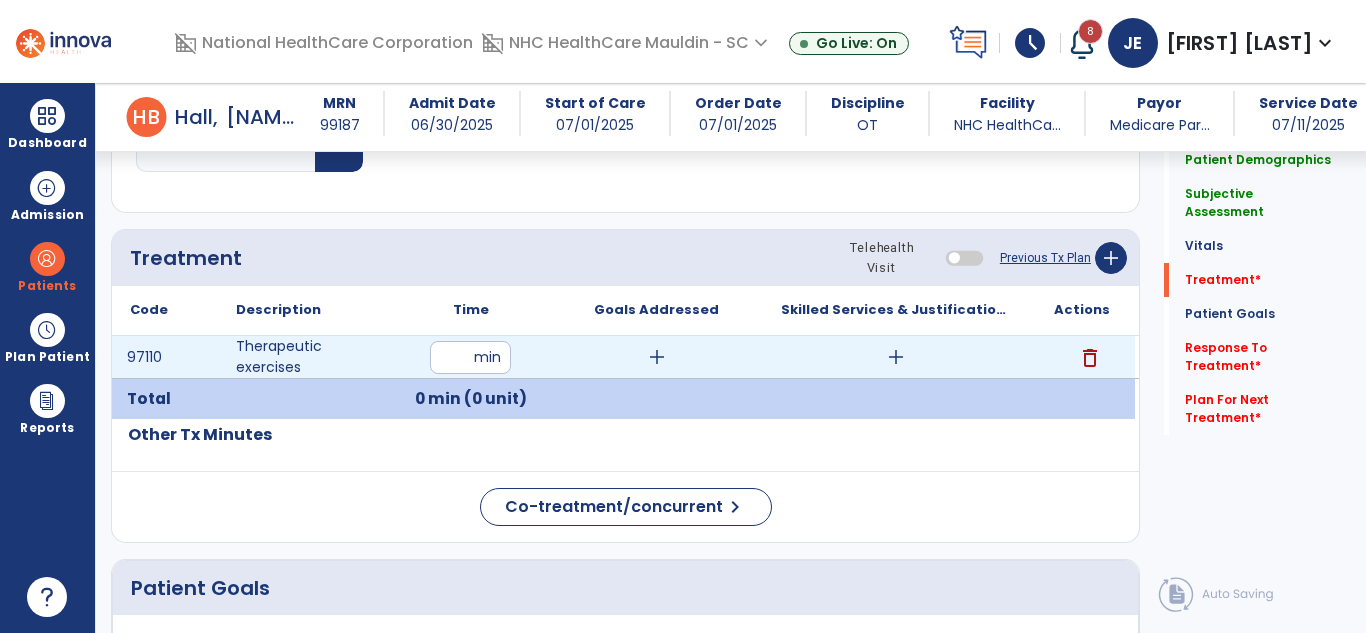type on "**" 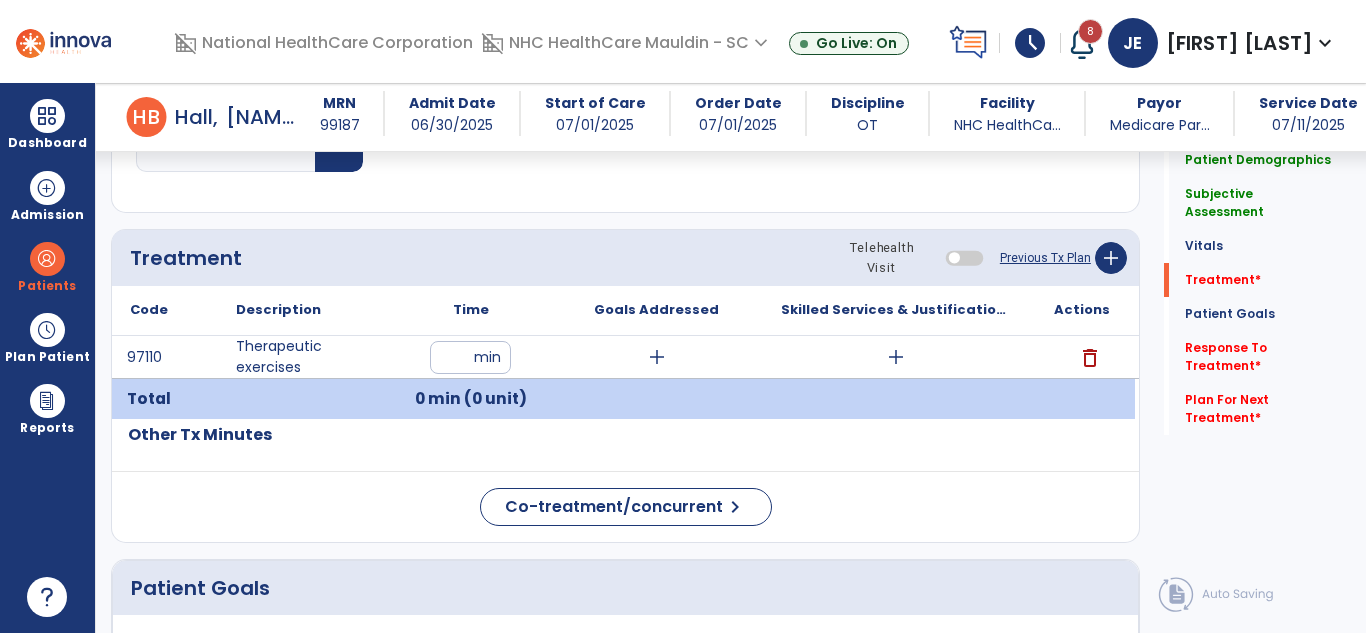 click on "Treatment Telehealth Visit  Previous Tx Plan   add
Code
Description
Time" 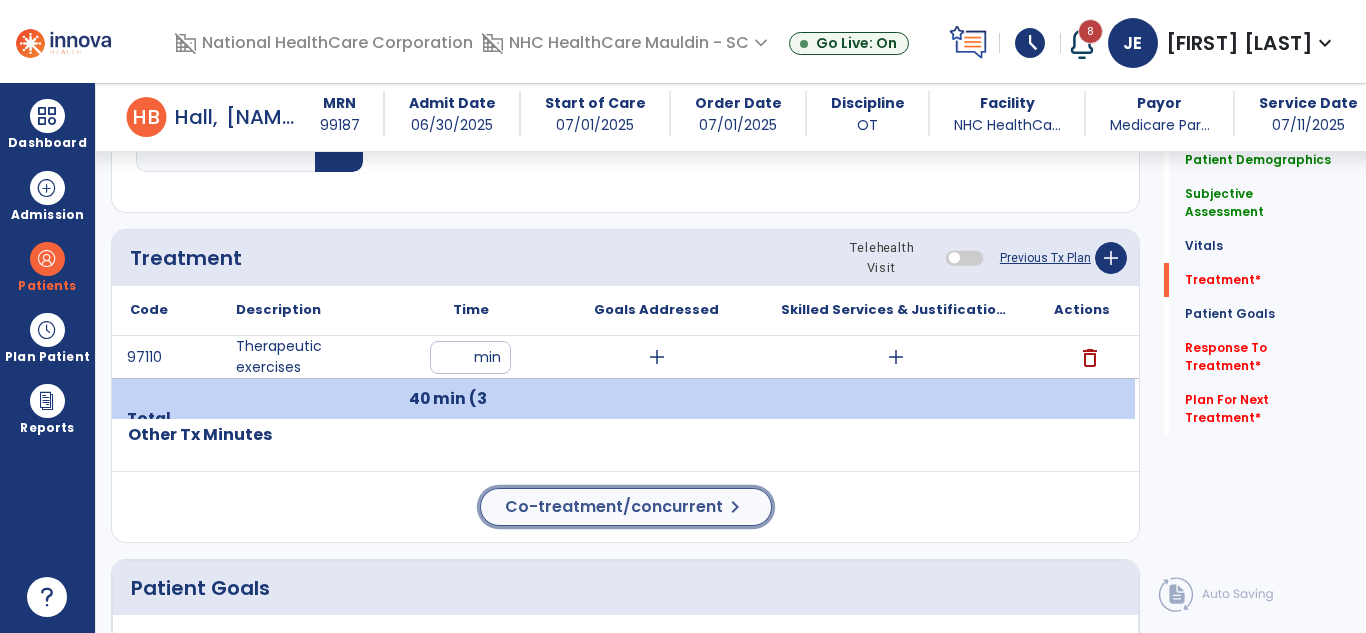 click on "Co-treatment/concurrent" 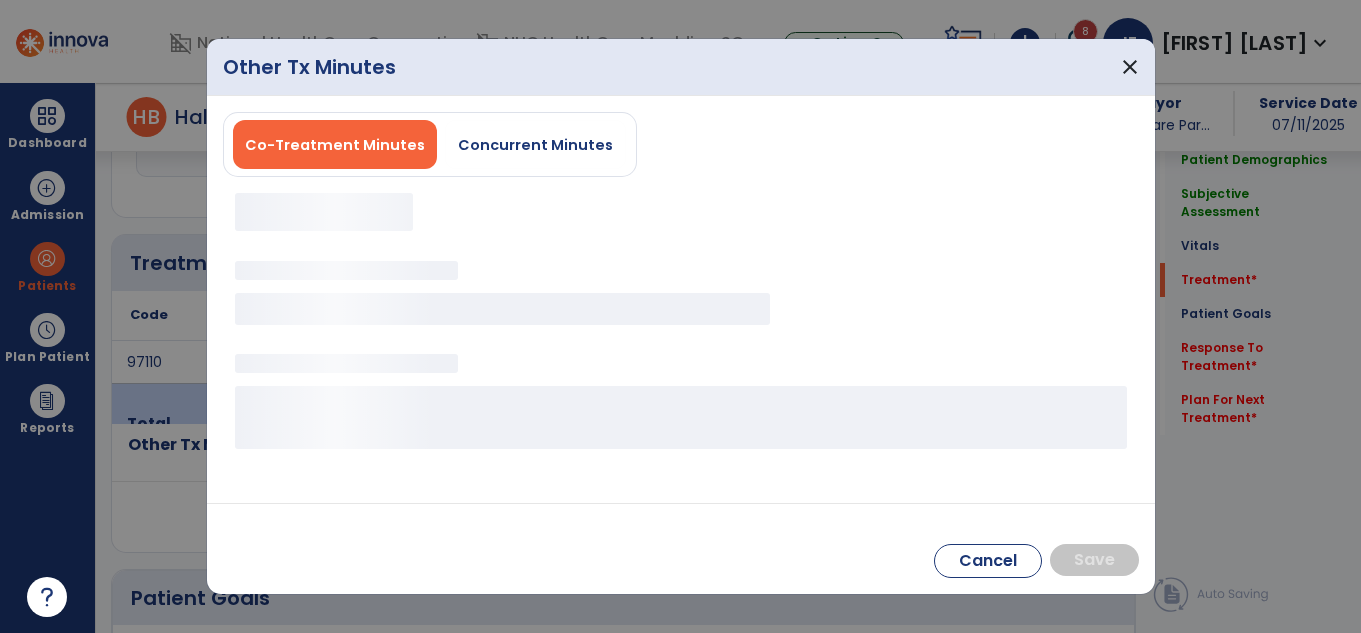 scroll, scrollTop: 1020, scrollLeft: 0, axis: vertical 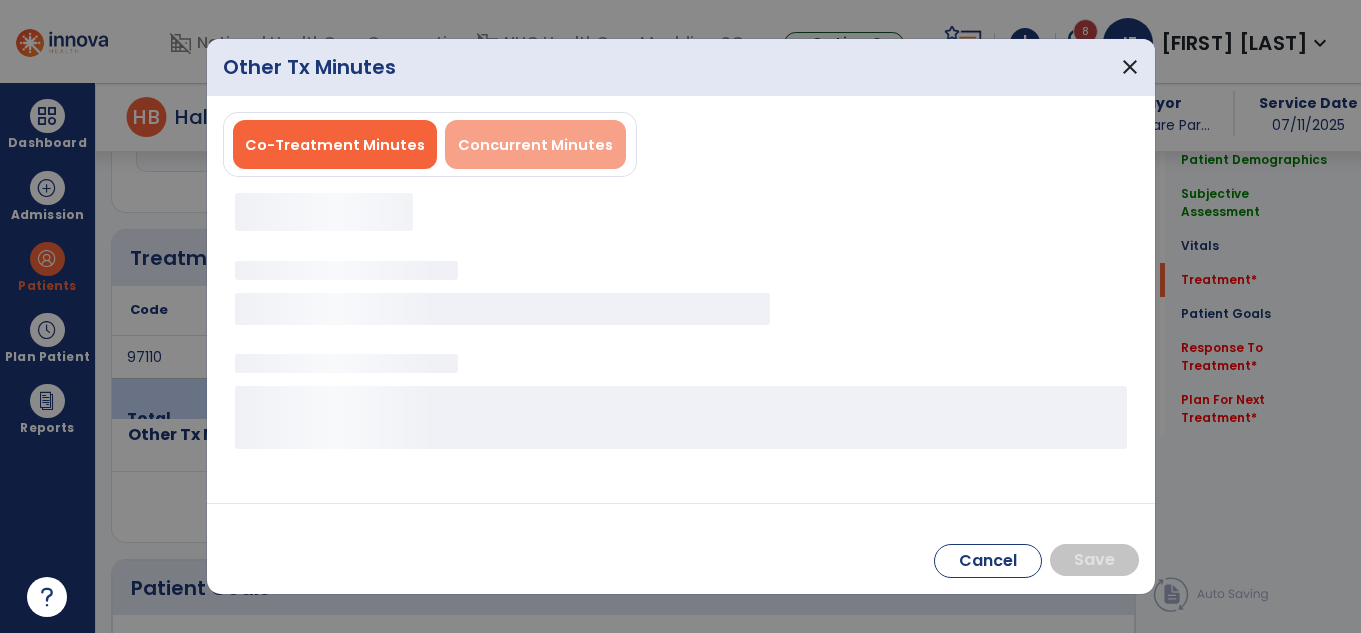 click on "Concurrent Minutes" at bounding box center [535, 145] 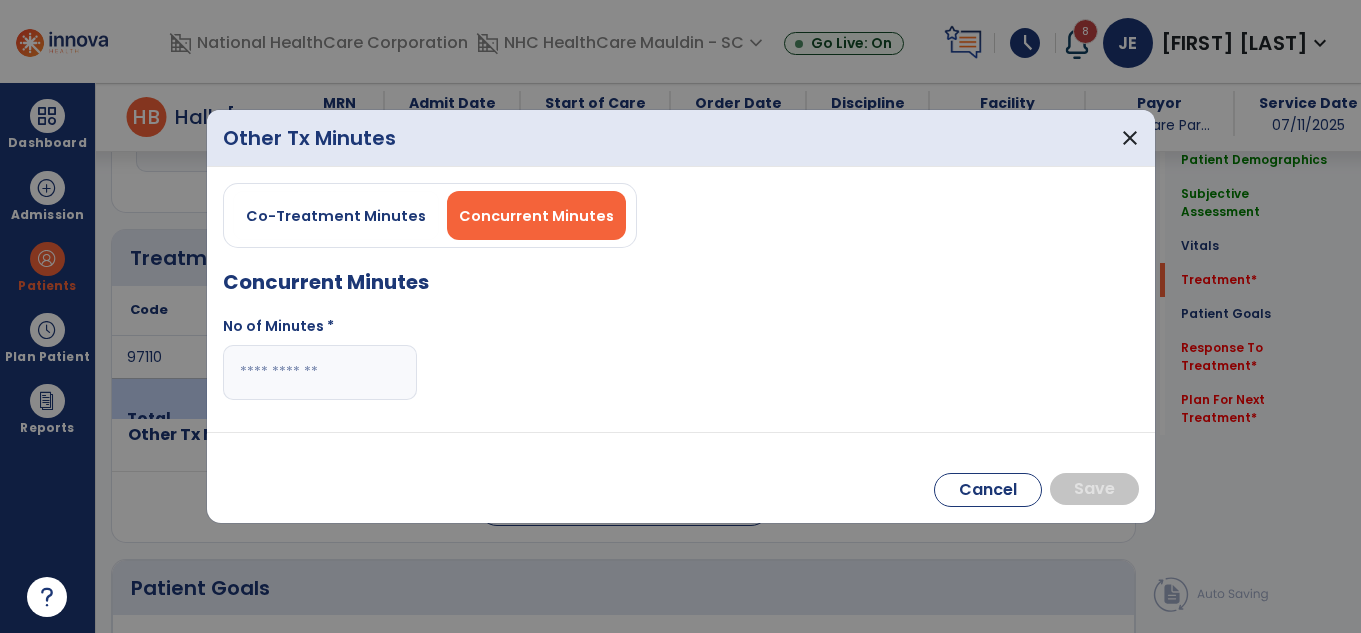 click at bounding box center [320, 372] 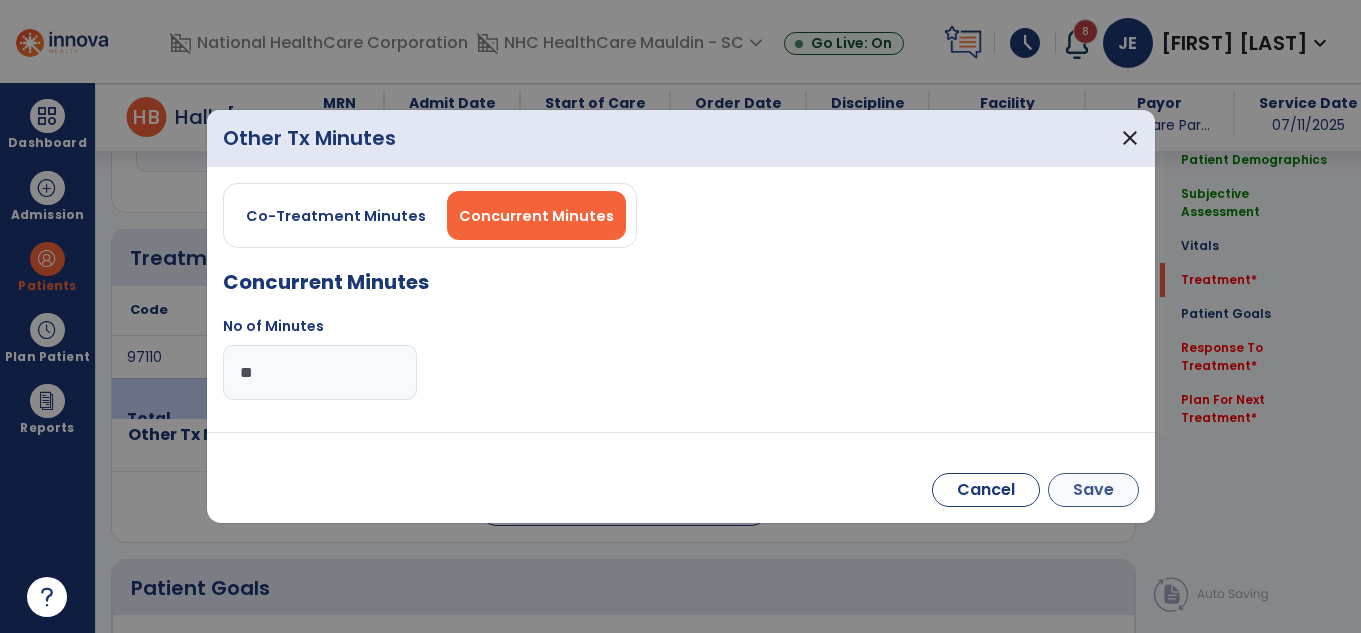 type on "**" 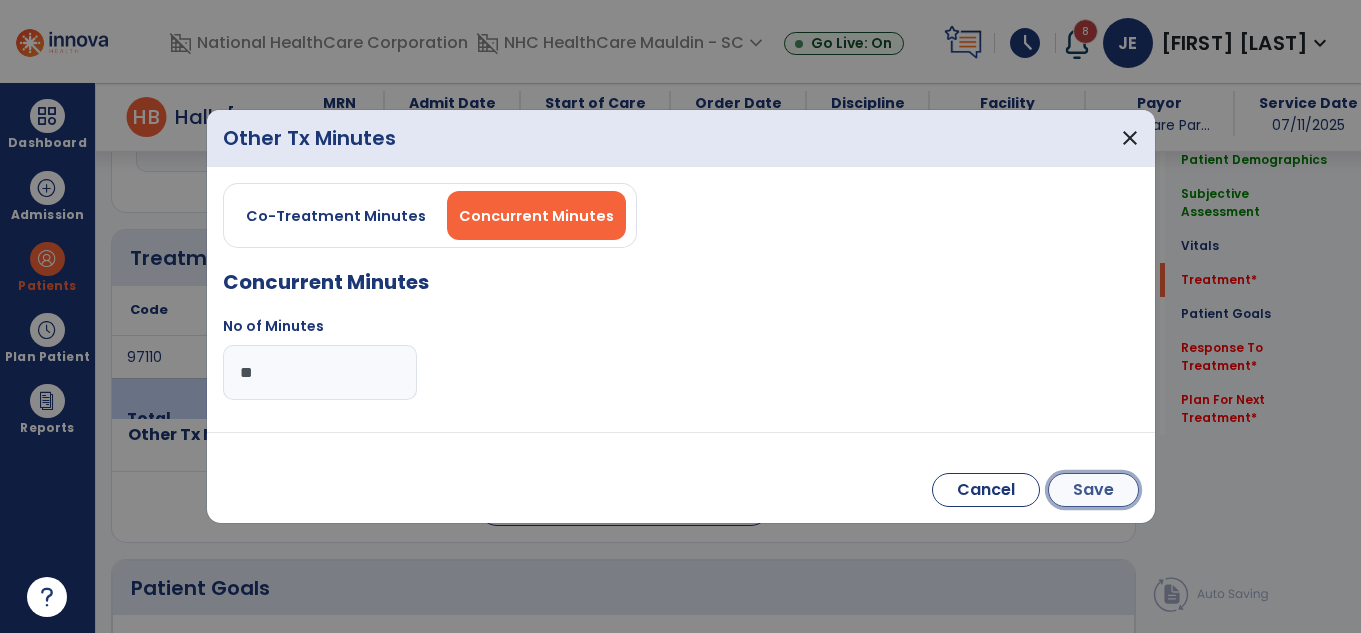 click on "Save" at bounding box center [1093, 490] 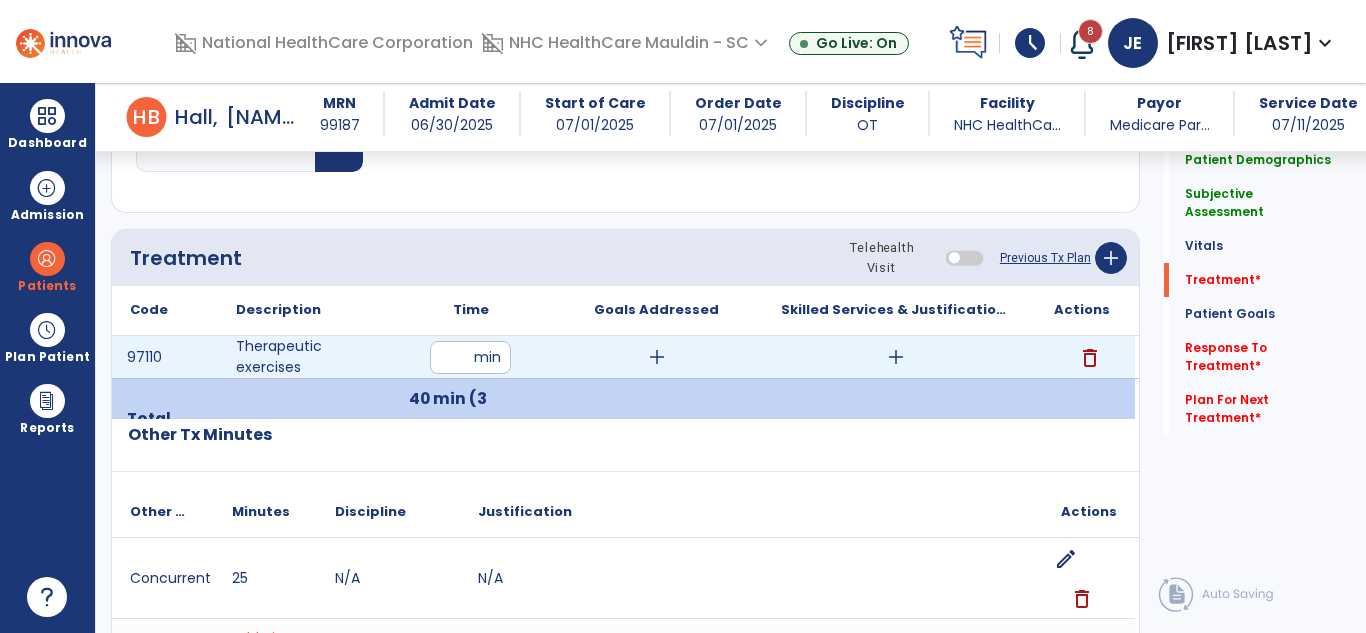 click on "add" at bounding box center [896, 357] 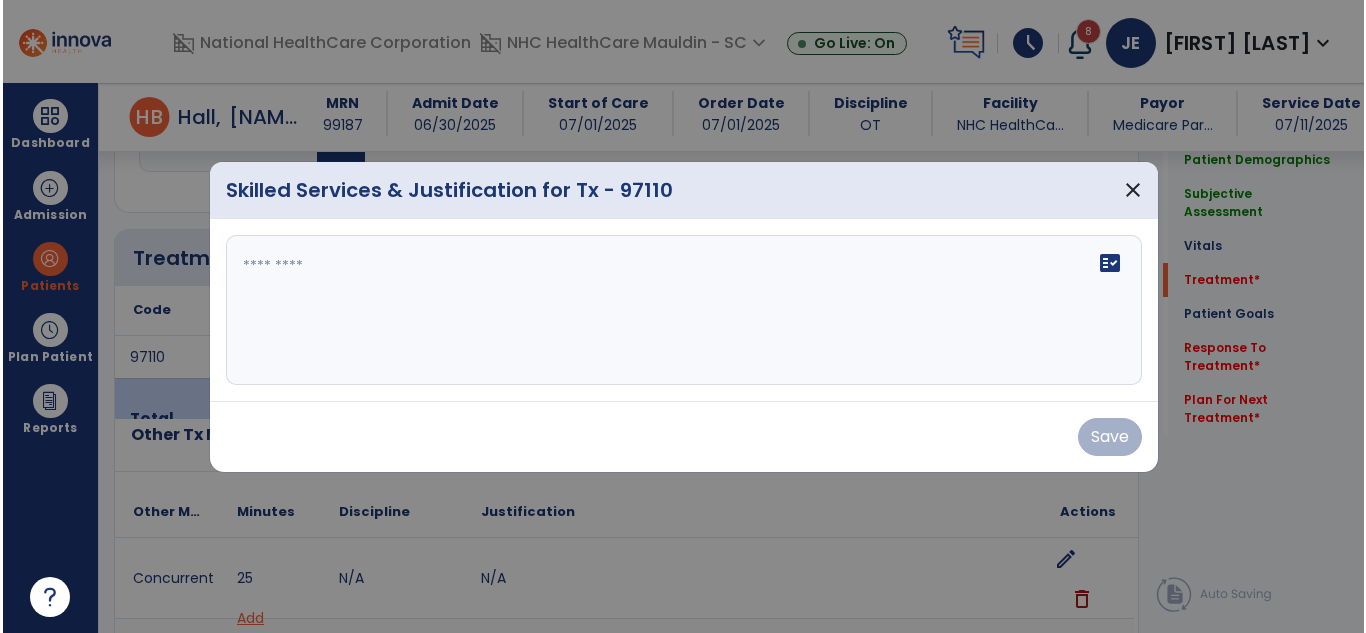 scroll, scrollTop: 1020, scrollLeft: 0, axis: vertical 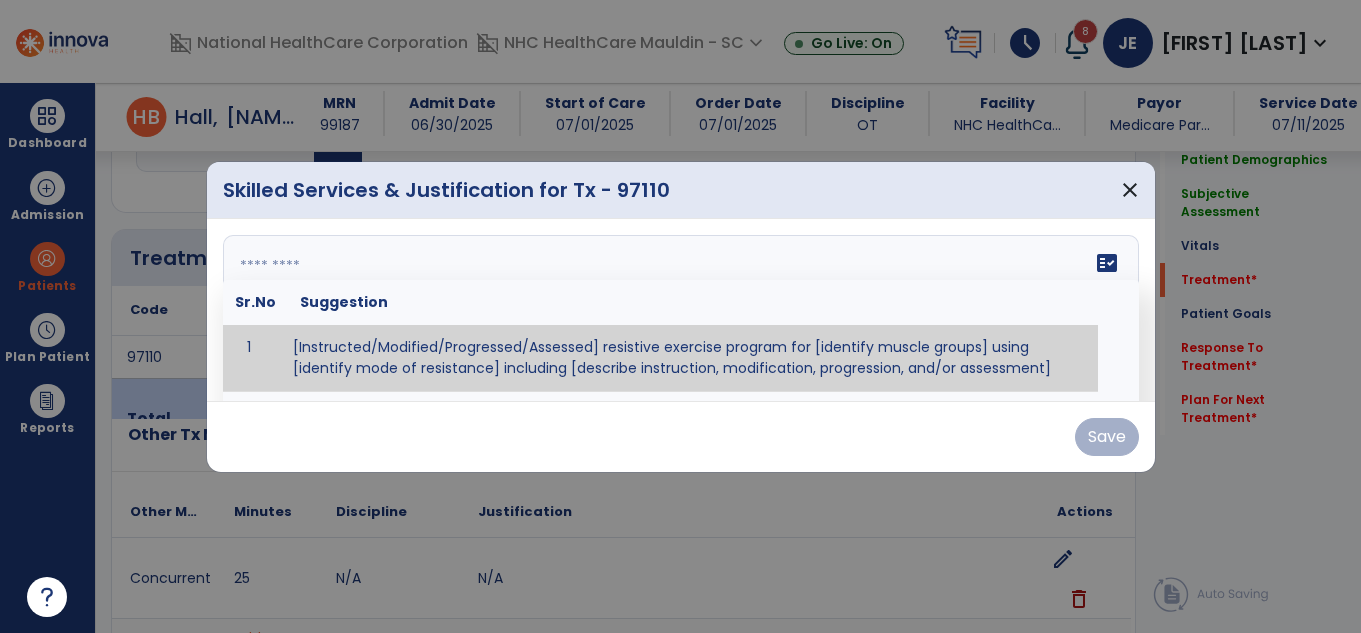 click on "fact_check  Sr.No Suggestion 1 [Instructed/Modified/Progressed/Assessed] resistive exercise program for [identify muscle groups] using [identify mode of resistance] including [describe instruction, modification, progression, and/or assessment] 2 [Instructed/Modified/Progressed/Assessed] aerobic exercise program using [identify equipment/mode] including [describe instruction, modification,progression, and/or assessment] 3 [Instructed/Modified/Progressed/Assessed] [PROM/A/AROM/AROM] program for [identify joint movements] using [contract-relax, over-pressure, inhibitory techniques, other] 4 [Assessed/Tested] aerobic capacity with administration of [aerobic capacity test]" at bounding box center [681, 310] 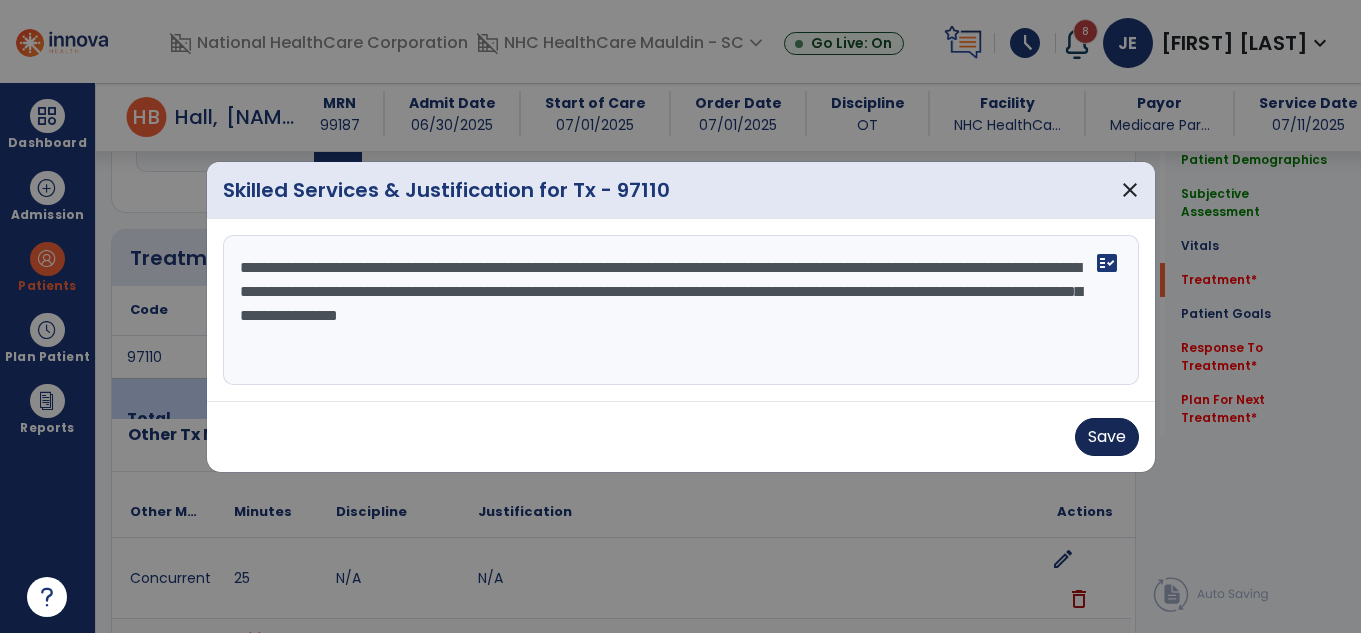 type on "**********" 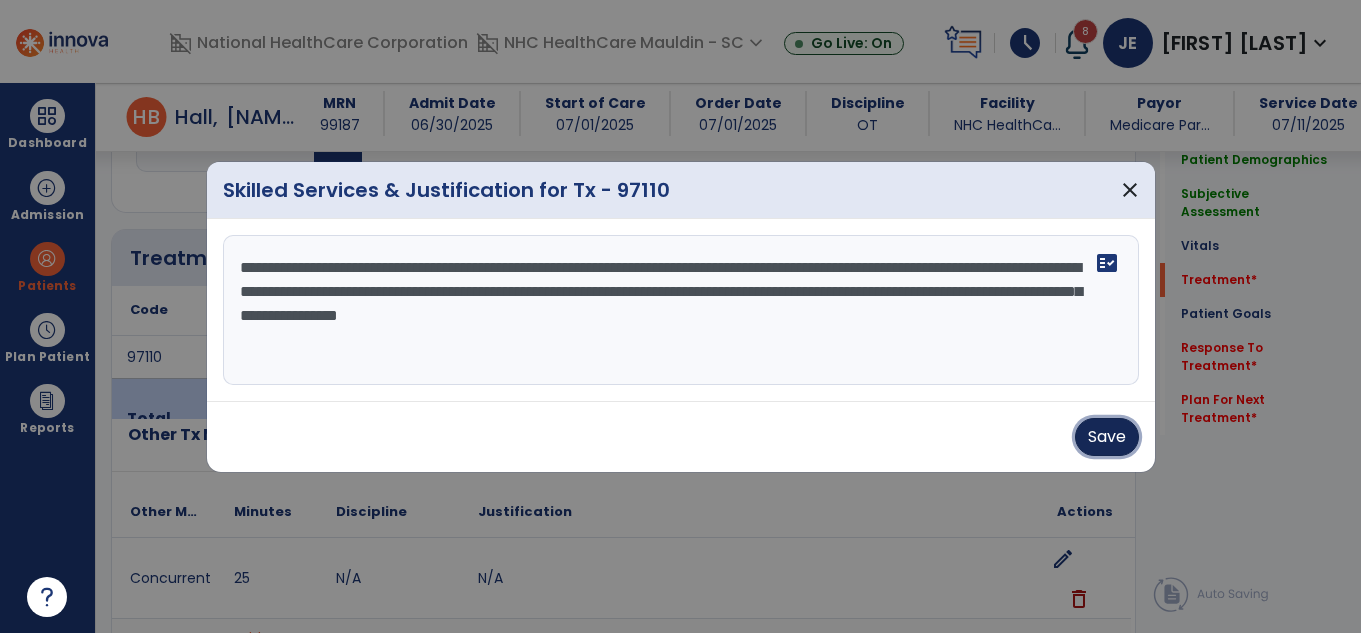 click on "Save" at bounding box center (1107, 437) 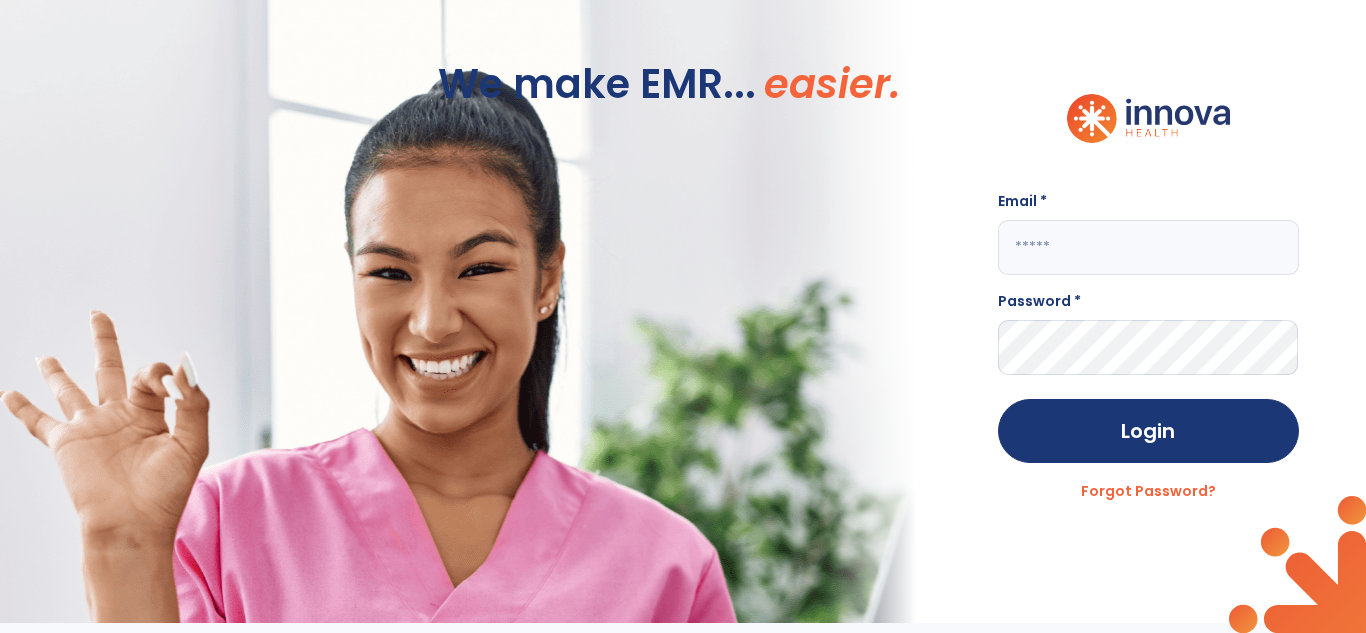 type on "**********" 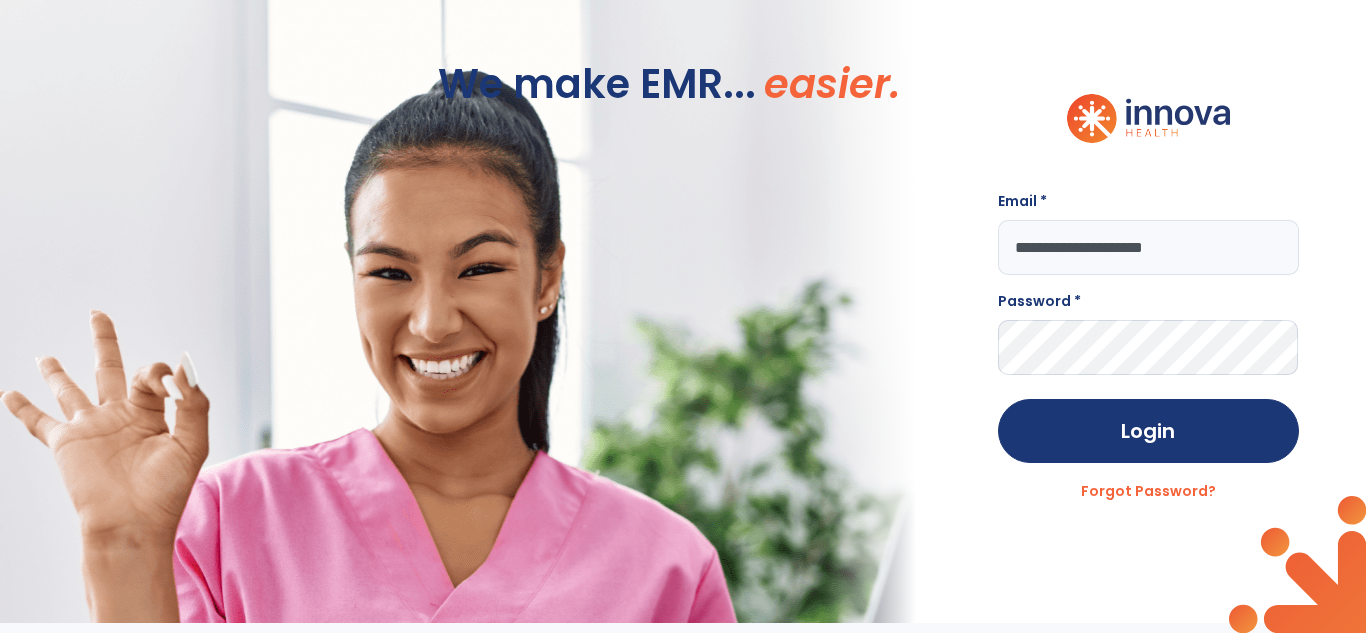 scroll, scrollTop: 0, scrollLeft: 0, axis: both 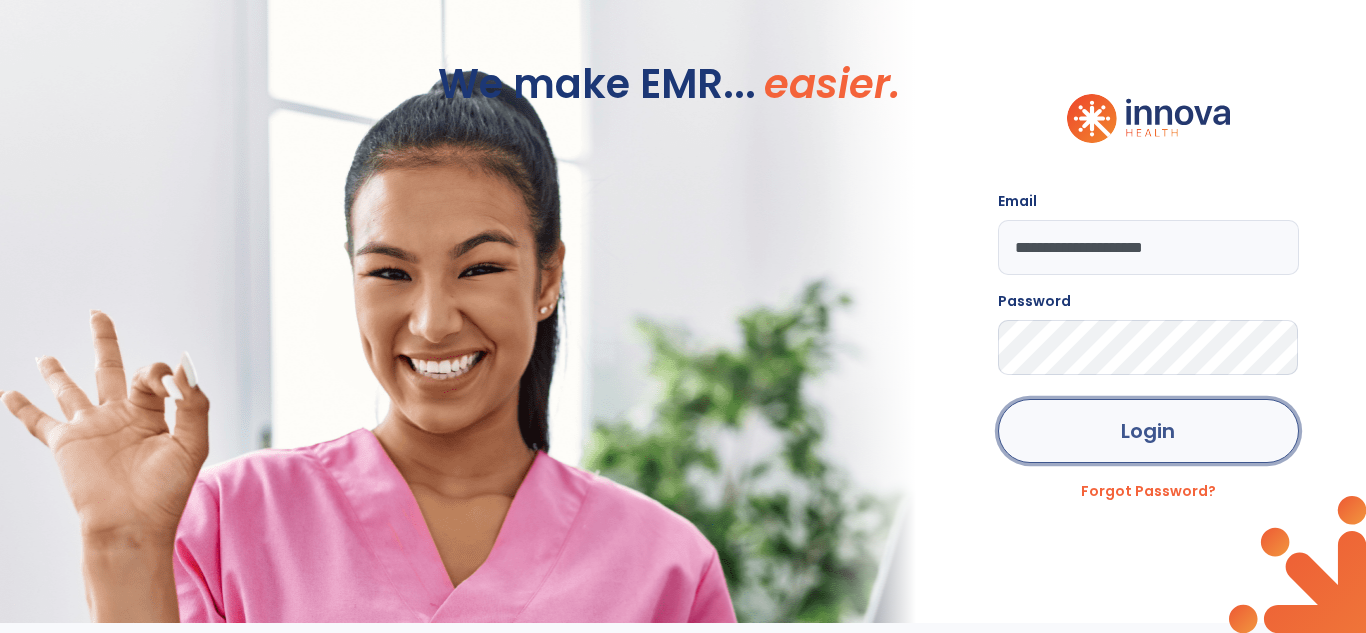 click on "Login" 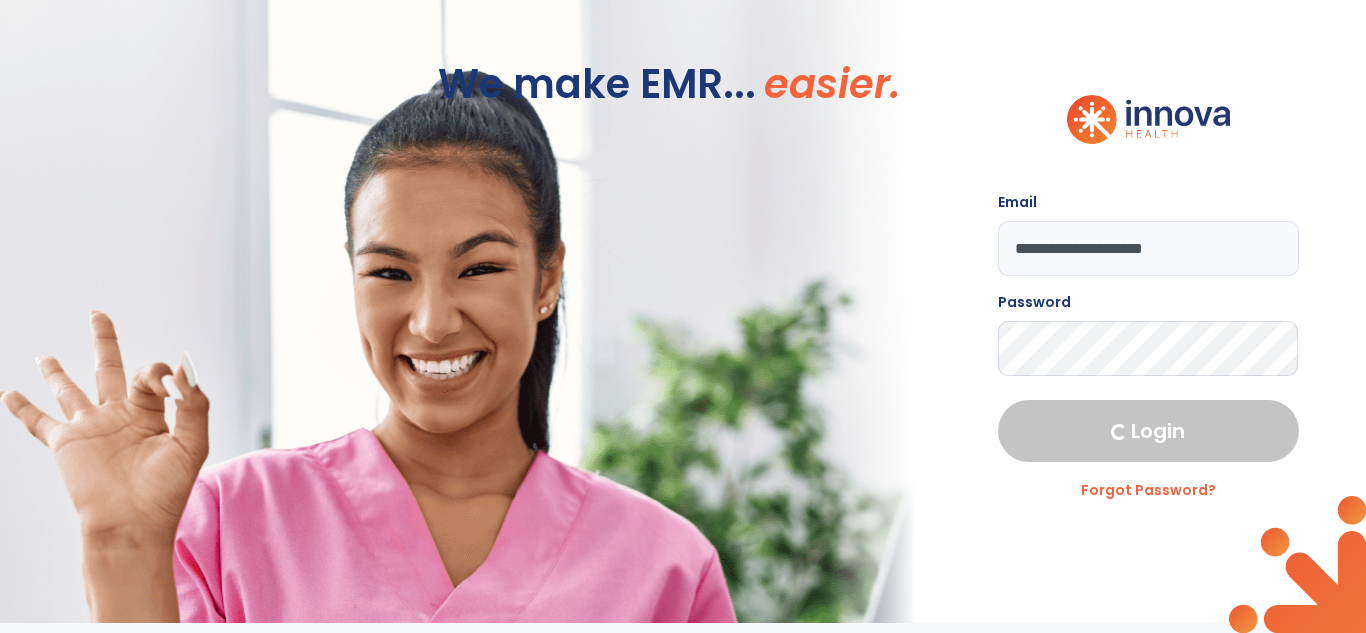 select on "****" 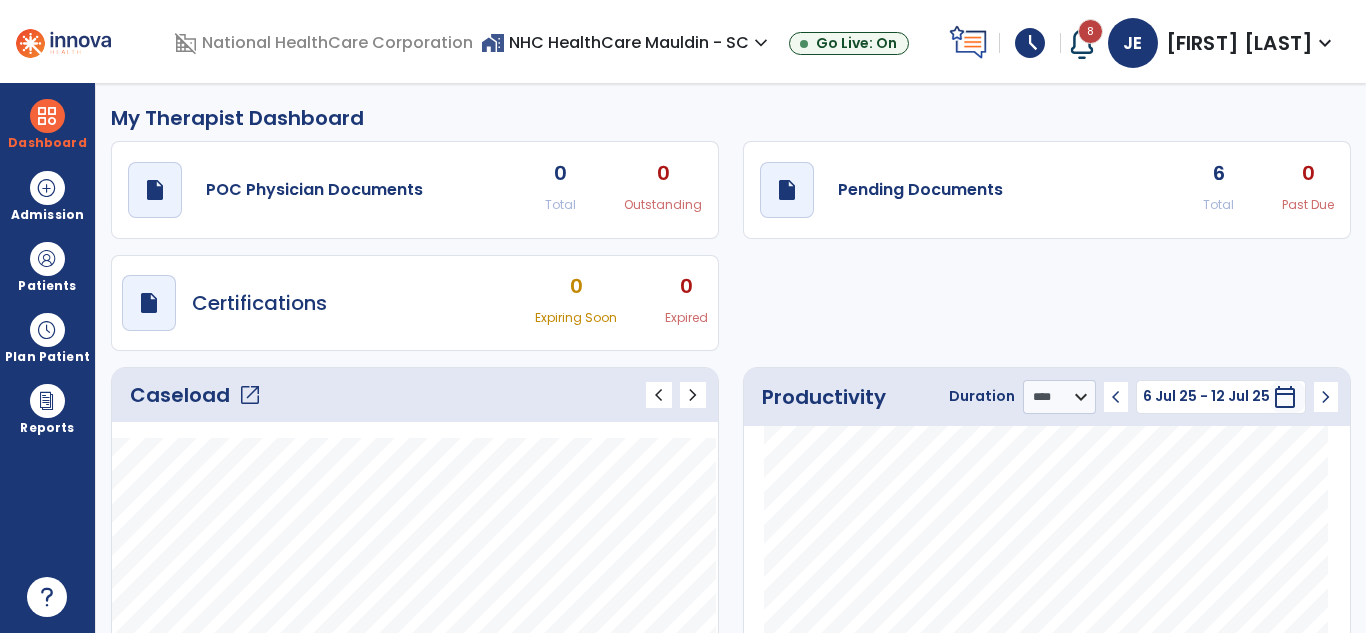 click on "open_in_new" 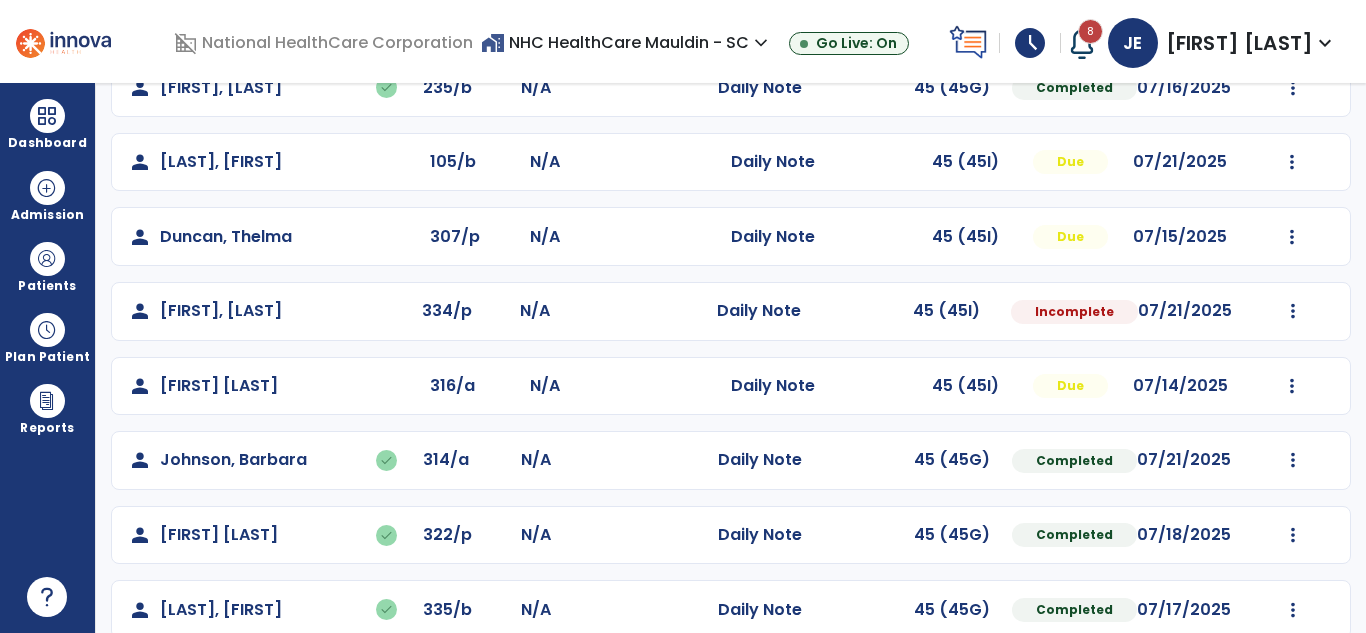 scroll, scrollTop: 276, scrollLeft: 0, axis: vertical 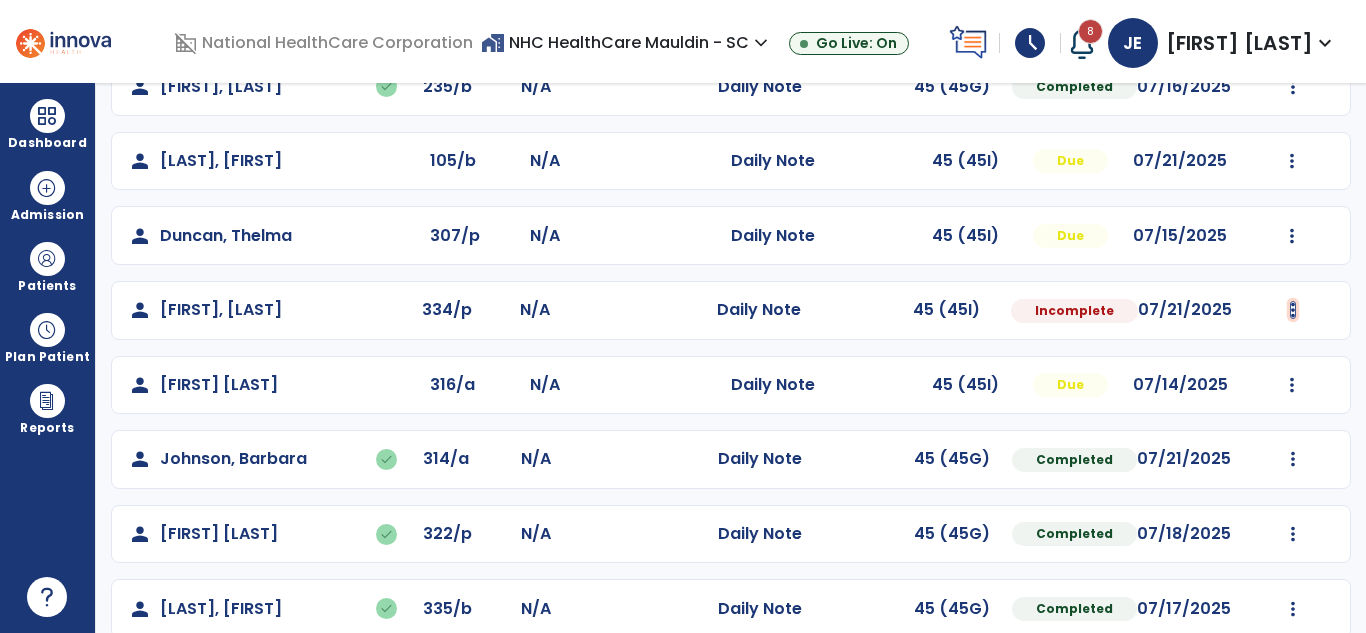 click at bounding box center [1292, 12] 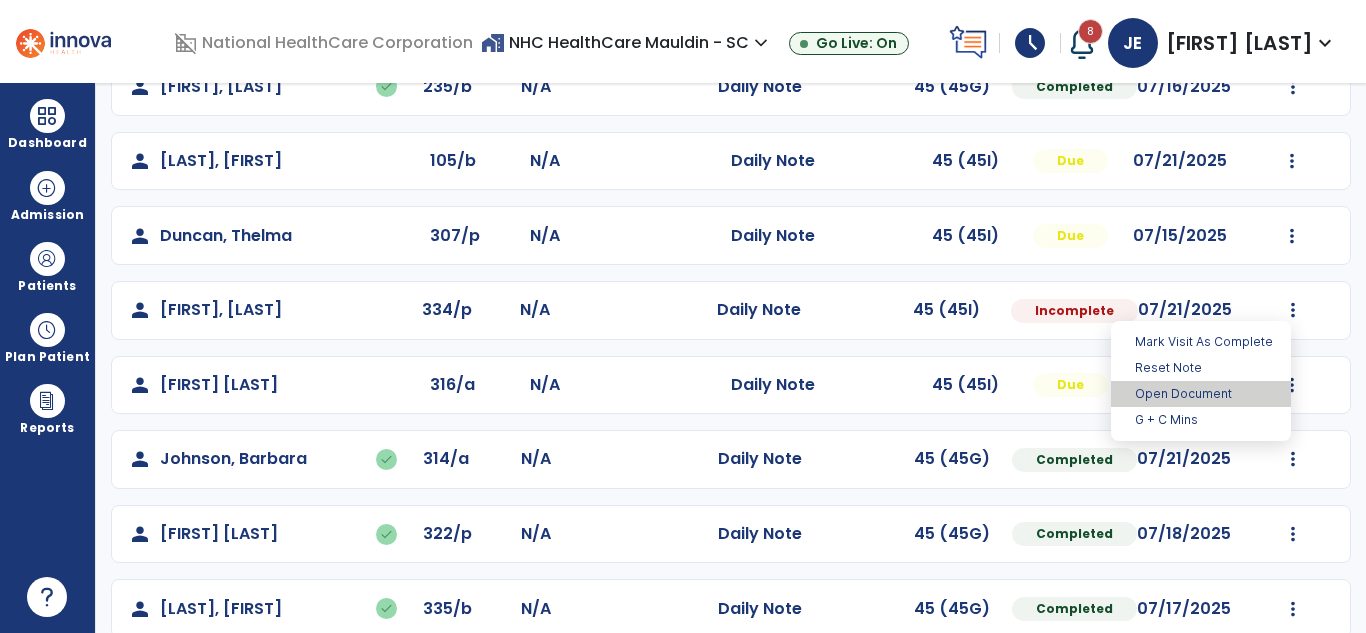 click on "Open Document" at bounding box center [1201, 394] 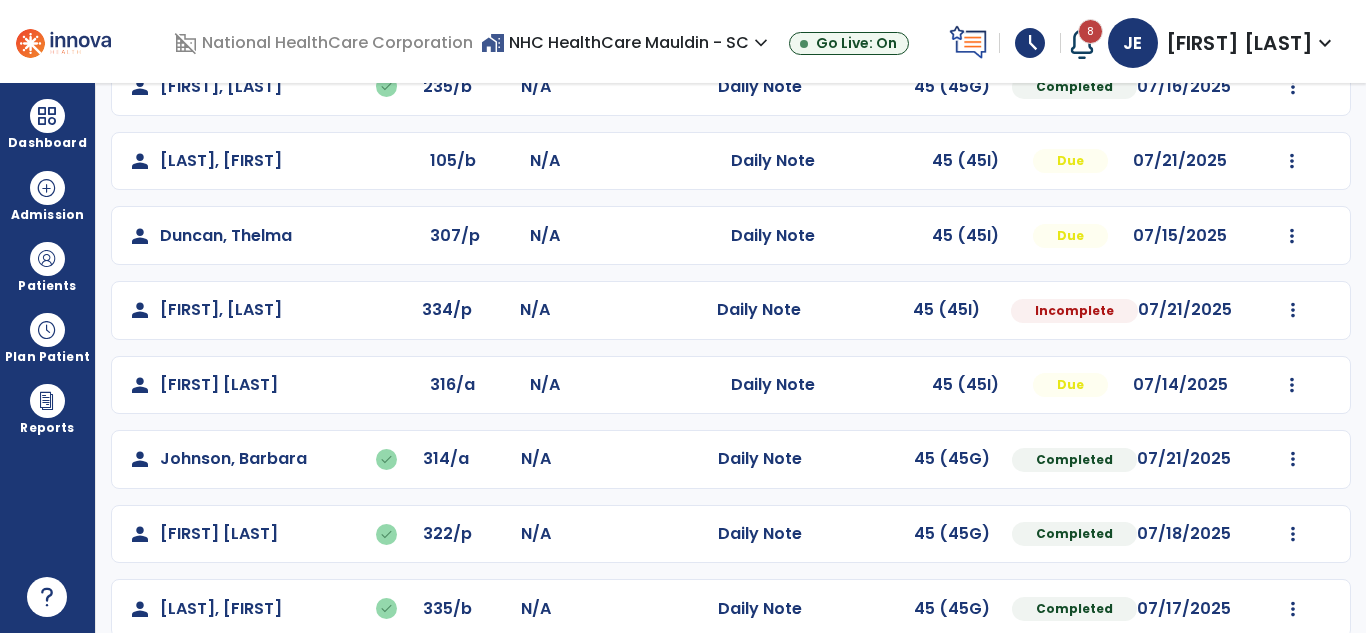 select on "*" 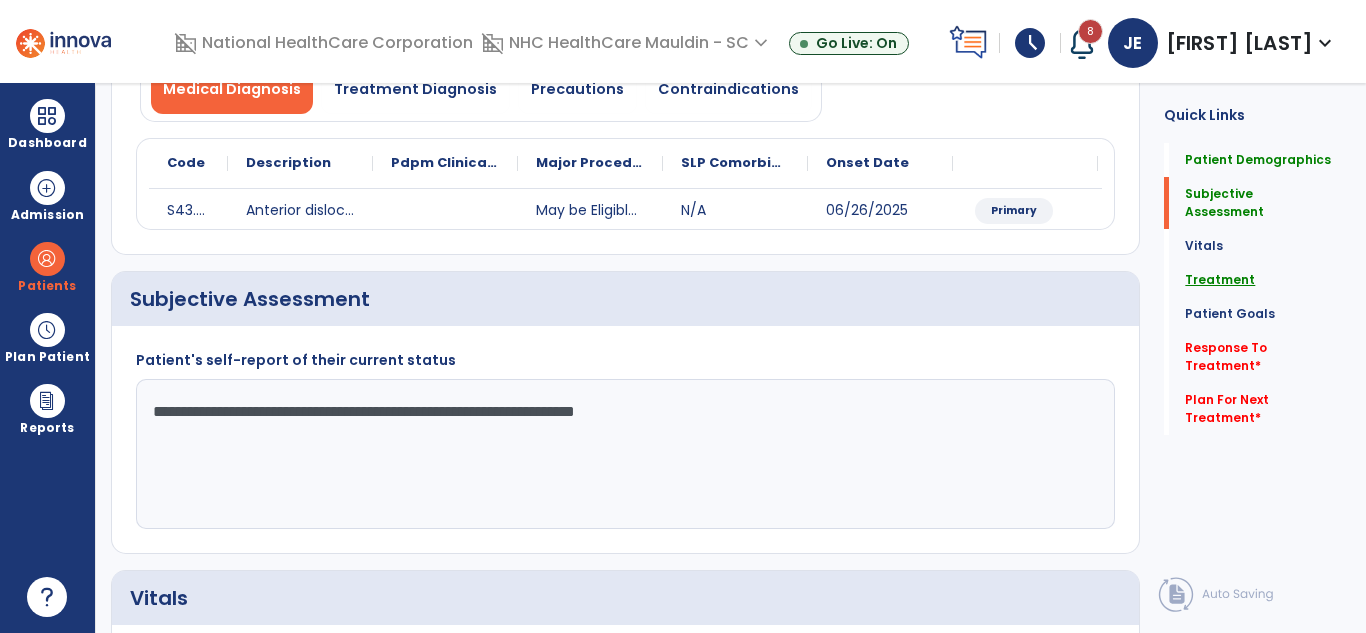 click on "Treatment" 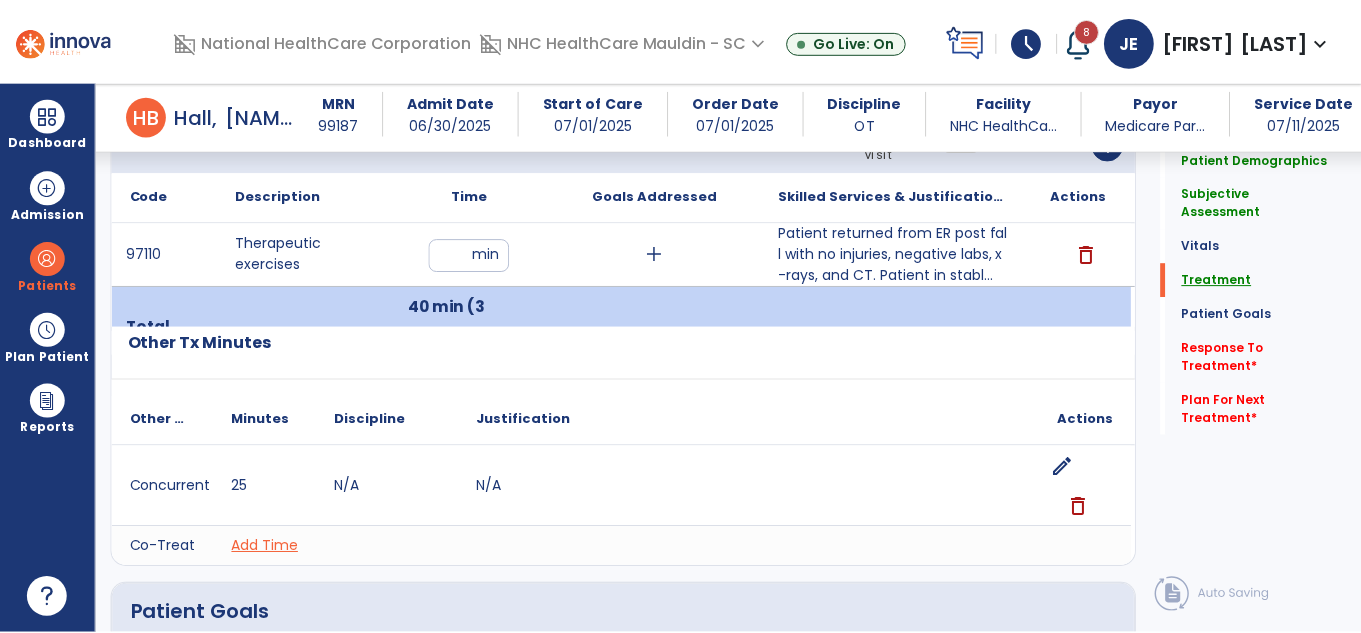 scroll, scrollTop: 1136, scrollLeft: 0, axis: vertical 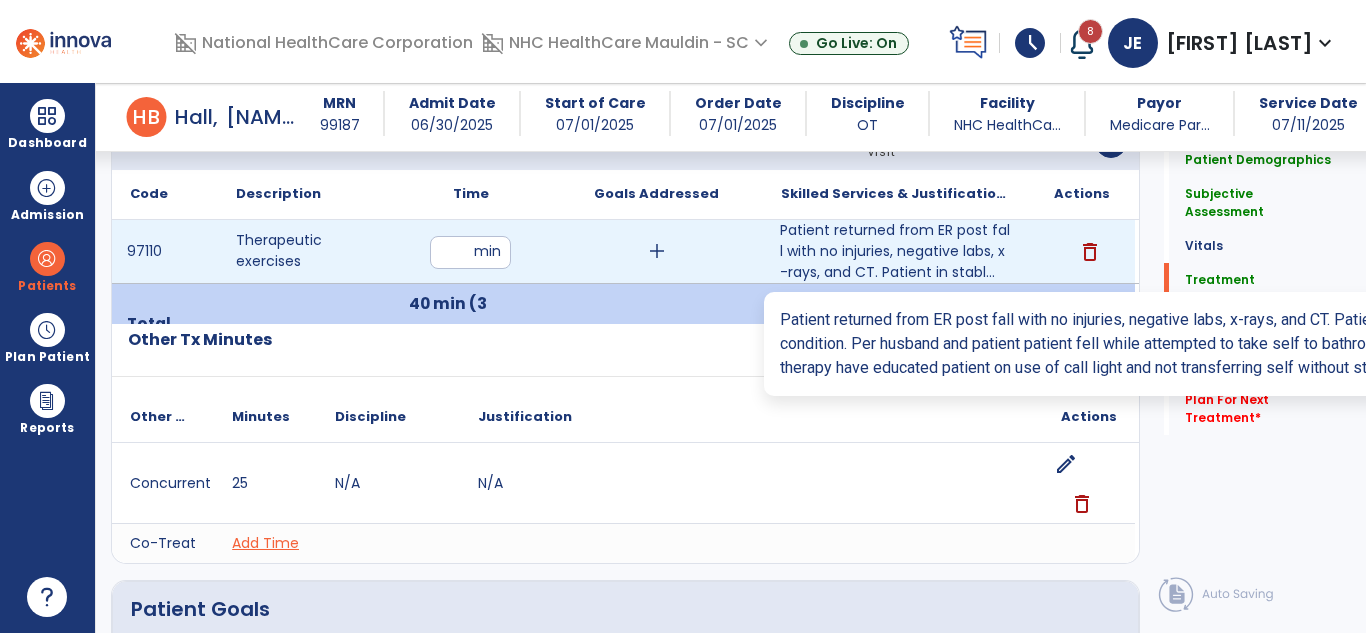 click on "Patient returned from ER post fall with no injuries, negative labs, x-rays, and CT. Patient in stabl..." at bounding box center [896, 251] 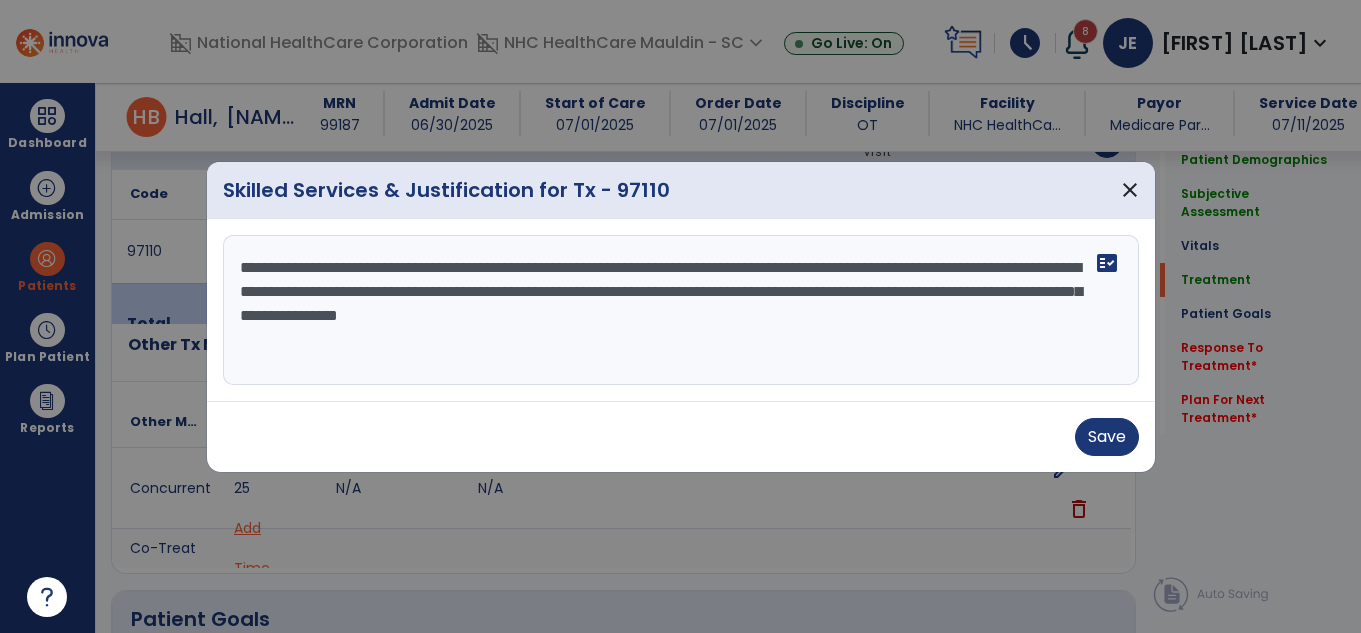 scroll, scrollTop: 1136, scrollLeft: 0, axis: vertical 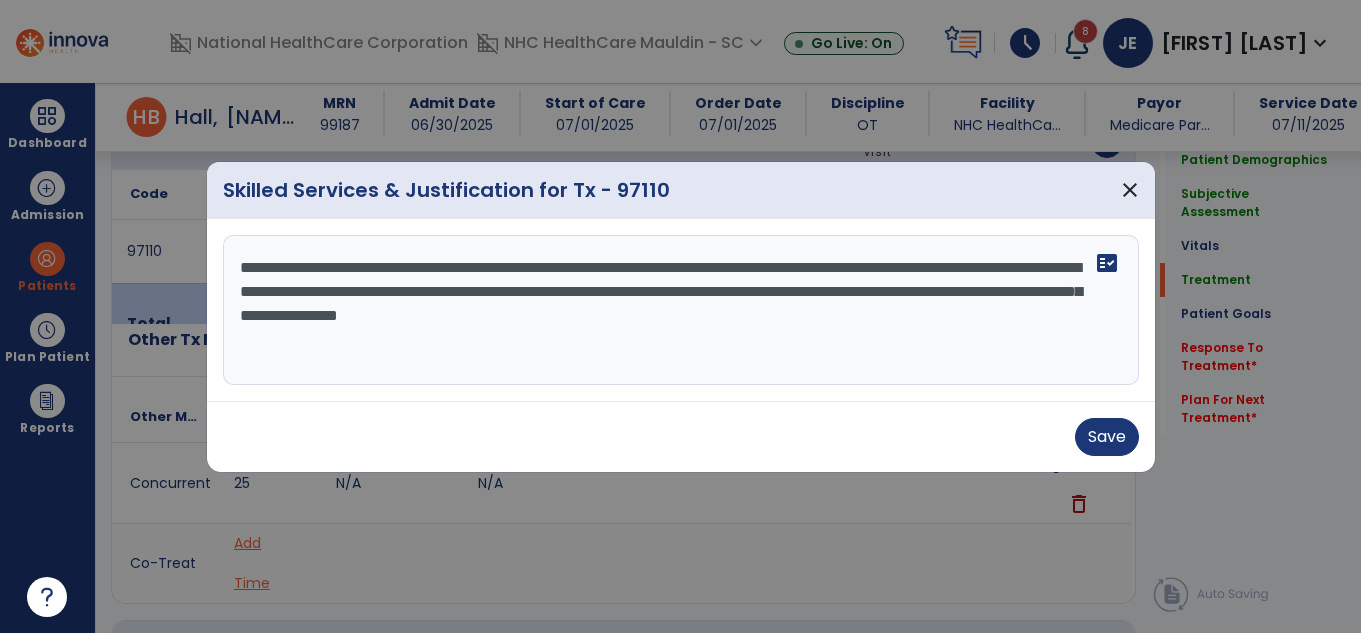 click on "**********" at bounding box center (681, 310) 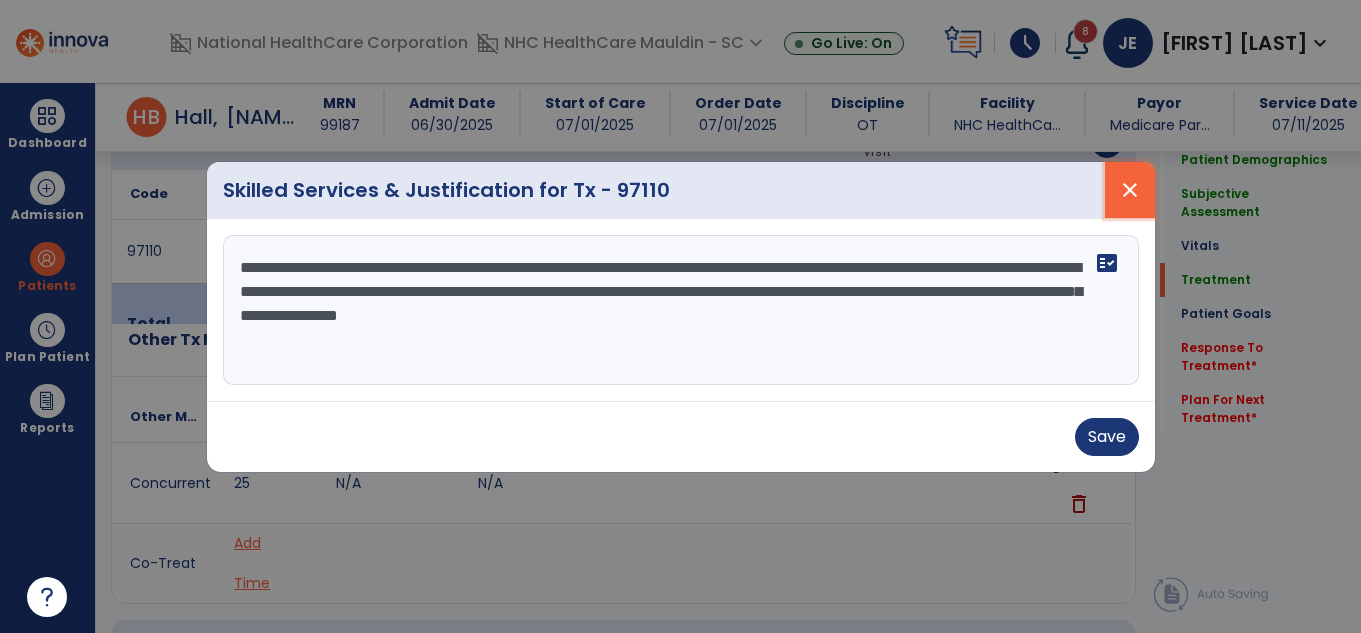 click on "close" at bounding box center (1130, 190) 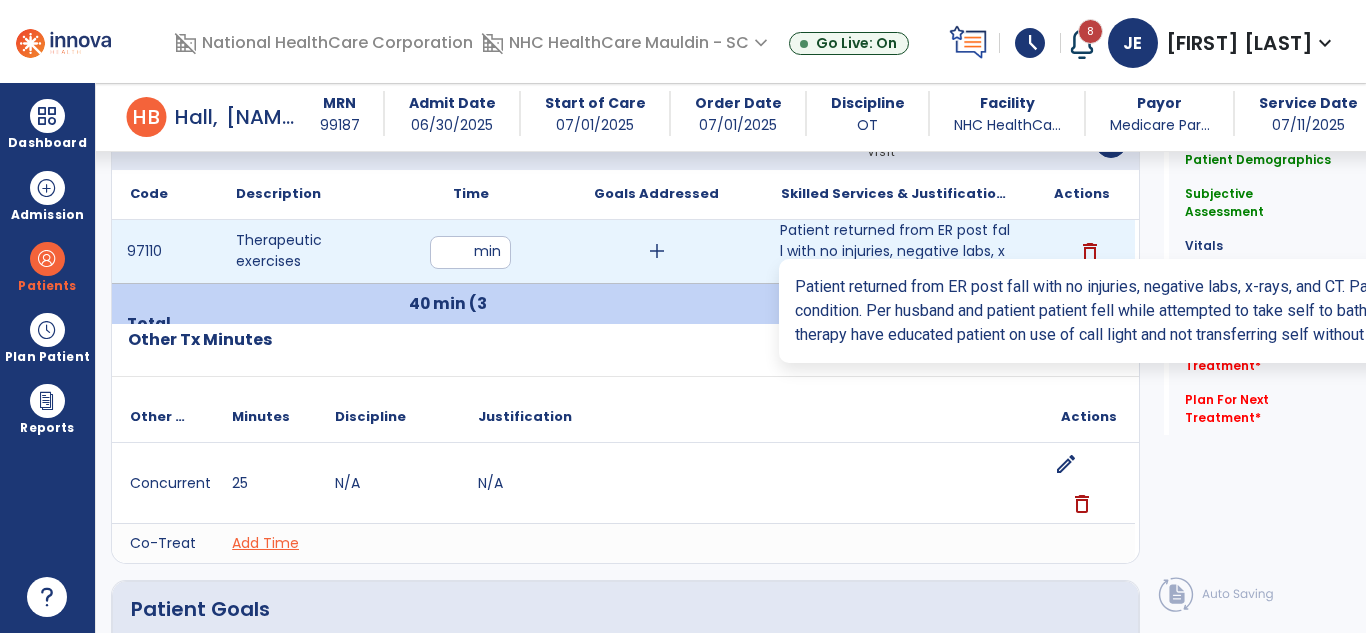 click on "Patient returned from ER post fall with no injuries, negative labs, x-rays, and CT. Patient in stabl..." at bounding box center (896, 251) 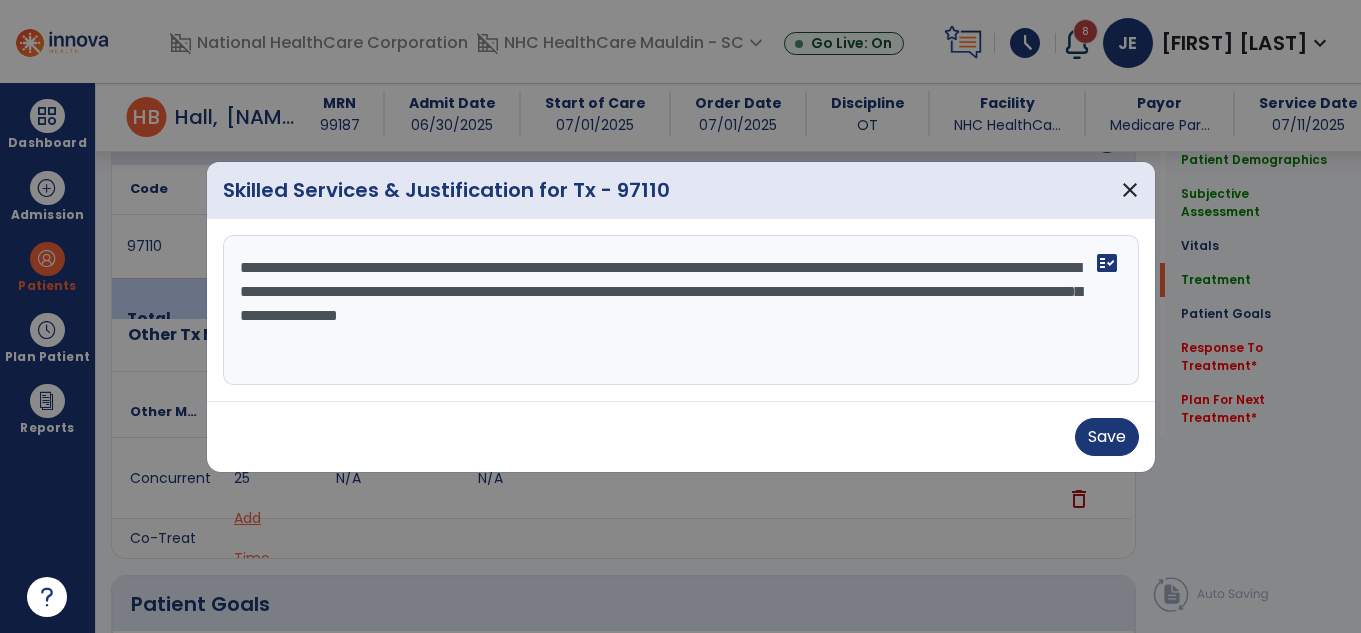 scroll, scrollTop: 1136, scrollLeft: 0, axis: vertical 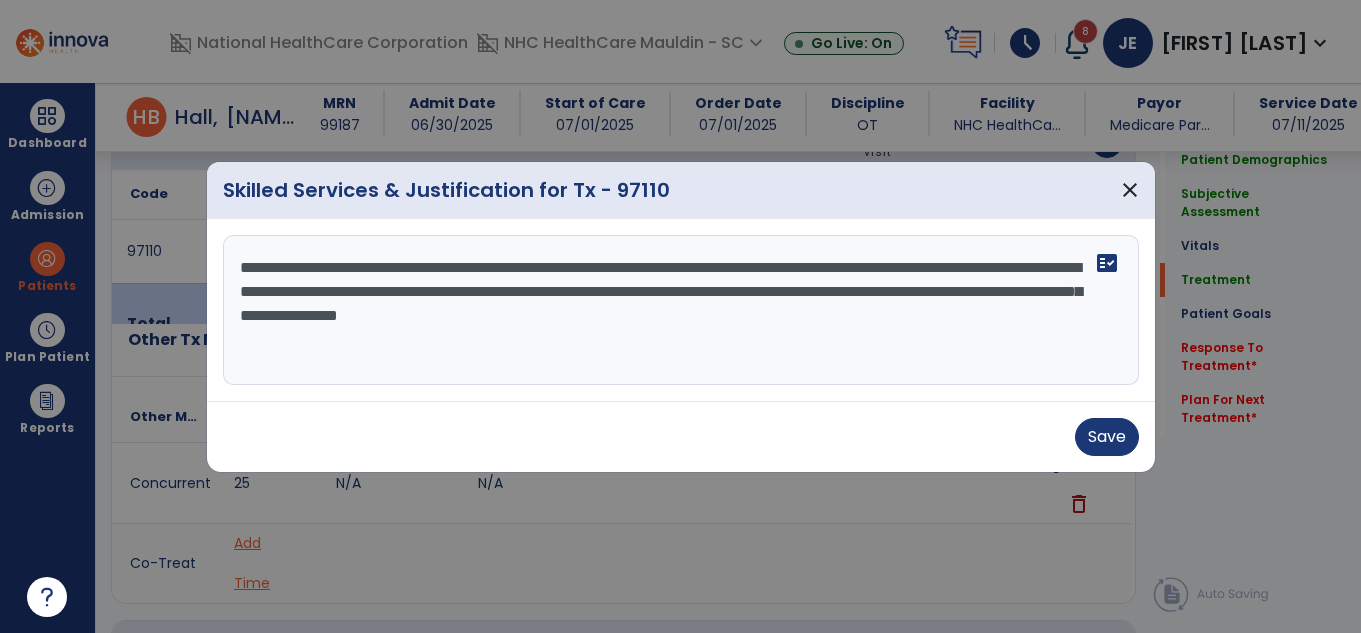 click on "**********" at bounding box center (681, 310) 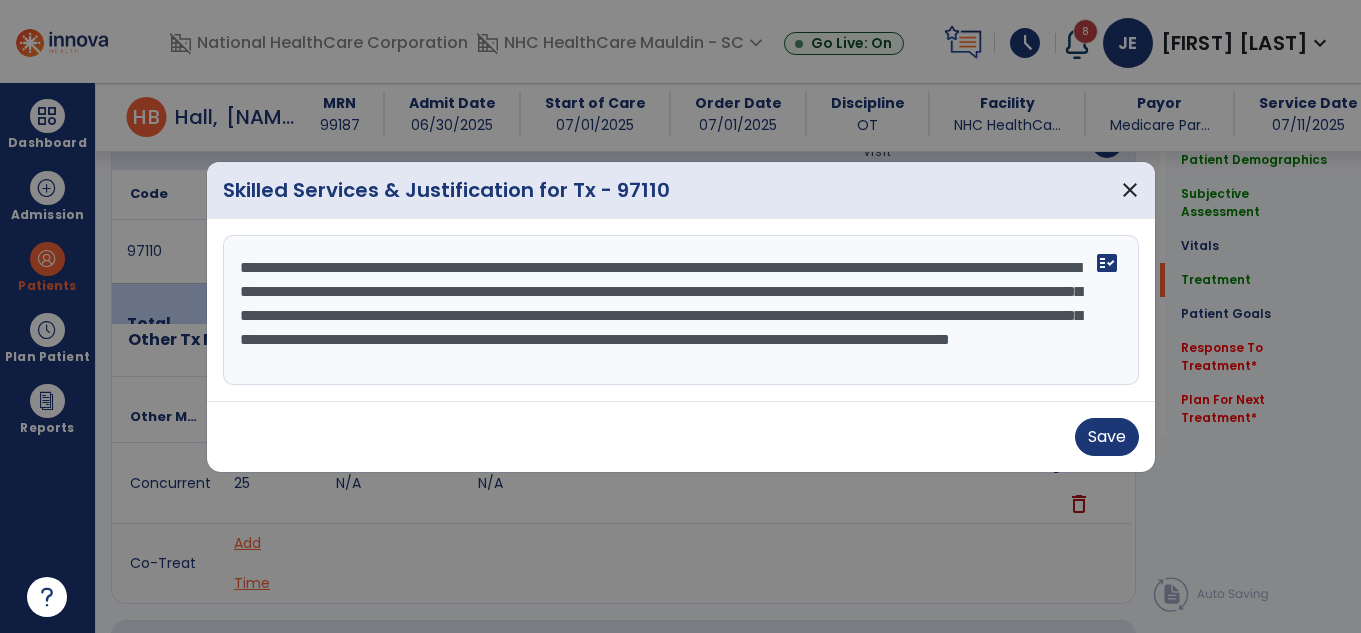 scroll, scrollTop: 16, scrollLeft: 0, axis: vertical 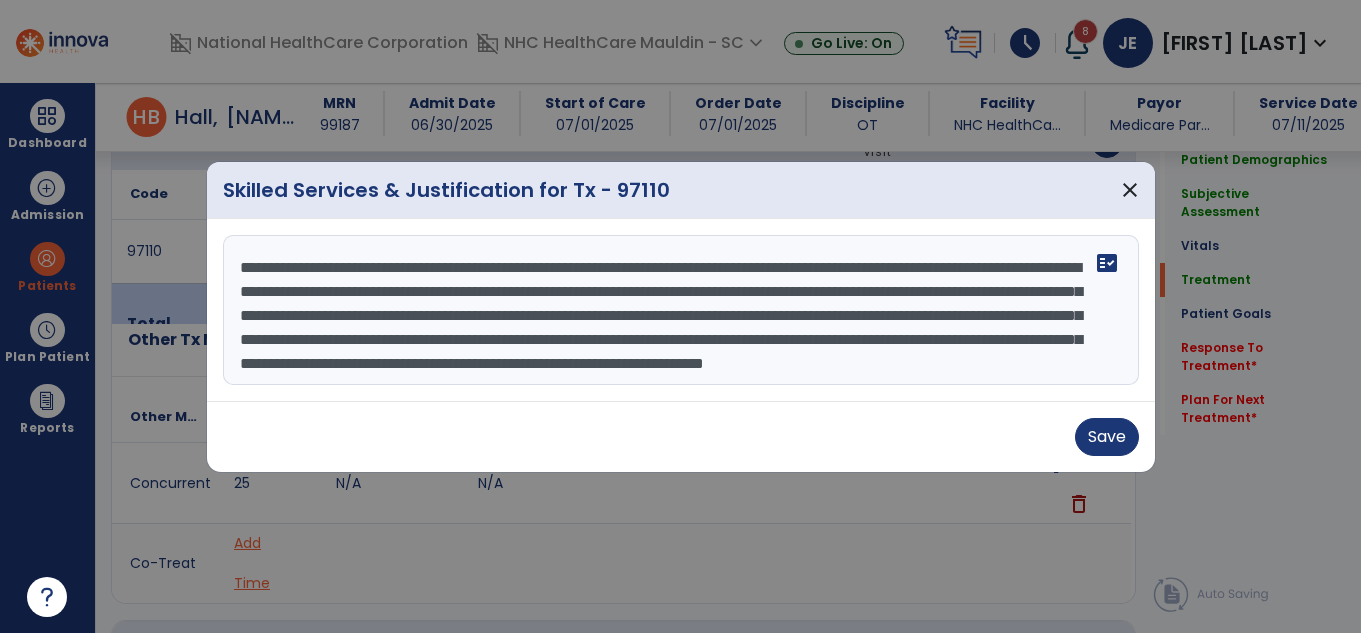 drag, startPoint x: 965, startPoint y: 371, endPoint x: 935, endPoint y: 381, distance: 31.622776 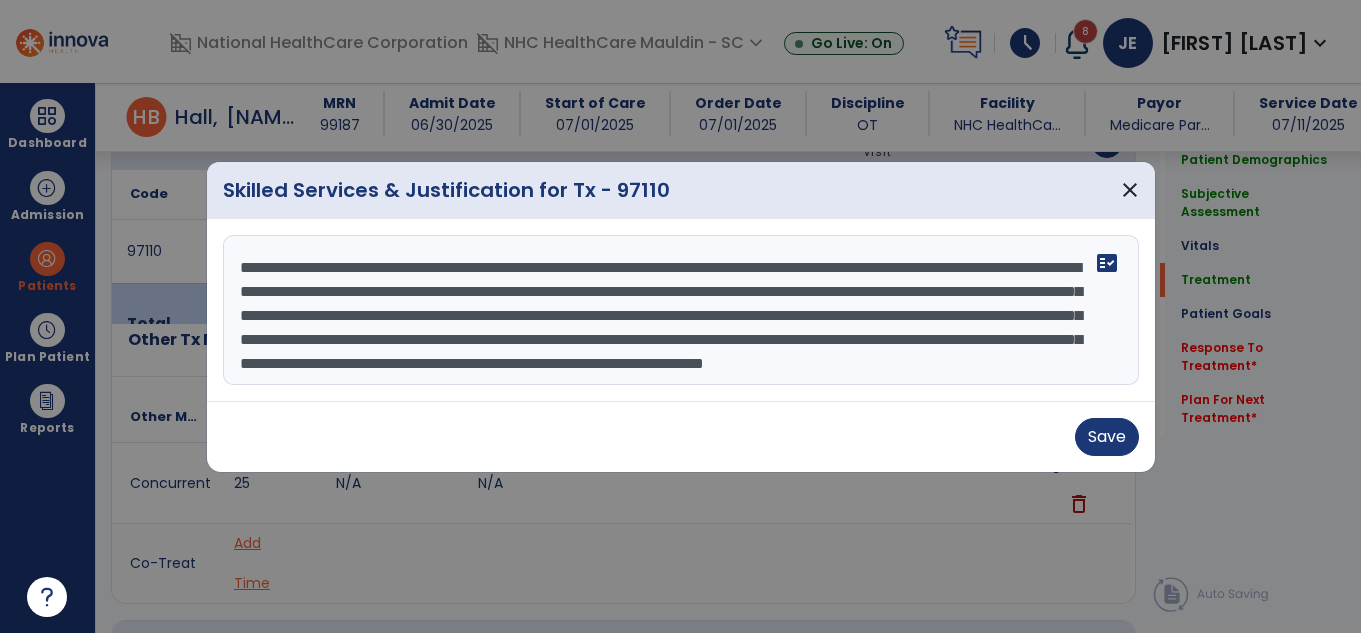 click on "**********" at bounding box center [681, 310] 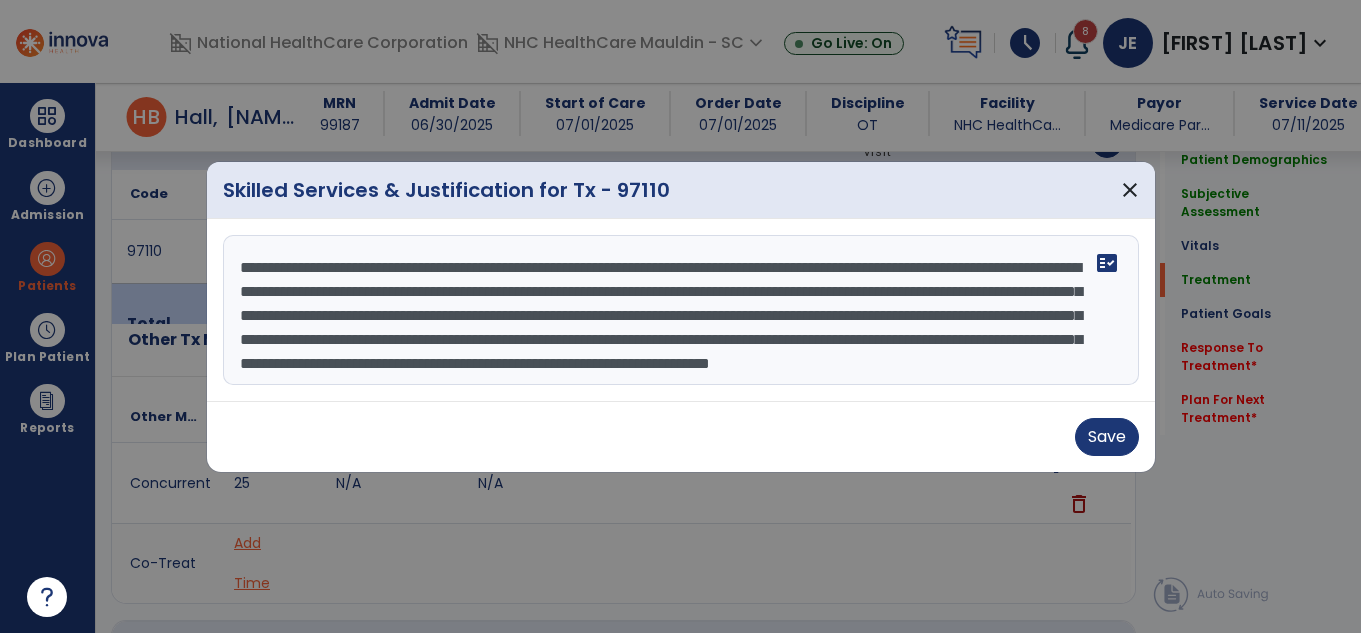 click on "**********" at bounding box center [681, 310] 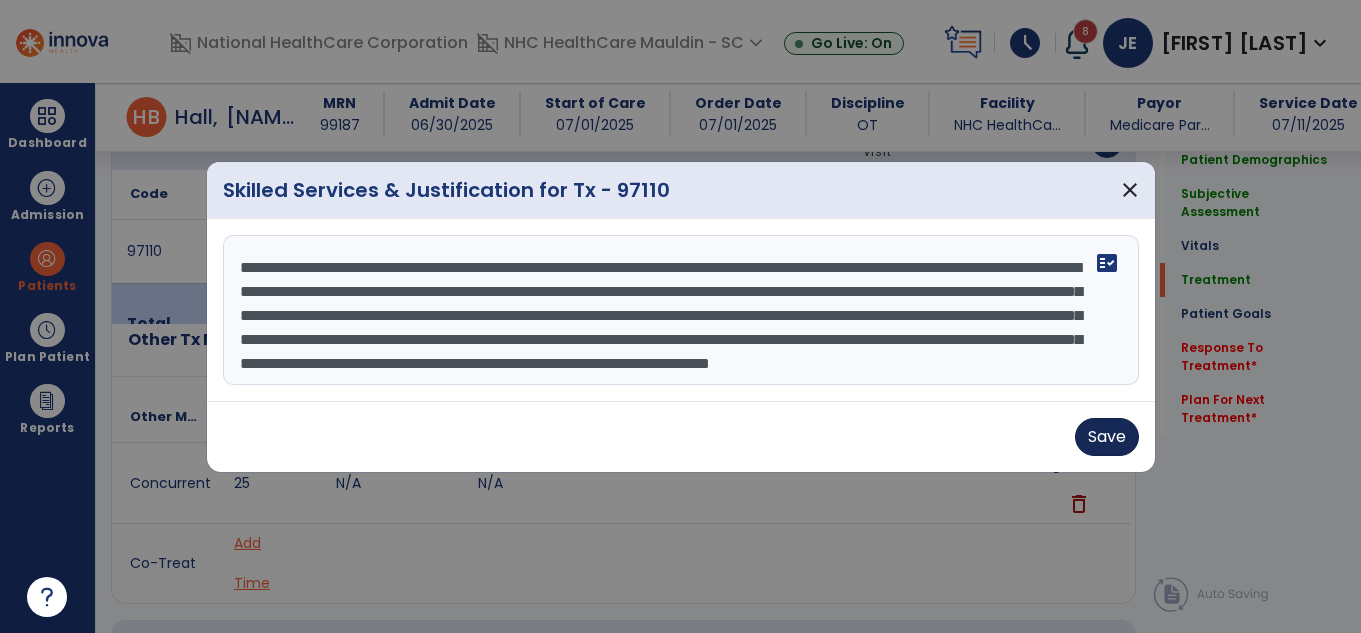 type on "**********" 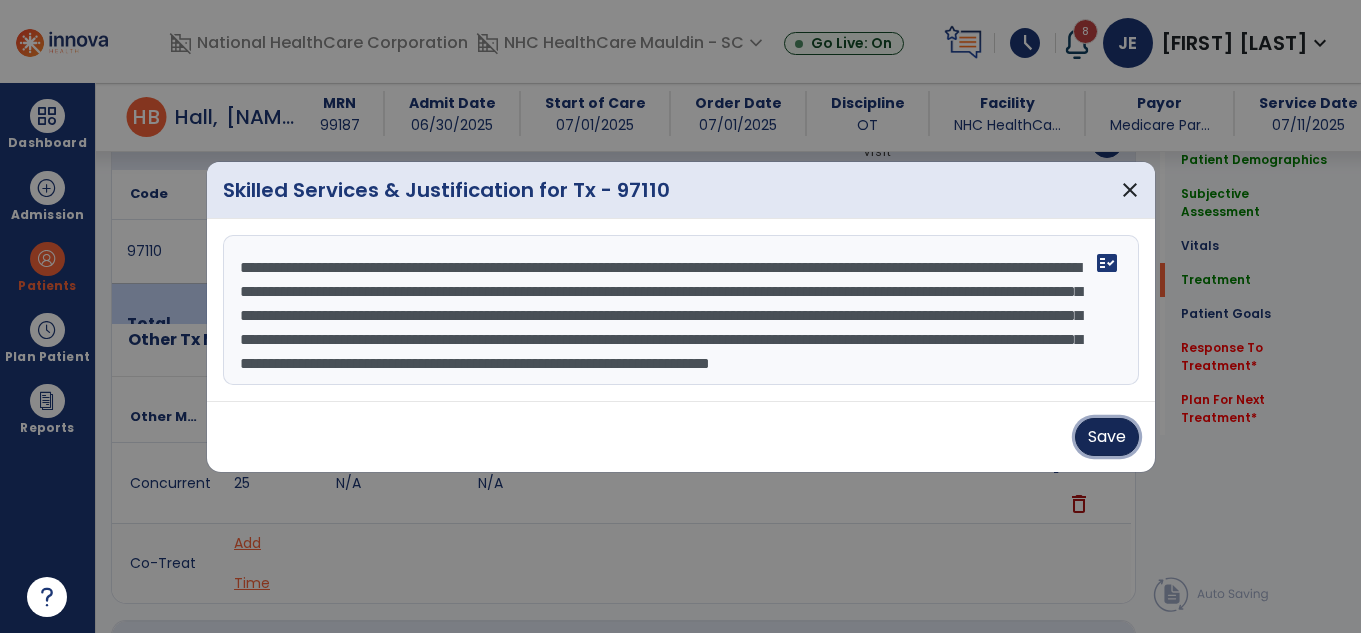 click on "Save" at bounding box center (1107, 437) 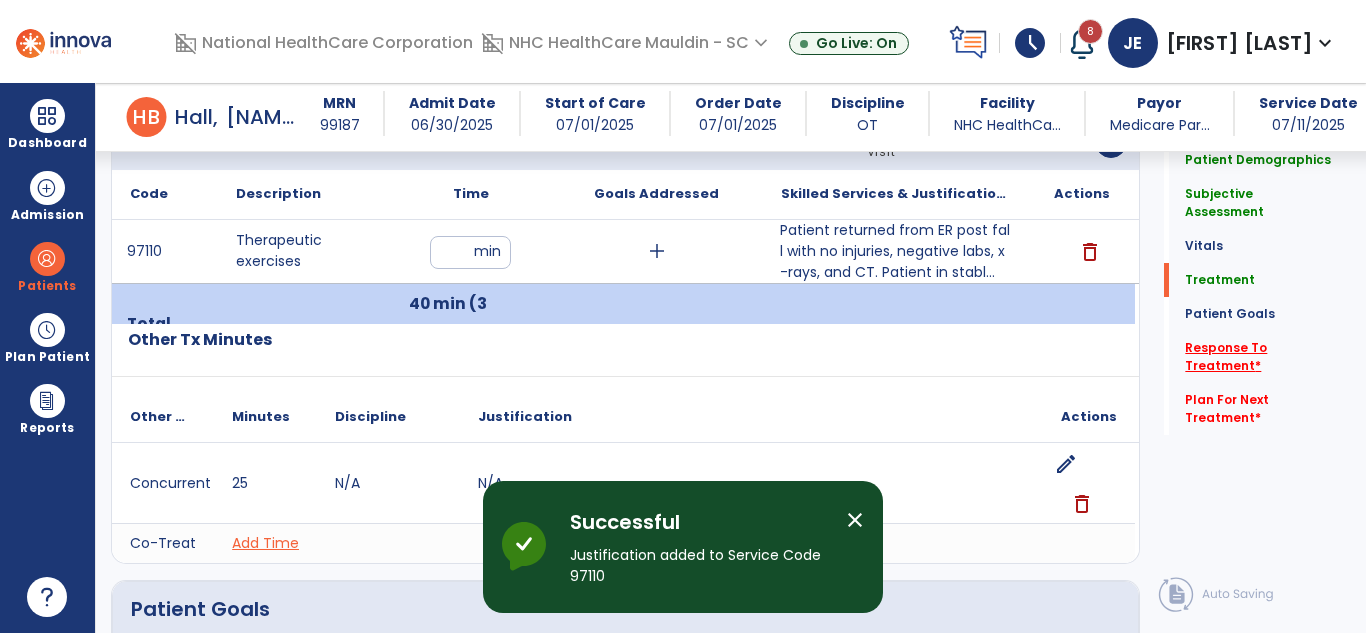 click on "Response To Treatment   *" 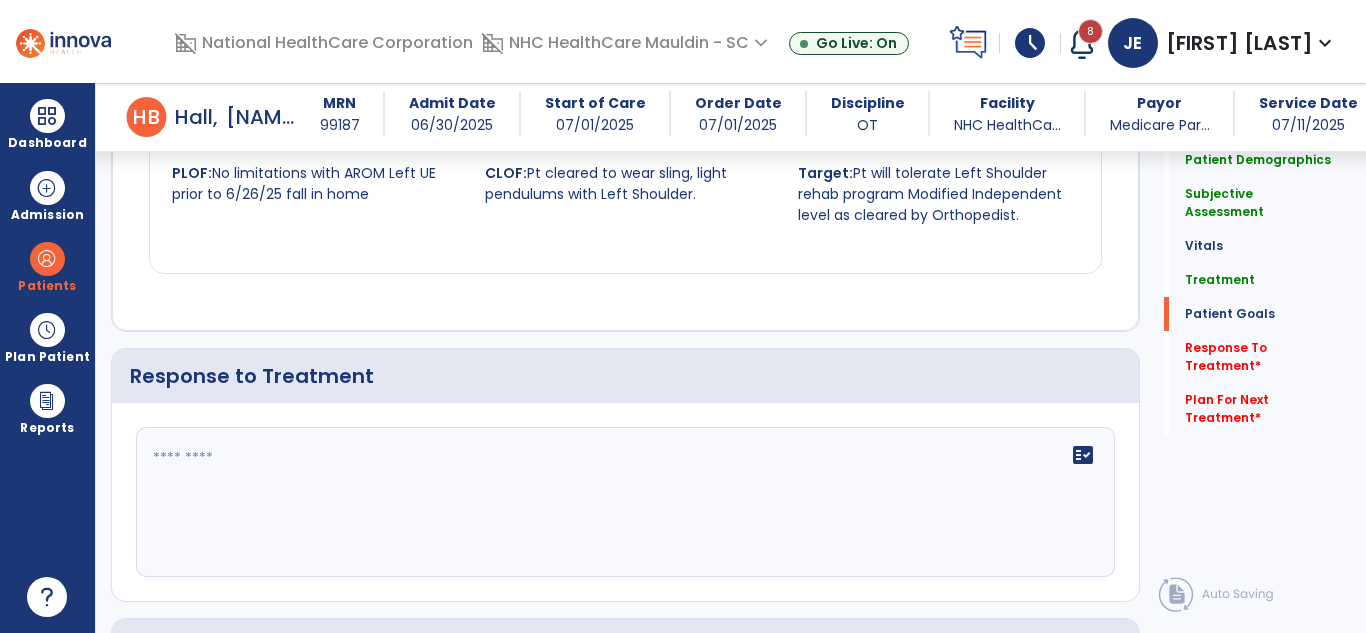 scroll, scrollTop: 2726, scrollLeft: 0, axis: vertical 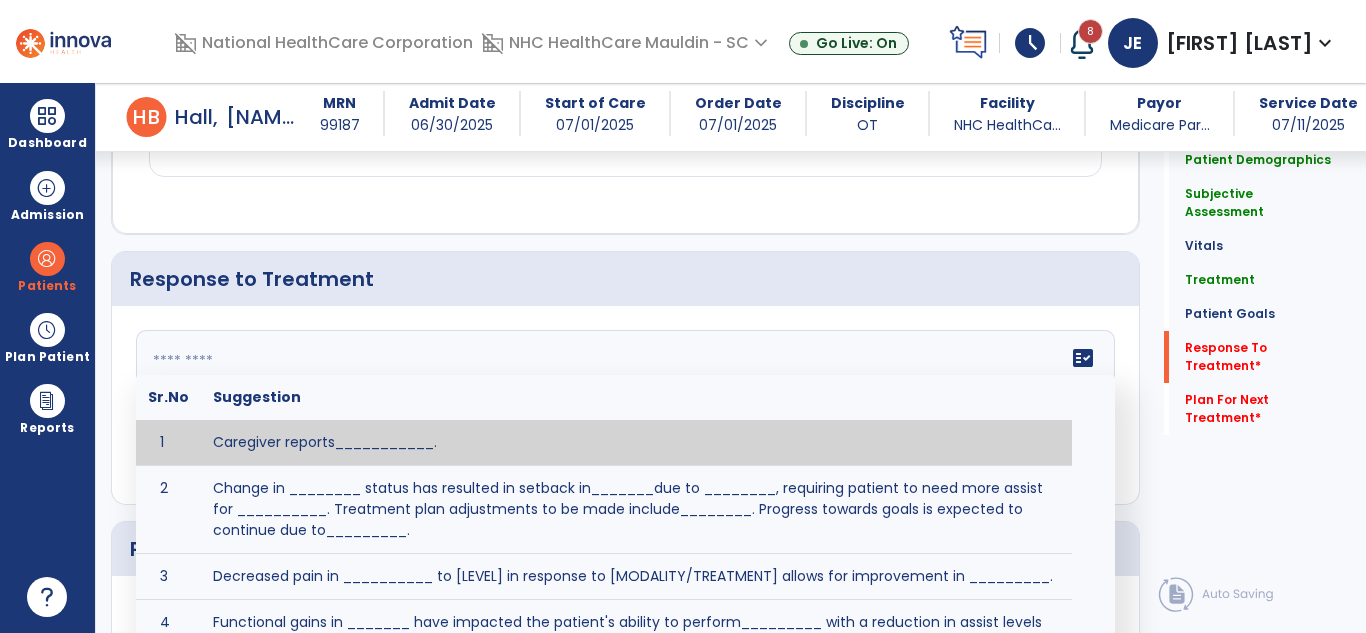 click on "fact_check  Sr.No Suggestion 1 Caregiver reports___________. 2 Change in ________ status has resulted in setback in_______due to ________, requiring patient to need more assist for __________.   Treatment plan adjustments to be made include________.  Progress towards goals is expected to continue due to_________. 3 Decreased pain in __________ to [LEVEL] in response to [MODALITY/TREATMENT] allows for improvement in _________. 4 Functional gains in _______ have impacted the patient's ability to perform_________ with a reduction in assist levels to_________. 5 Functional progress this week has been significant due to__________. 6 Gains in ________ have improved the patient's ability to perform ______with decreased levels of assist to___________. 7 Improvement in ________allows patient to tolerate higher levels of challenges in_________. 8 Pain in [AREA] has decreased to [LEVEL] in response to [TREATMENT/MODALITY], allowing fore ease in completing__________. 9 10 11 12 13 14 15 16 17 18 19 20 21" 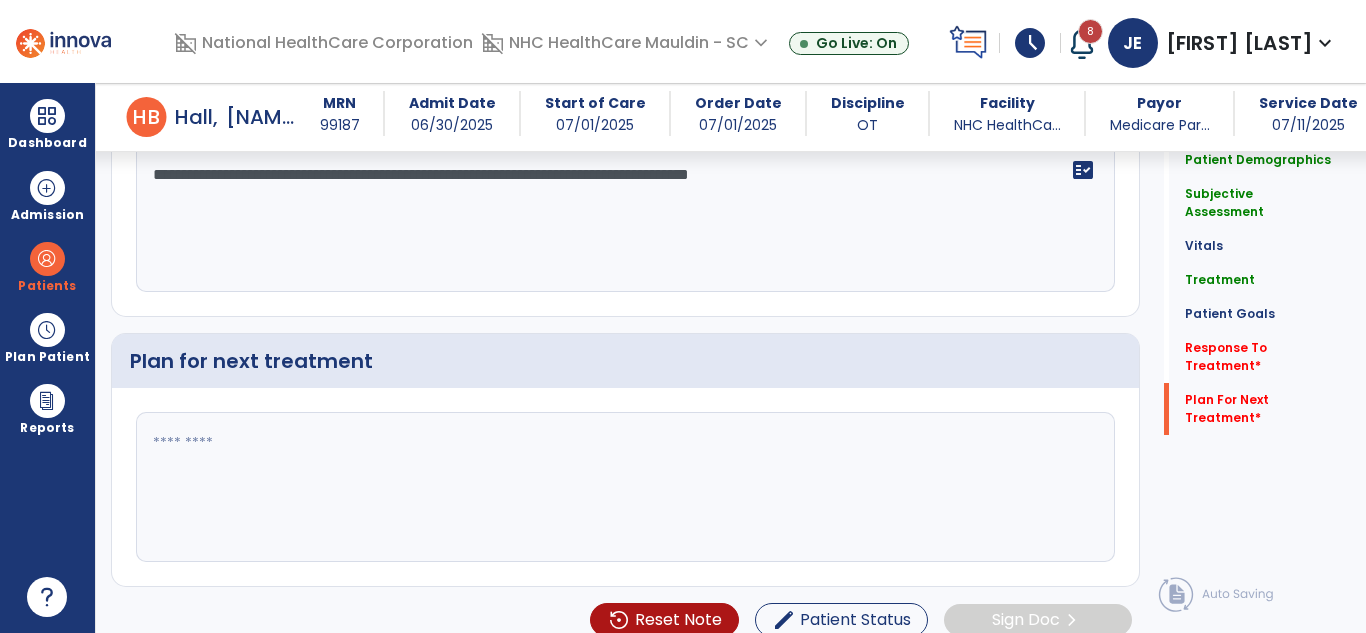 type on "**********" 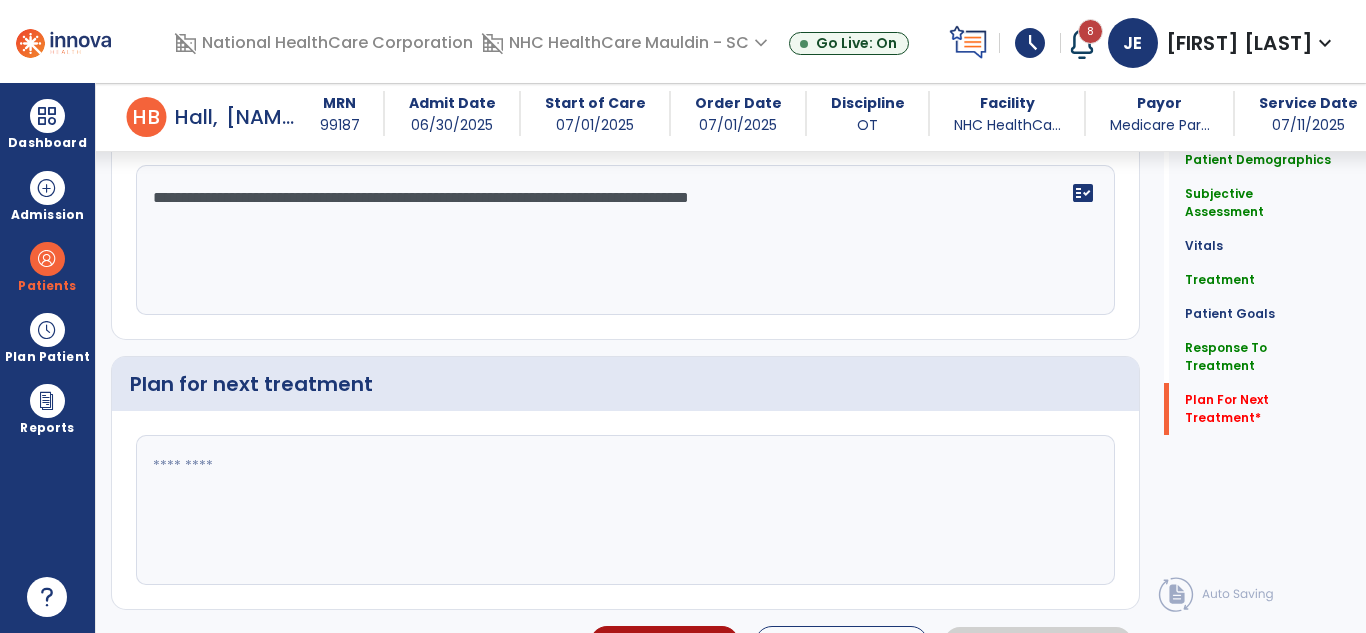 paste on "**********" 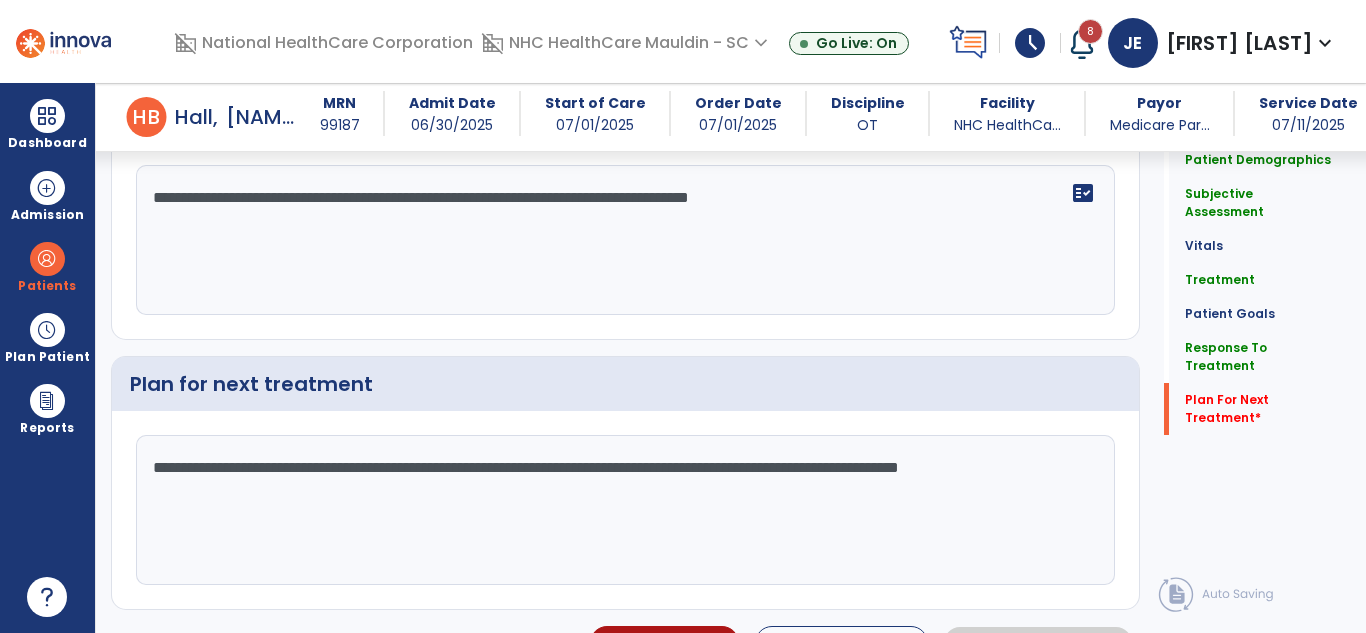 scroll, scrollTop: 2914, scrollLeft: 0, axis: vertical 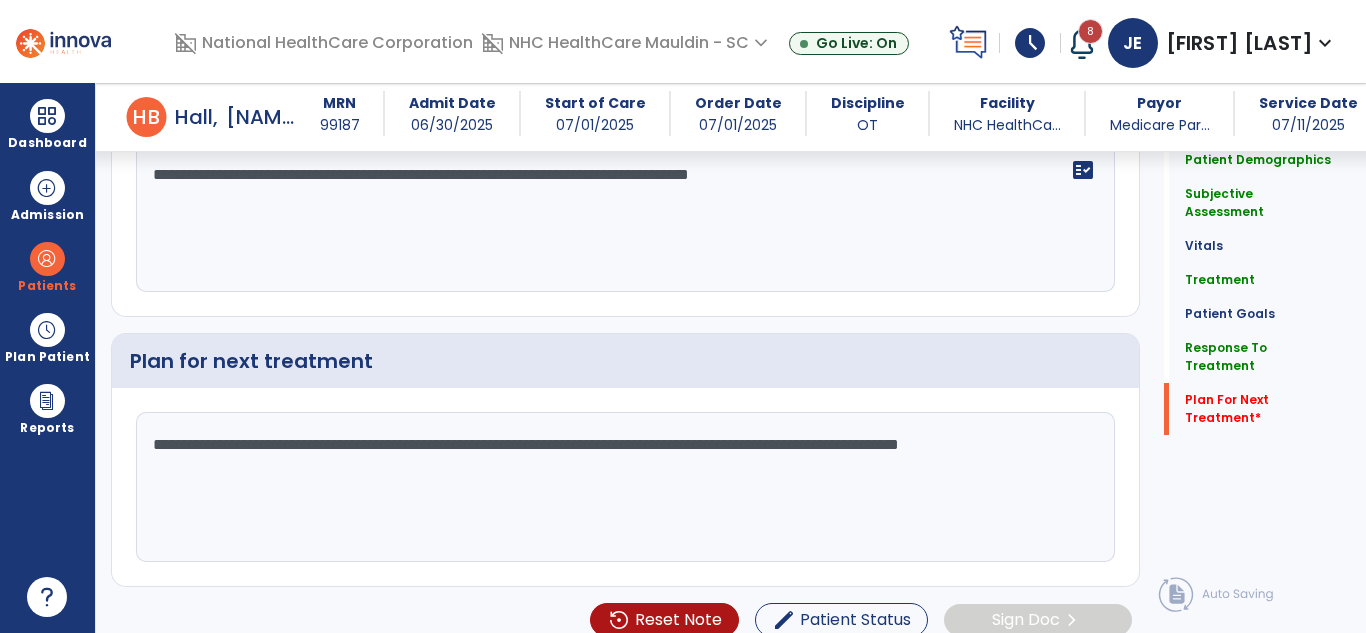 click on "**********" 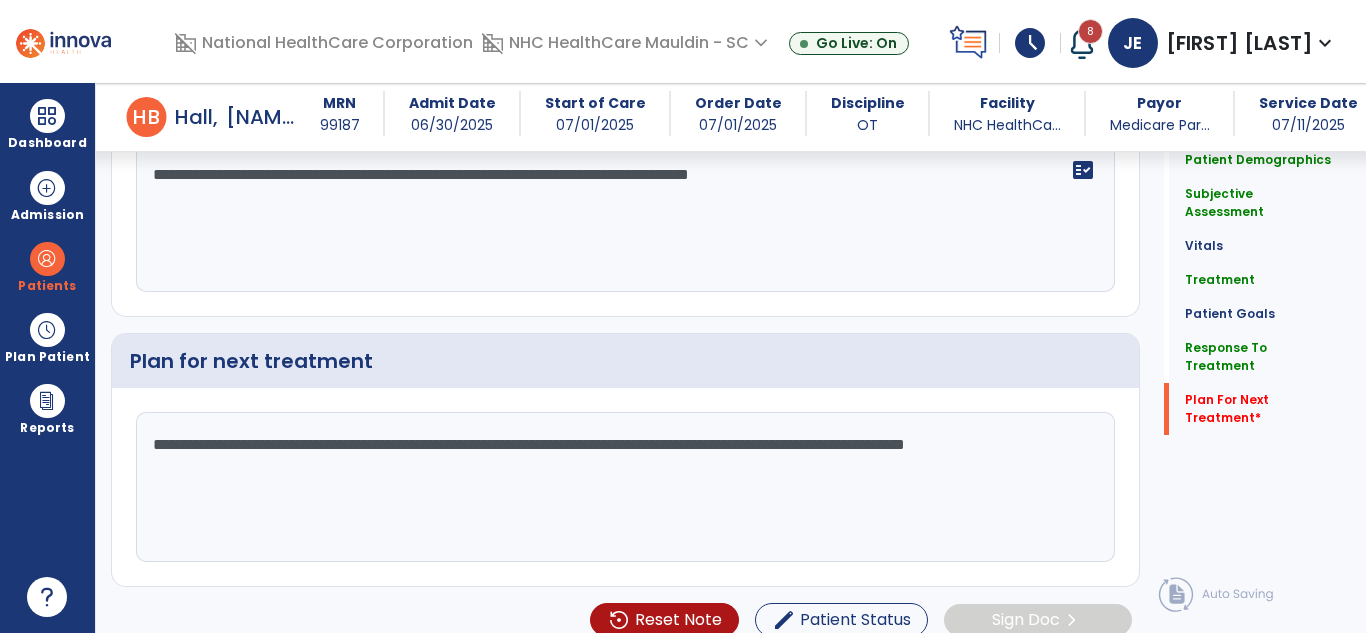 click on "**********" 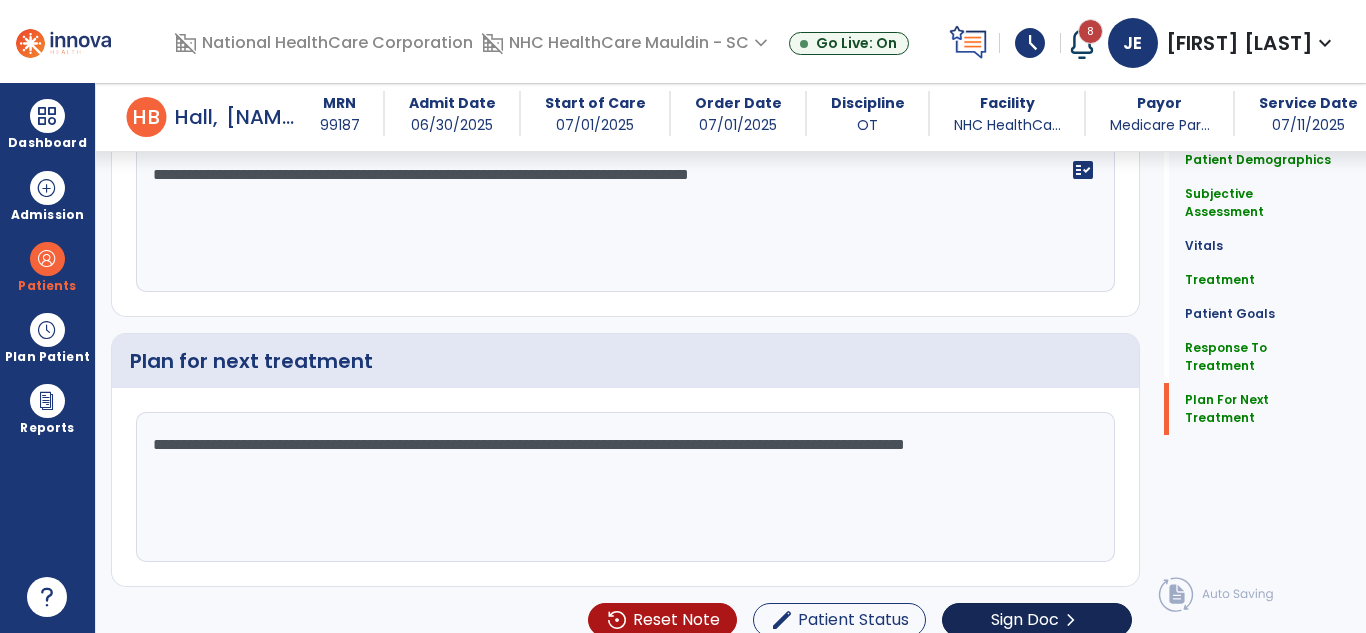 type on "**********" 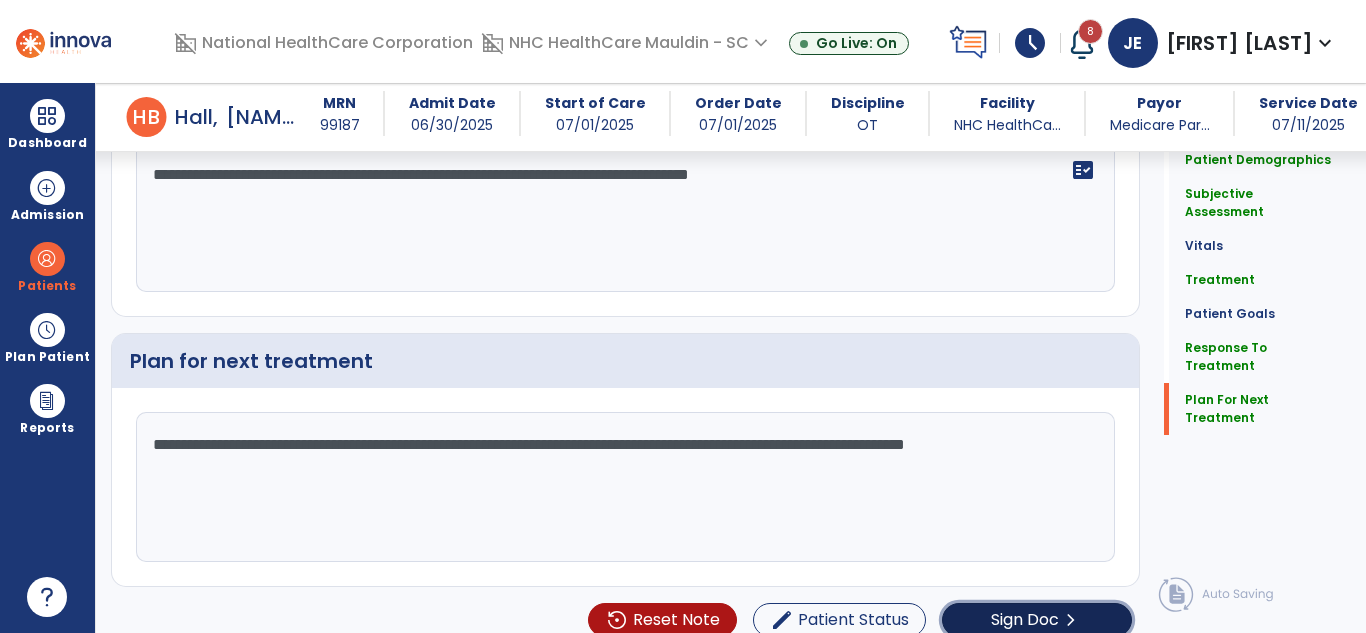 click on "chevron_right" 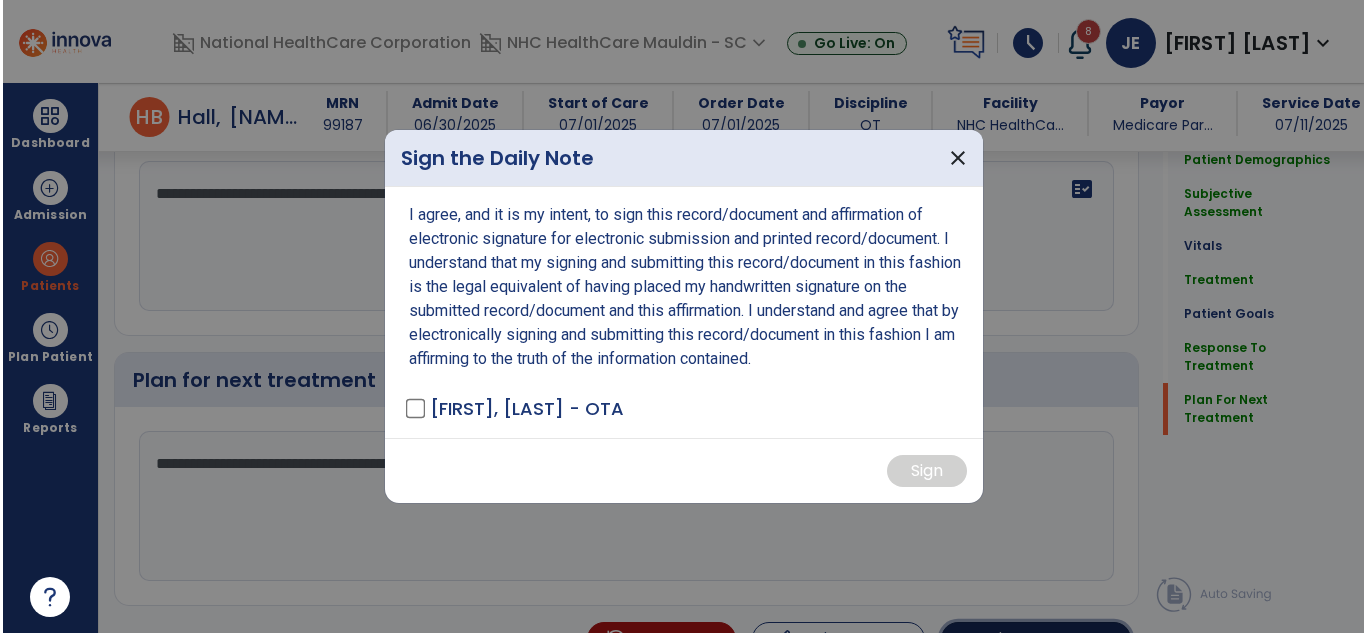 scroll, scrollTop: 2975, scrollLeft: 0, axis: vertical 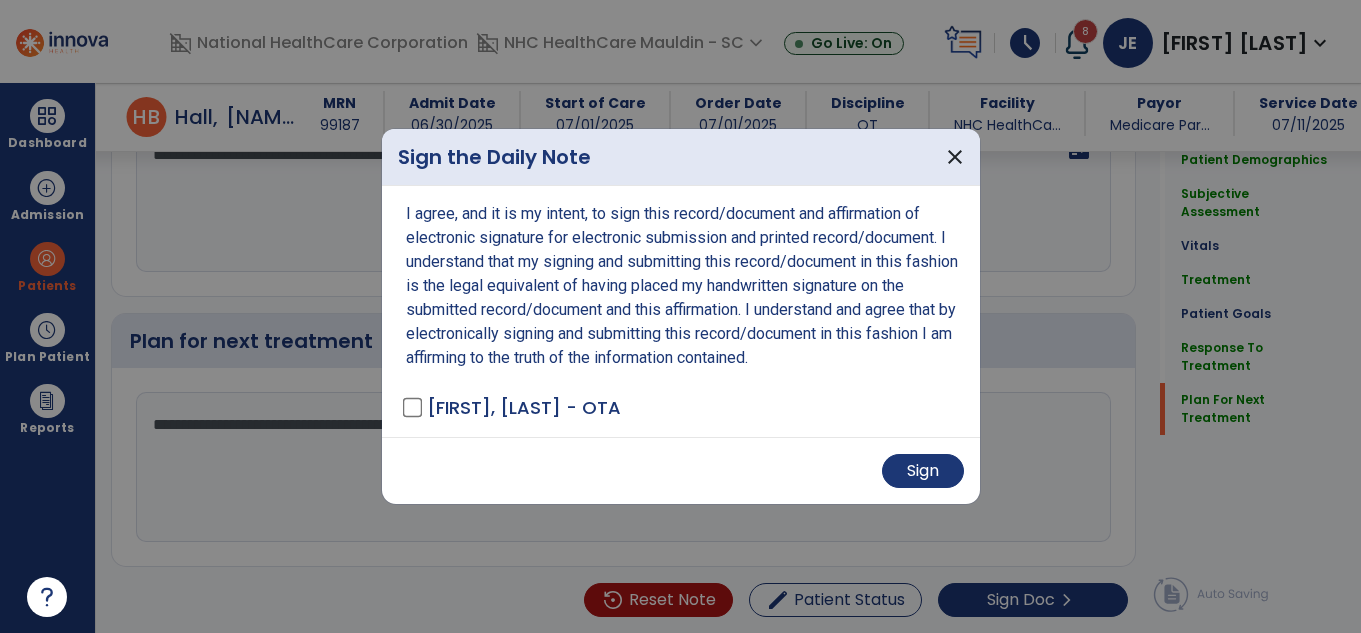 click on "Sign" at bounding box center (681, 470) 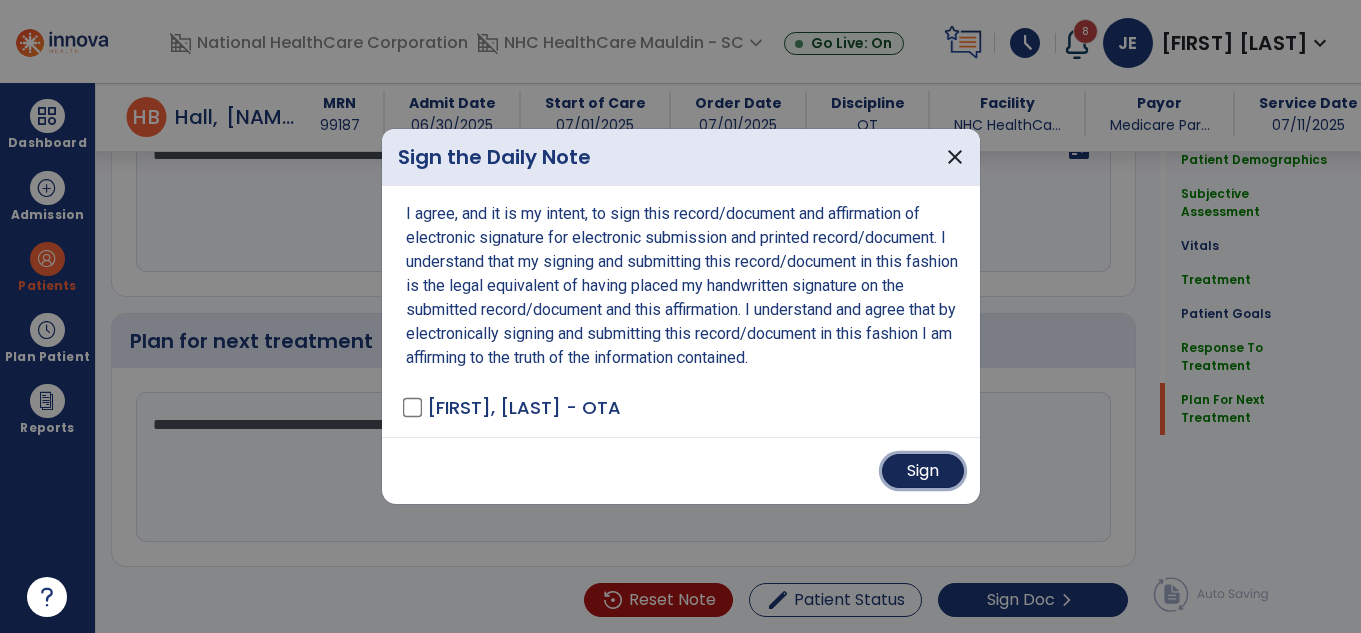 click on "Sign" at bounding box center [923, 471] 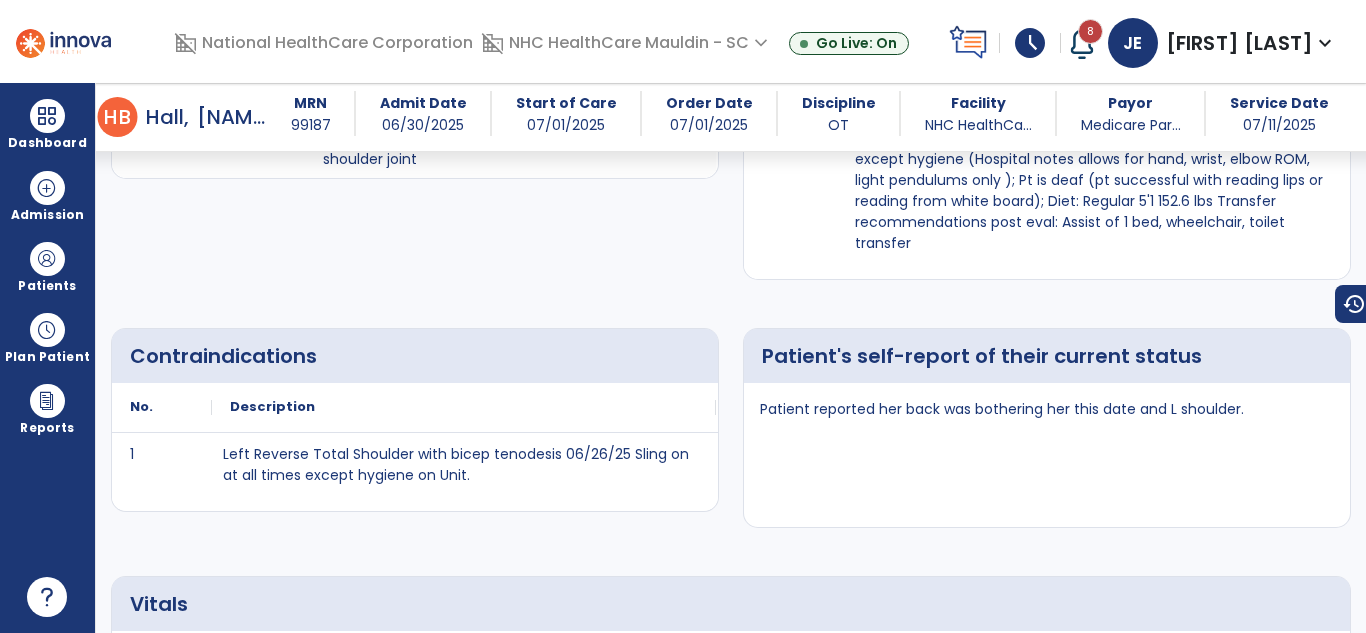 scroll, scrollTop: 0, scrollLeft: 0, axis: both 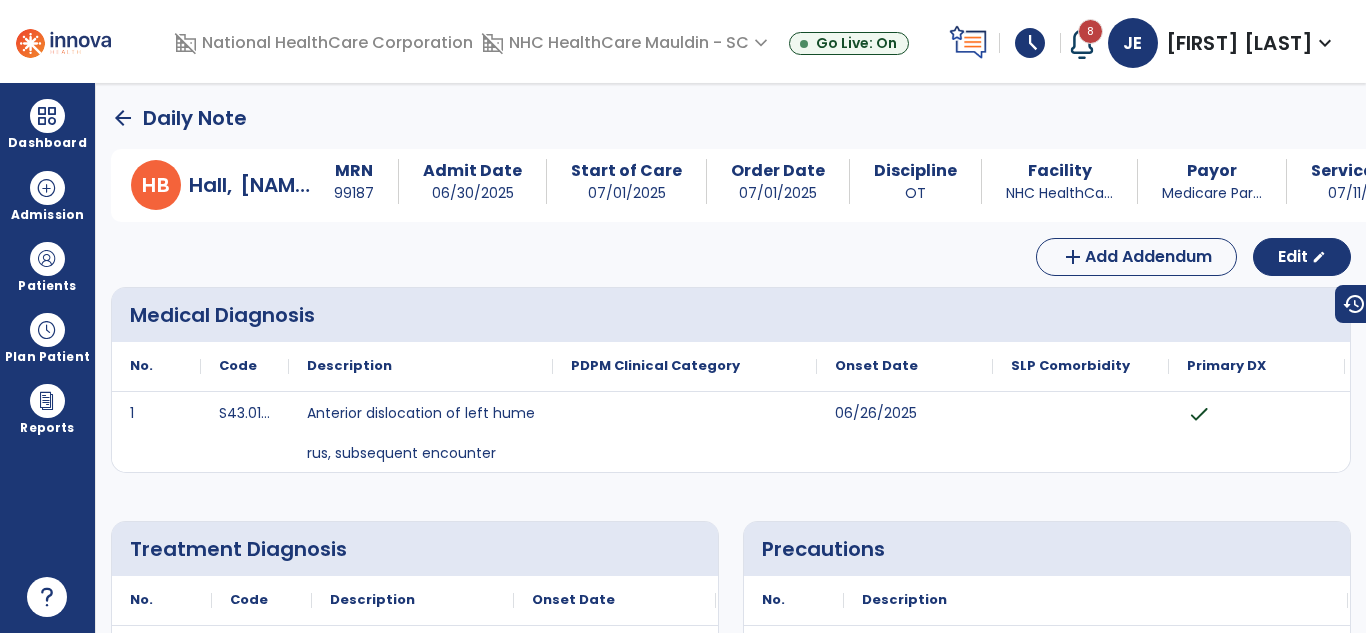 click on "arrow_back" 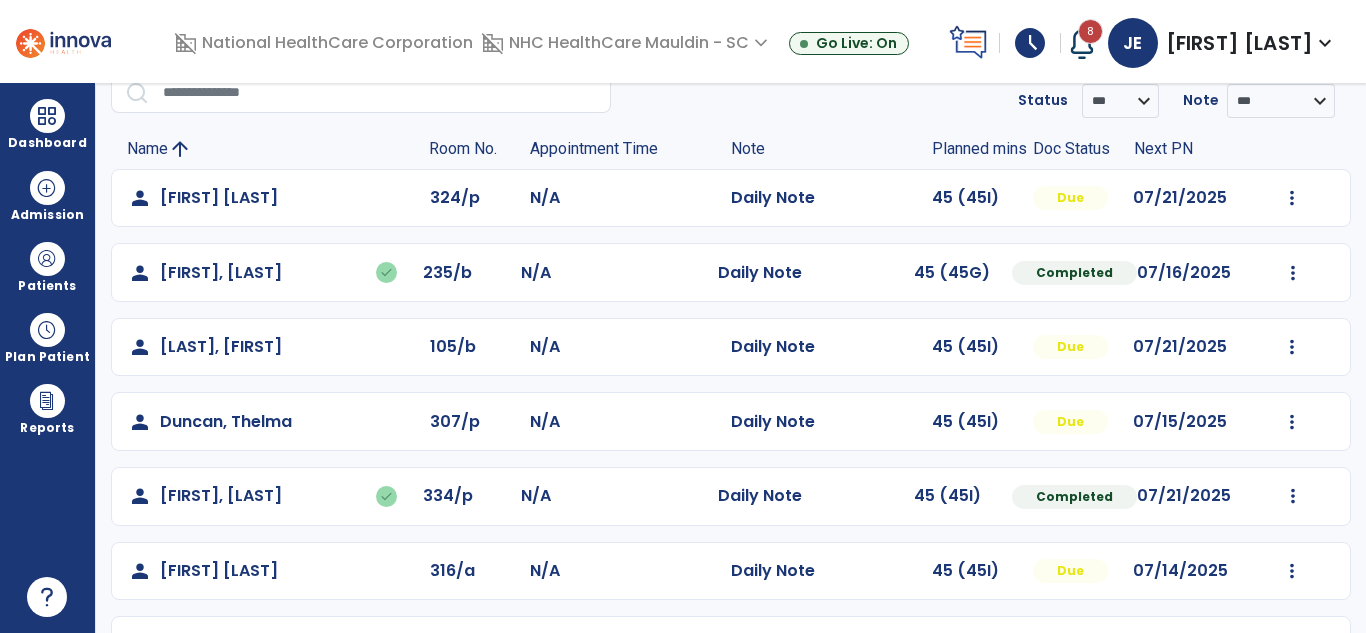 scroll, scrollTop: 95, scrollLeft: 0, axis: vertical 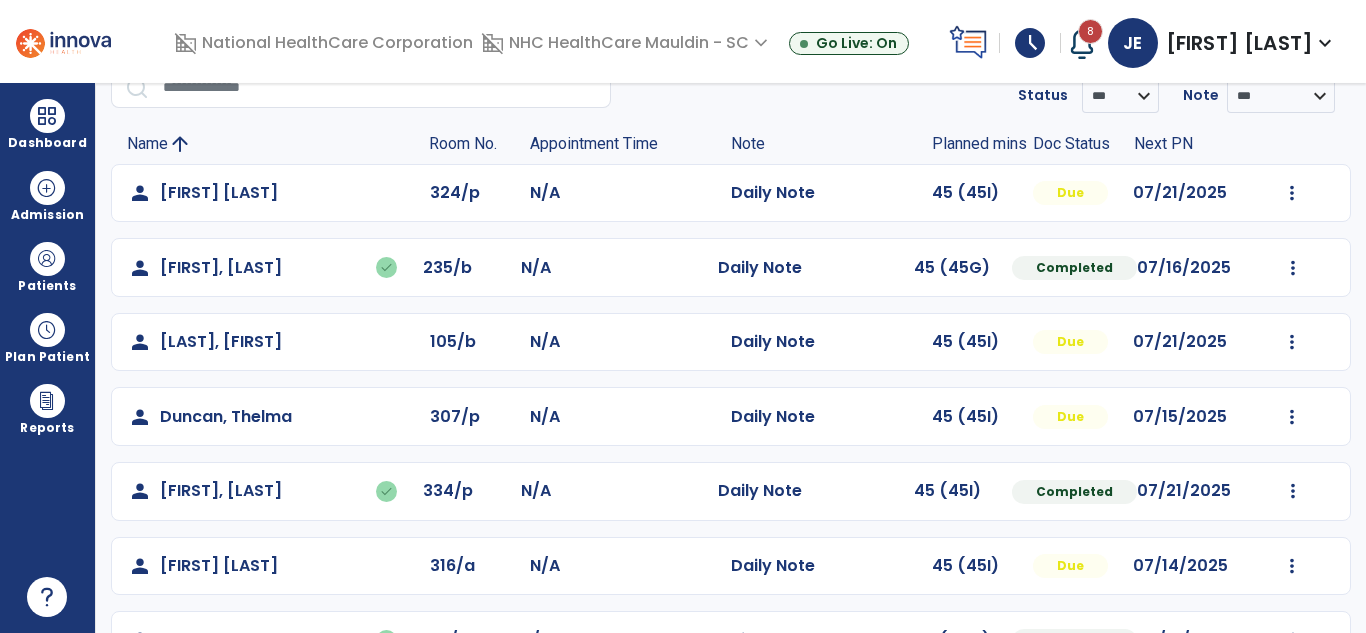 click on "Mark Visit As Complete   Reset Note   Open Document   G + C Mins" 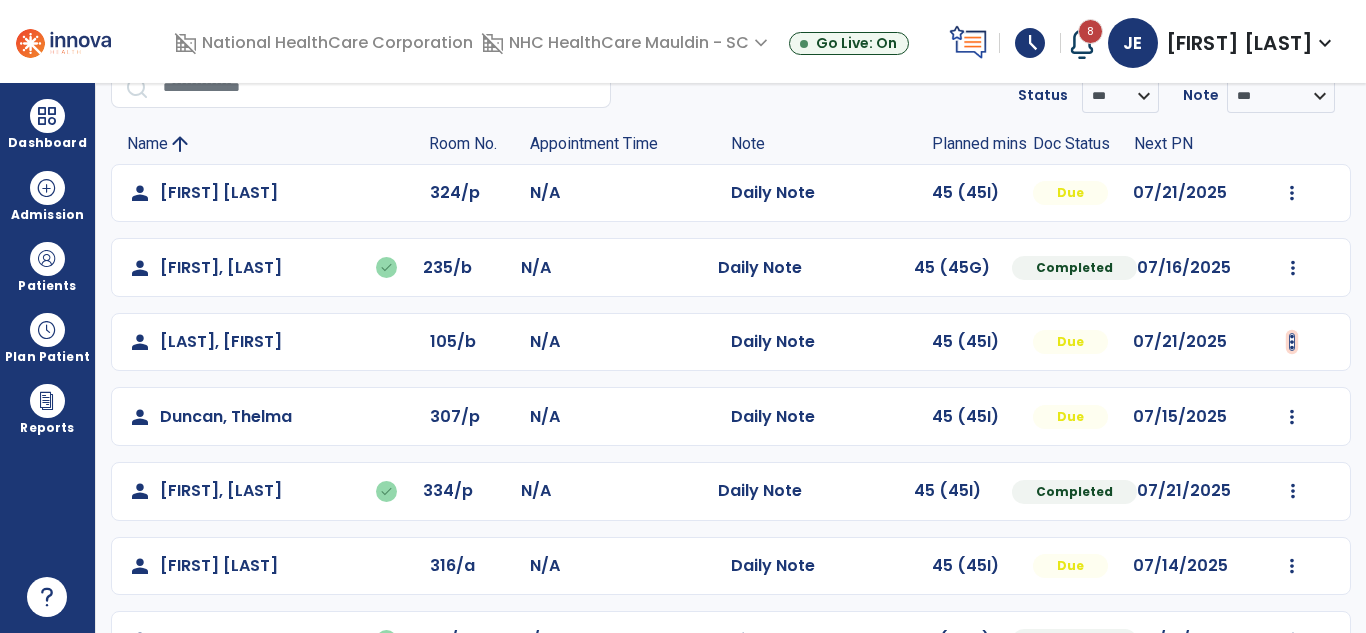 click at bounding box center (1292, 193) 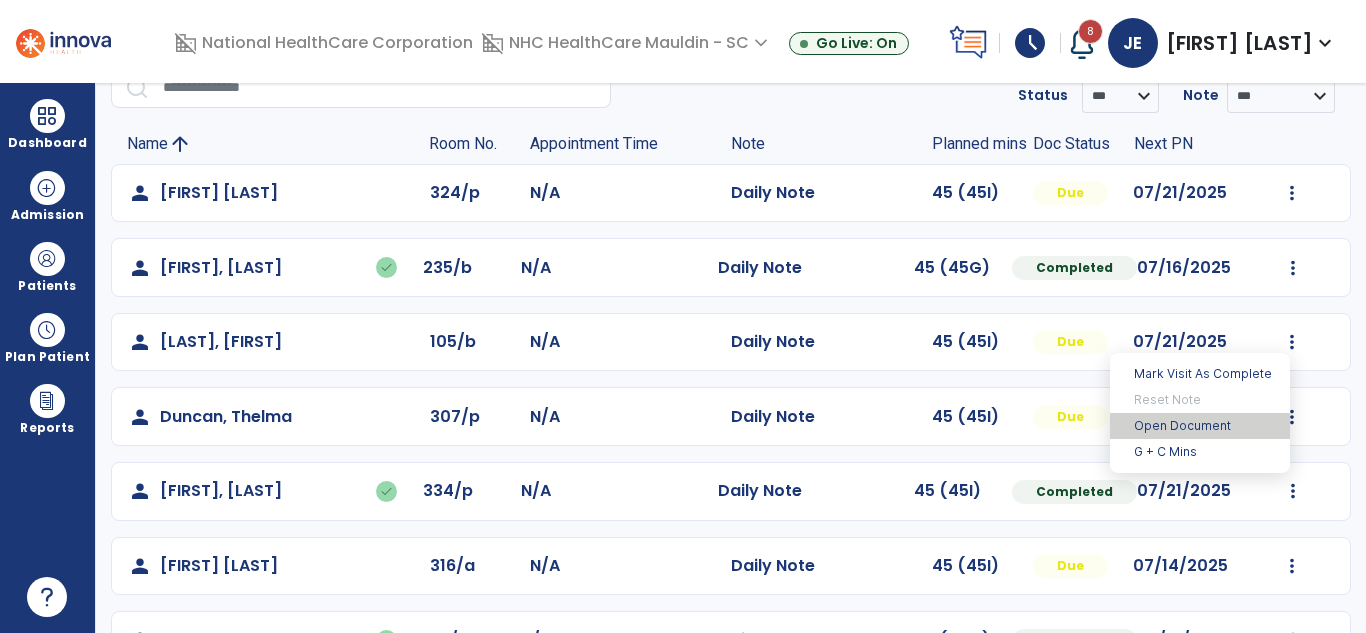 click on "Open Document" at bounding box center (1200, 426) 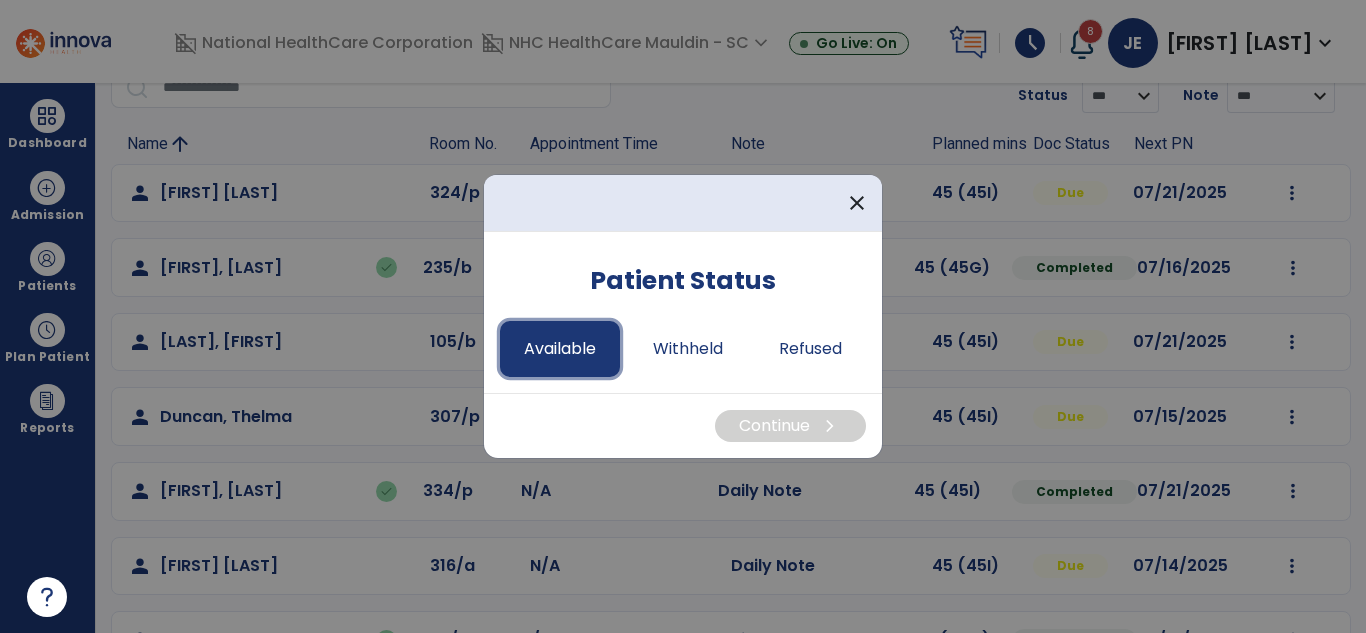 click on "Available" at bounding box center (560, 349) 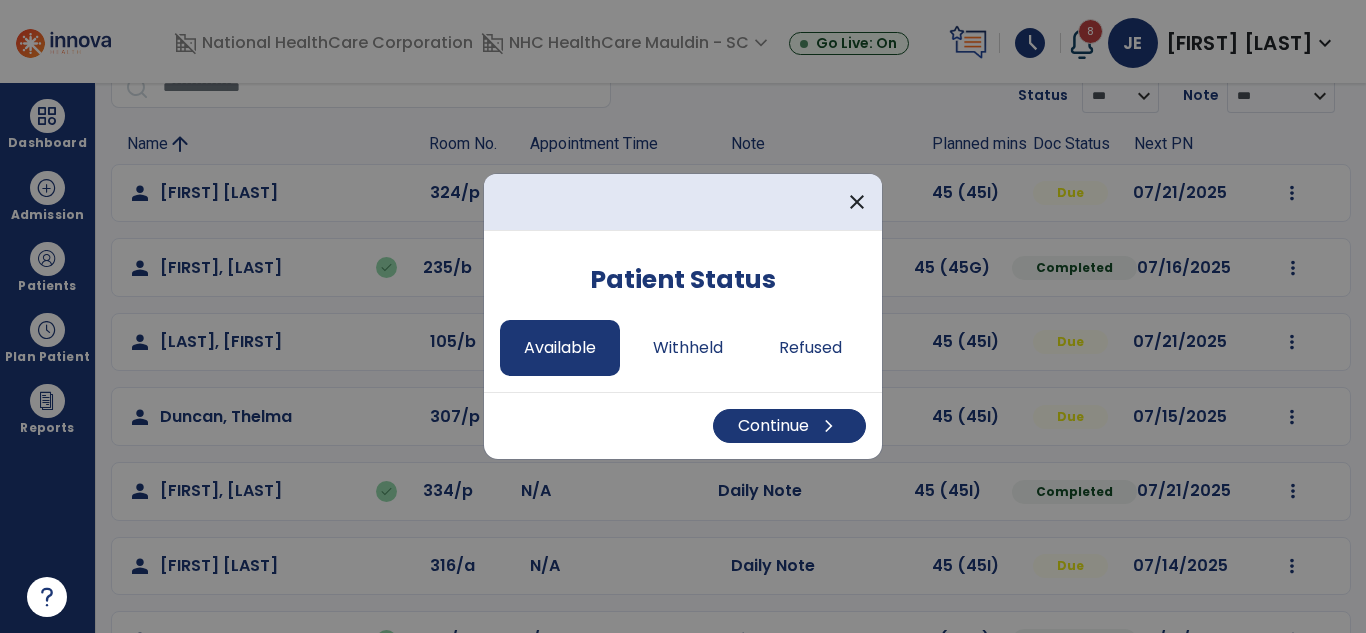 click on "Continue   chevron_right" at bounding box center (683, 425) 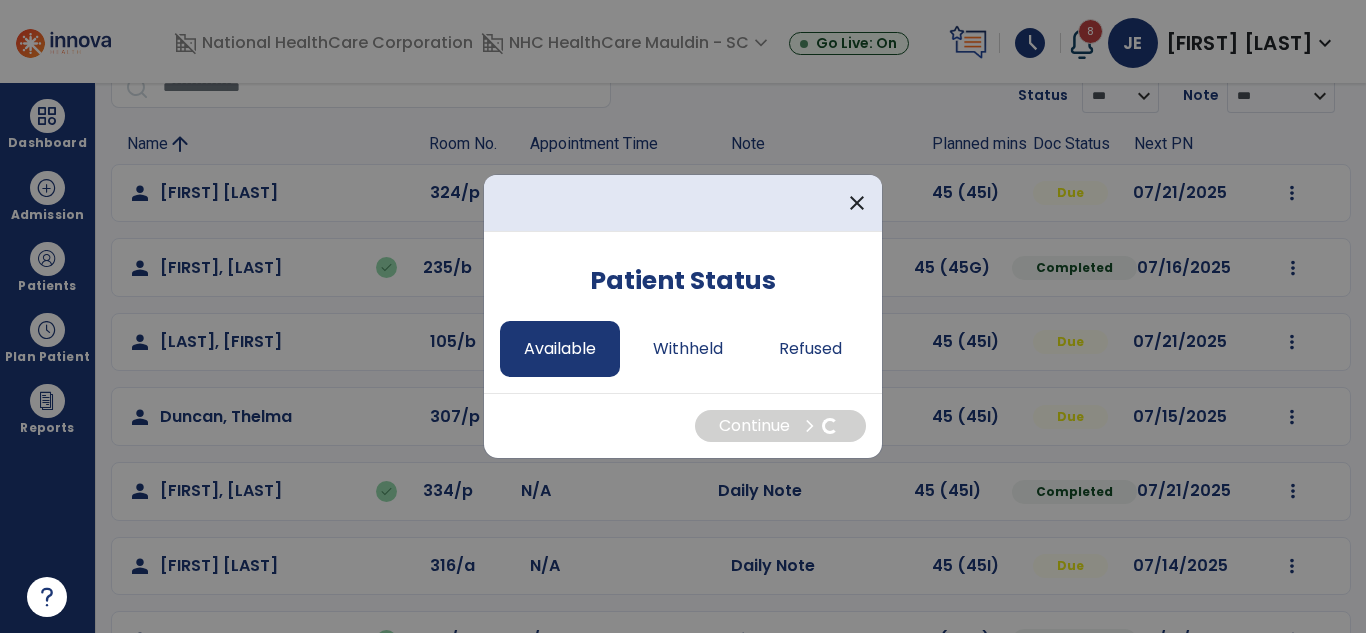 select on "*" 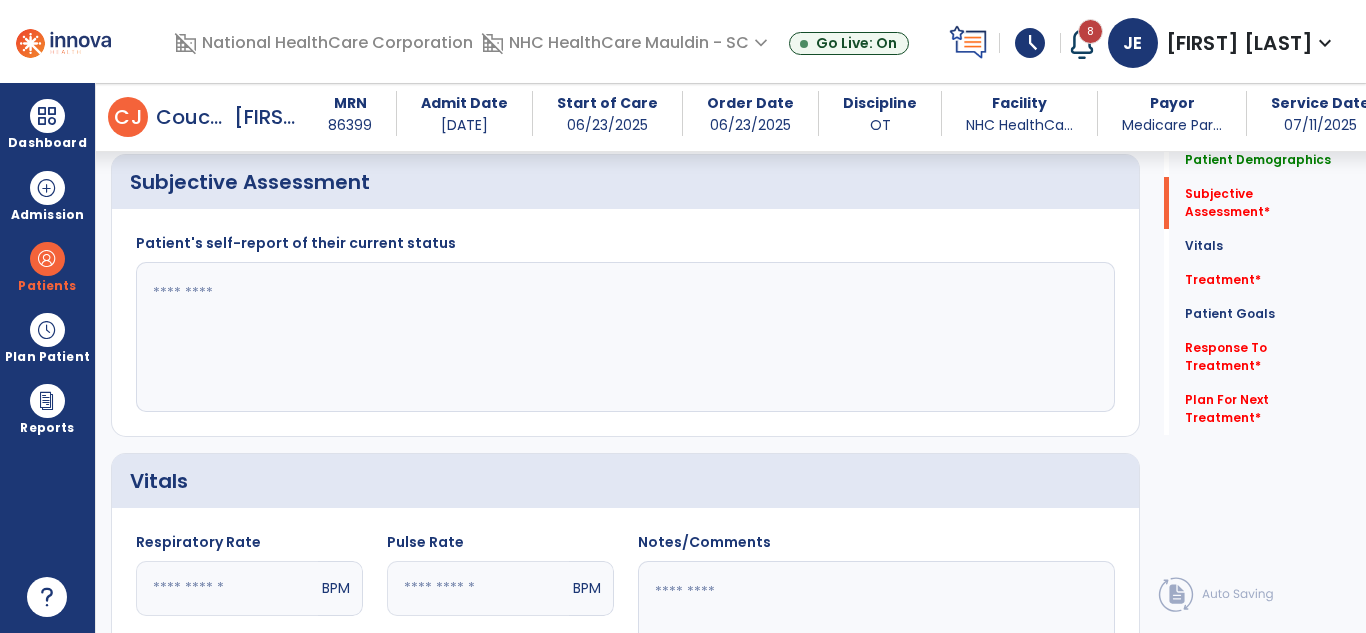 scroll, scrollTop: 375, scrollLeft: 0, axis: vertical 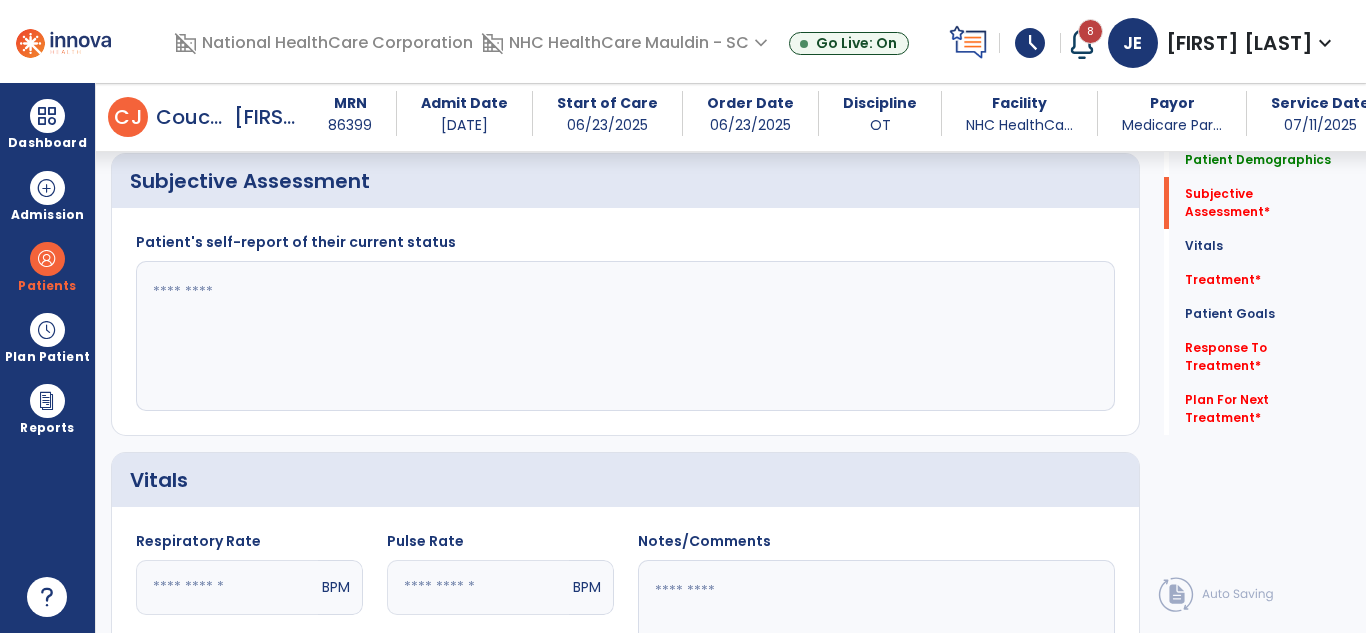 click 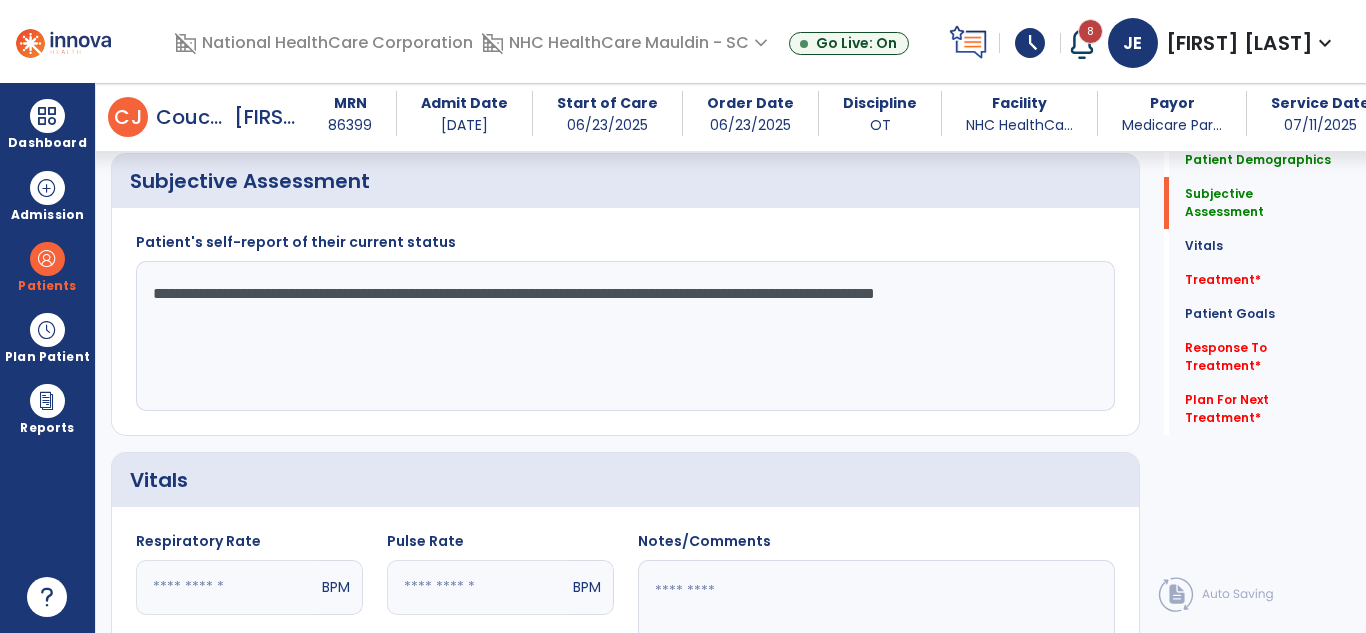 type on "**********" 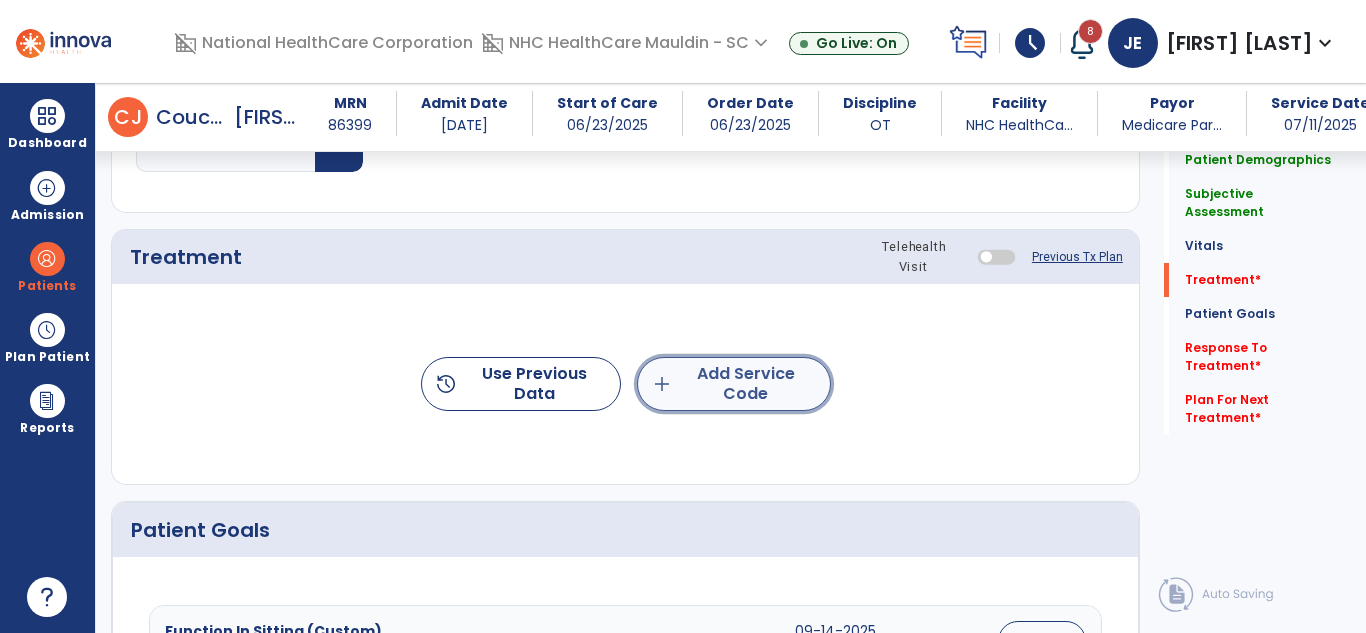 click on "add  Add Service Code" 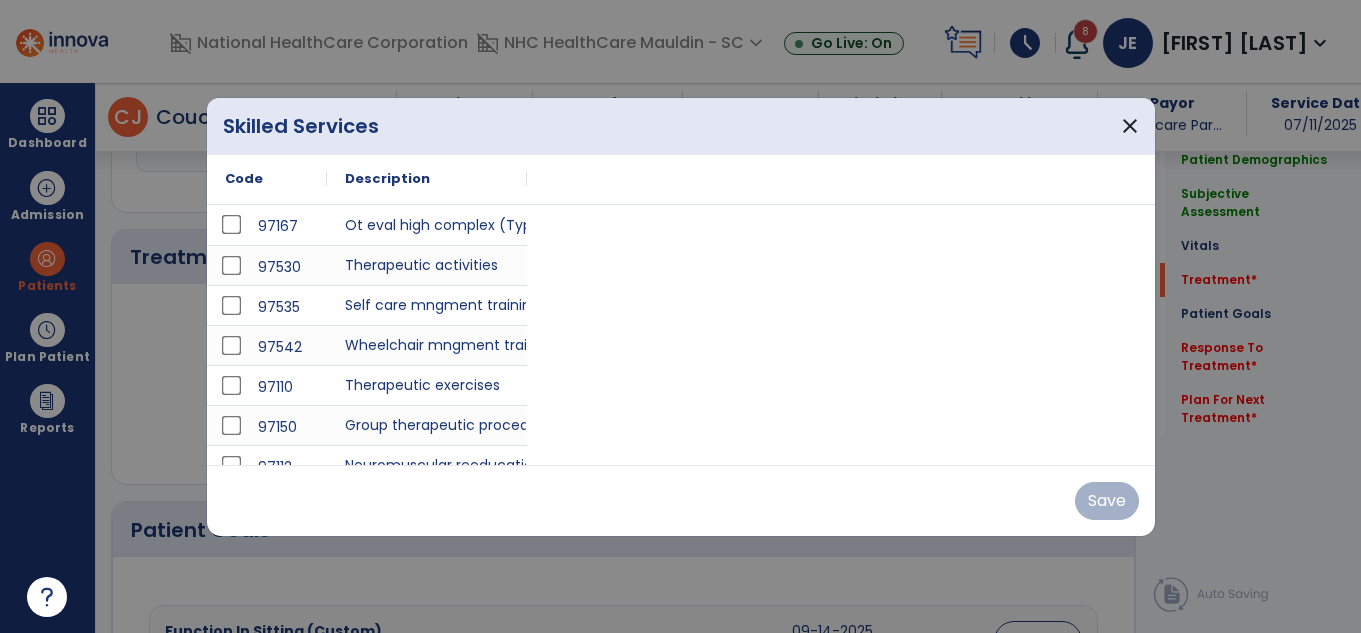 scroll, scrollTop: 1020, scrollLeft: 0, axis: vertical 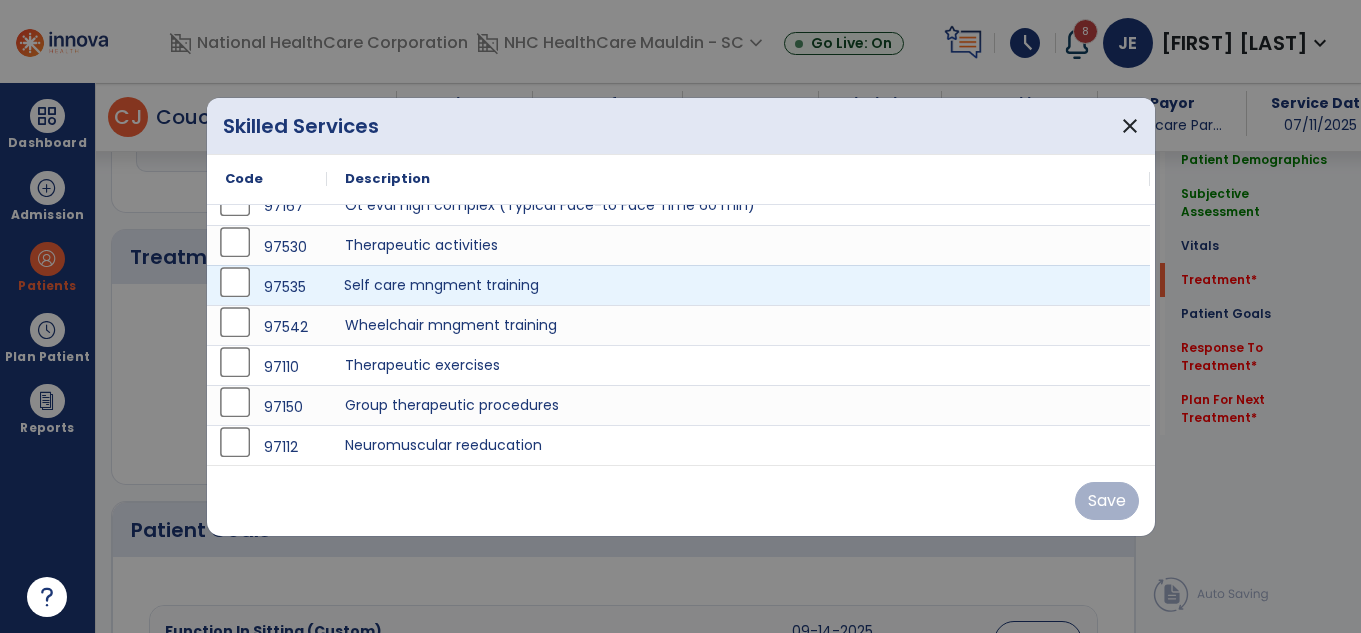 click on "Self care mngment training" at bounding box center [738, 285] 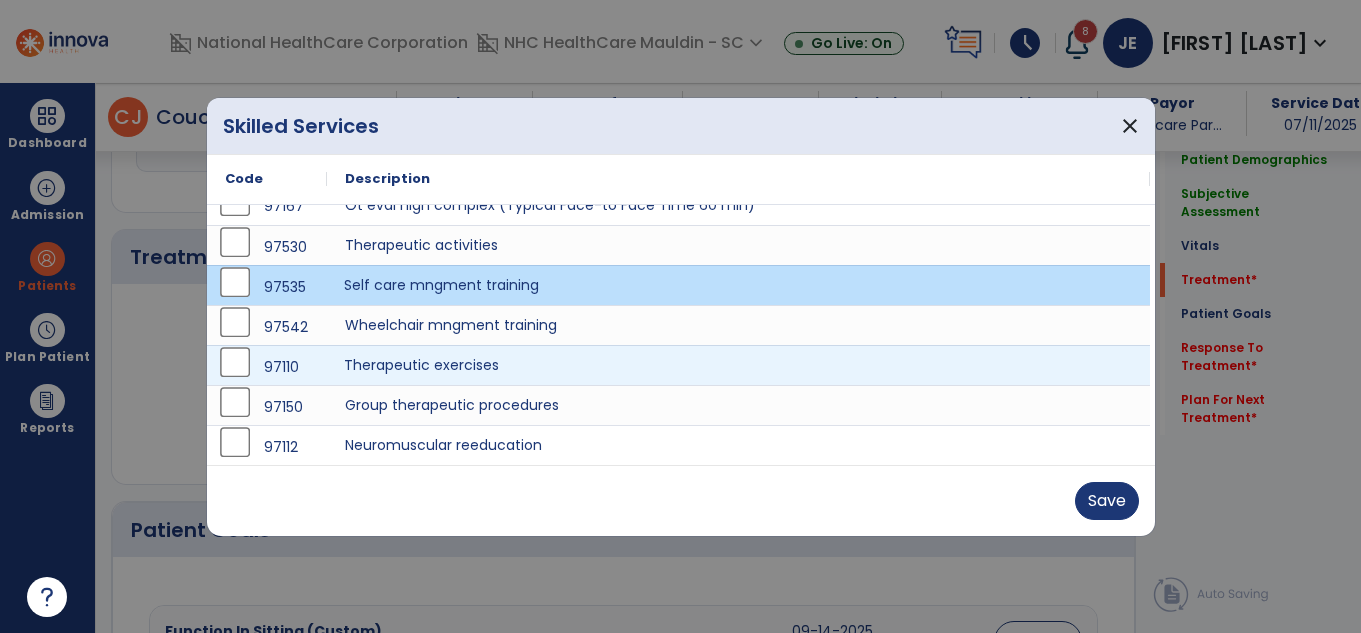 click on "Therapeutic exercises" at bounding box center [738, 365] 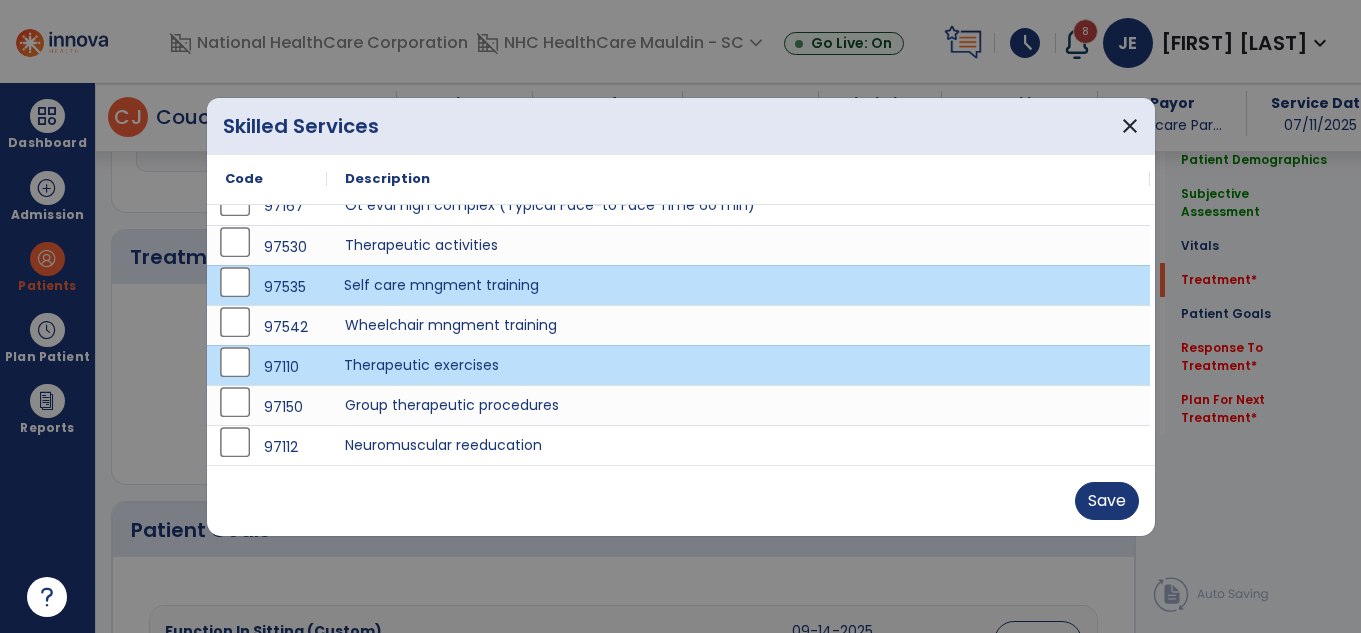 click on "Self care mngment training" at bounding box center (738, 285) 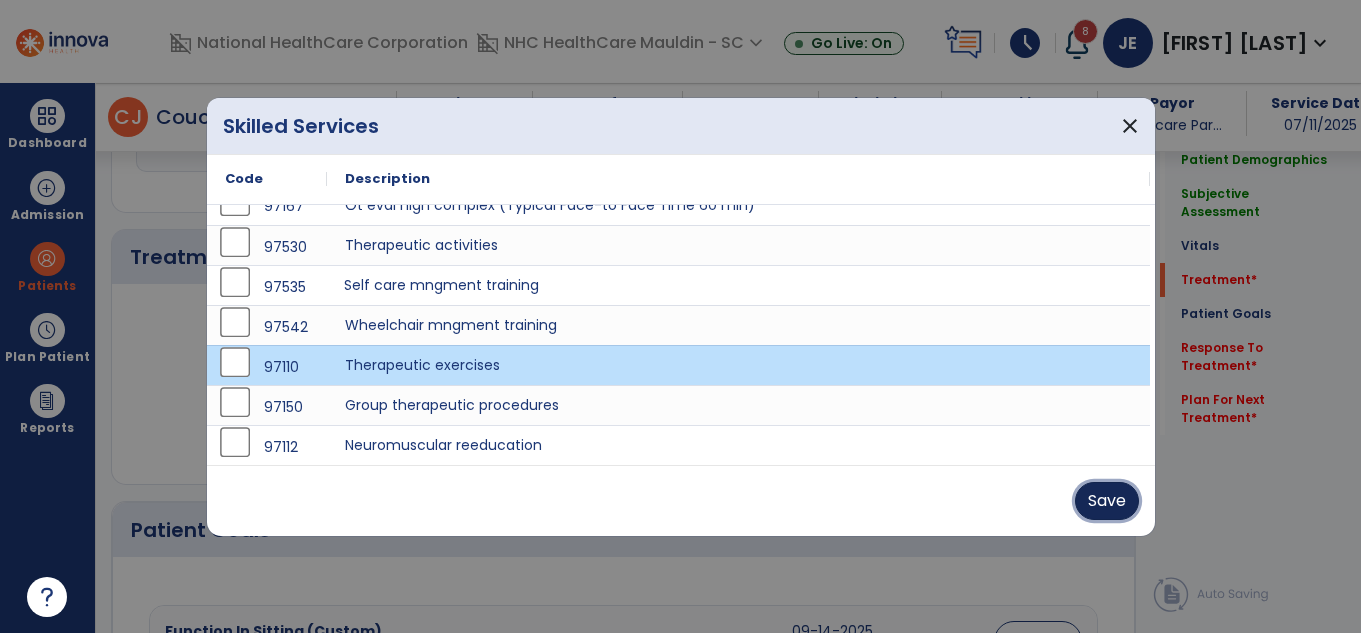 click on "Save" at bounding box center (1107, 501) 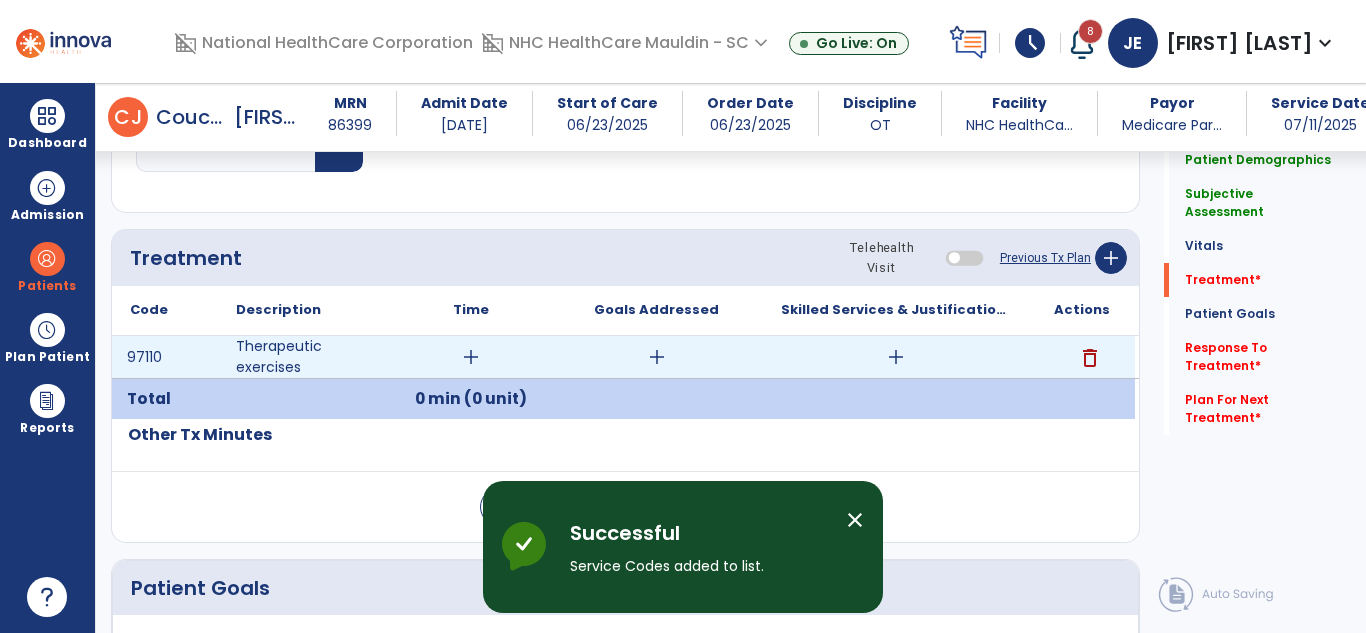 click on "add" at bounding box center [470, 357] 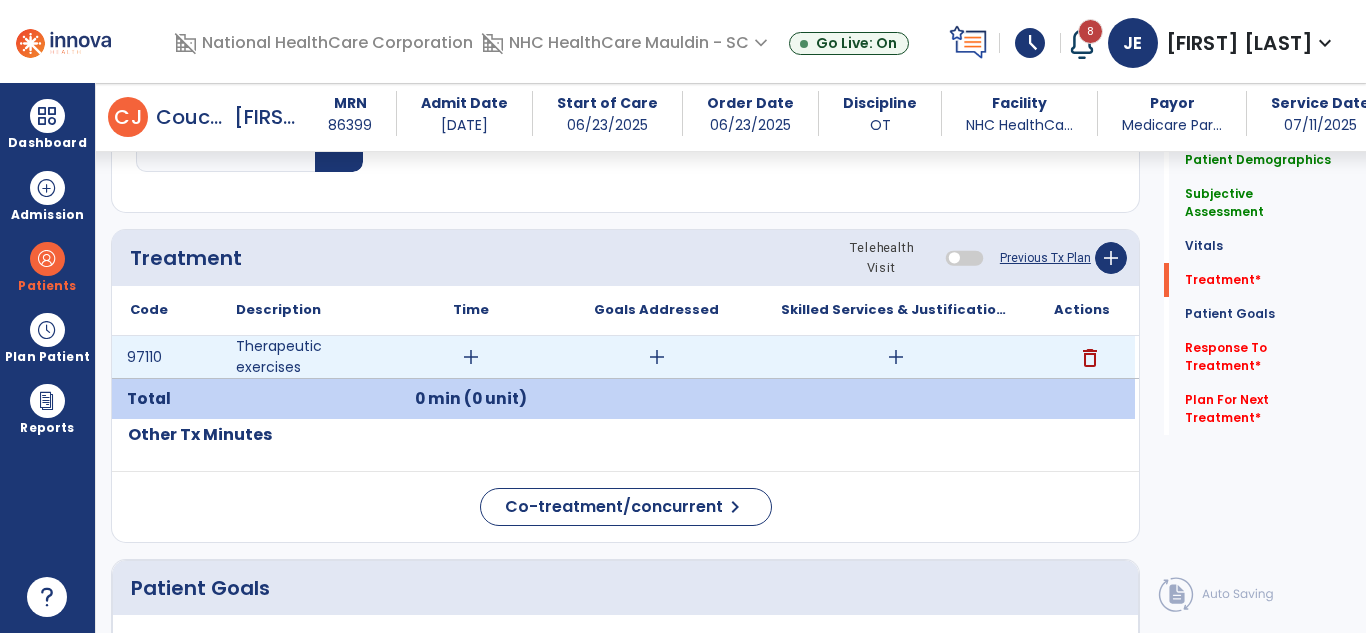 click on "add" at bounding box center [471, 357] 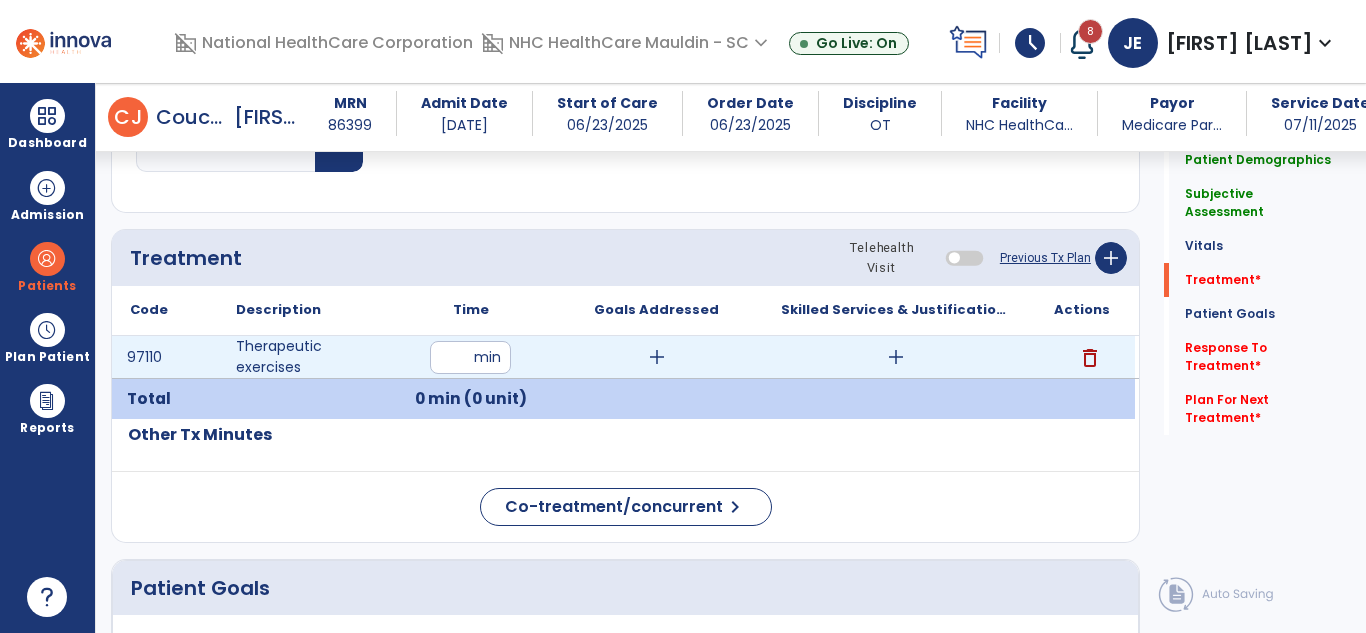 type on "**" 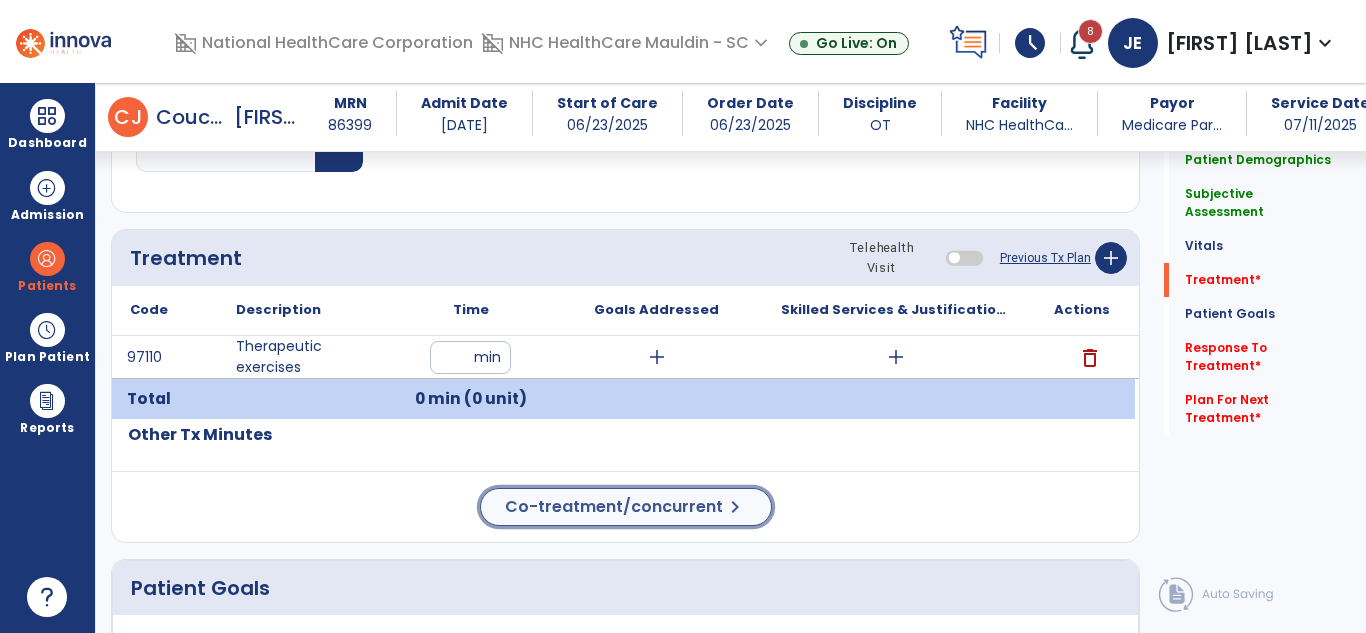 click on "Co-treatment/concurrent" 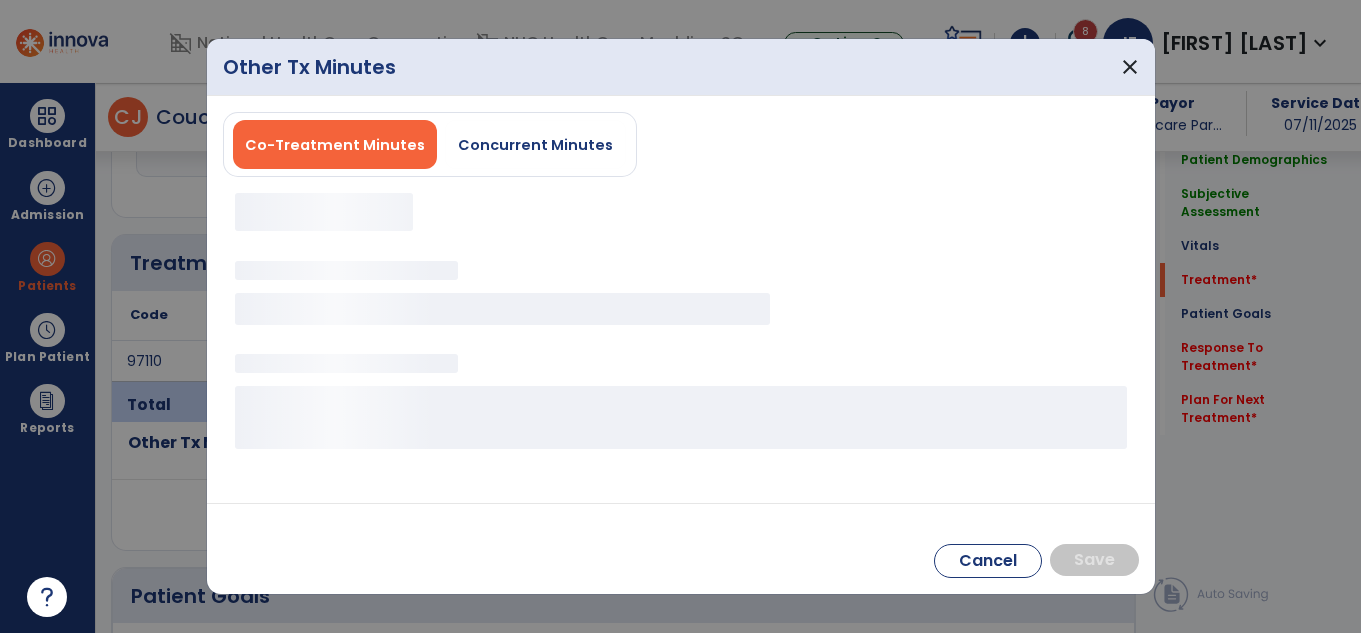 scroll, scrollTop: 1020, scrollLeft: 0, axis: vertical 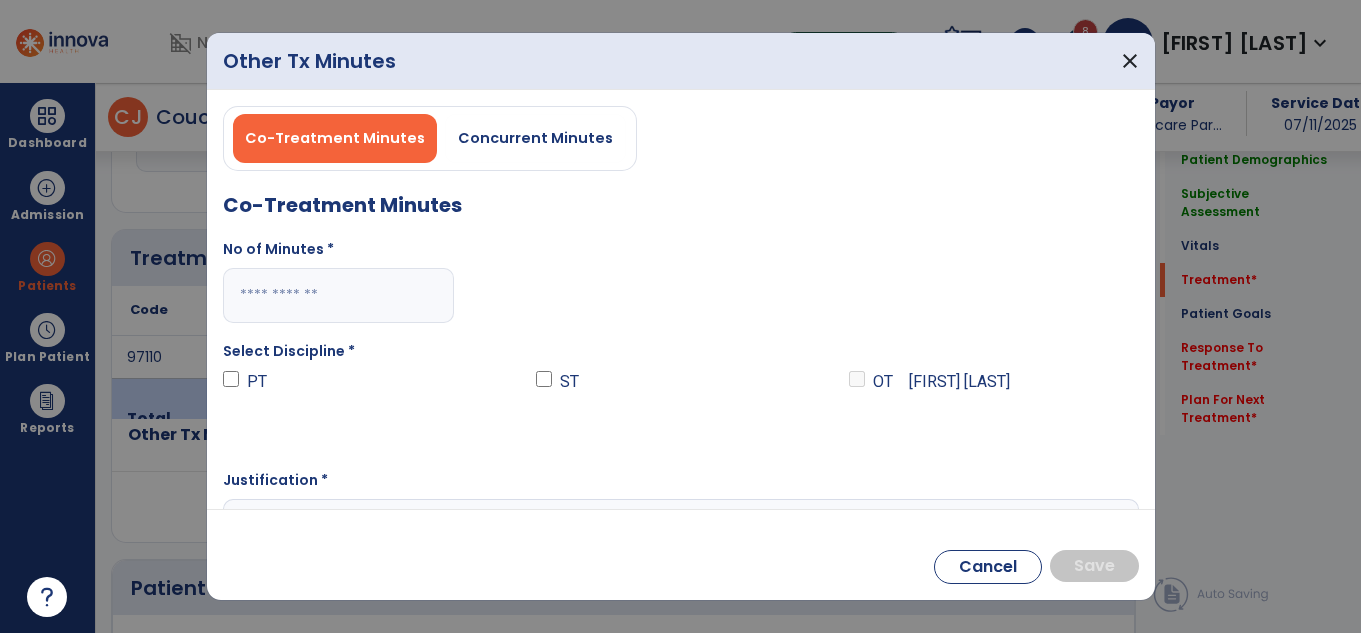 click at bounding box center (338, 295) 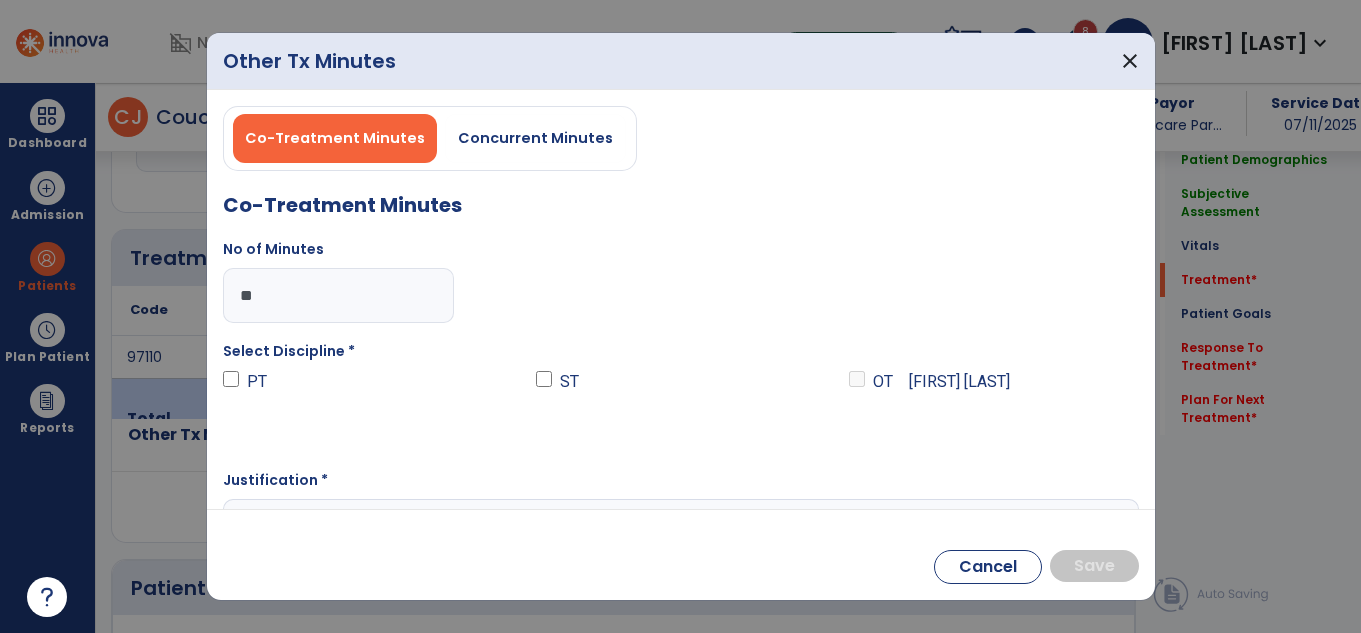 type on "**" 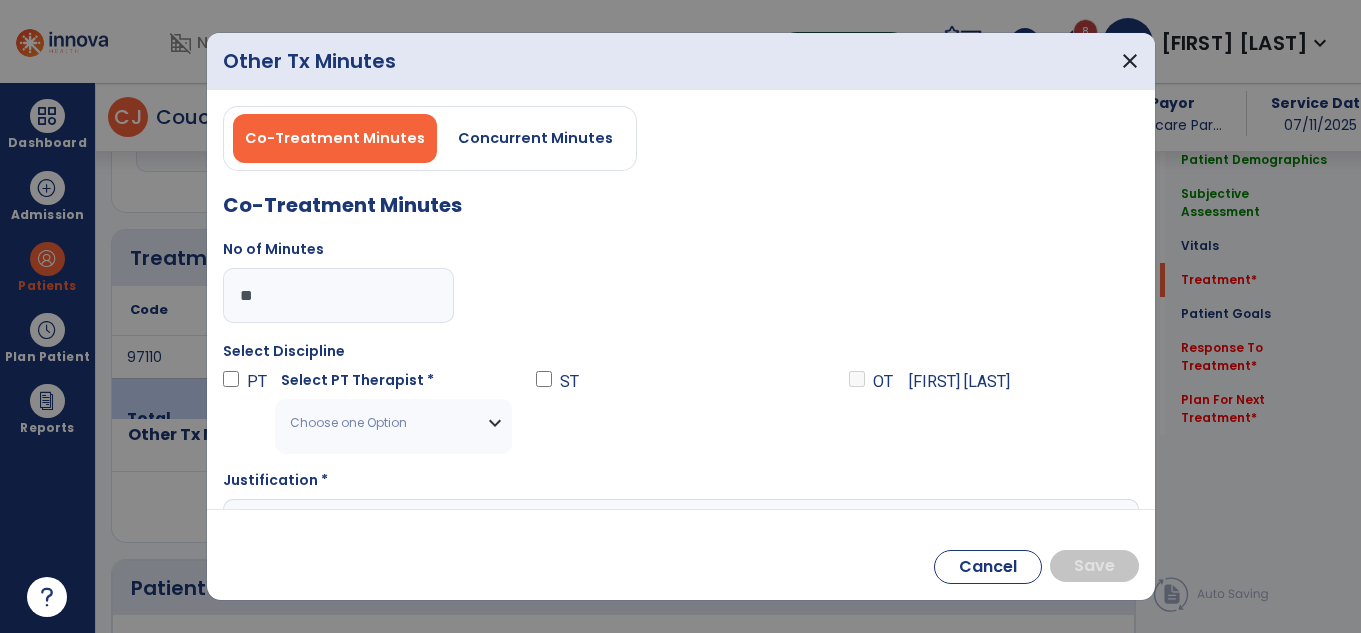 click on "Choose one Option" at bounding box center [381, 423] 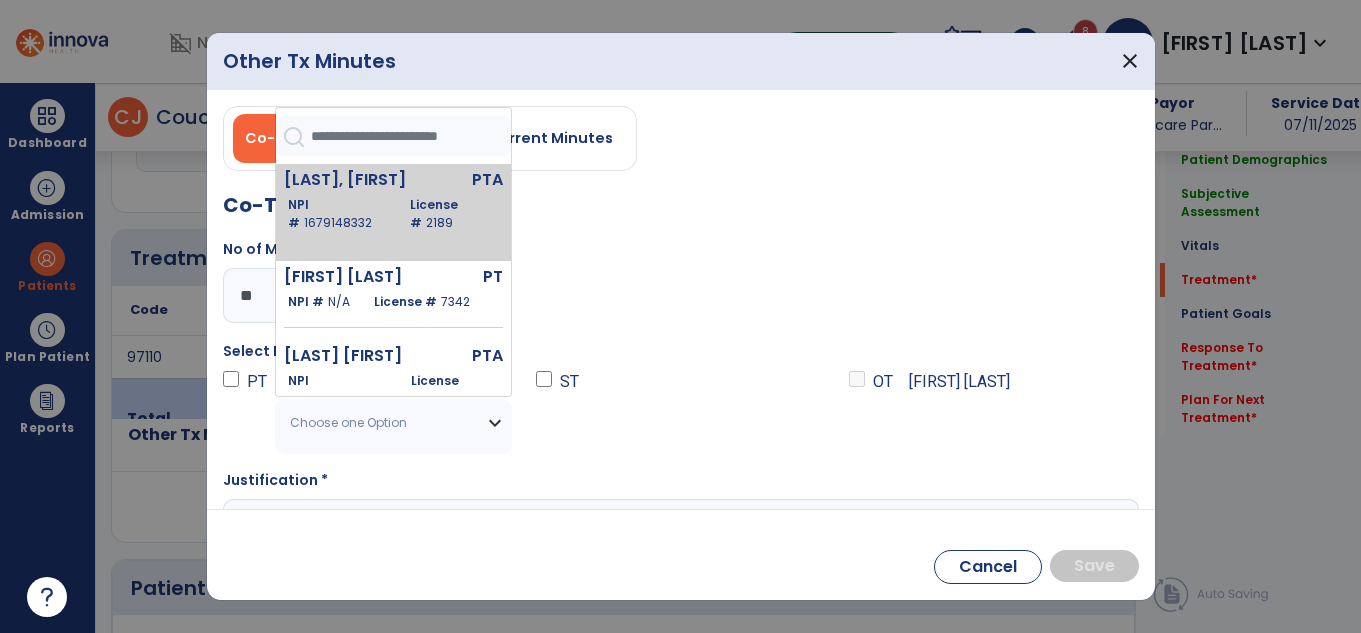click on "[LAST], [FIRST]" at bounding box center [353, 180] 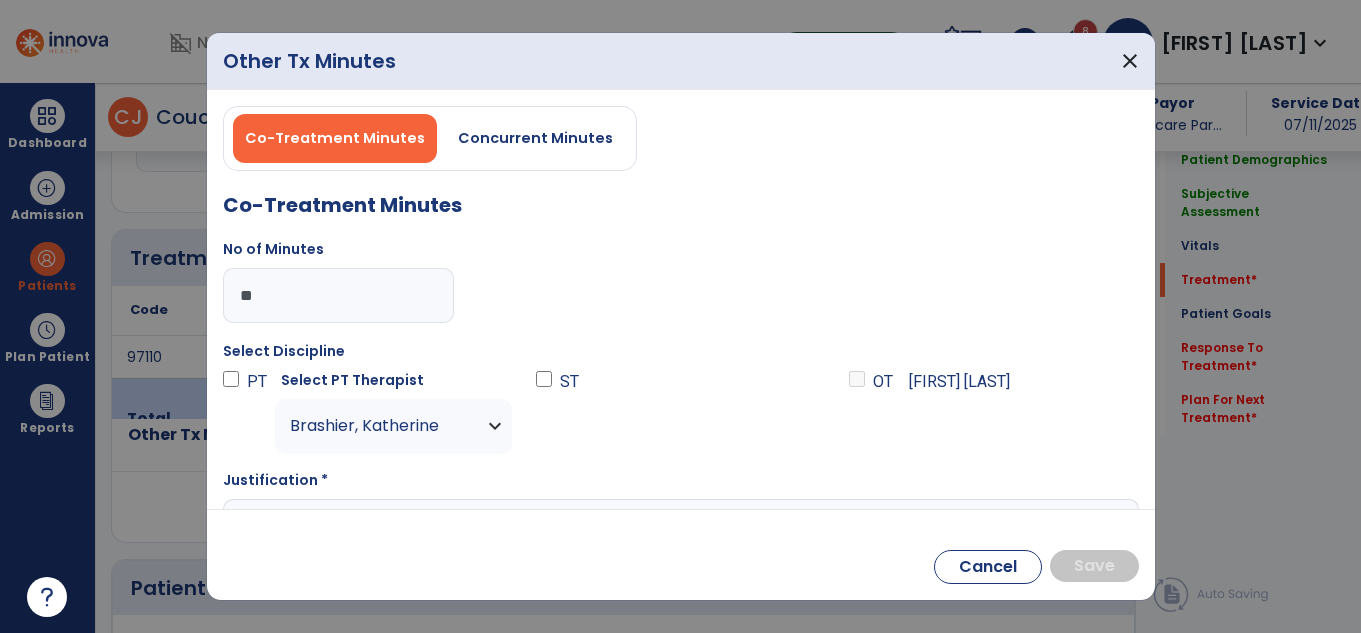 scroll, scrollTop: 84, scrollLeft: 0, axis: vertical 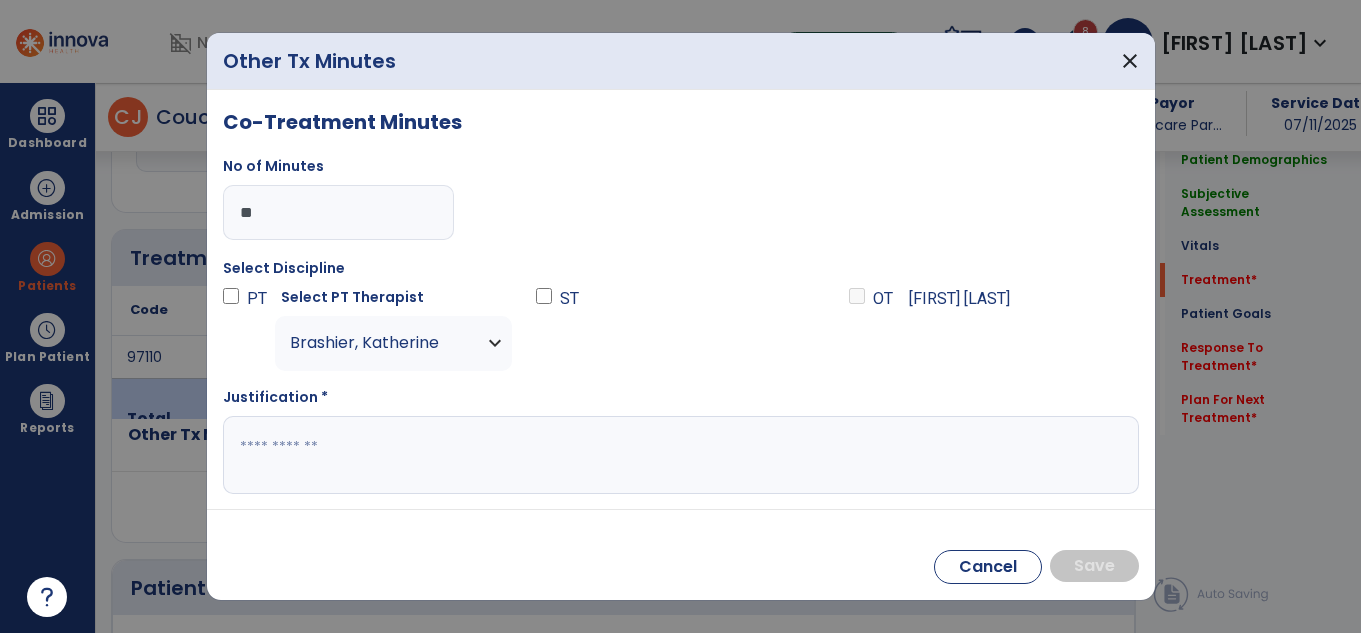 click at bounding box center (678, 455) 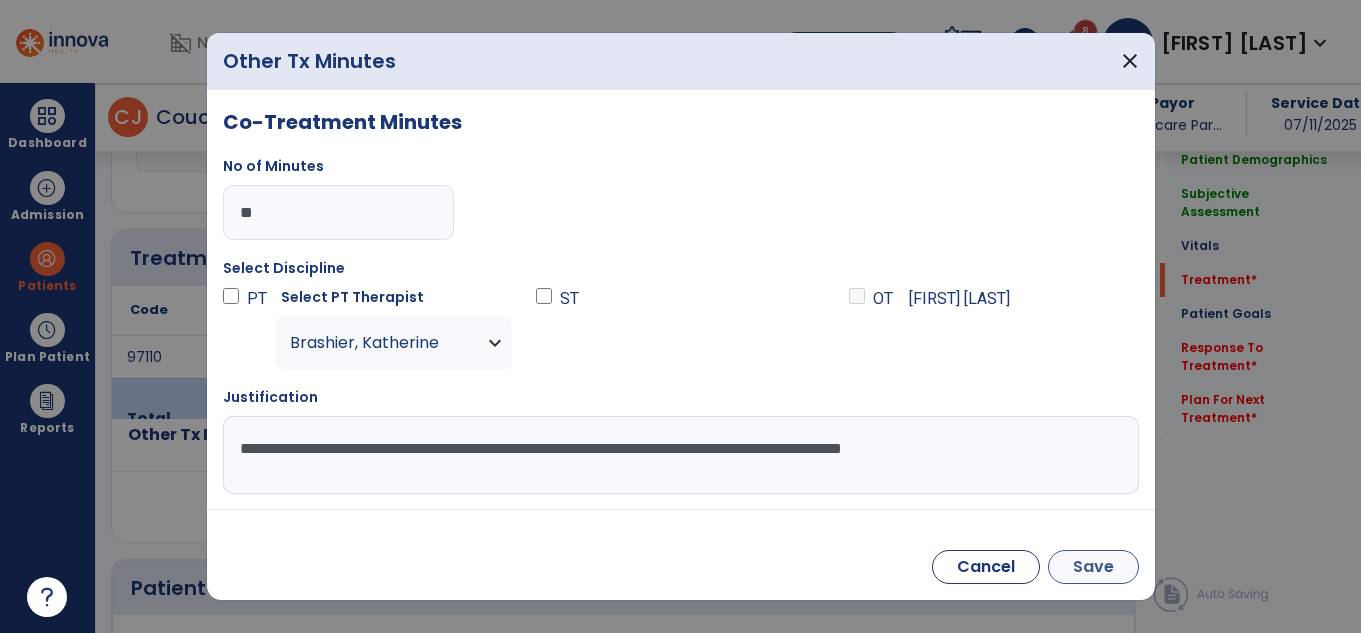 type on "**********" 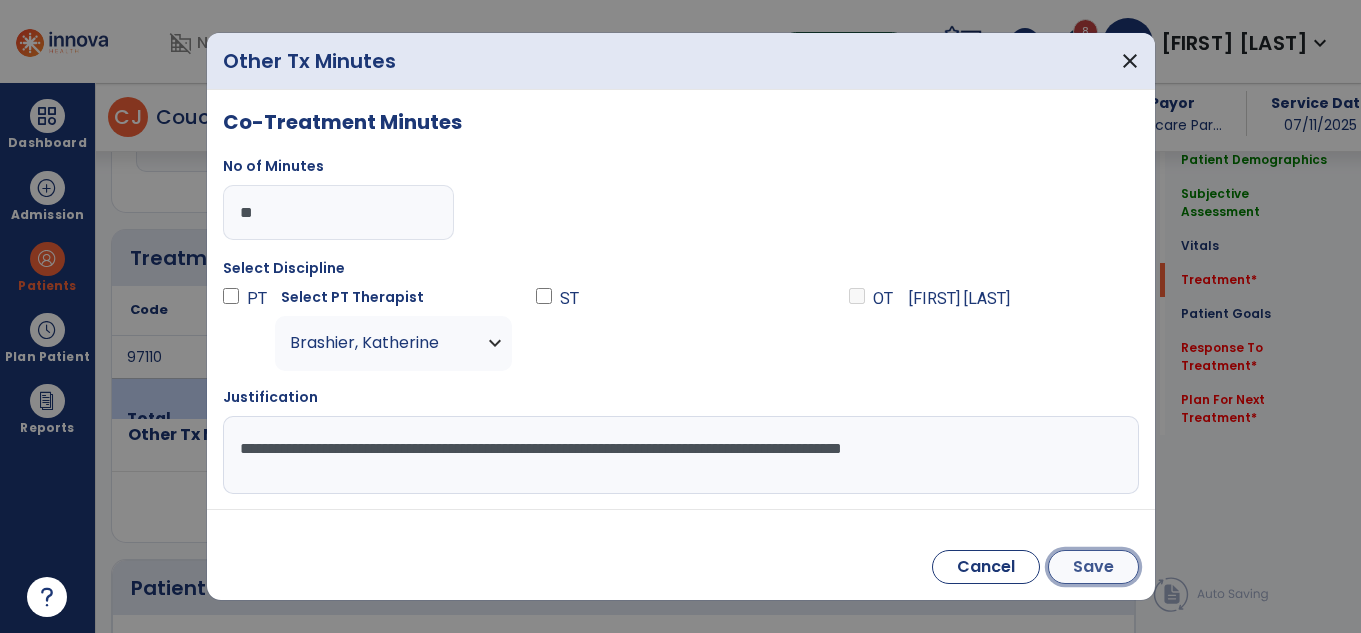 click on "Save" at bounding box center [1093, 567] 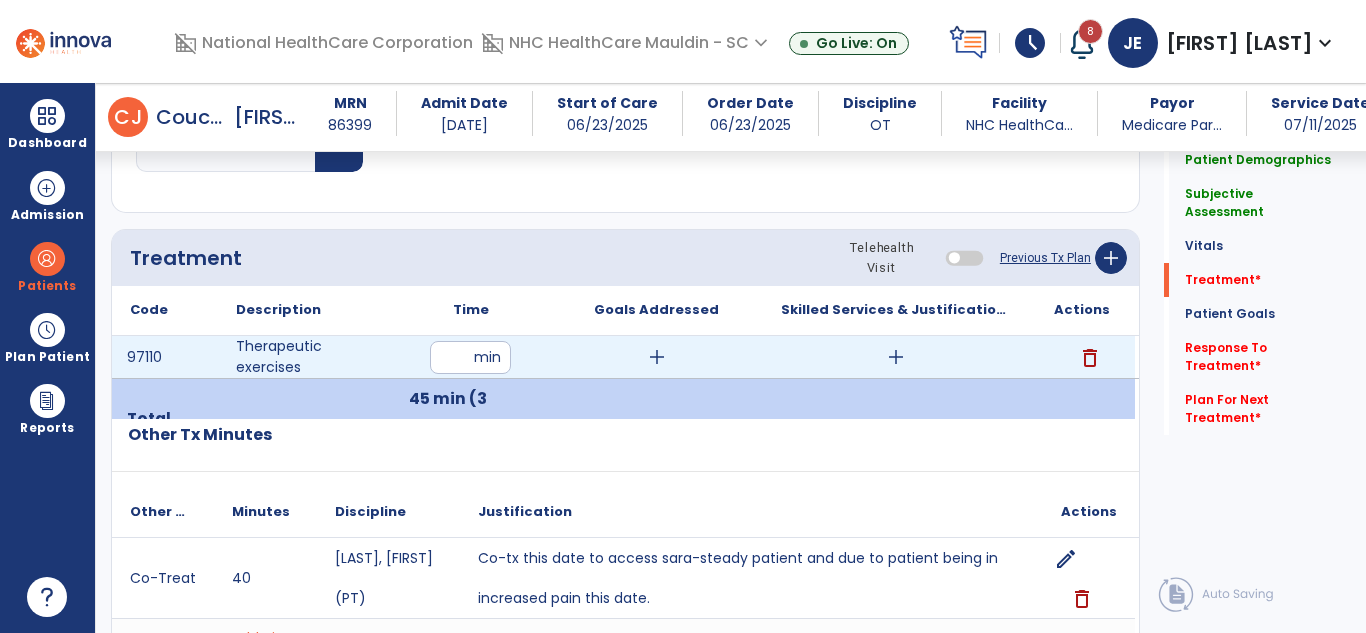 click on "add" at bounding box center [896, 357] 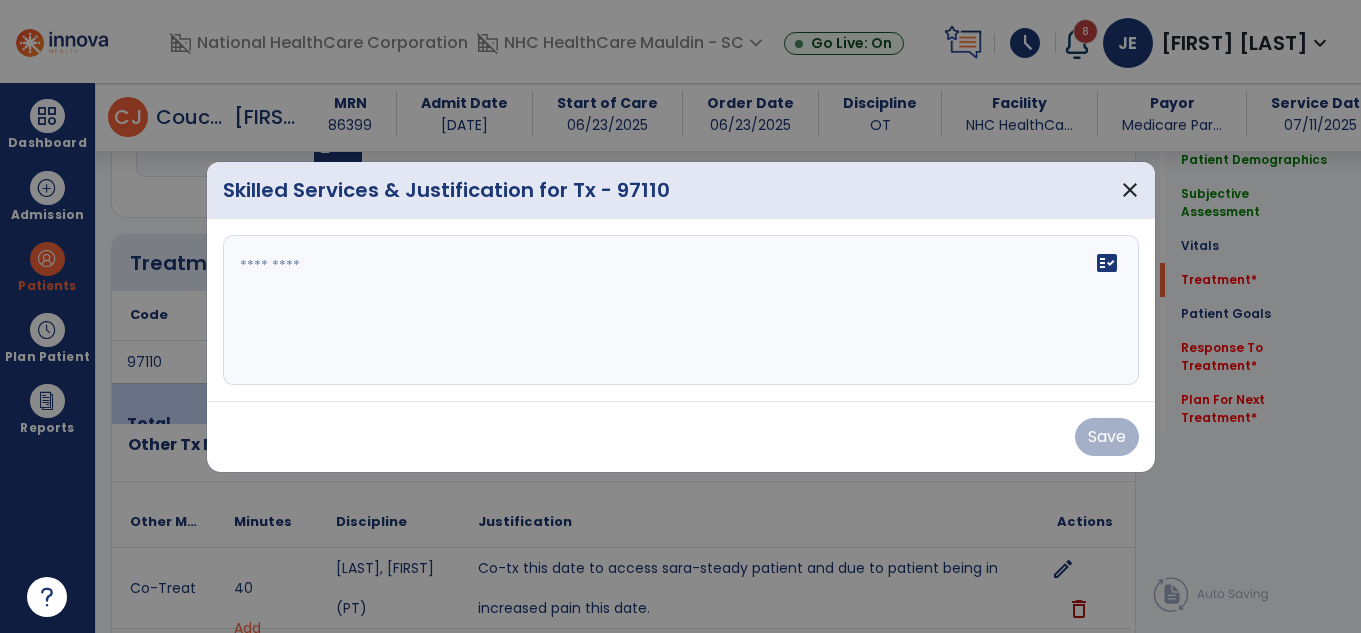 scroll, scrollTop: 1020, scrollLeft: 0, axis: vertical 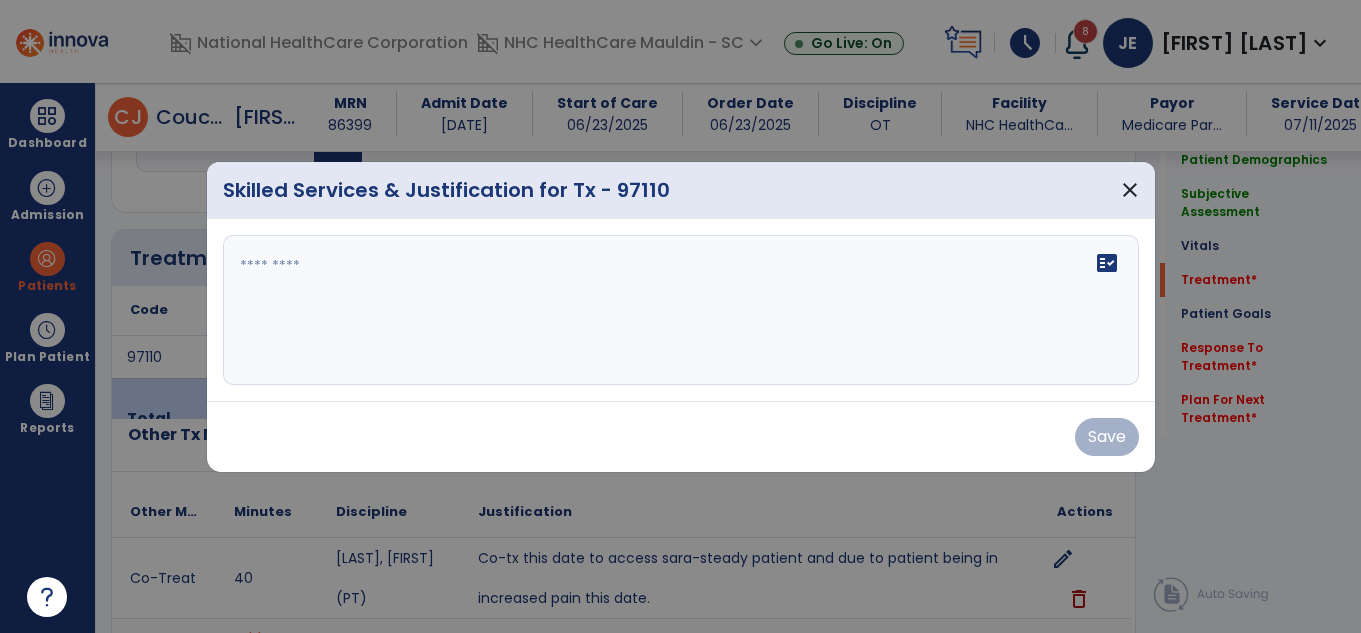 click on "fact_check" at bounding box center (681, 310) 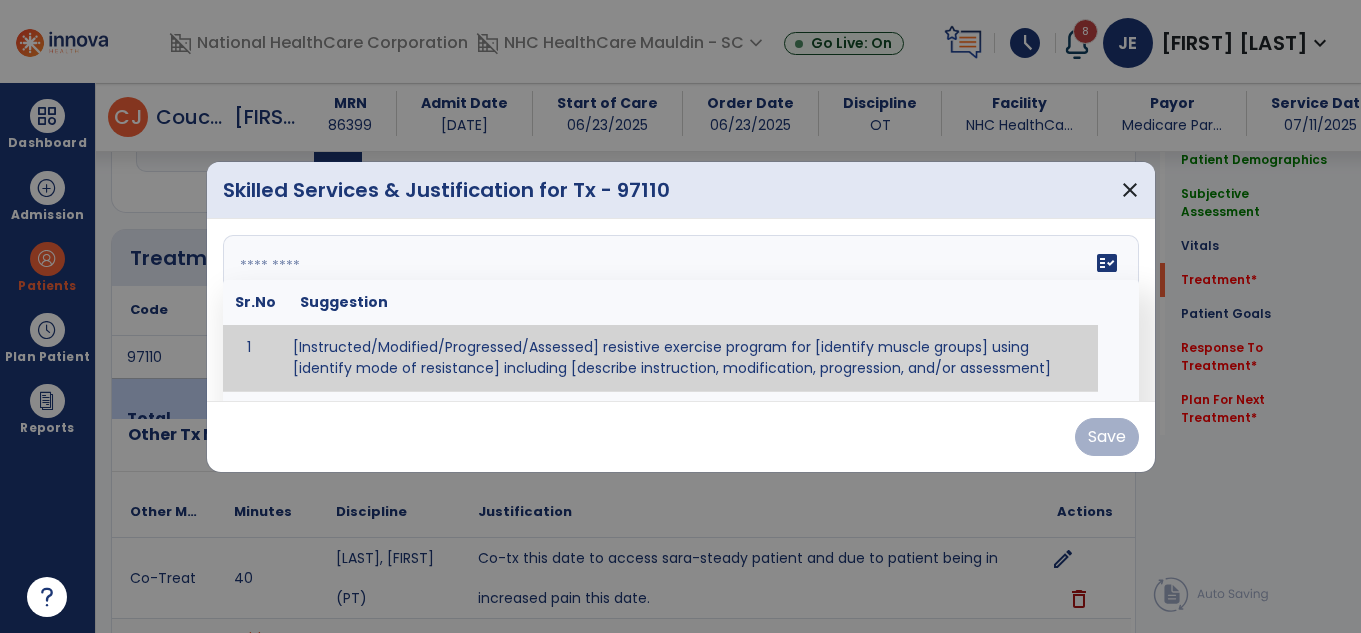 type on "*" 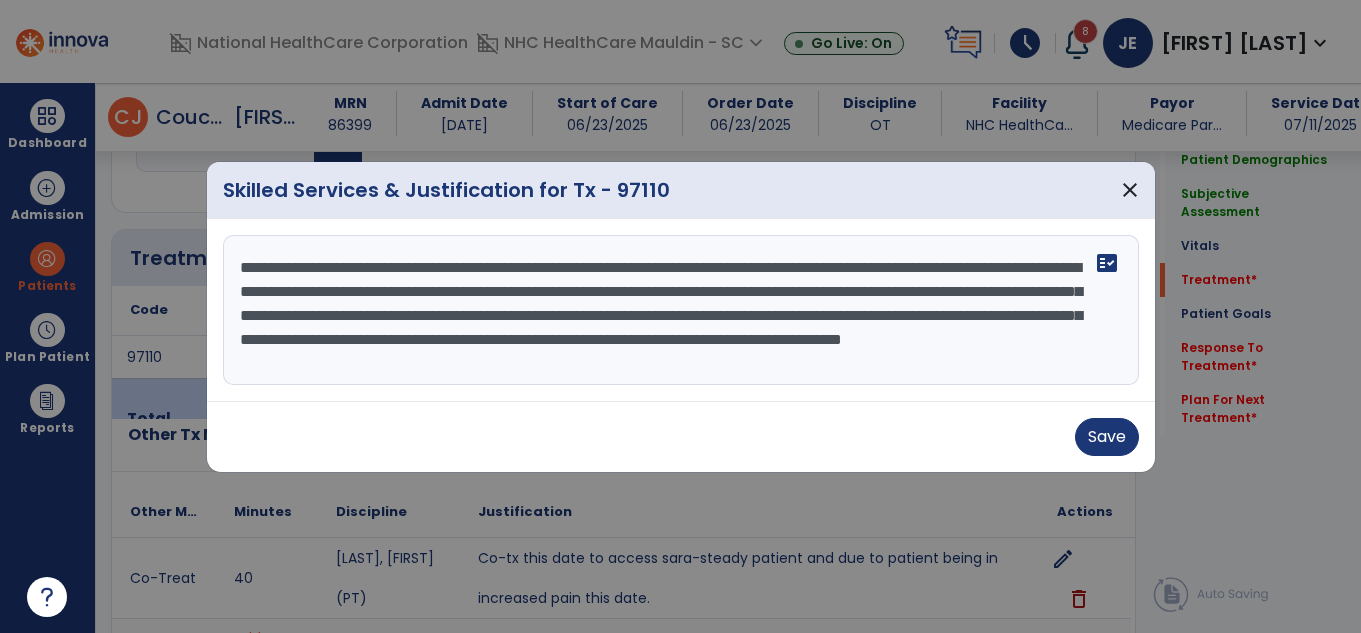 scroll, scrollTop: 16, scrollLeft: 0, axis: vertical 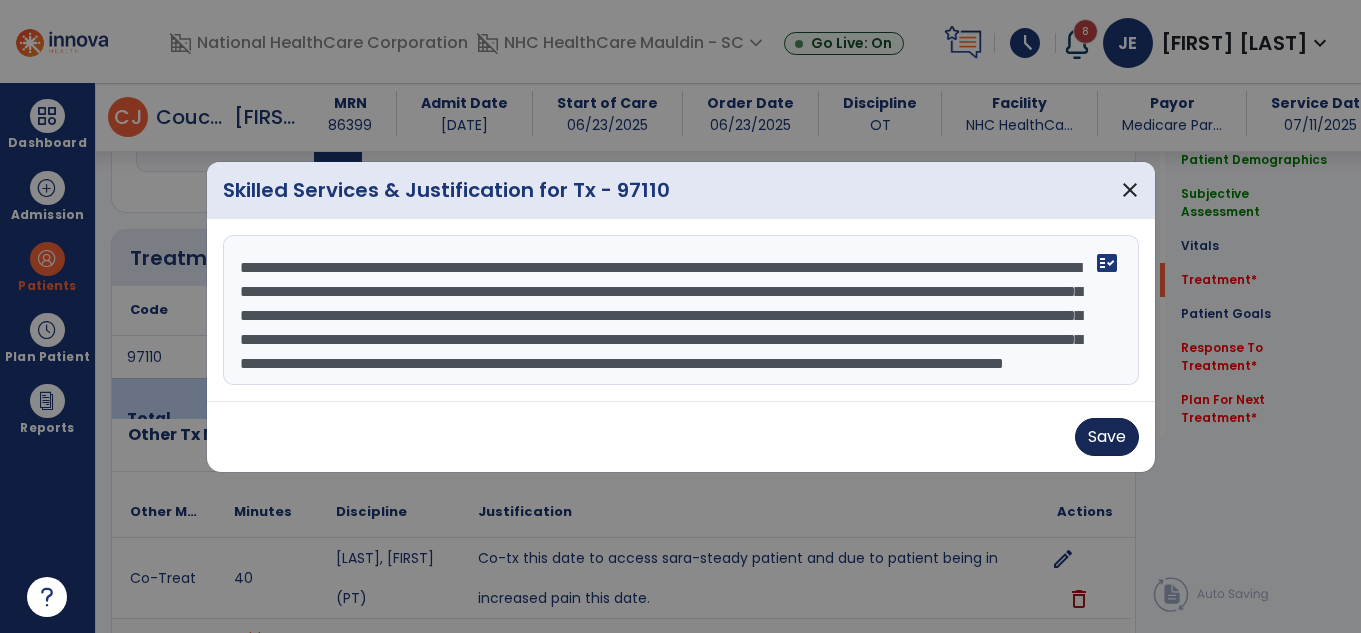 type on "**********" 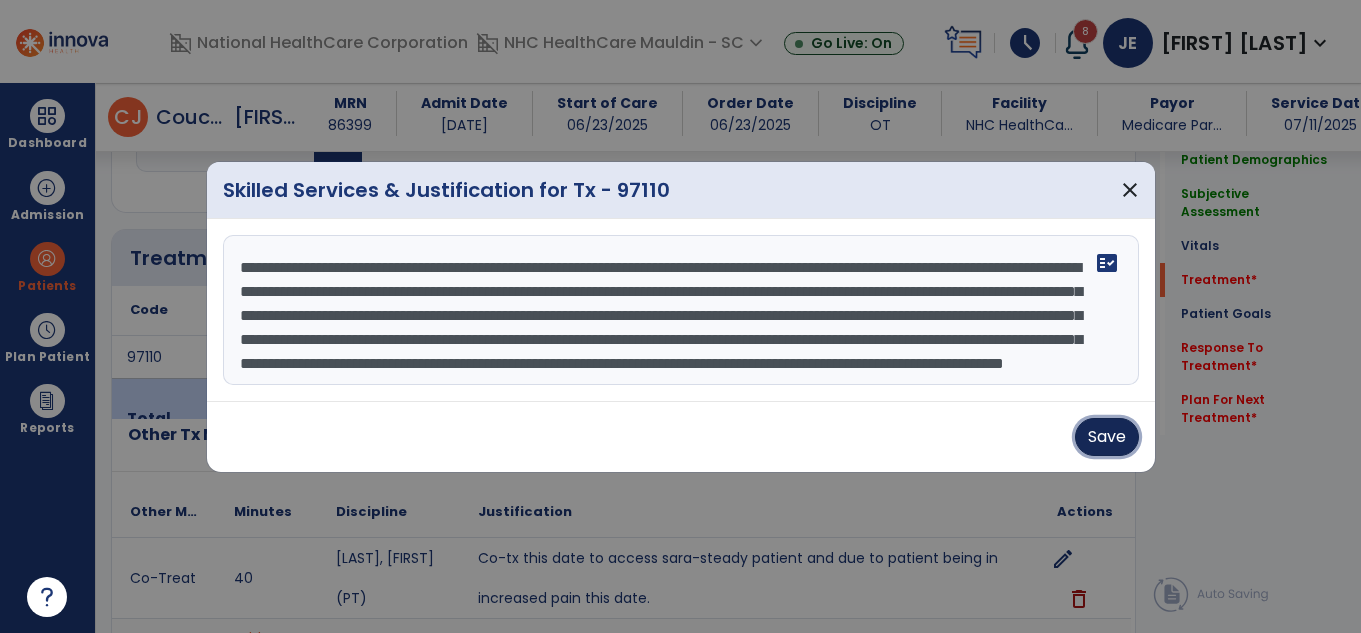 click on "Save" at bounding box center [1107, 437] 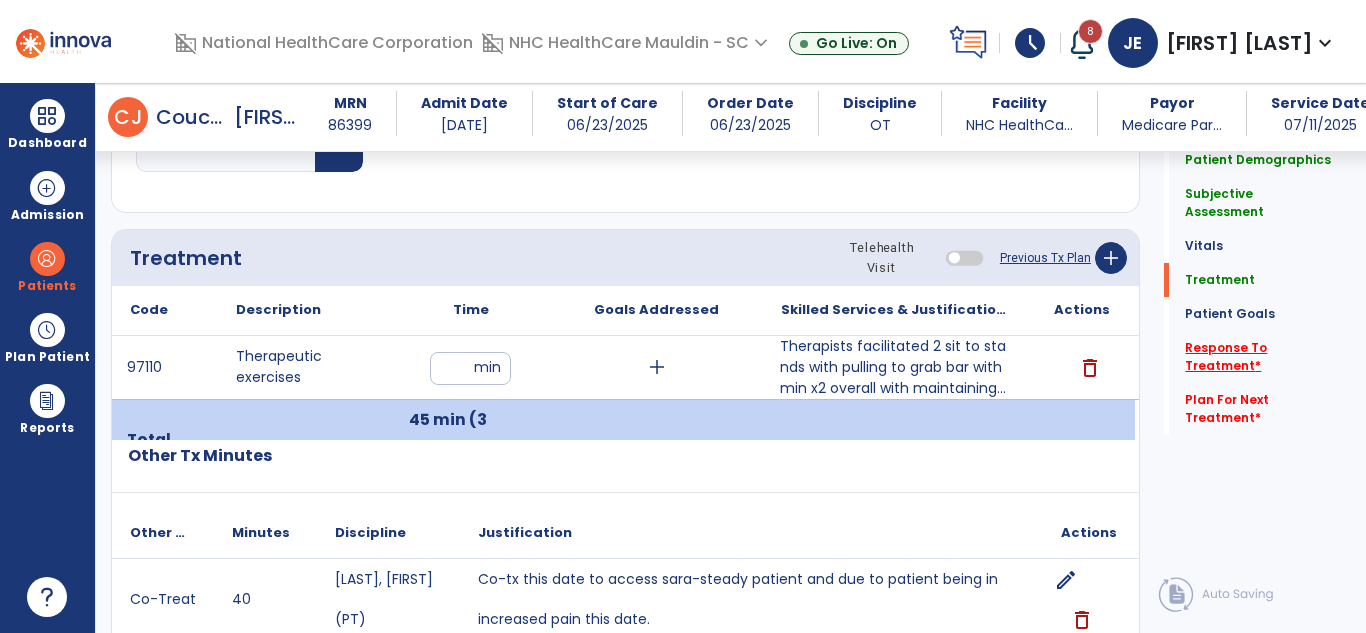 click on "Response To Treatment   *" 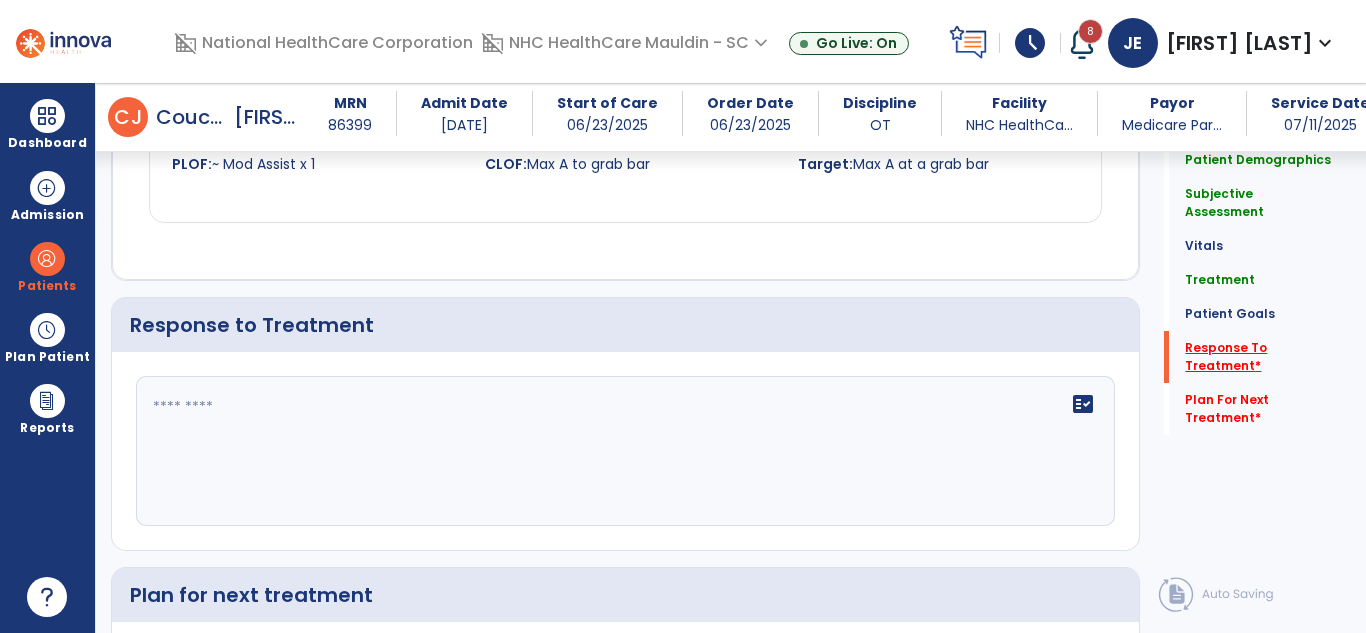 scroll, scrollTop: 2762, scrollLeft: 0, axis: vertical 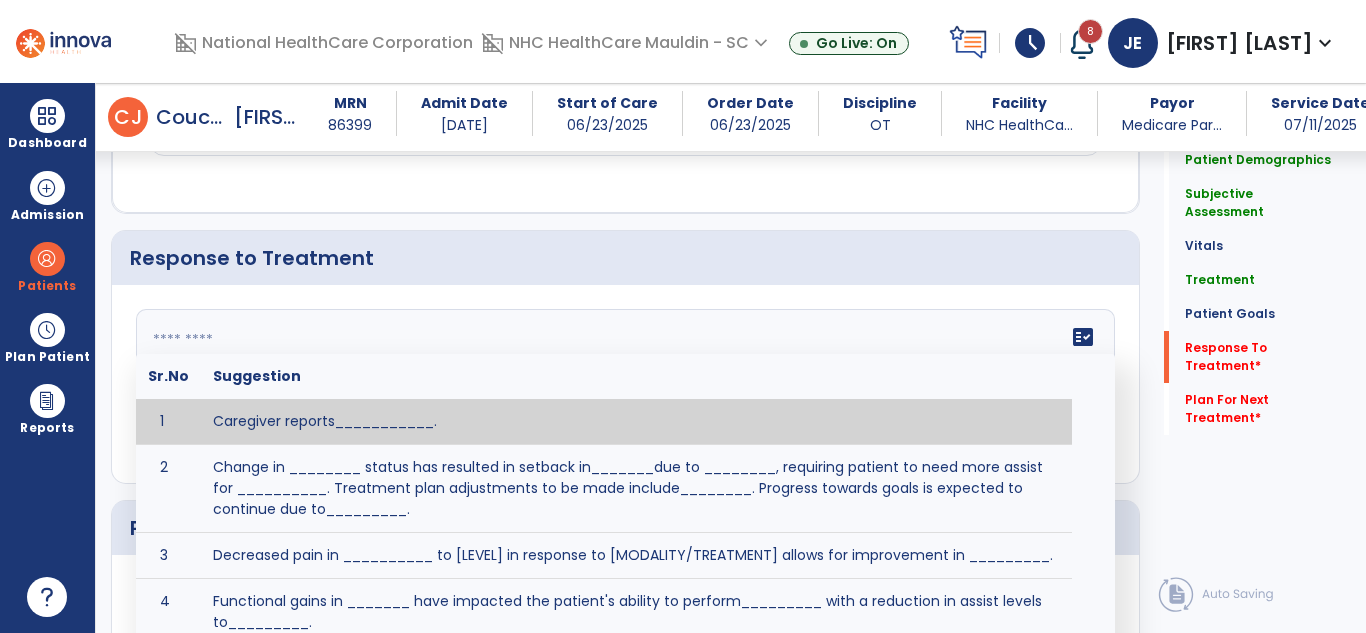 click on "fact_check  Sr.No Suggestion 1 Caregiver reports___________. 2 Change in ________ status has resulted in setback in_______due to ________, requiring patient to need more assist for __________.   Treatment plan adjustments to be made include________.  Progress towards goals is expected to continue due to_________. 3 Decreased pain in __________ to [LEVEL] in response to [MODALITY/TREATMENT] allows for improvement in _________. 4 Functional gains in _______ have impacted the patient's ability to perform_________ with a reduction in assist levels to_________. 5 Functional progress this week has been significant due to__________. 6 Gains in ________ have improved the patient's ability to perform ______with decreased levels of assist to___________. 7 Improvement in ________allows patient to tolerate higher levels of challenges in_________. 8 Pain in [AREA] has decreased to [LEVEL] in response to [TREATMENT/MODALITY], allowing fore ease in completing__________. 9 10 11 12 13 14 15 16 17 18 19 20 21" 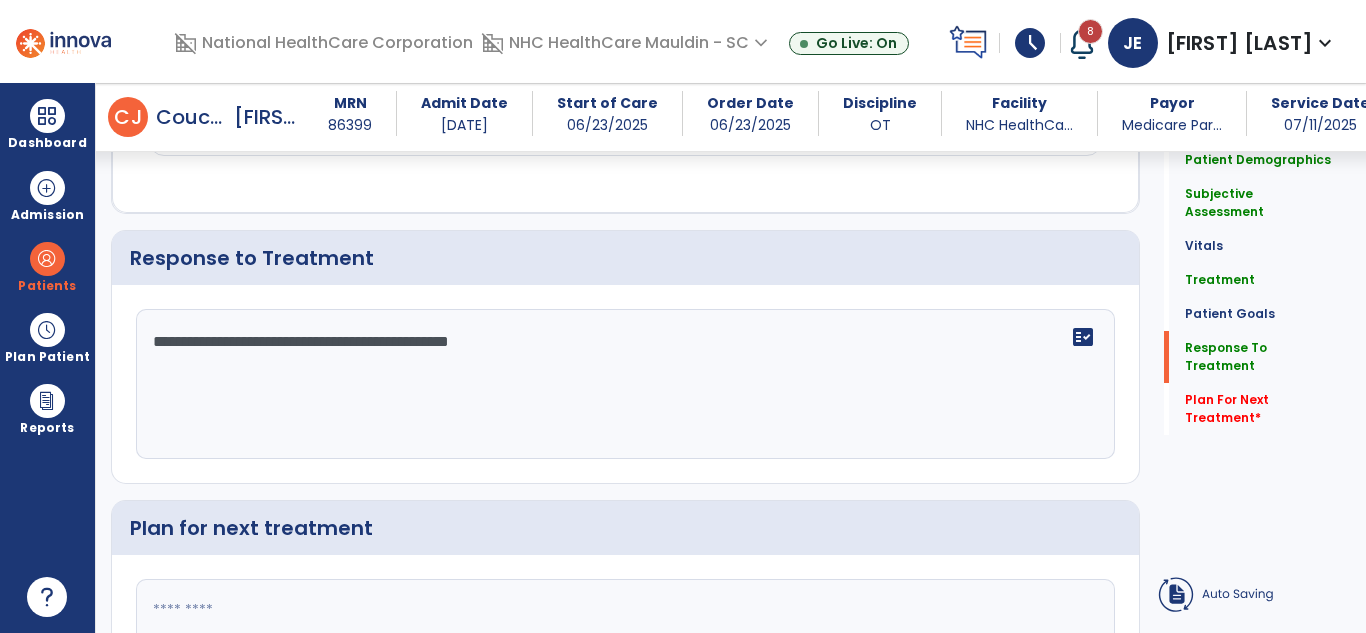 click on "**********" 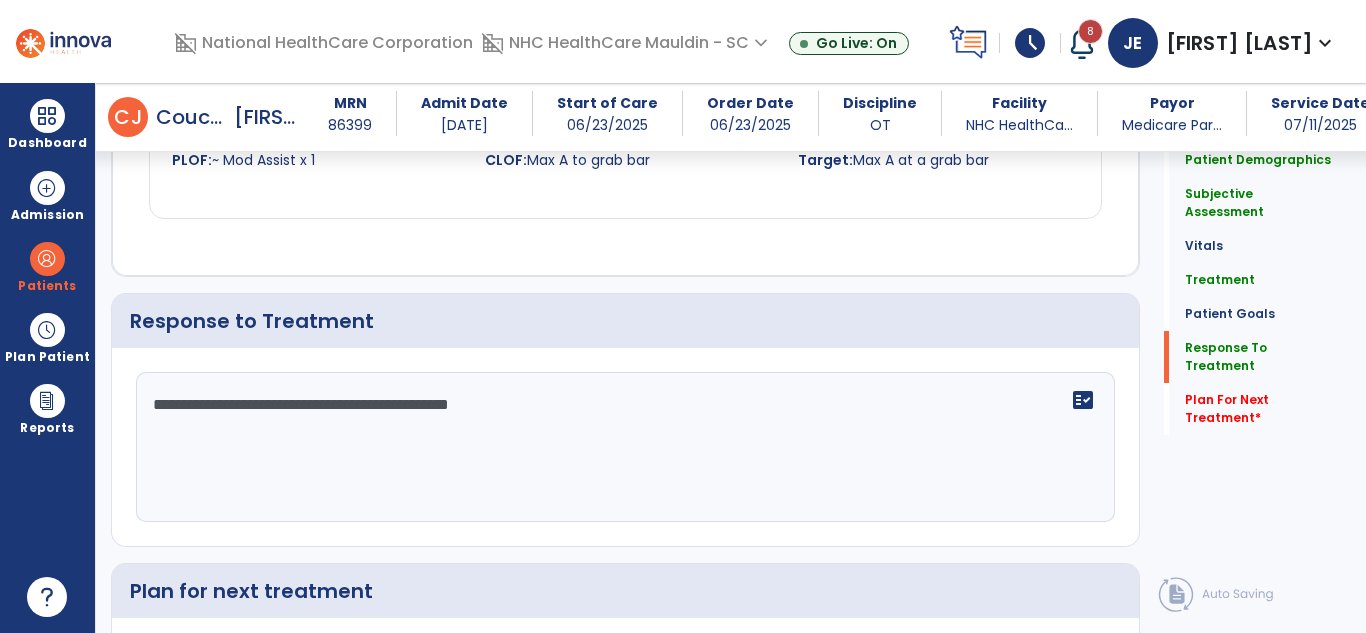 scroll, scrollTop: 2762, scrollLeft: 0, axis: vertical 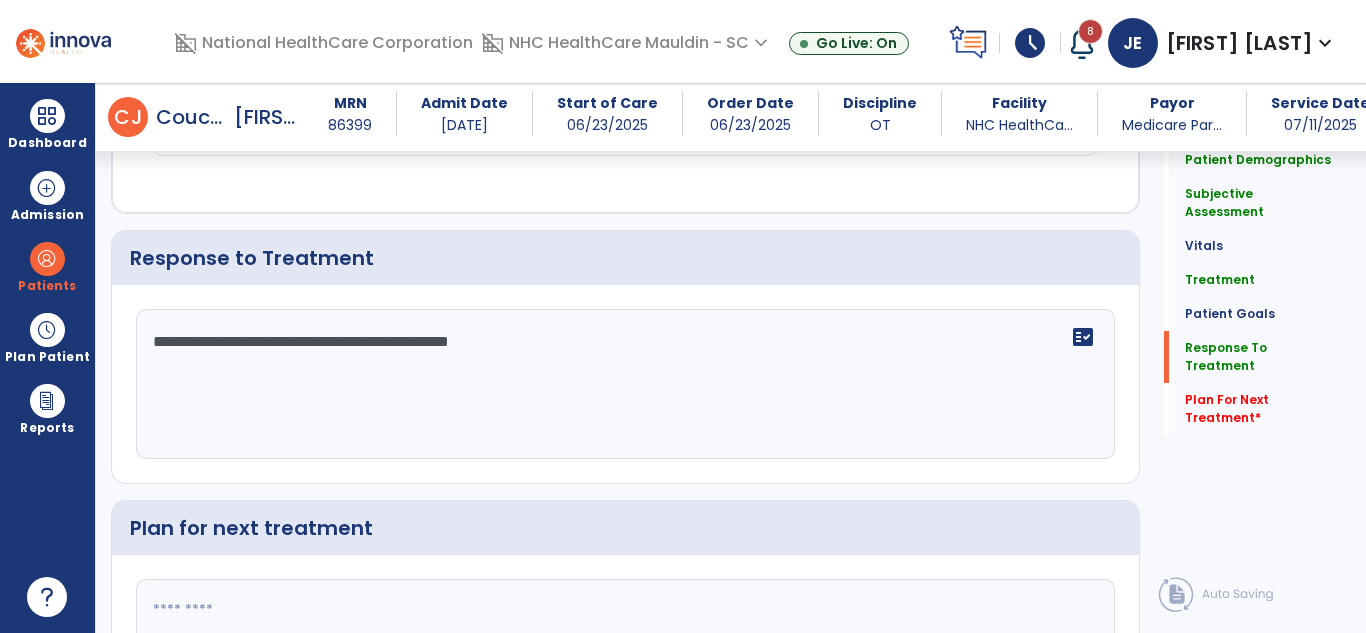 click on "**********" 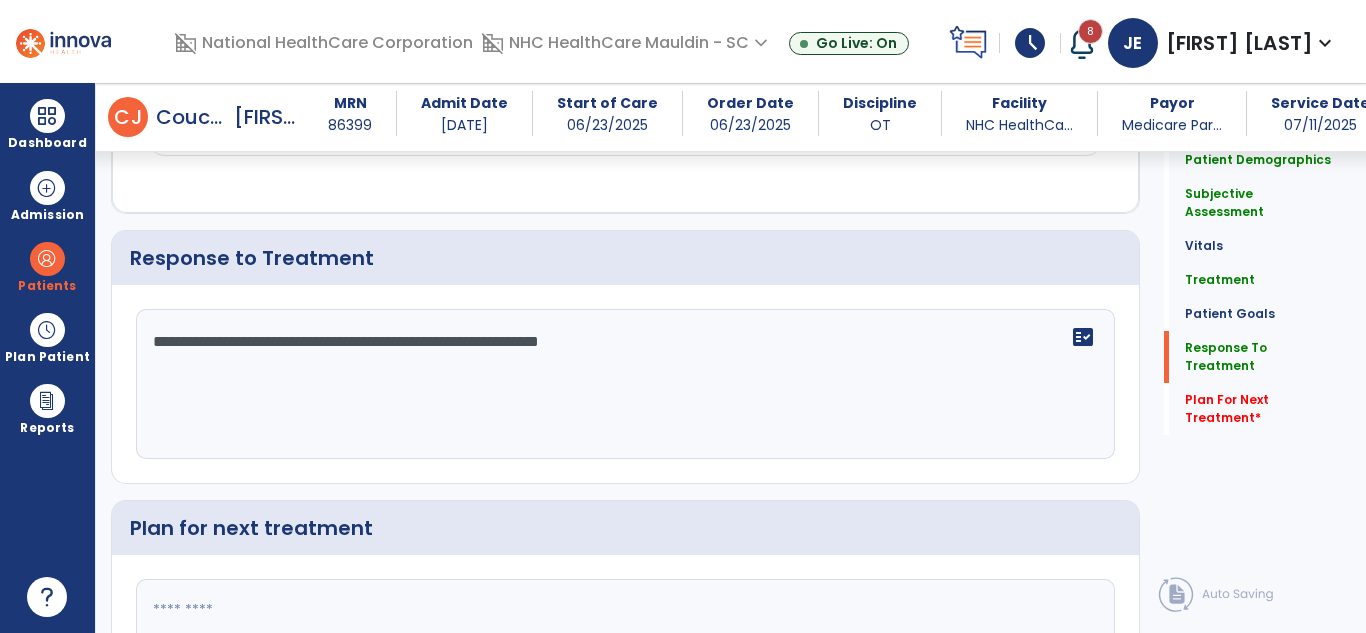 type on "**********" 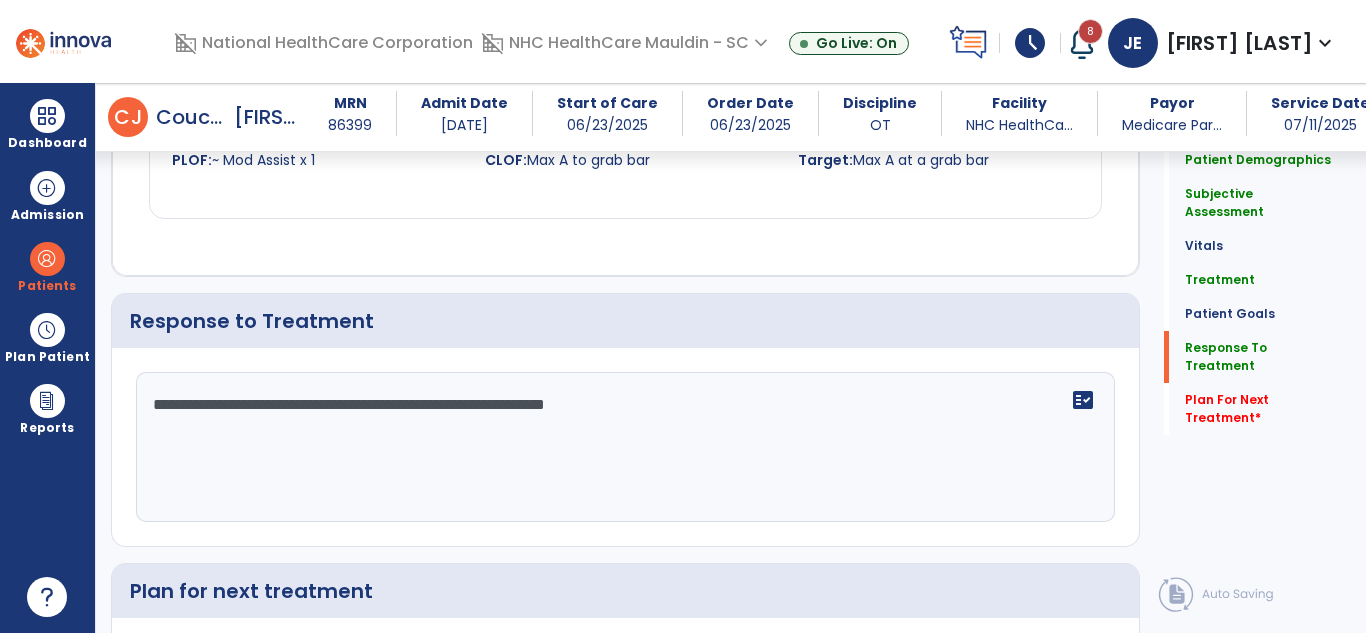 scroll, scrollTop: 2762, scrollLeft: 0, axis: vertical 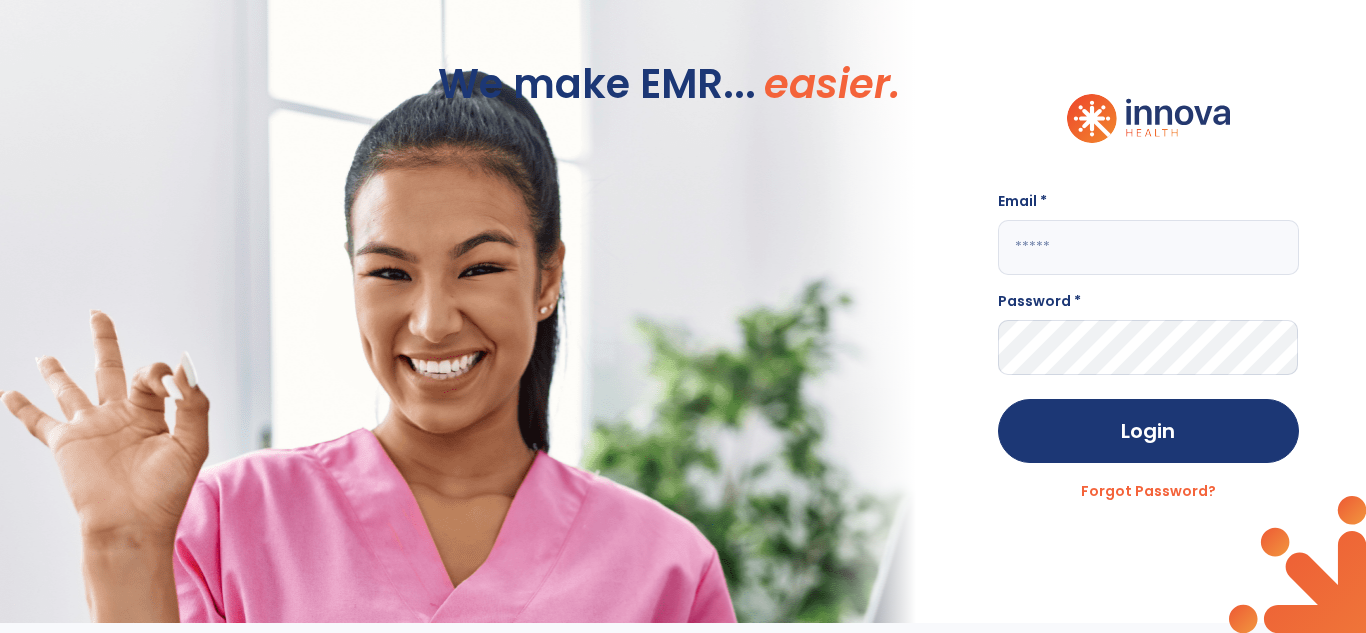 type on "**********" 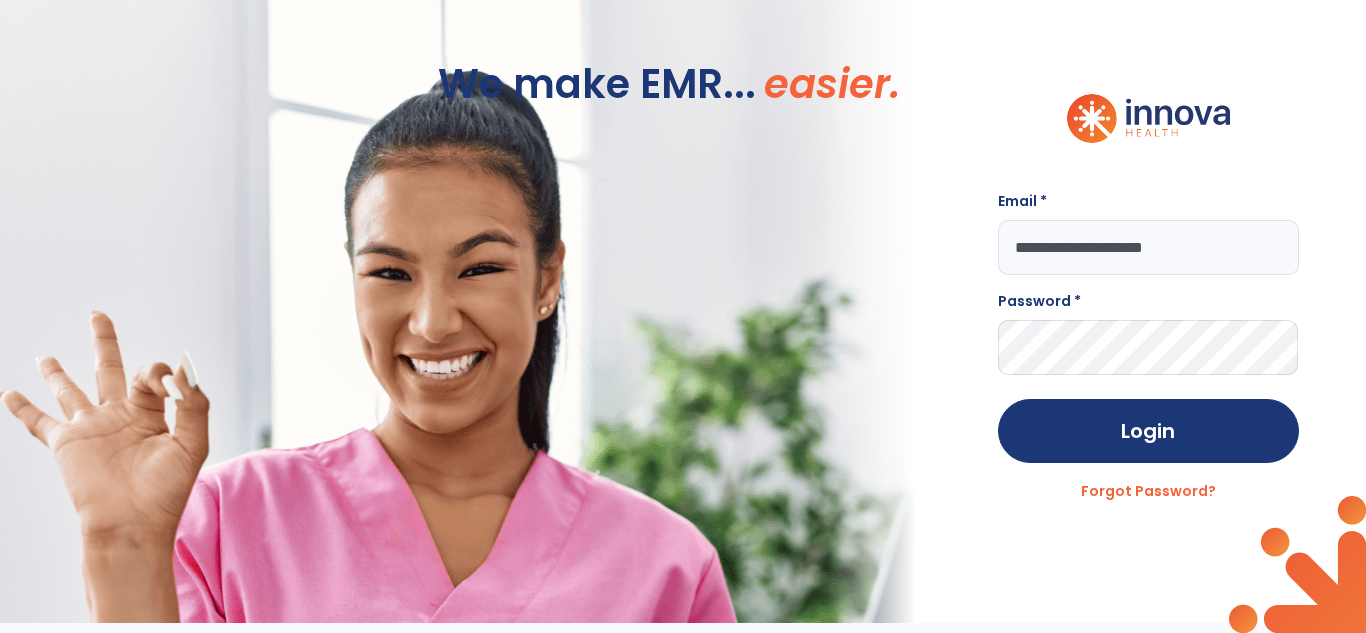 scroll, scrollTop: 0, scrollLeft: 0, axis: both 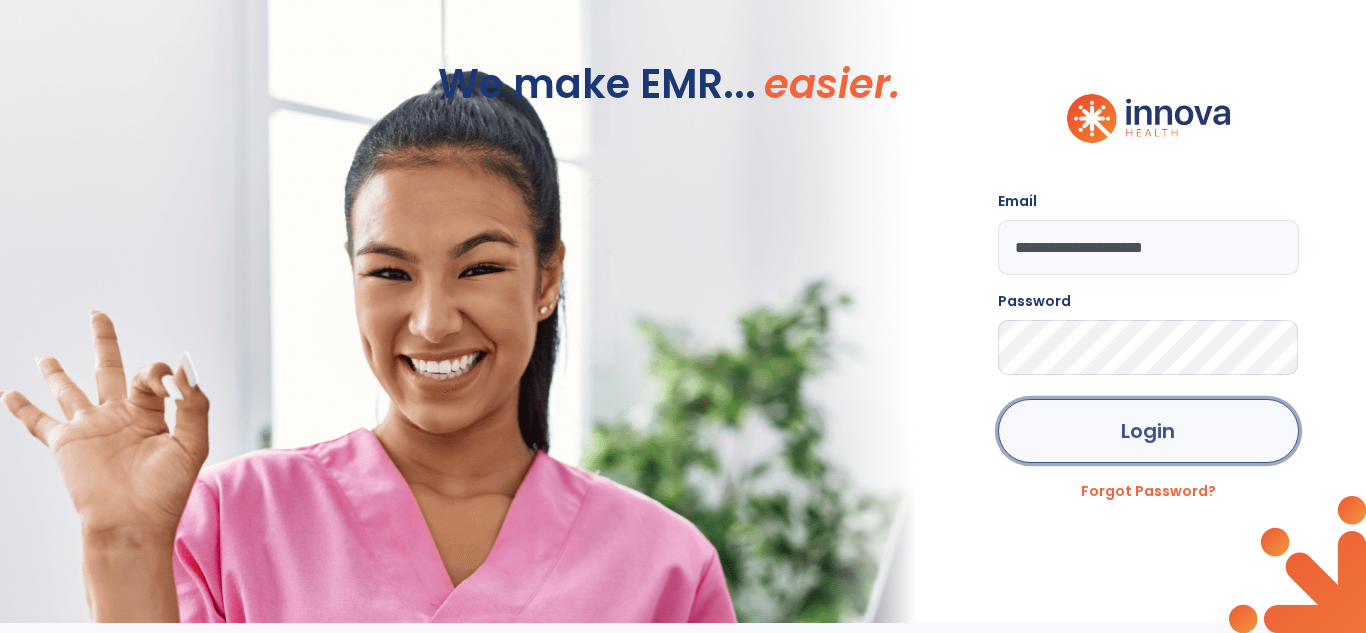 click on "Login" 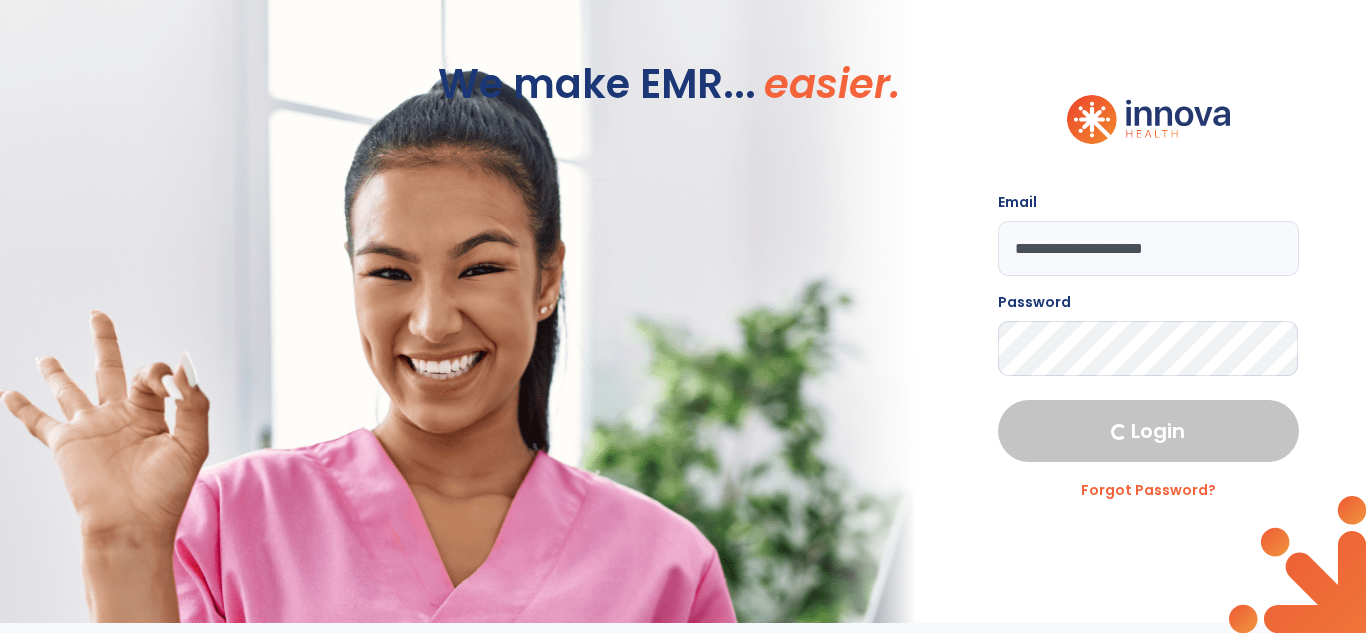 select on "****" 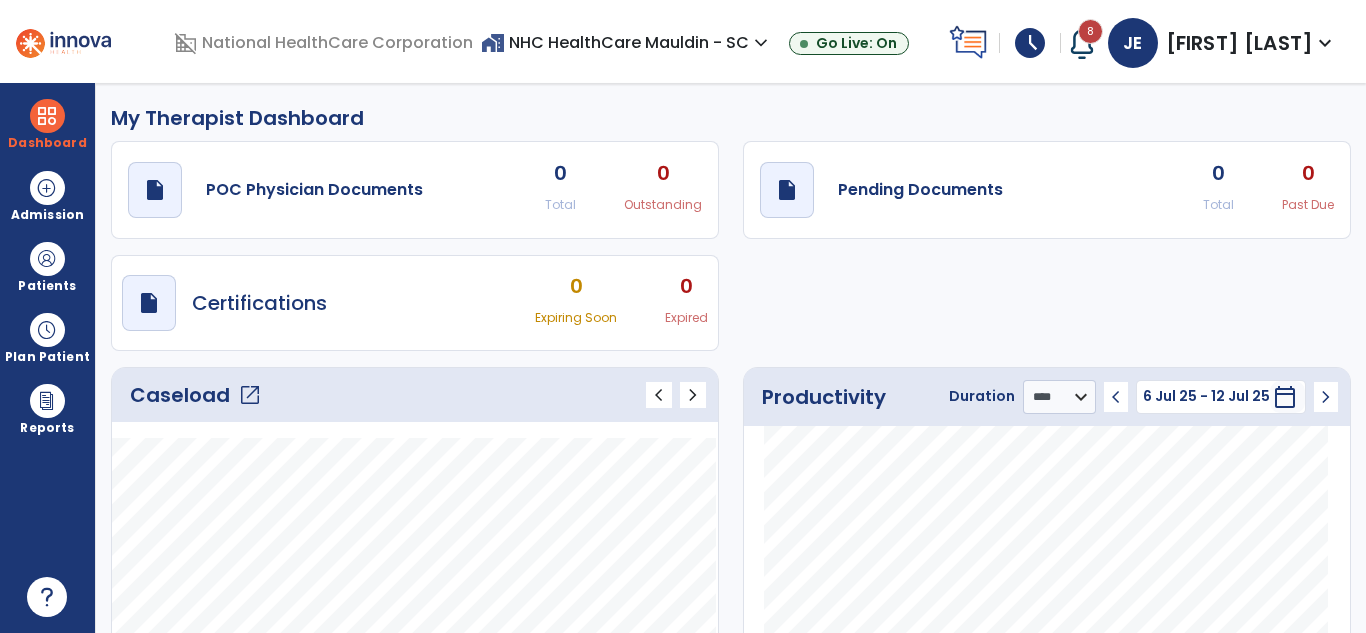 click on "open_in_new" 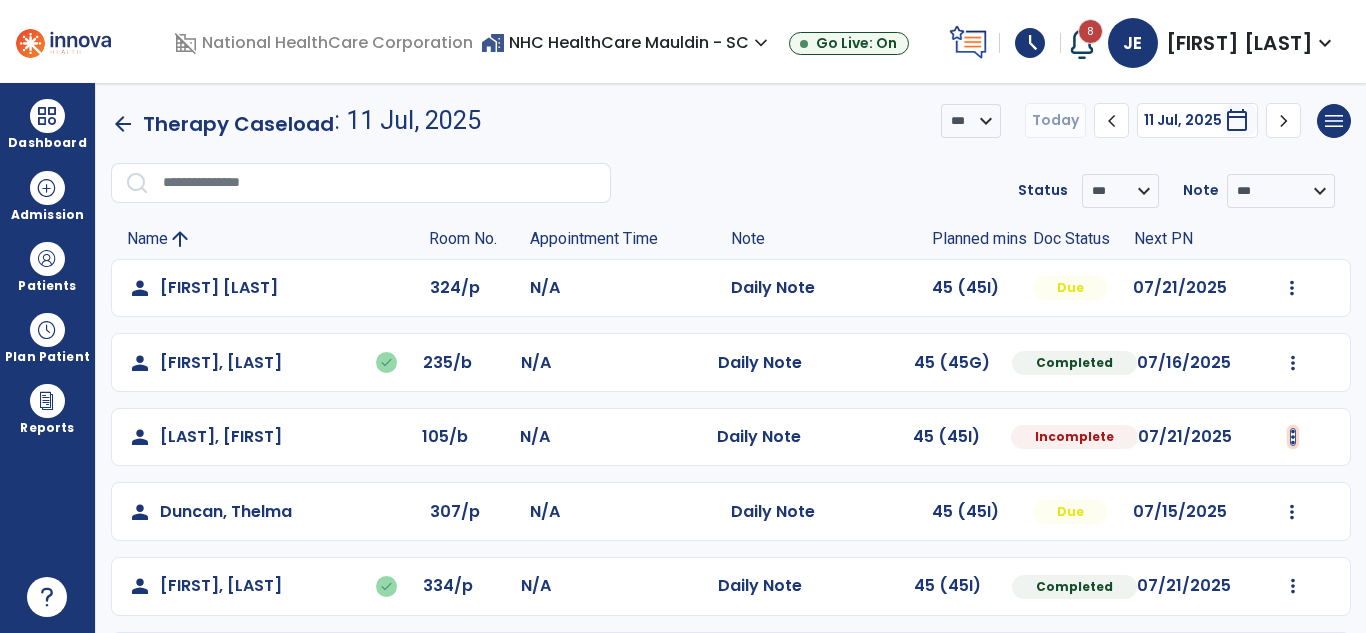 click at bounding box center [1292, 288] 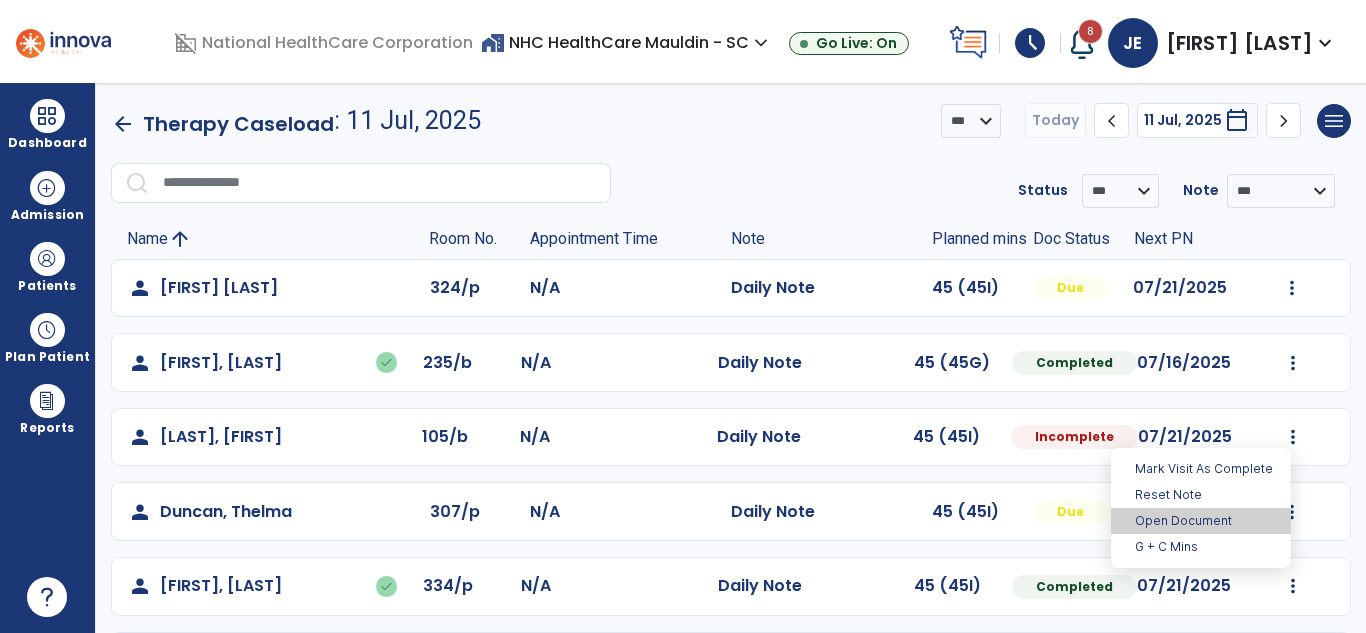 click on "Open Document" at bounding box center [1201, 521] 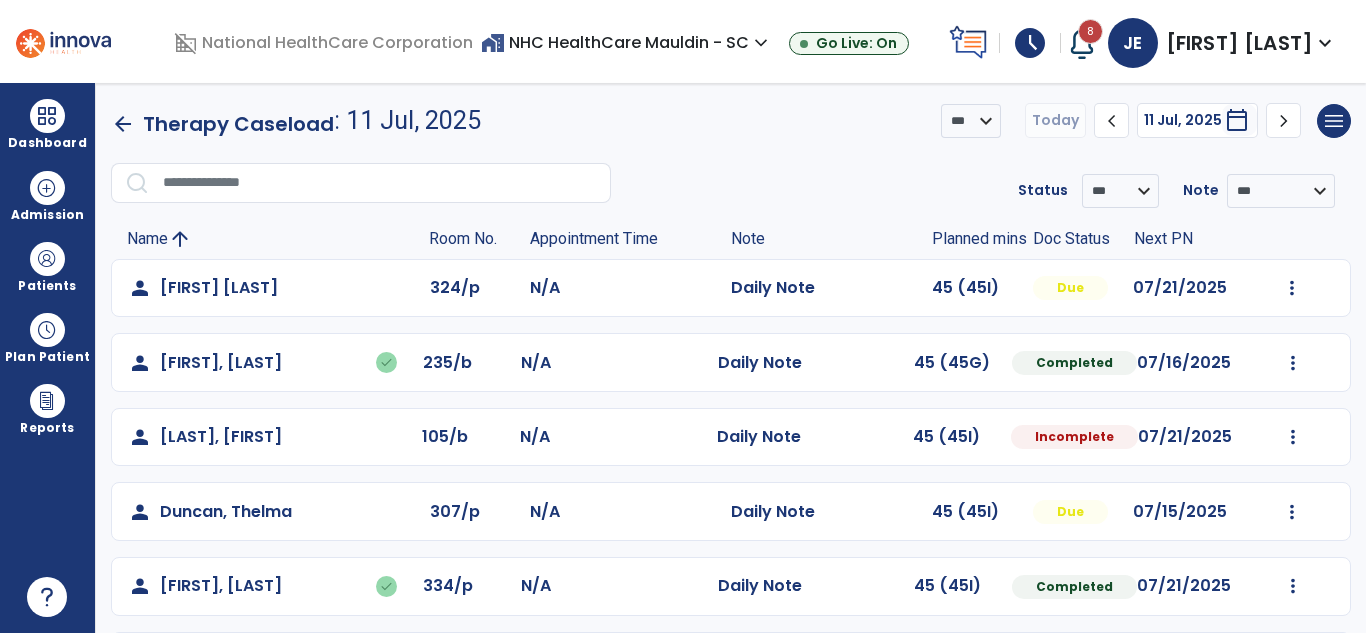 select on "*" 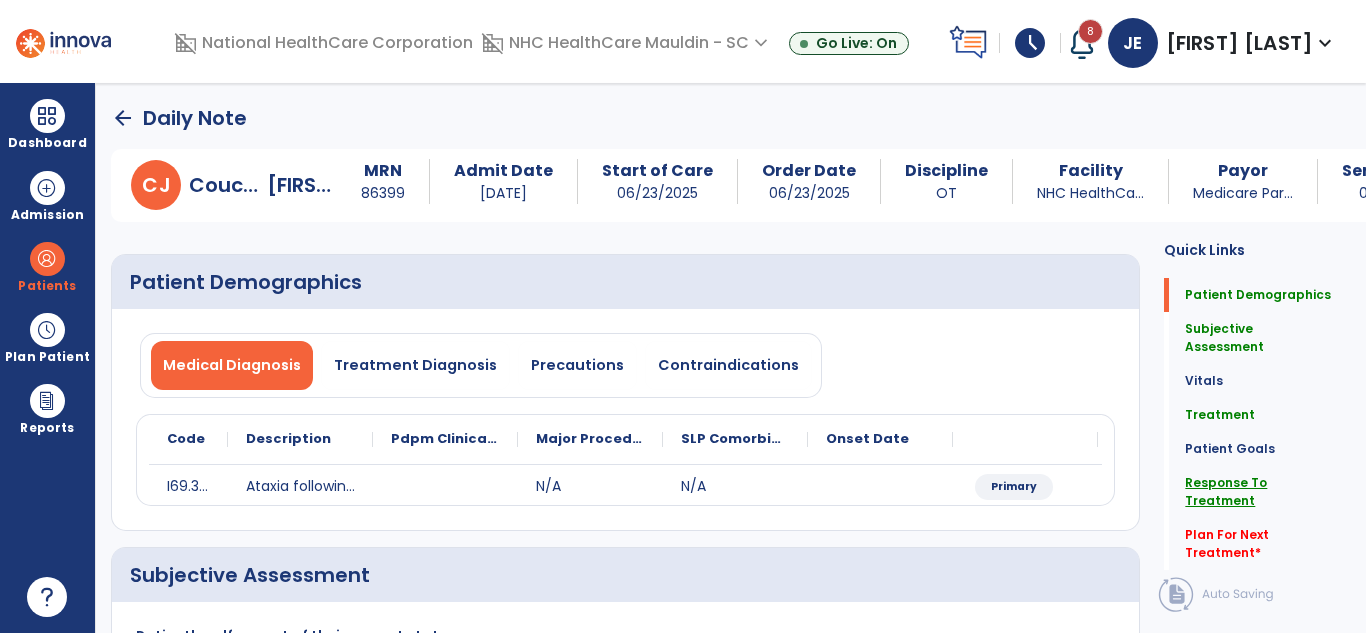 click on "Response To Treatment" 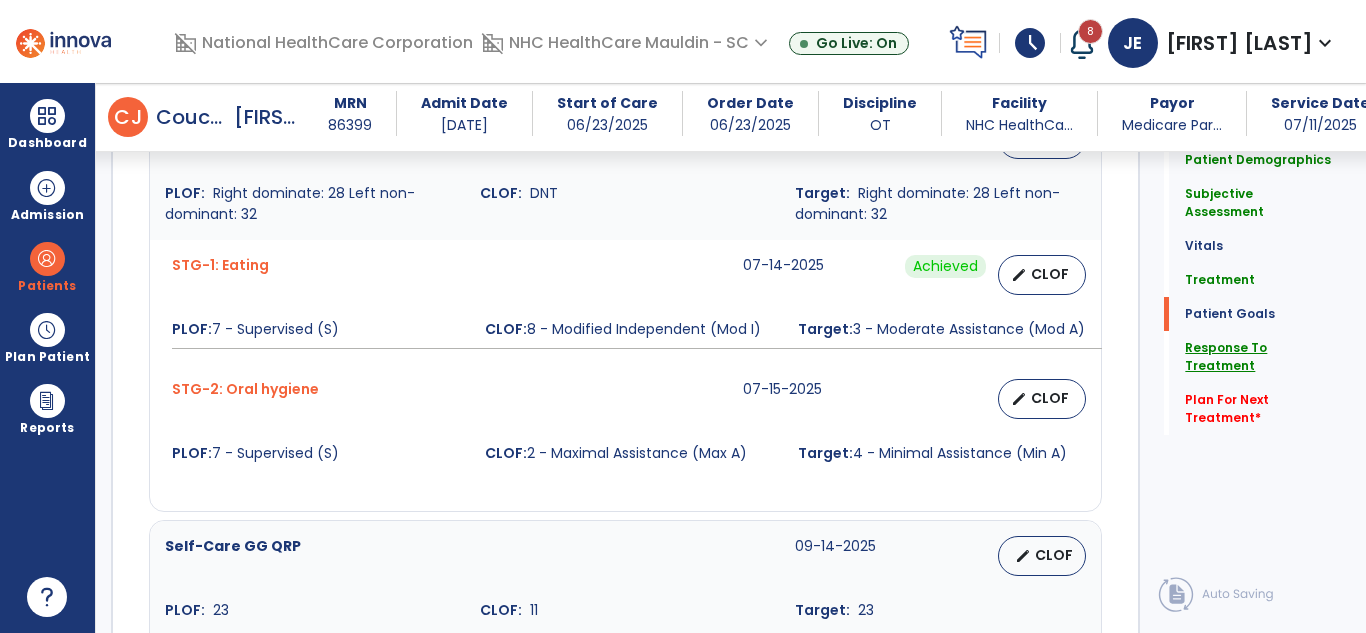 scroll, scrollTop: 2781, scrollLeft: 0, axis: vertical 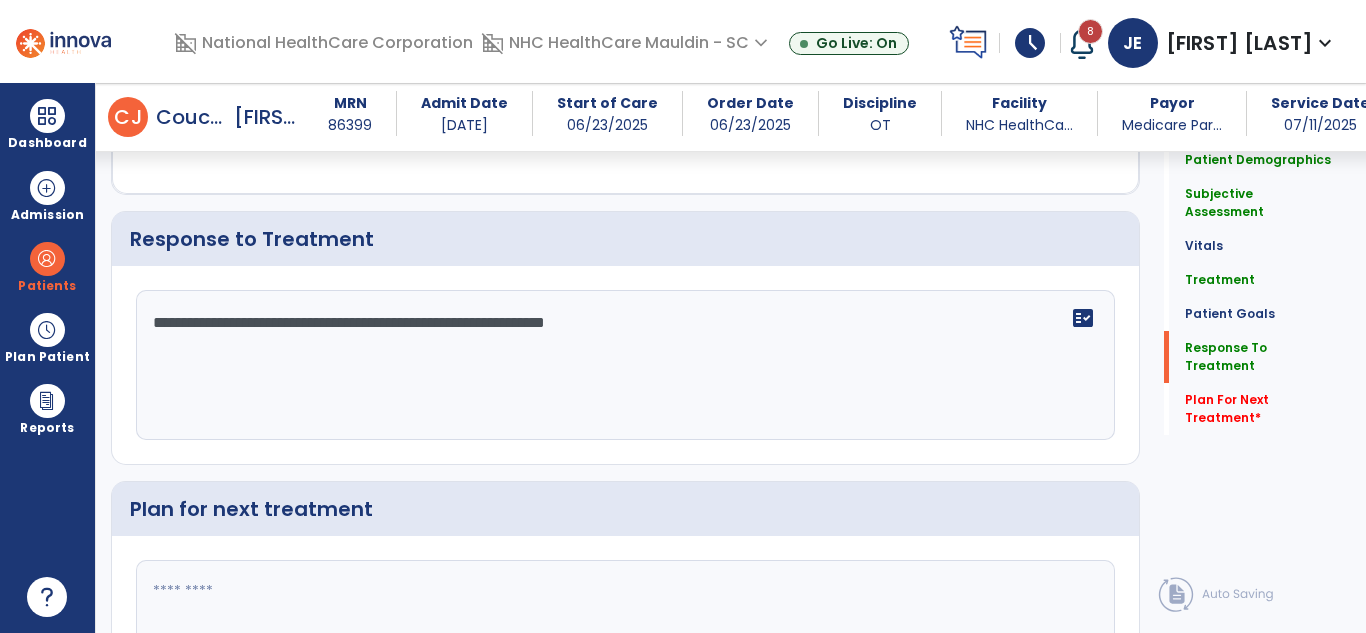 click on "**********" 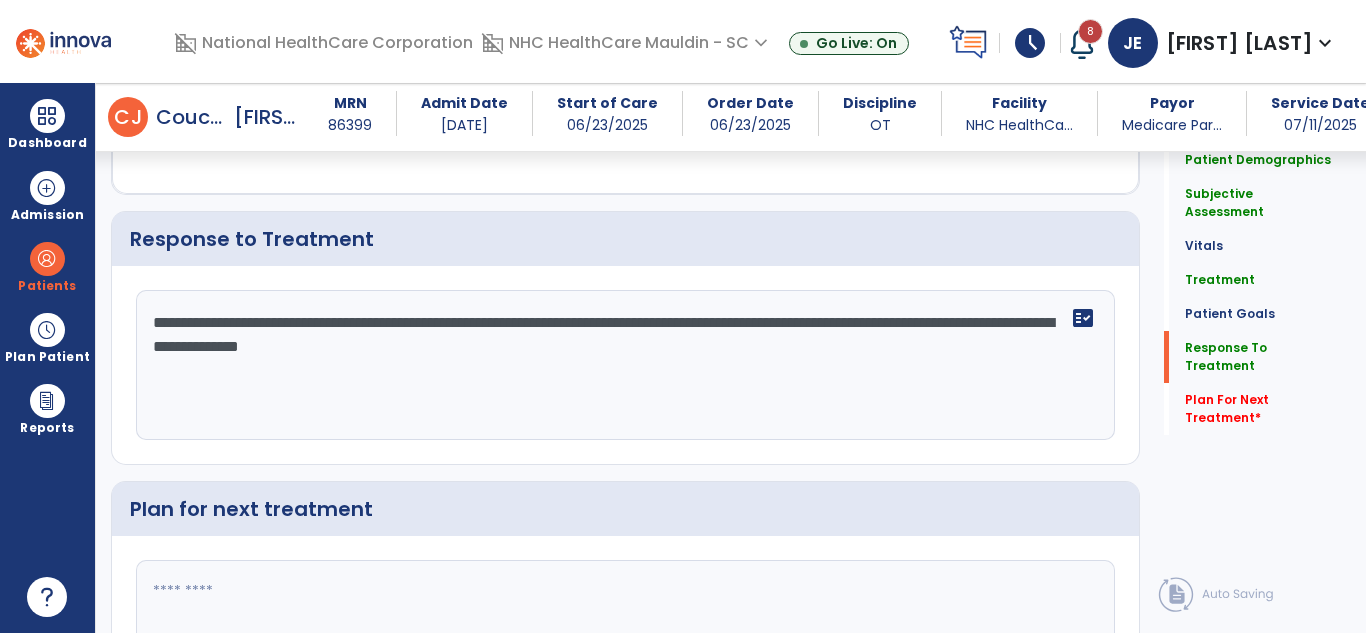 scroll, scrollTop: 2950, scrollLeft: 0, axis: vertical 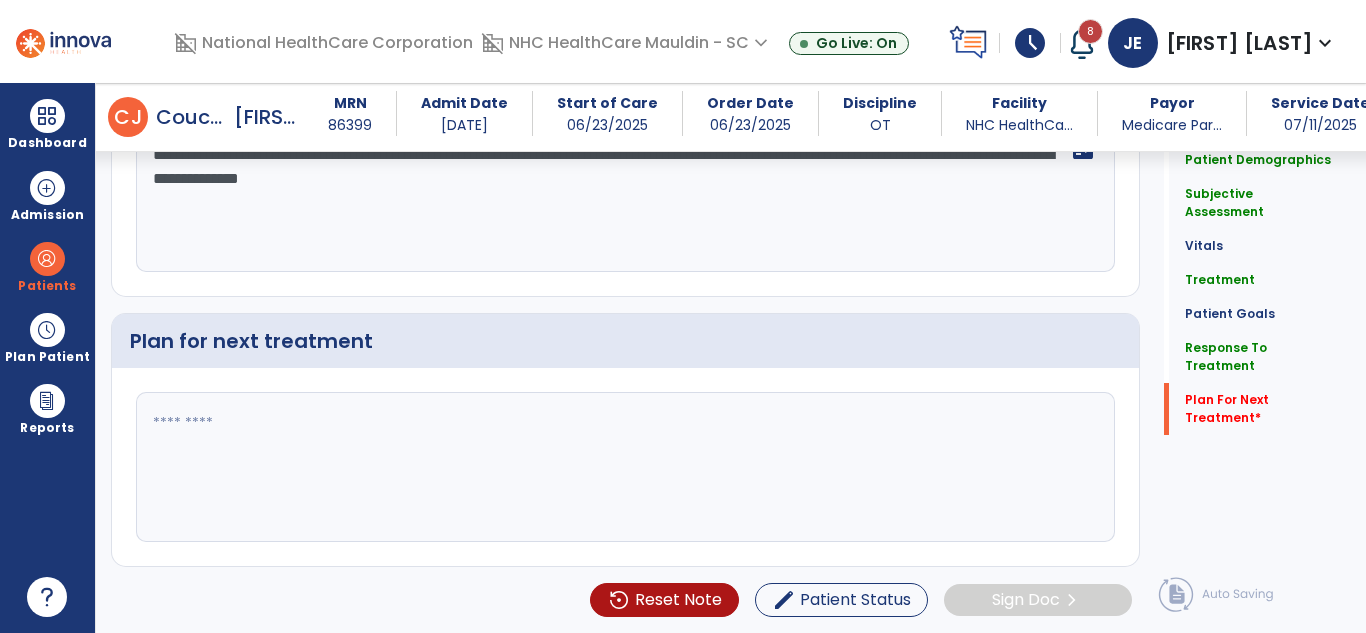 type on "**********" 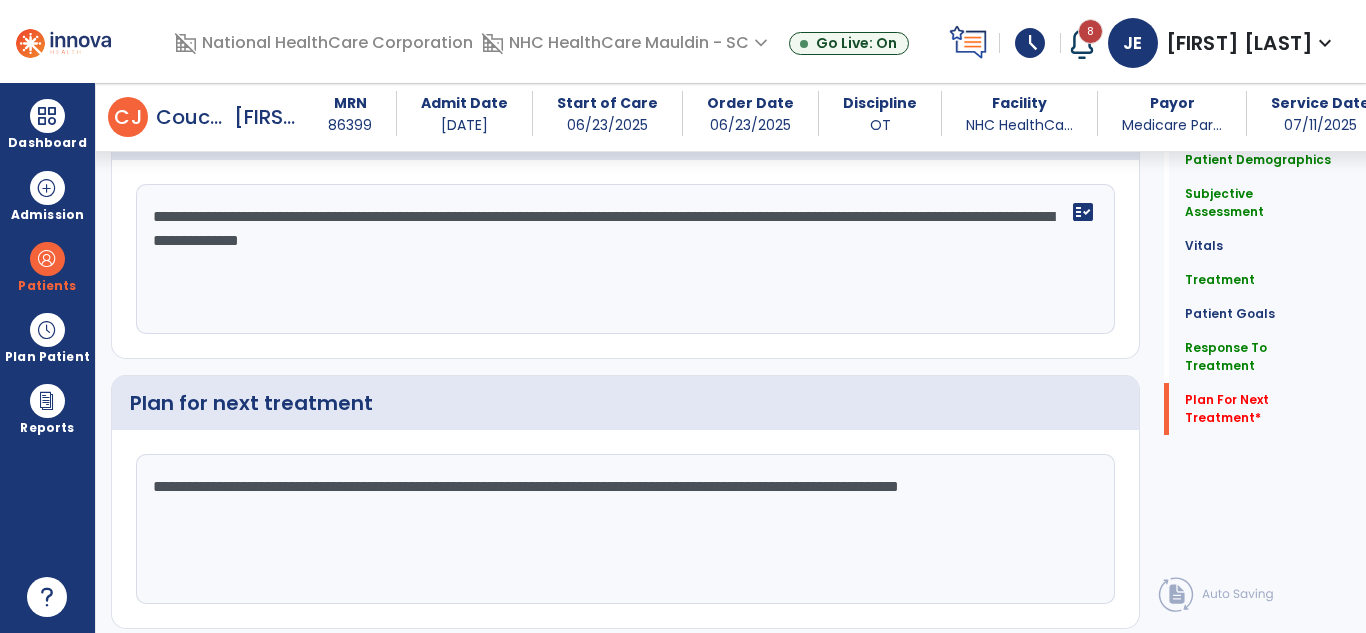 scroll, scrollTop: 2950, scrollLeft: 0, axis: vertical 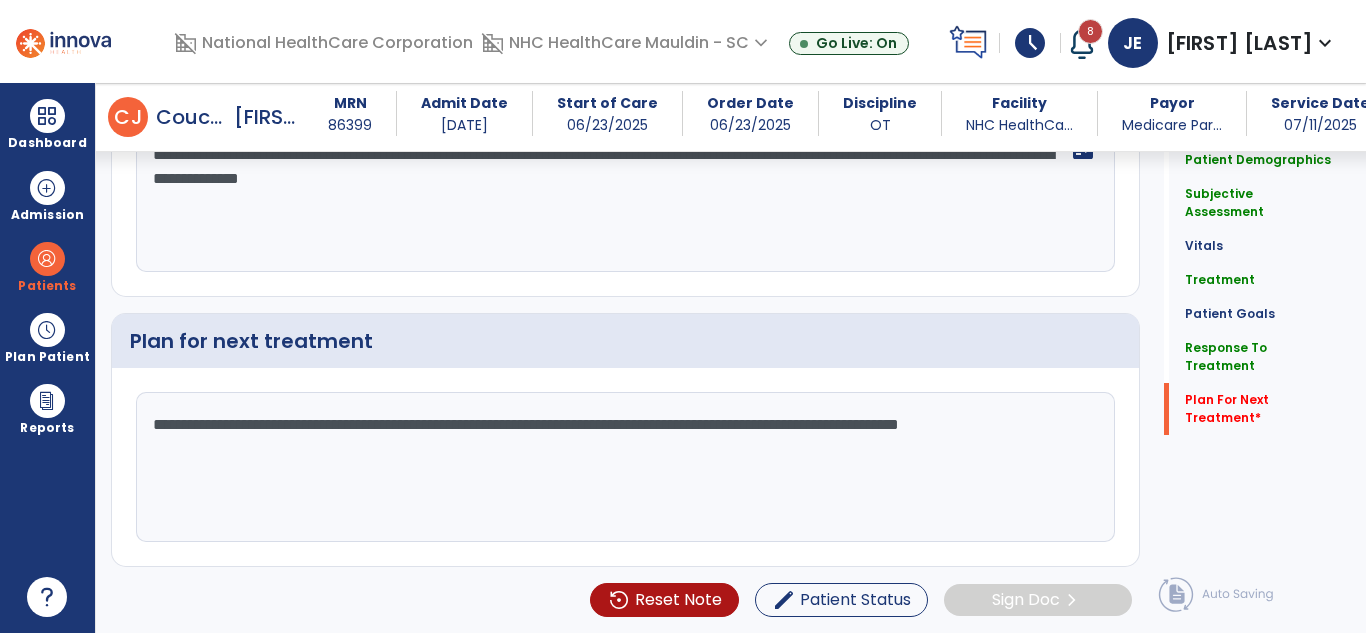 click on "**********" 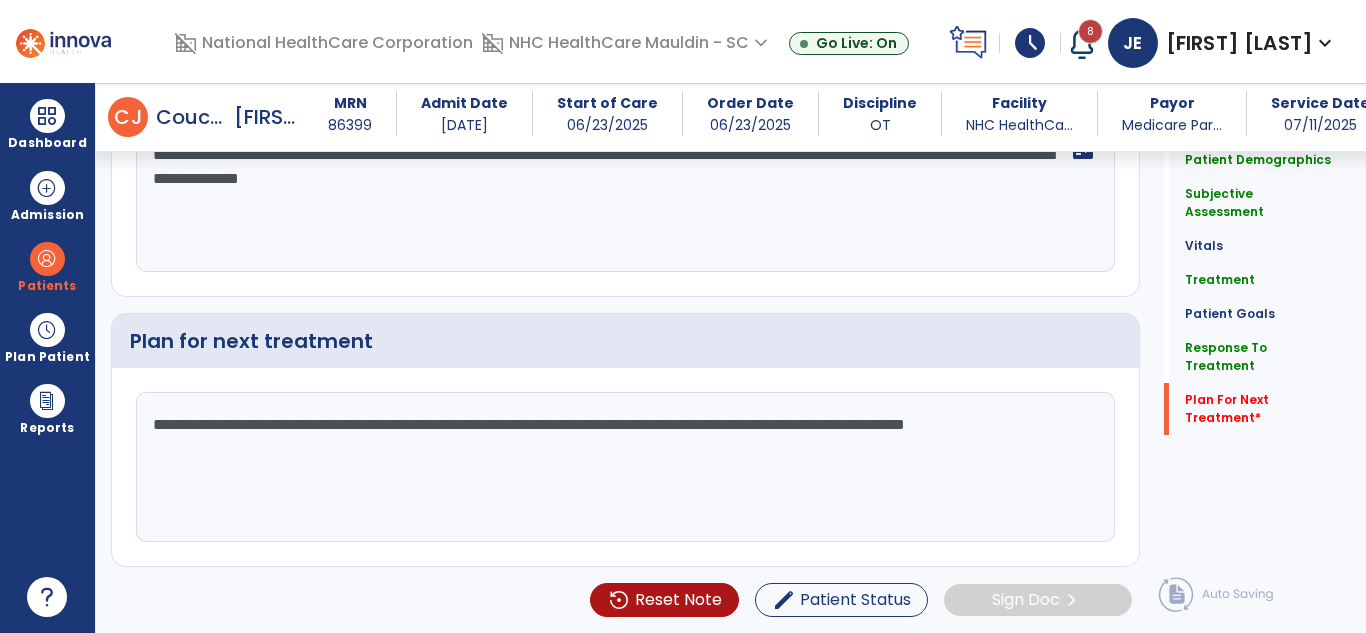 click on "**********" 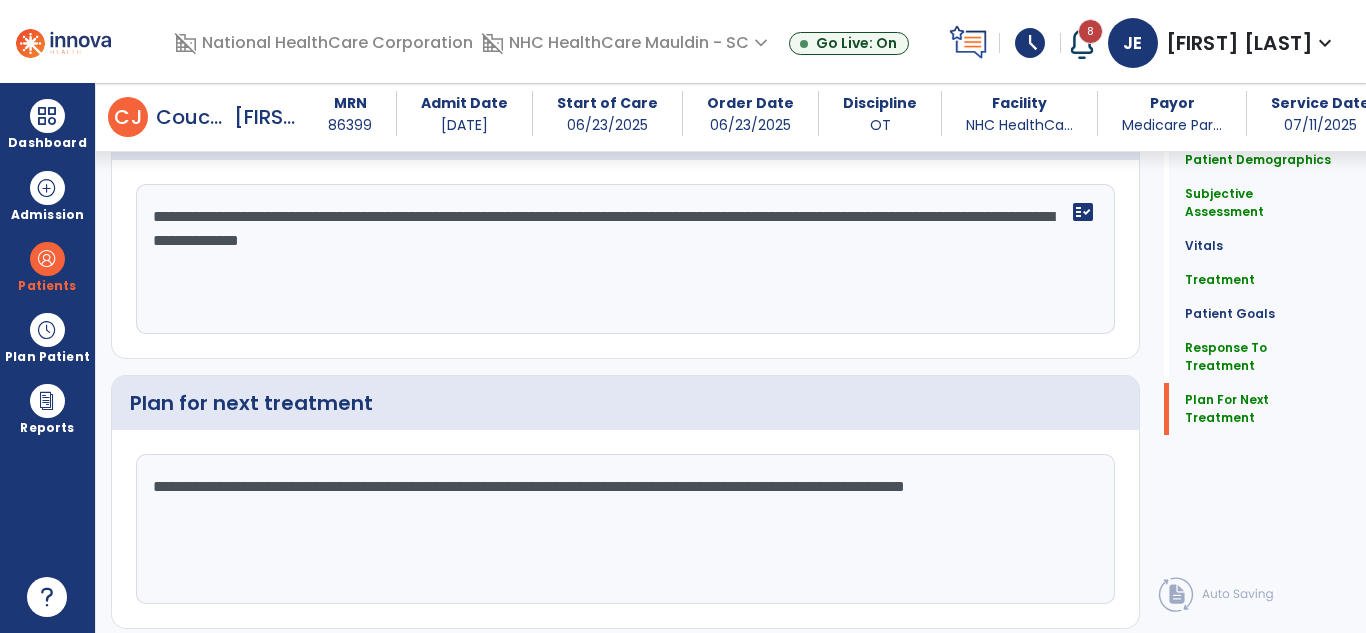 scroll, scrollTop: 2950, scrollLeft: 0, axis: vertical 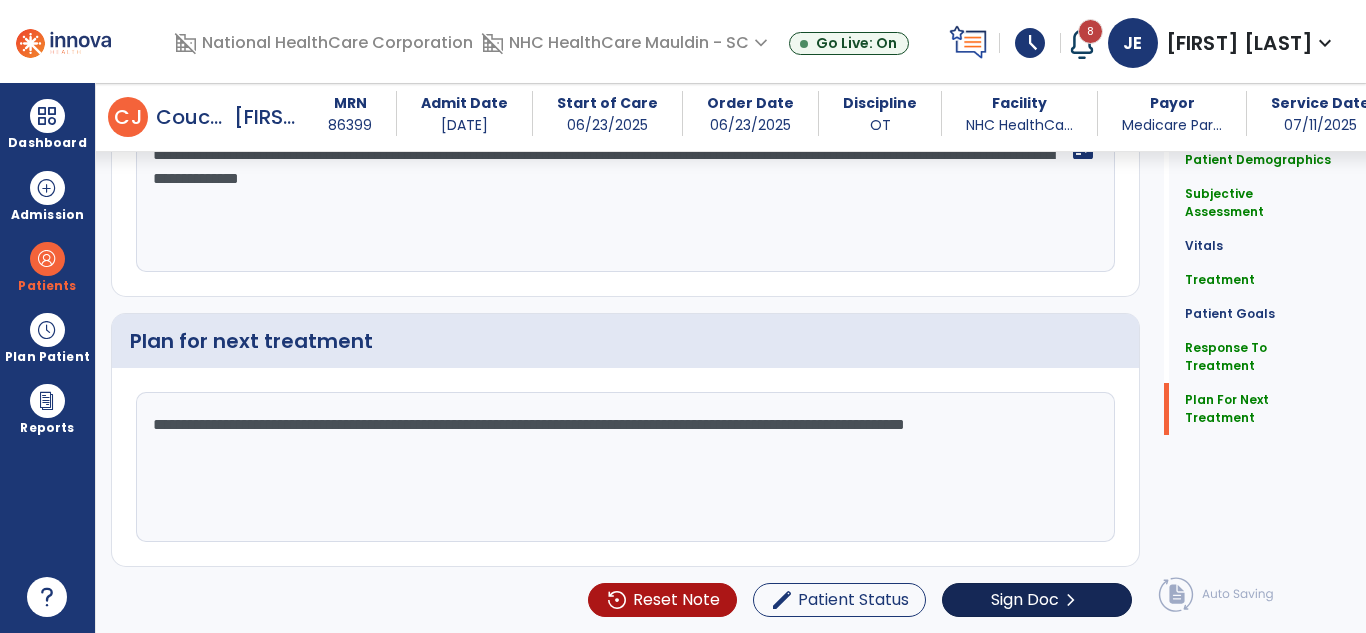 type on "**********" 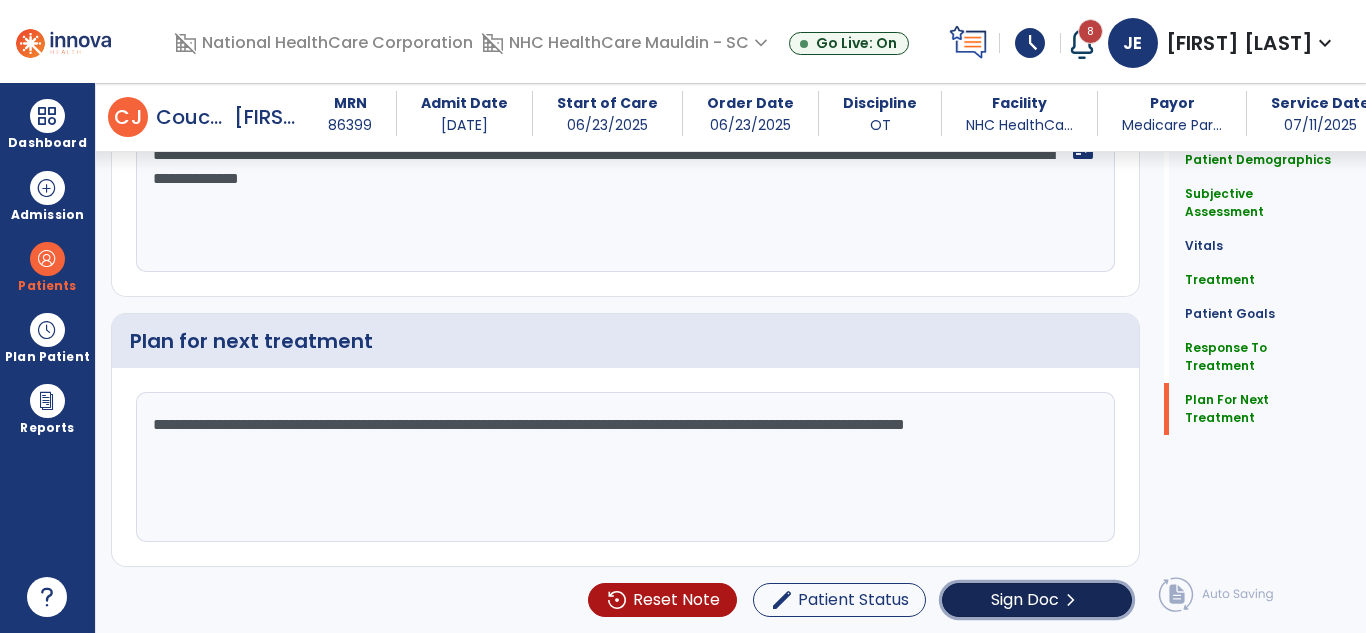 click on "Sign Doc" 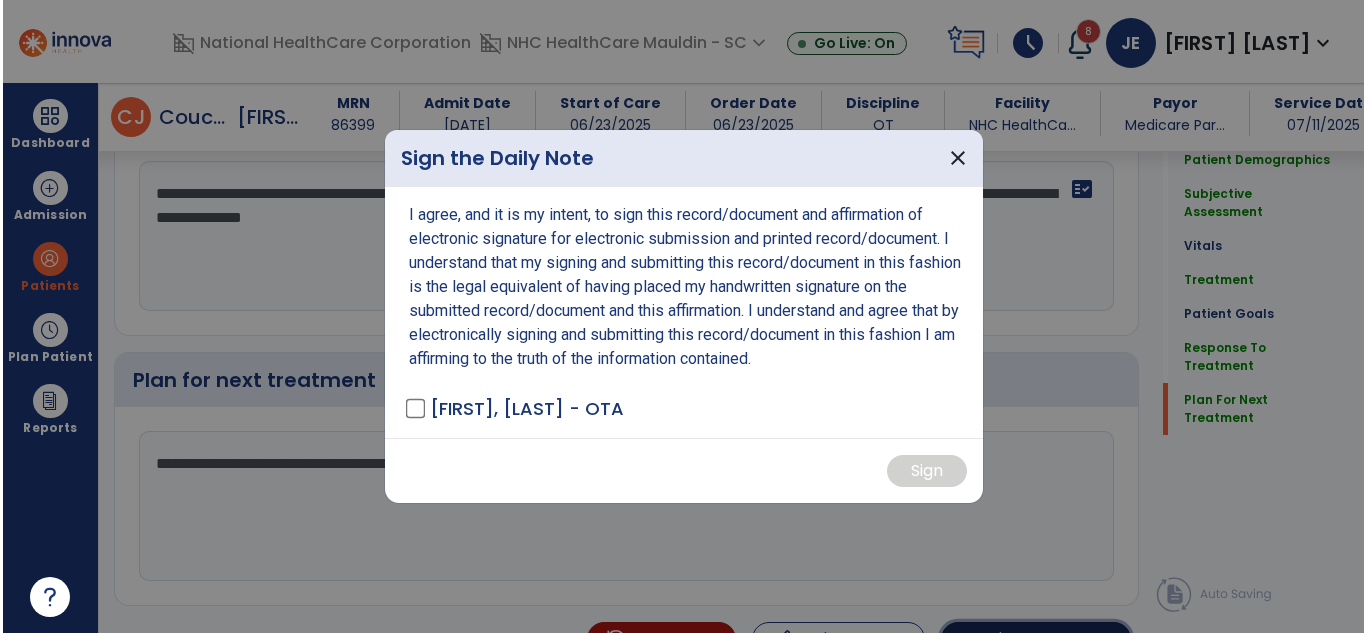 scroll, scrollTop: 2990, scrollLeft: 0, axis: vertical 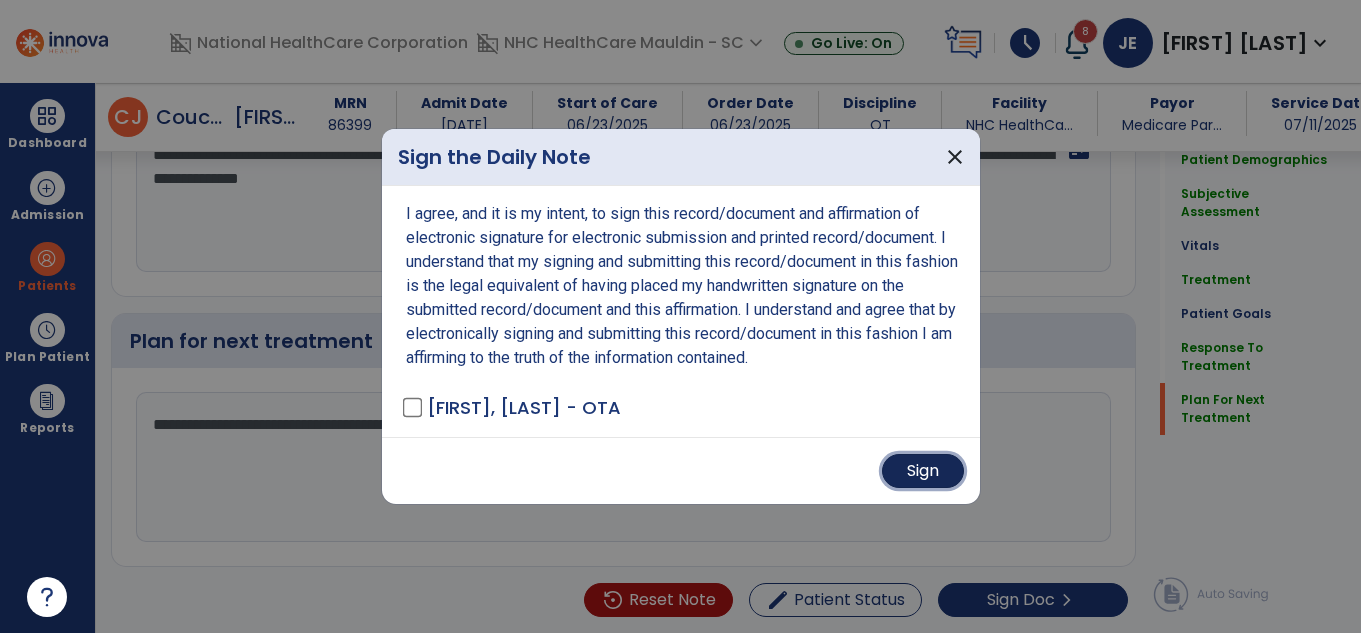 click on "Sign" at bounding box center (923, 471) 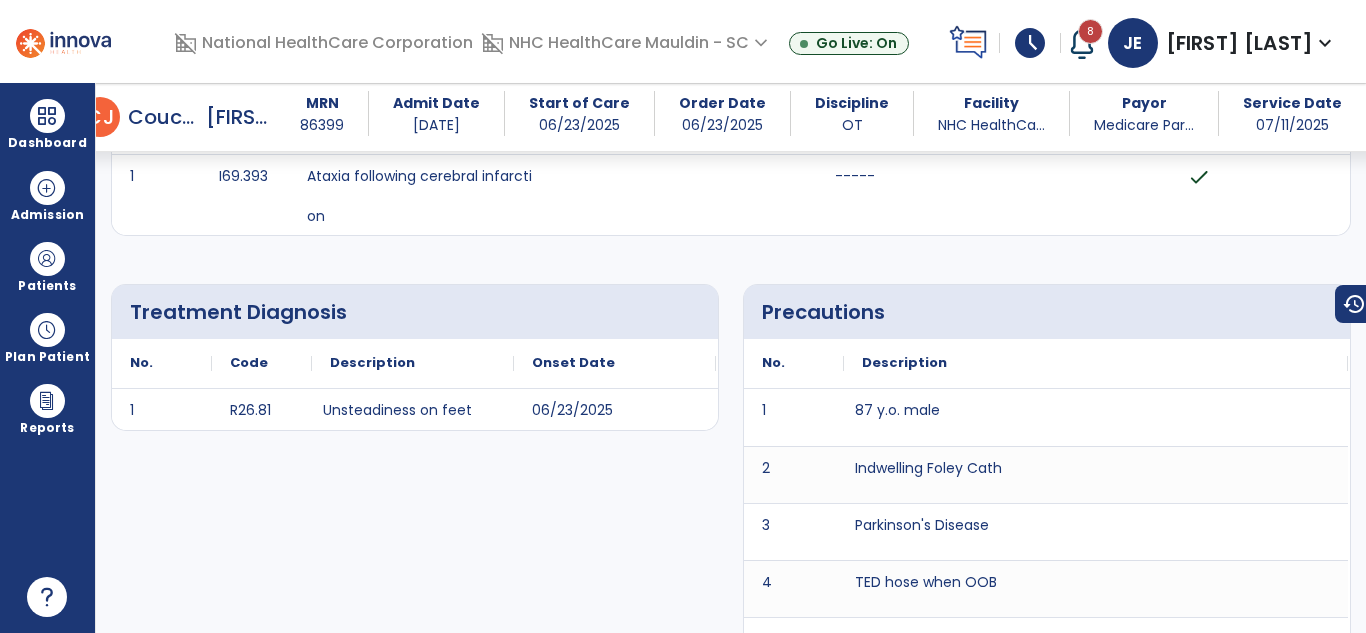 scroll, scrollTop: 0, scrollLeft: 0, axis: both 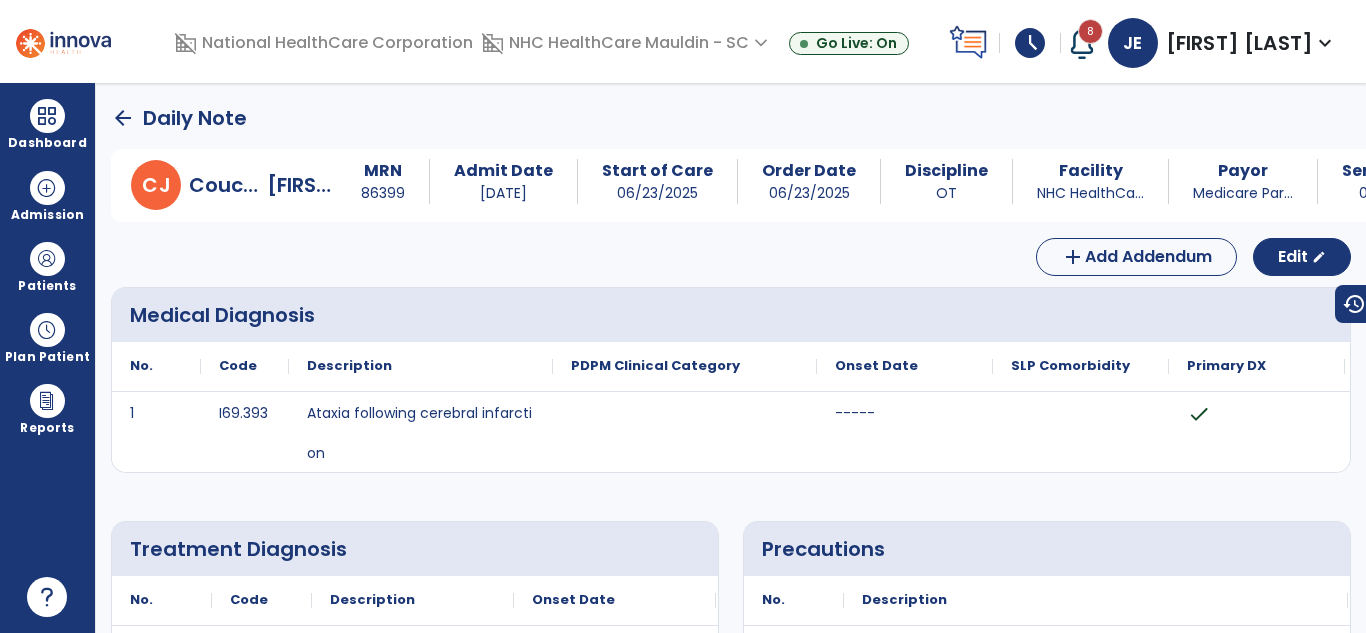 click on "arrow_back" 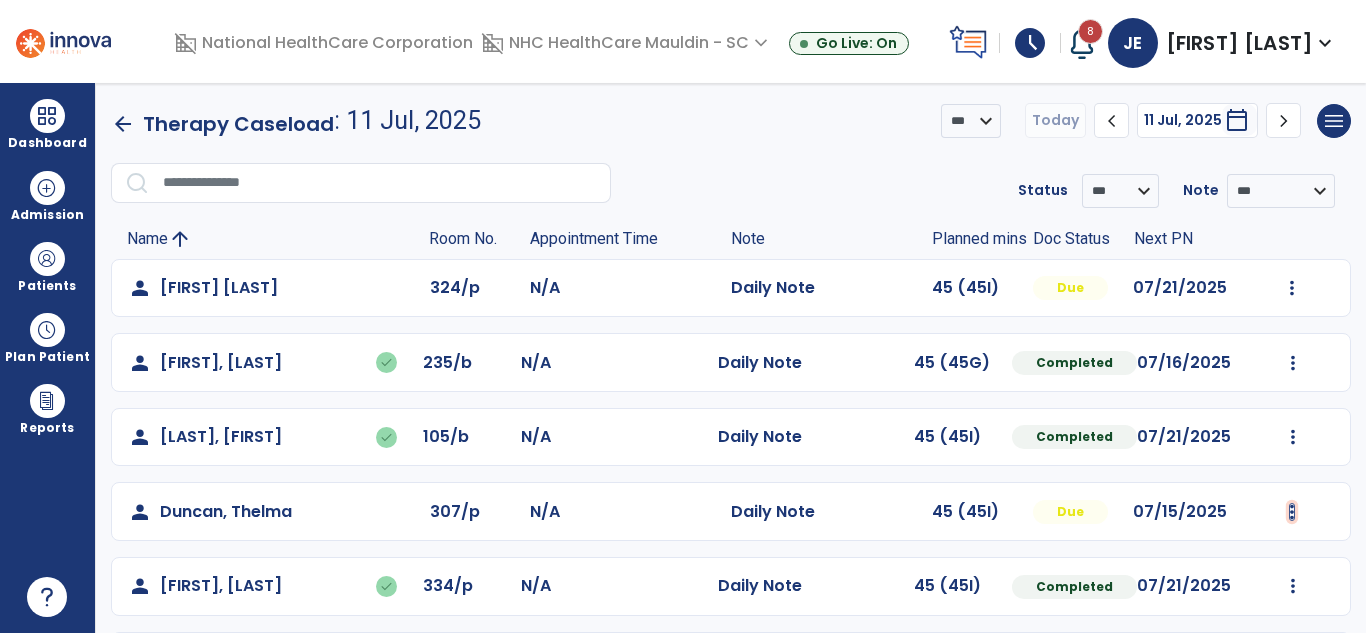 click at bounding box center [1292, 288] 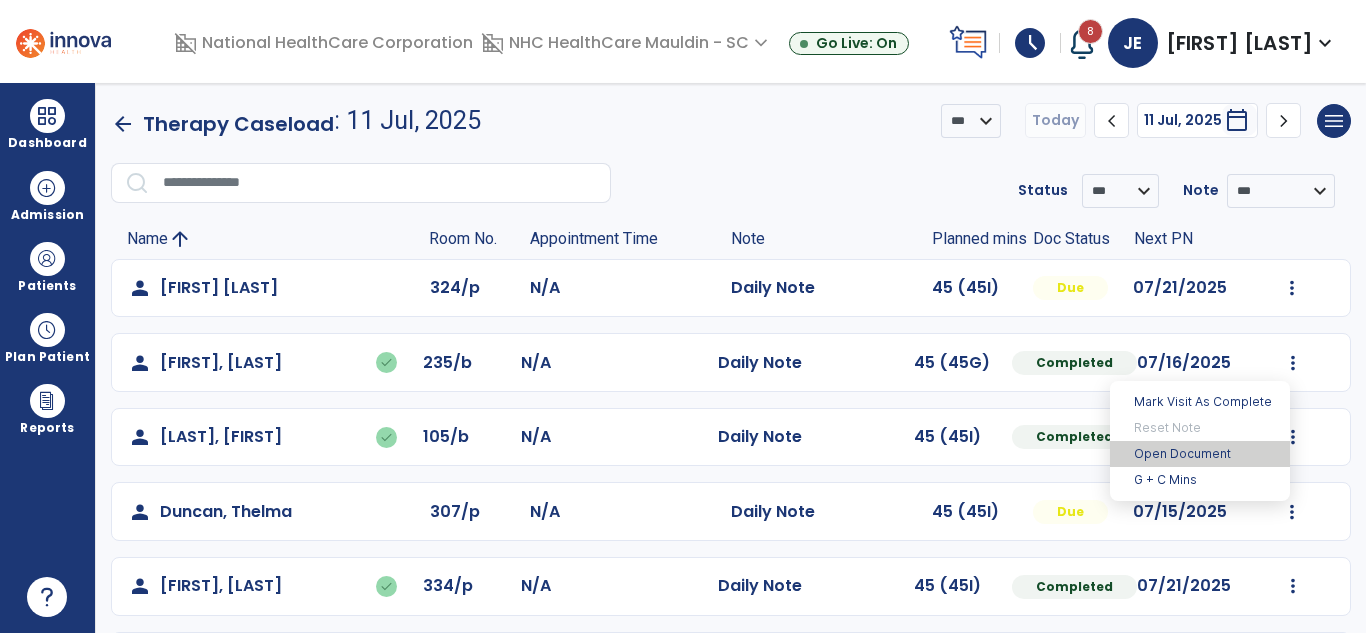 click on "Open Document" at bounding box center [1200, 454] 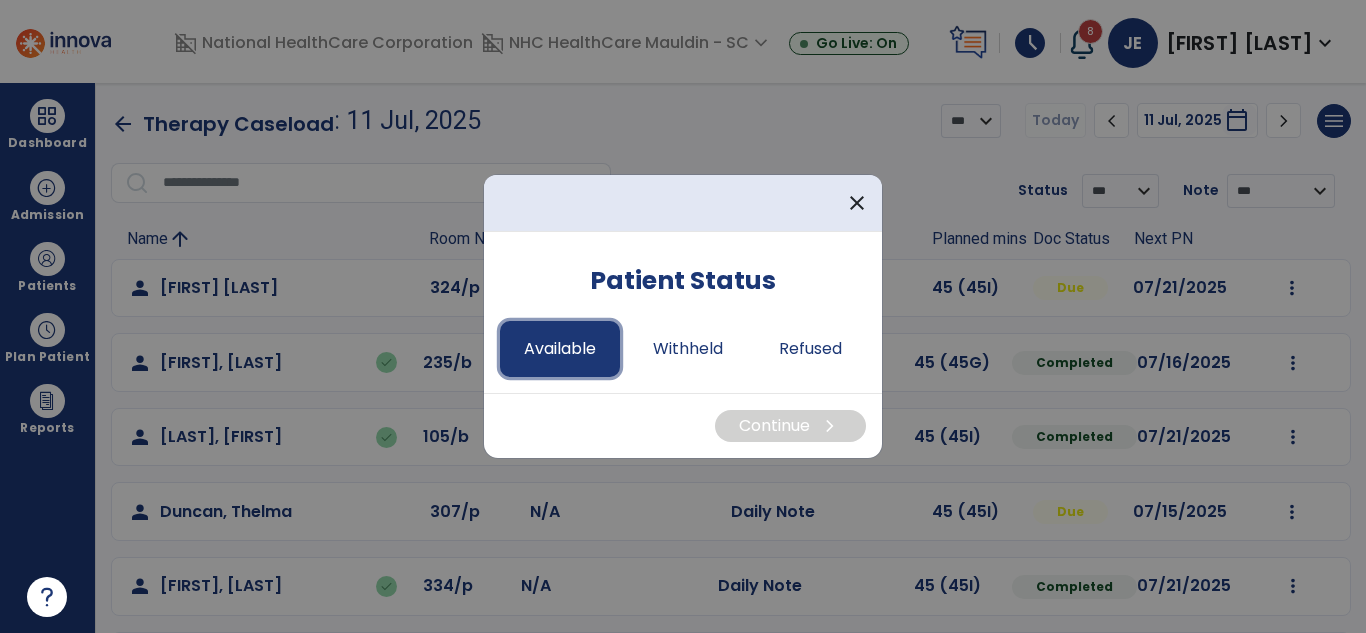 click on "Available" at bounding box center (560, 349) 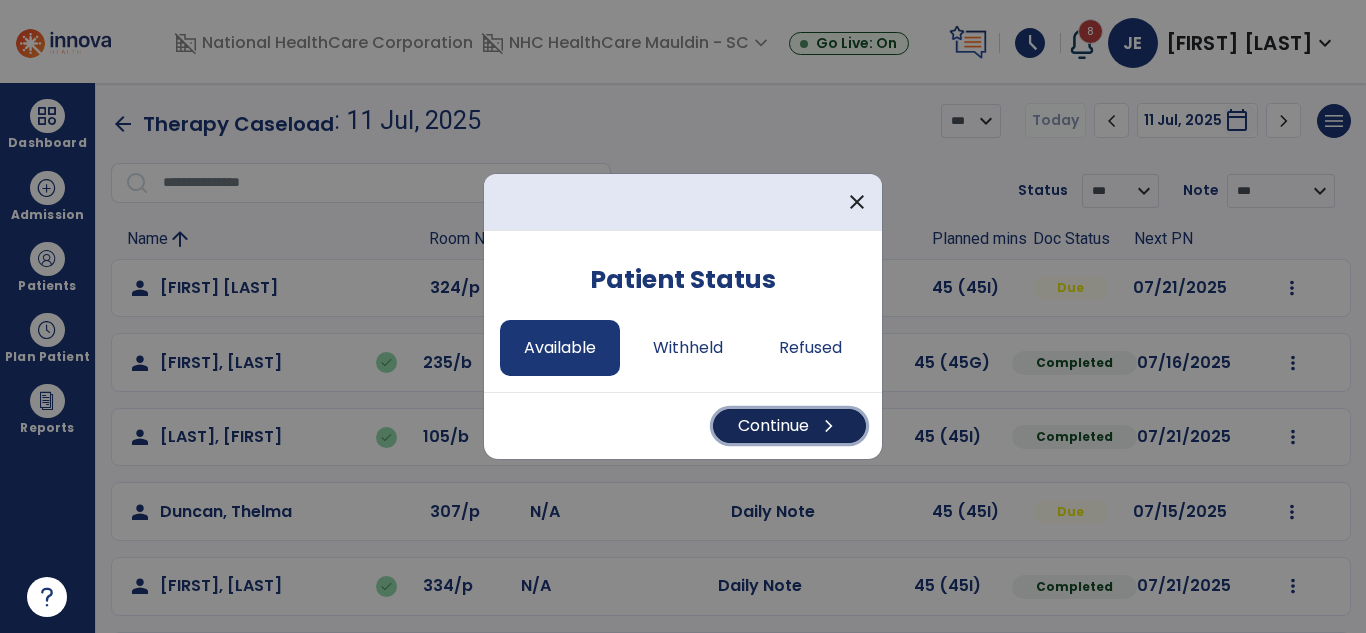 click on "Continue   chevron_right" at bounding box center [789, 426] 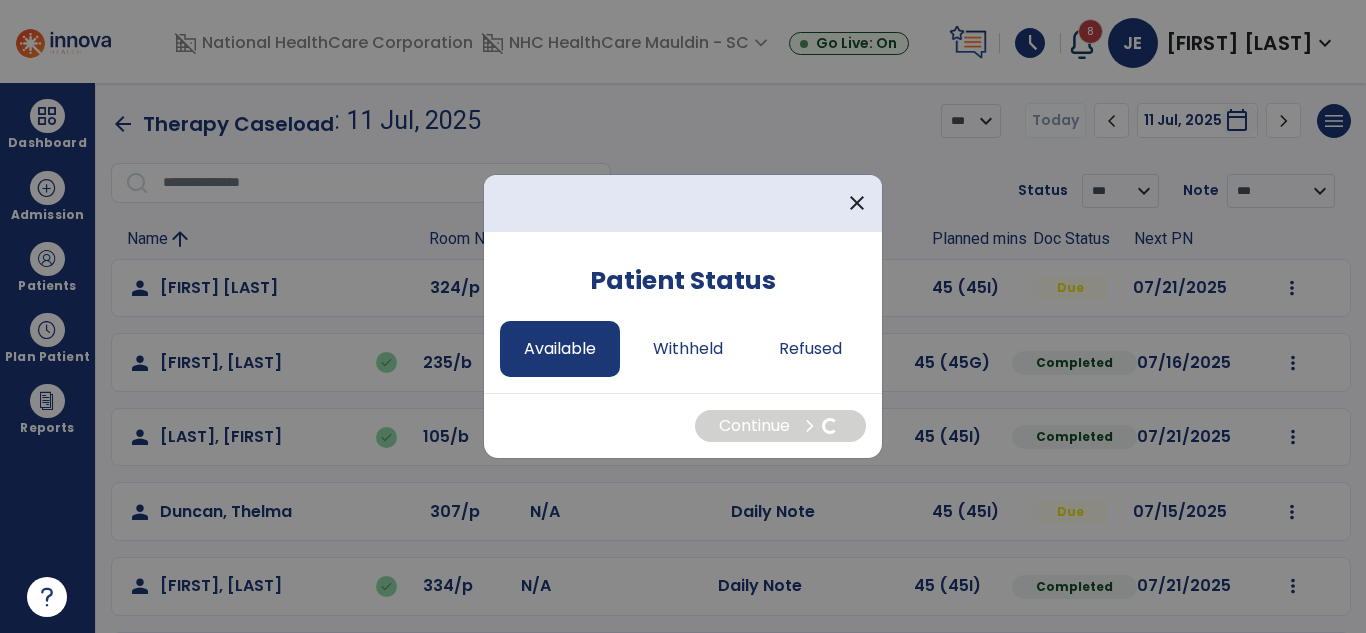 select on "*" 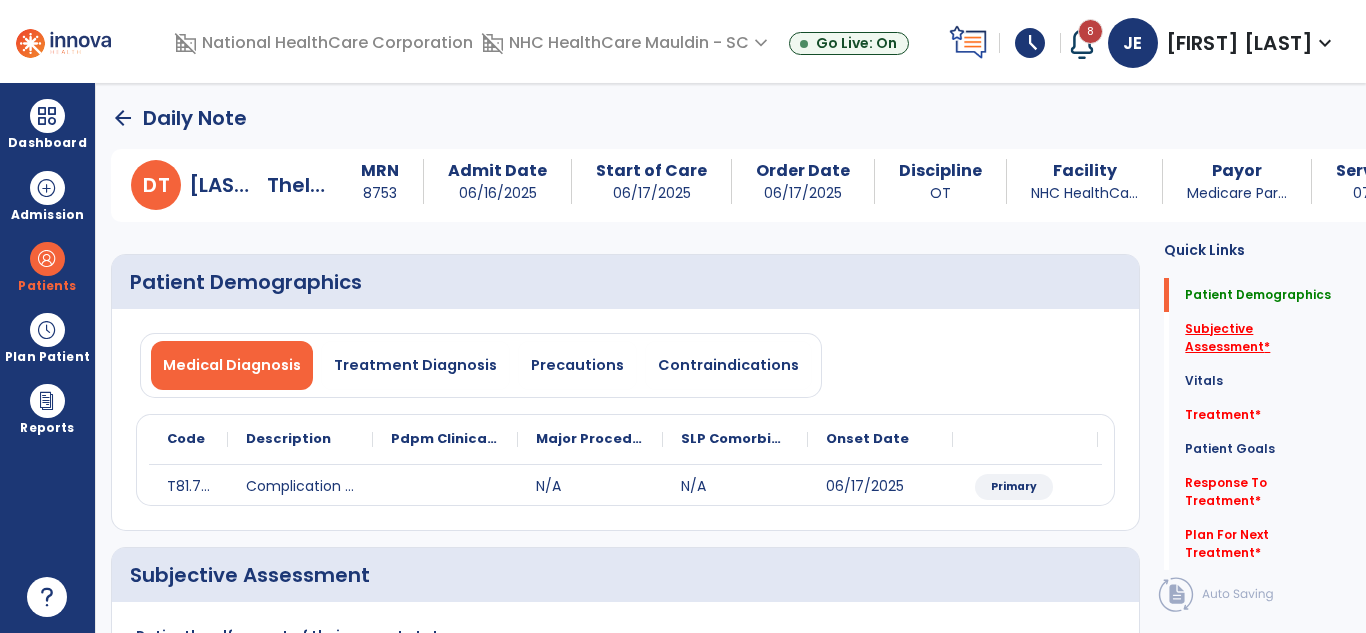 click on "Subjective Assessment   *" 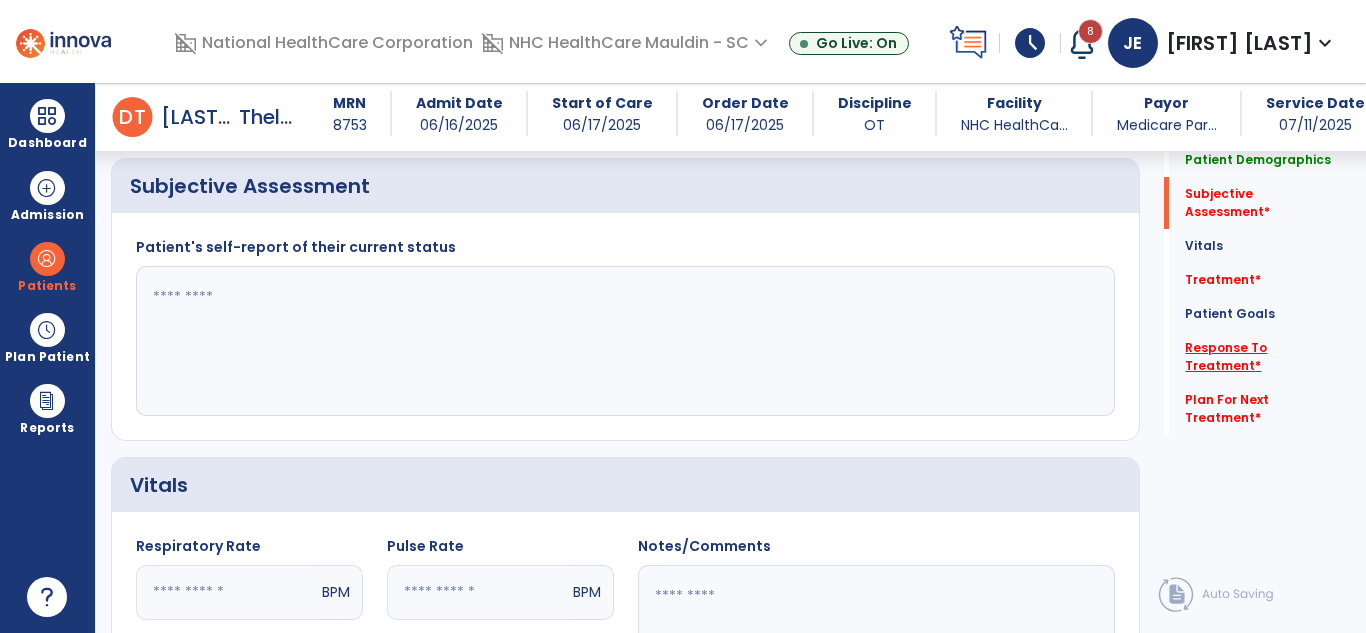 scroll, scrollTop: 371, scrollLeft: 0, axis: vertical 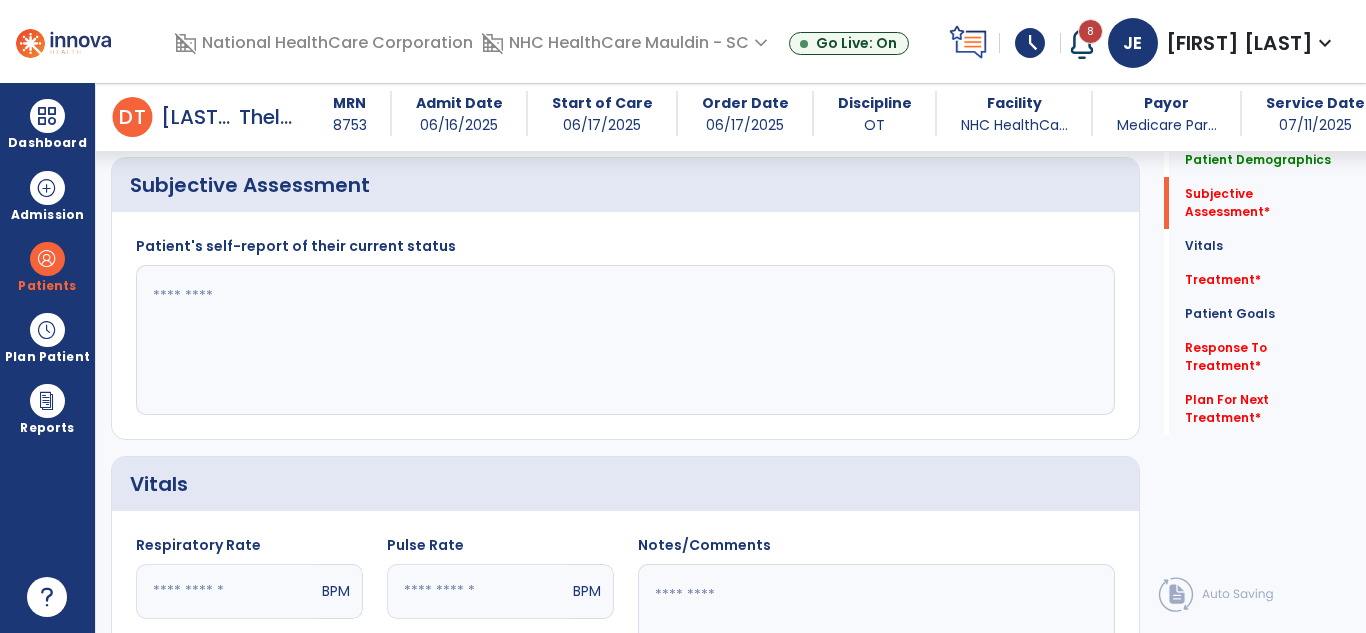 click 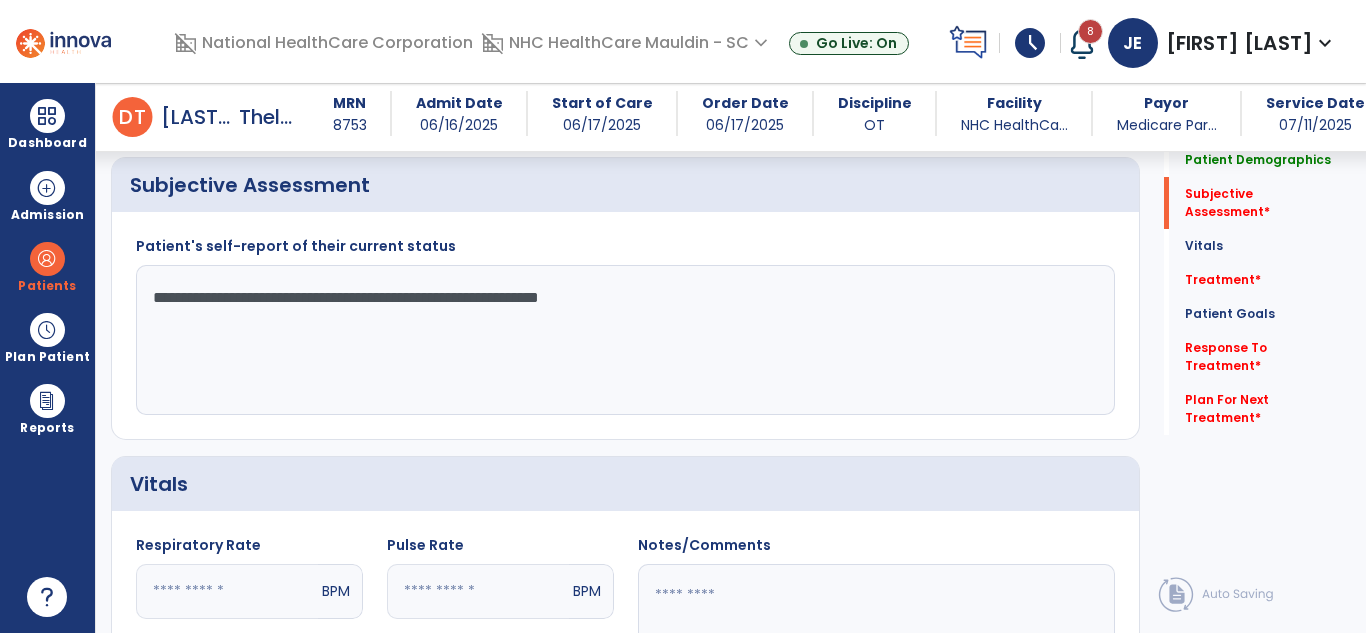 type on "**********" 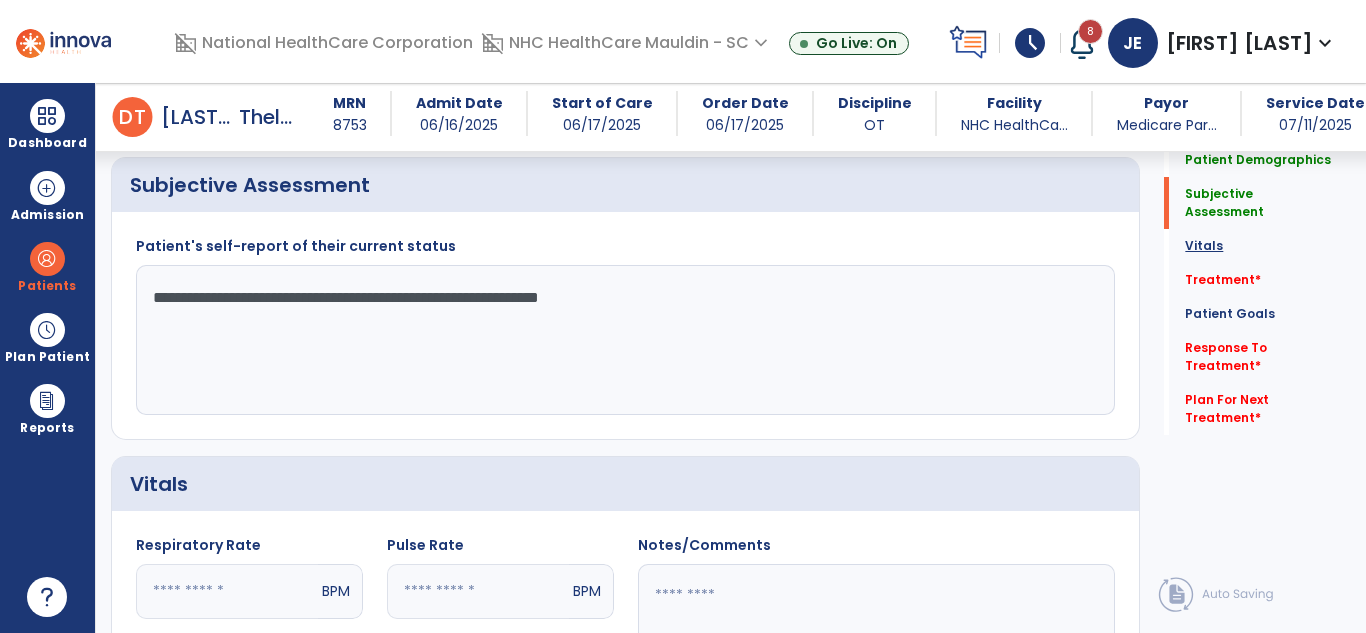 click on "Vitals" 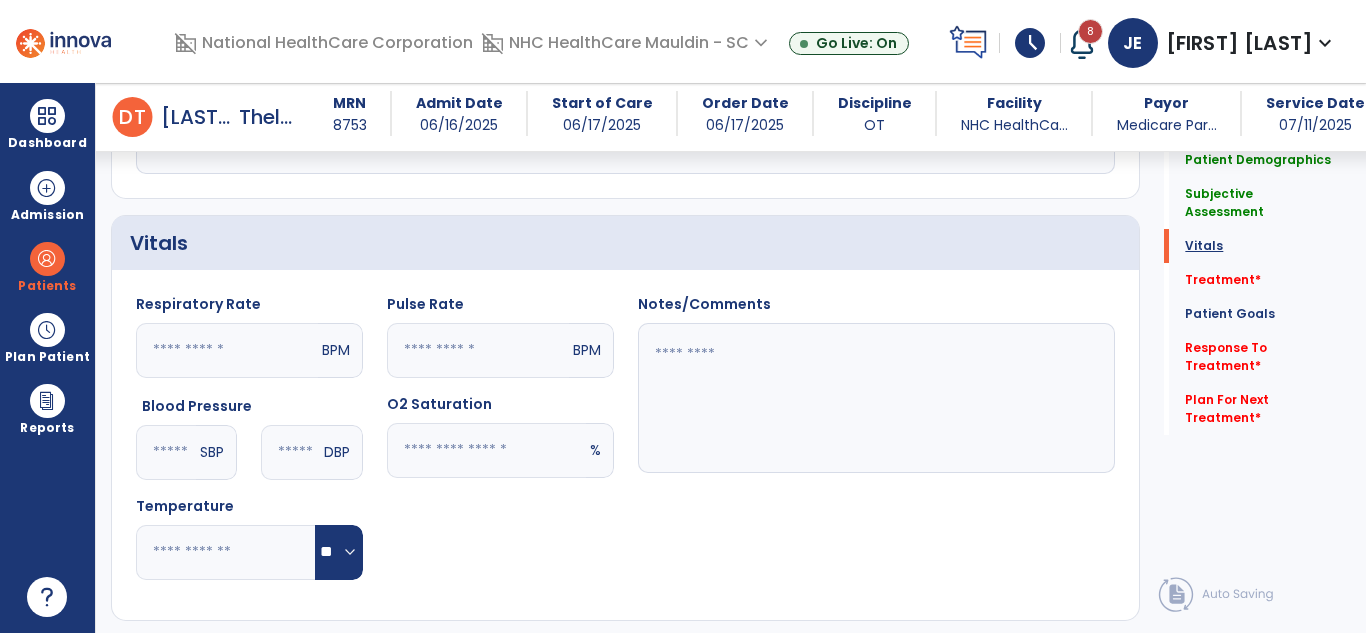 scroll, scrollTop: 672, scrollLeft: 0, axis: vertical 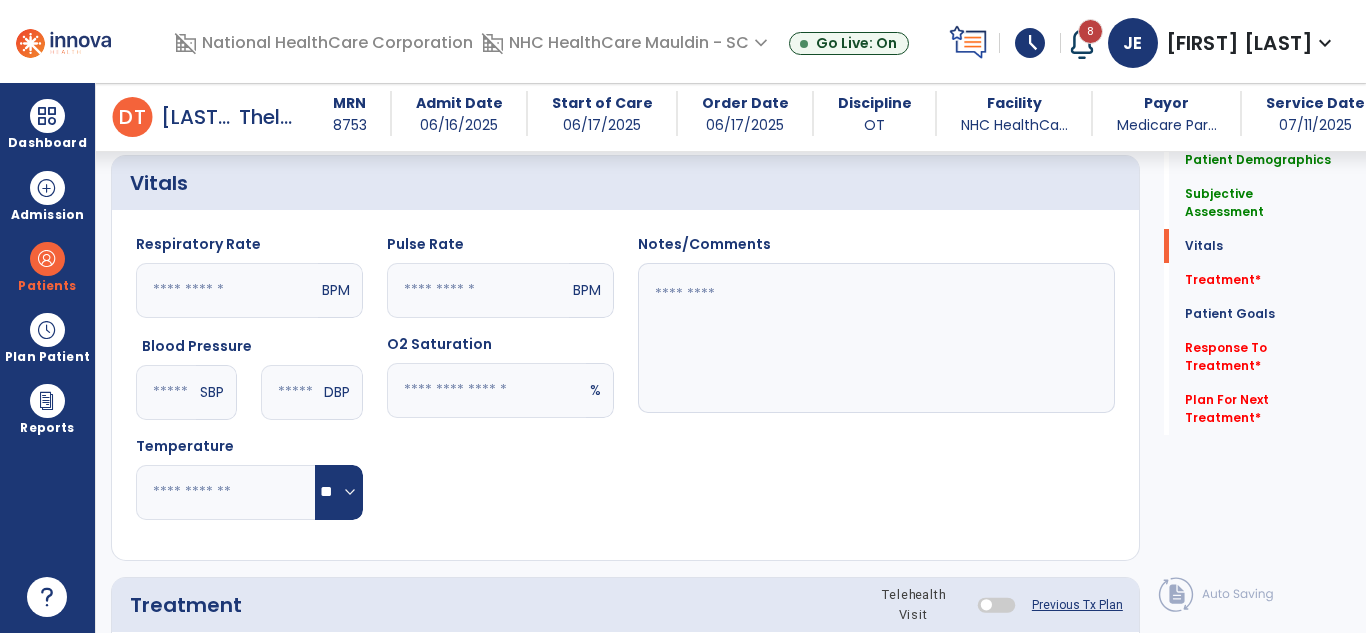 click 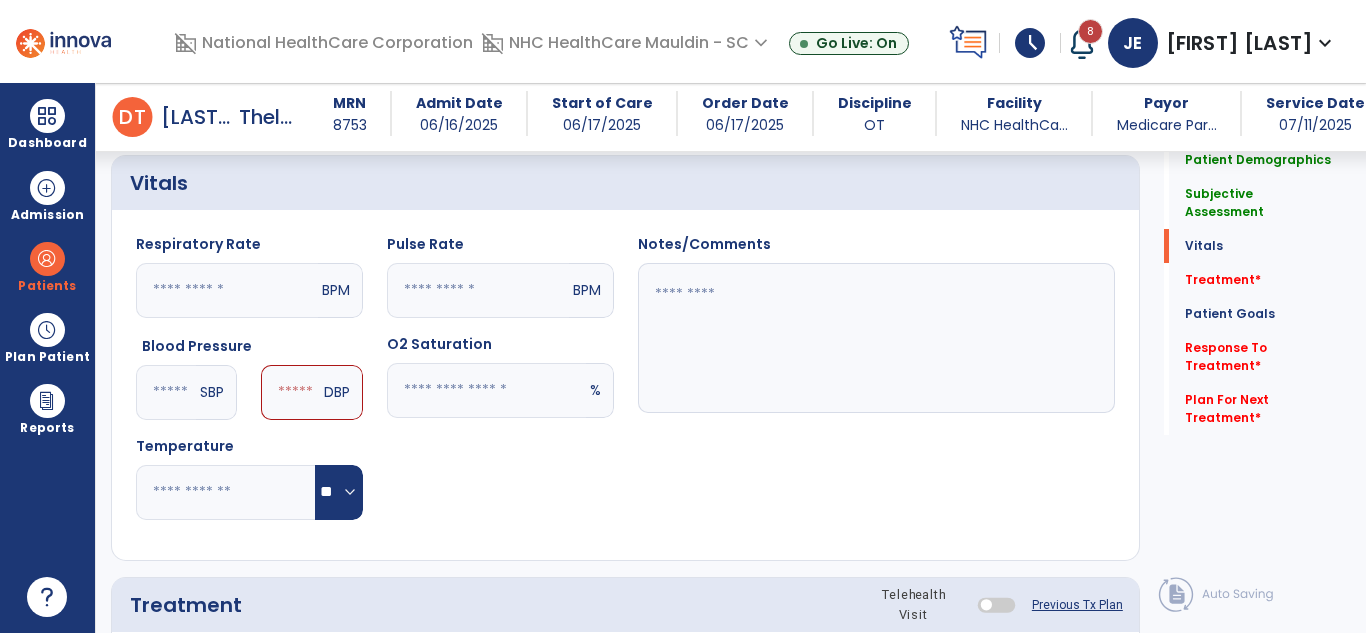type on "***" 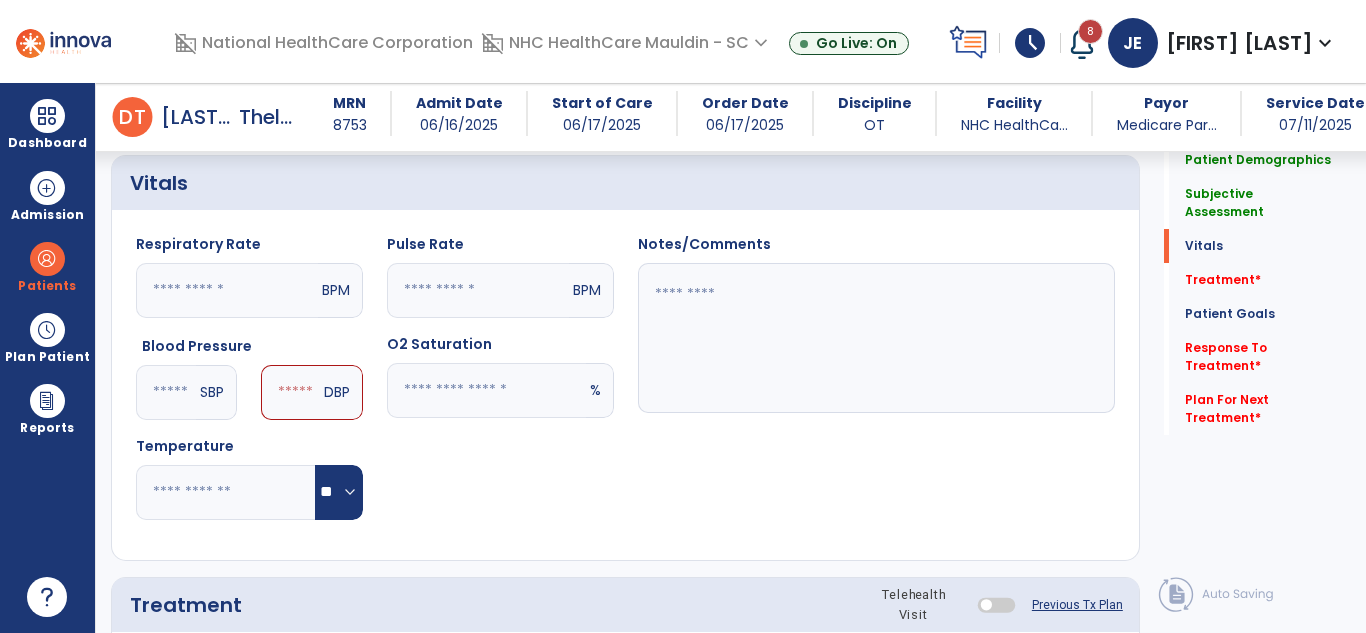 click 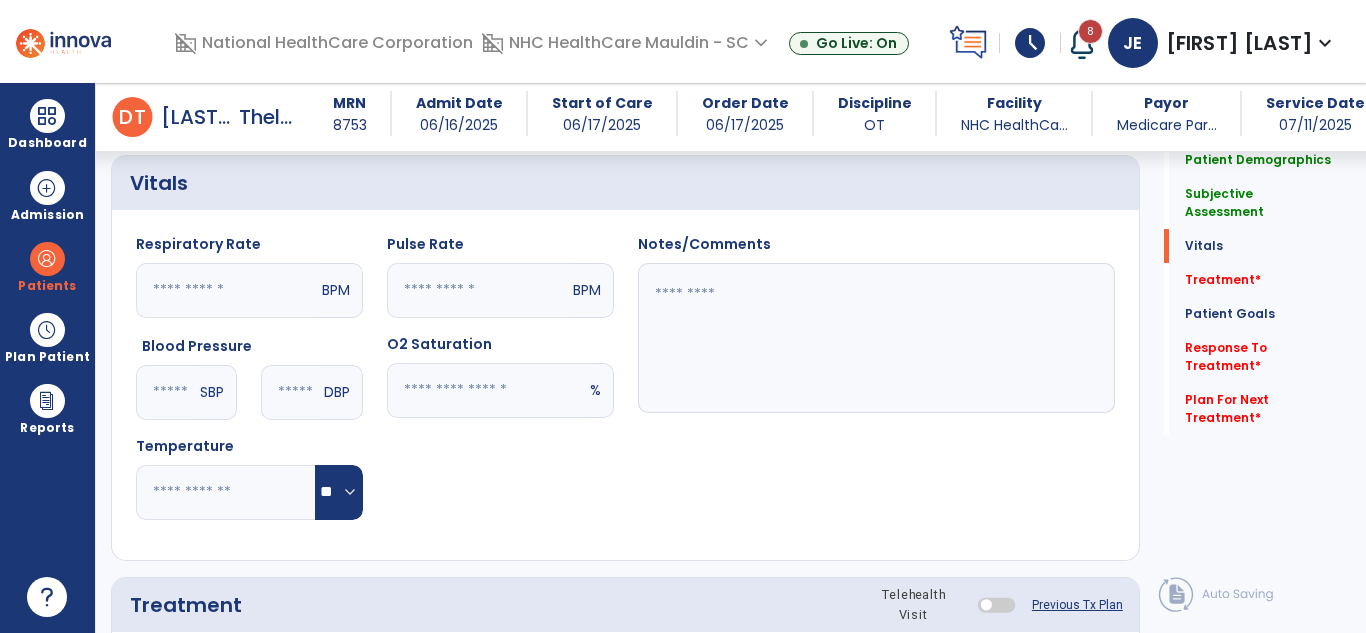 type on "**" 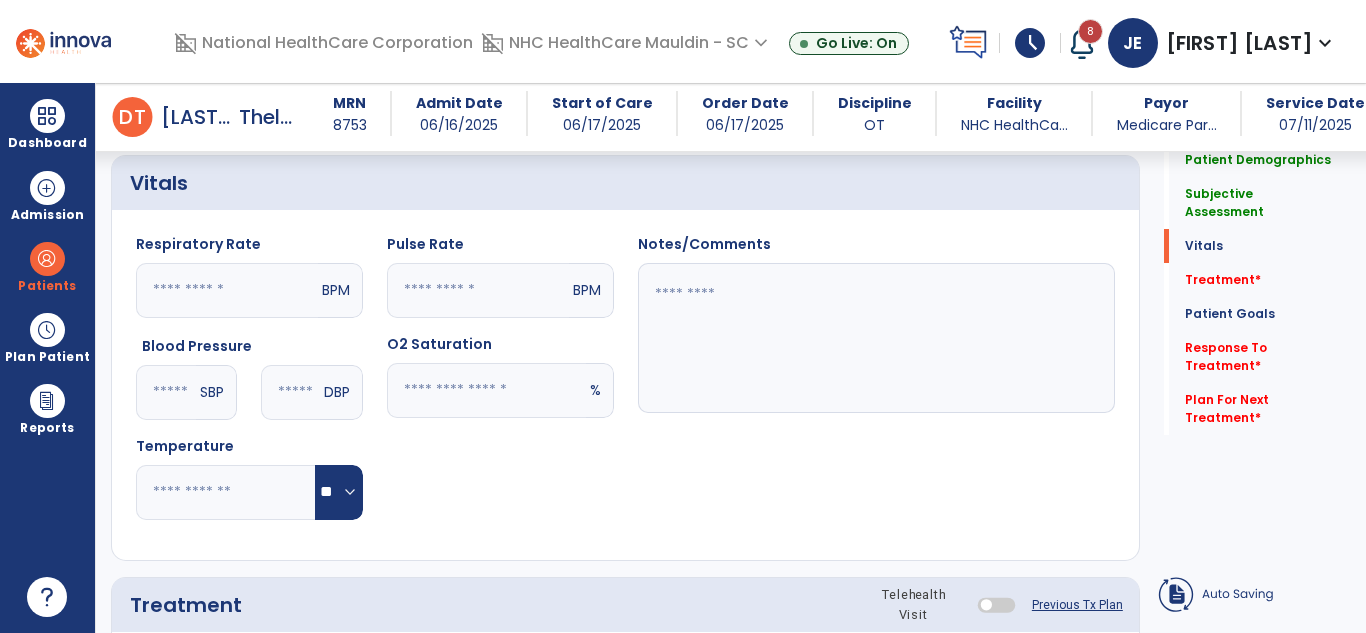 click 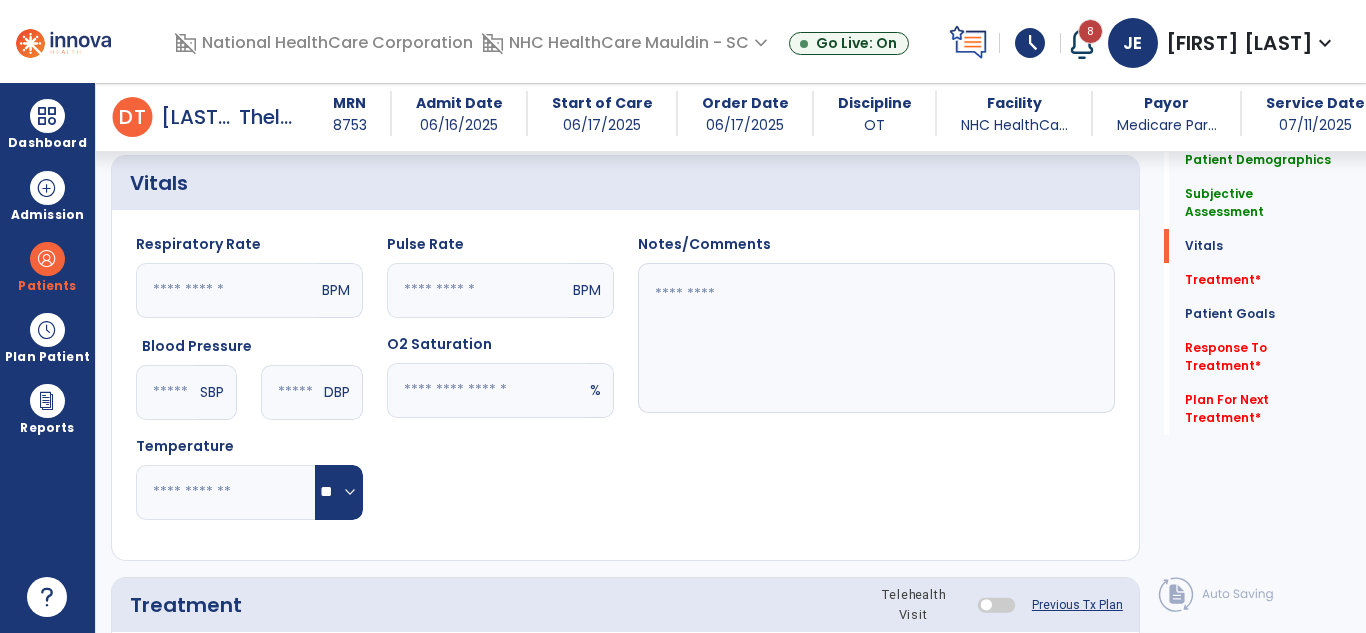 type on "**" 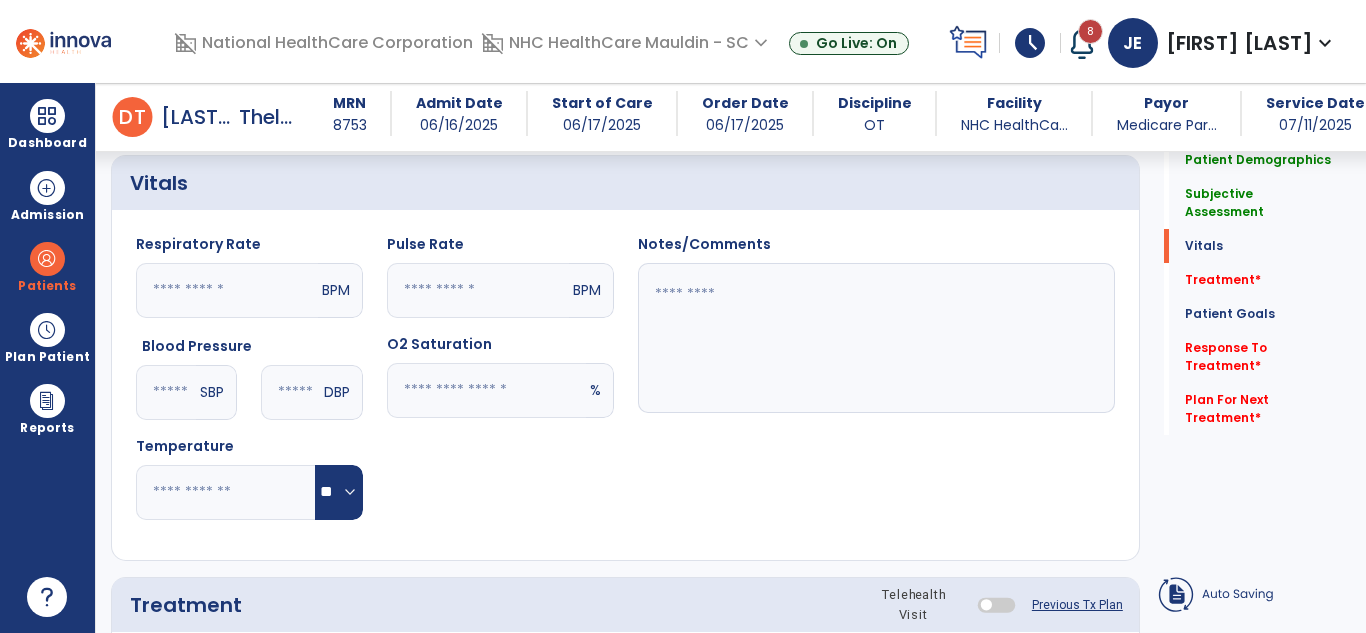 click on "Pulse Rate  ** BPM O2 Saturation  %" 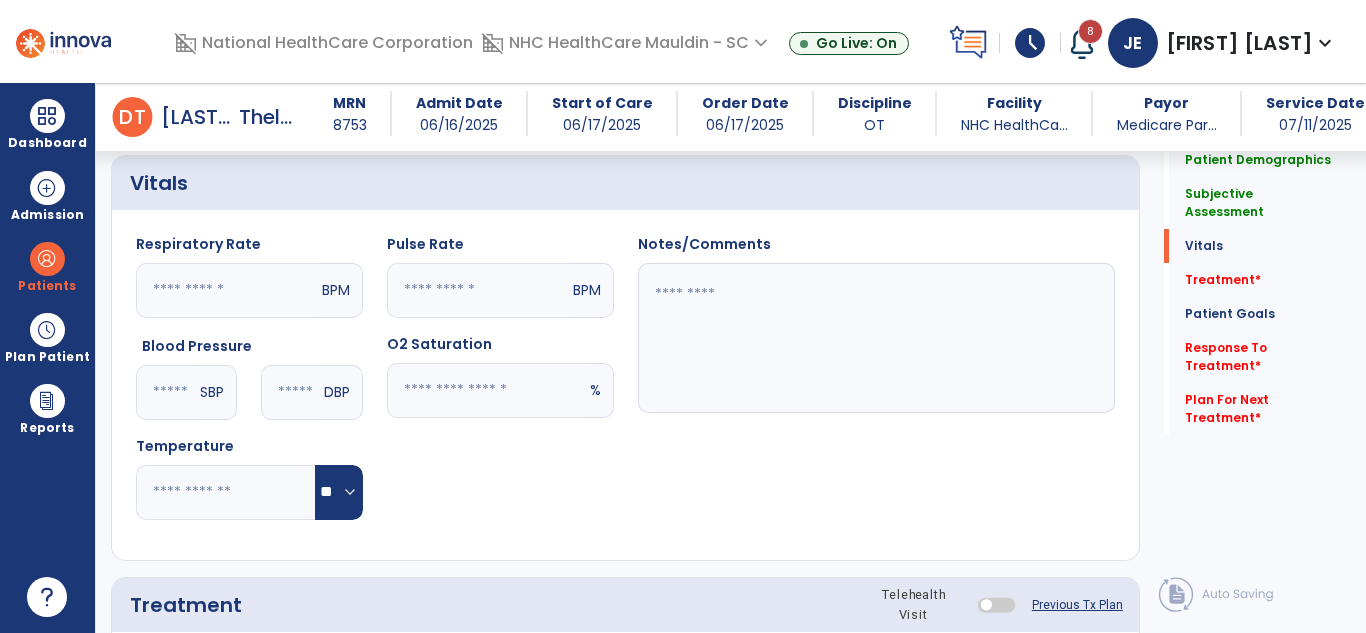 click 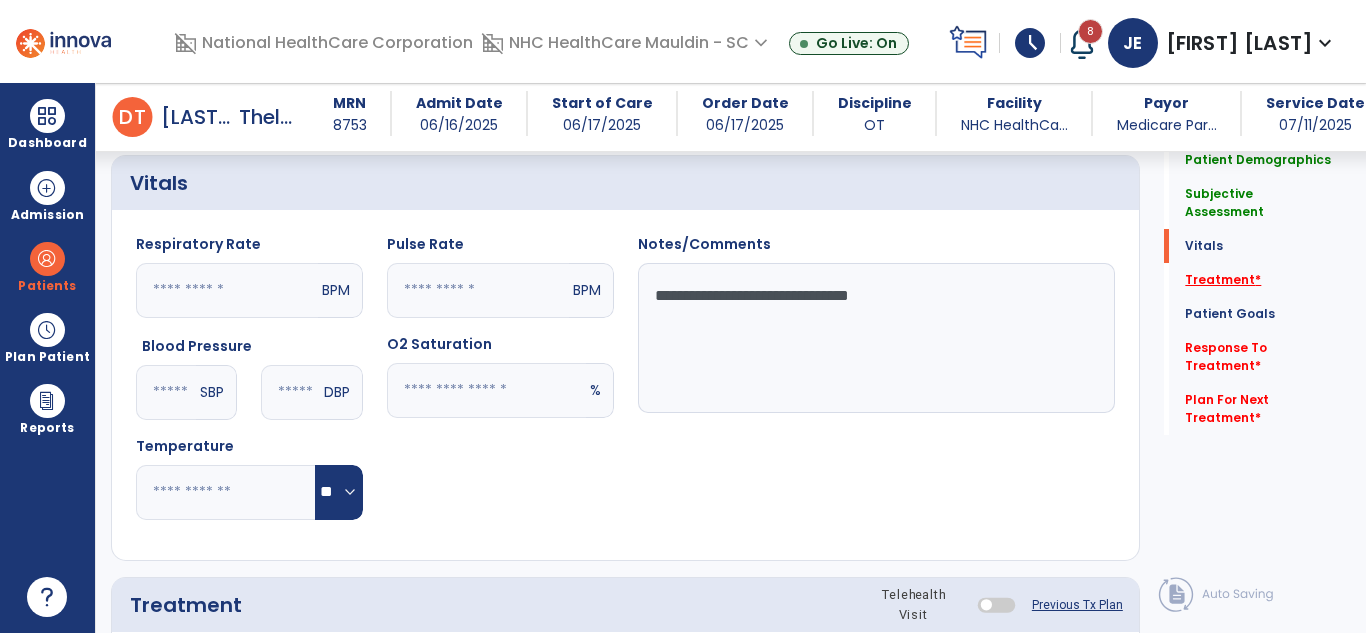 type on "**********" 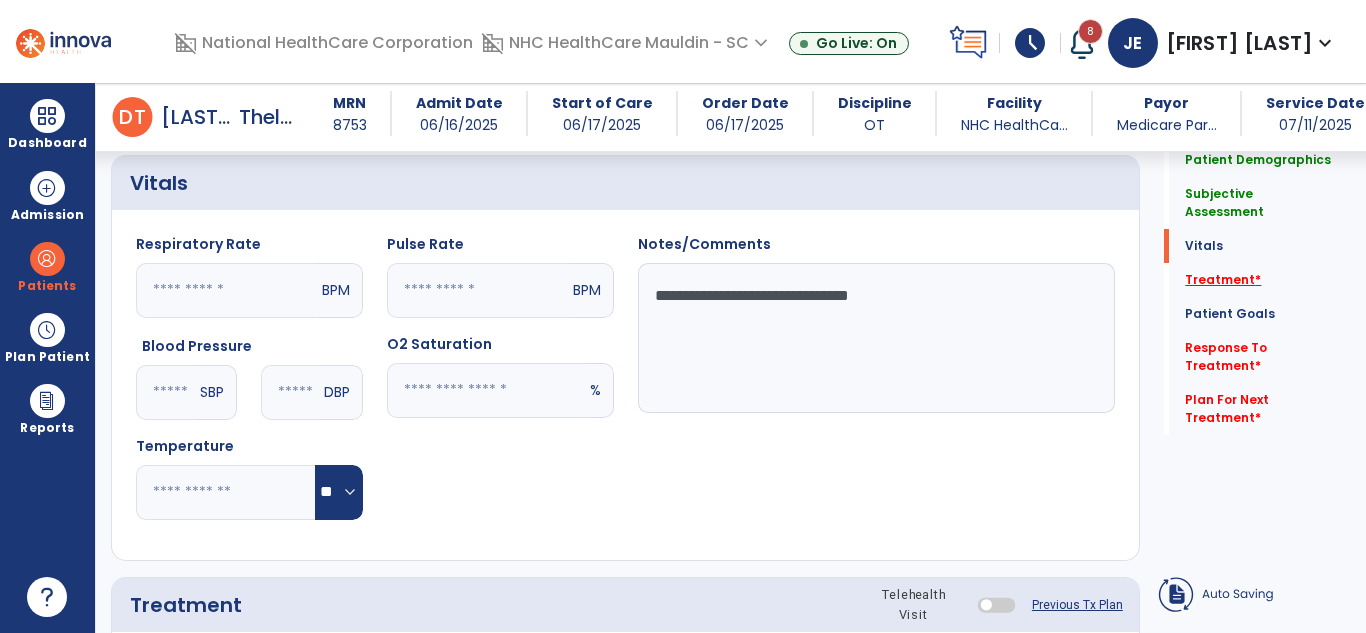 click on "Treatment   *" 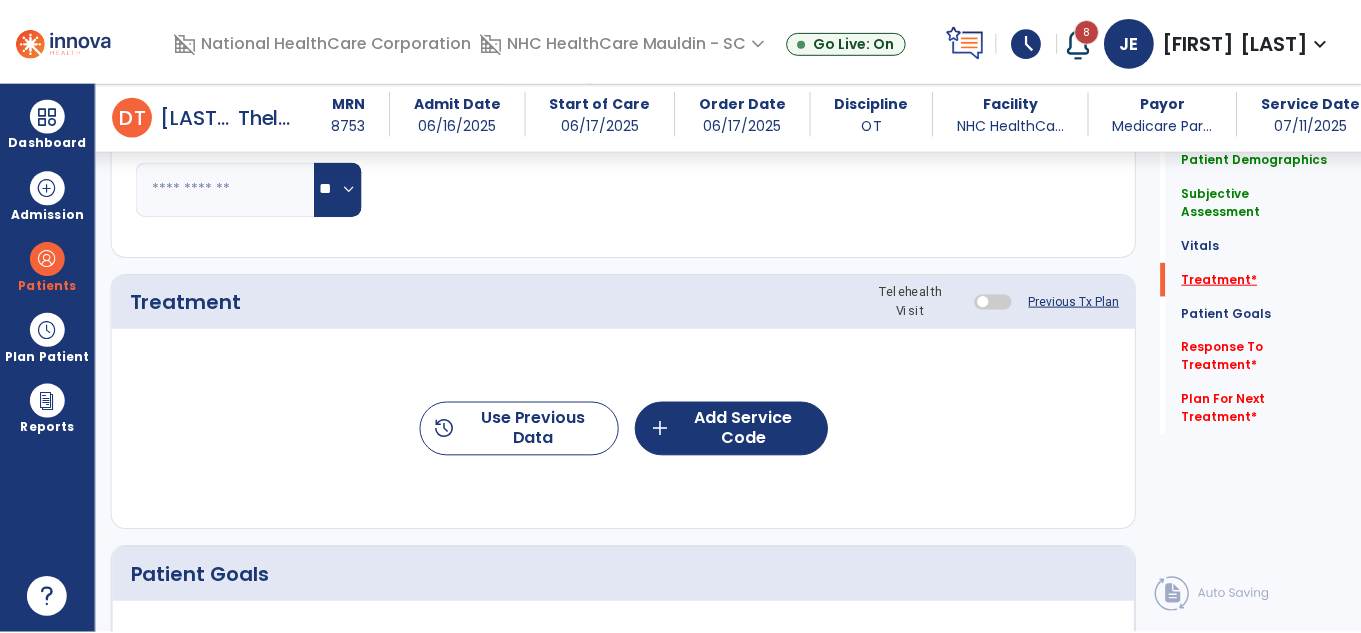 scroll, scrollTop: 1020, scrollLeft: 0, axis: vertical 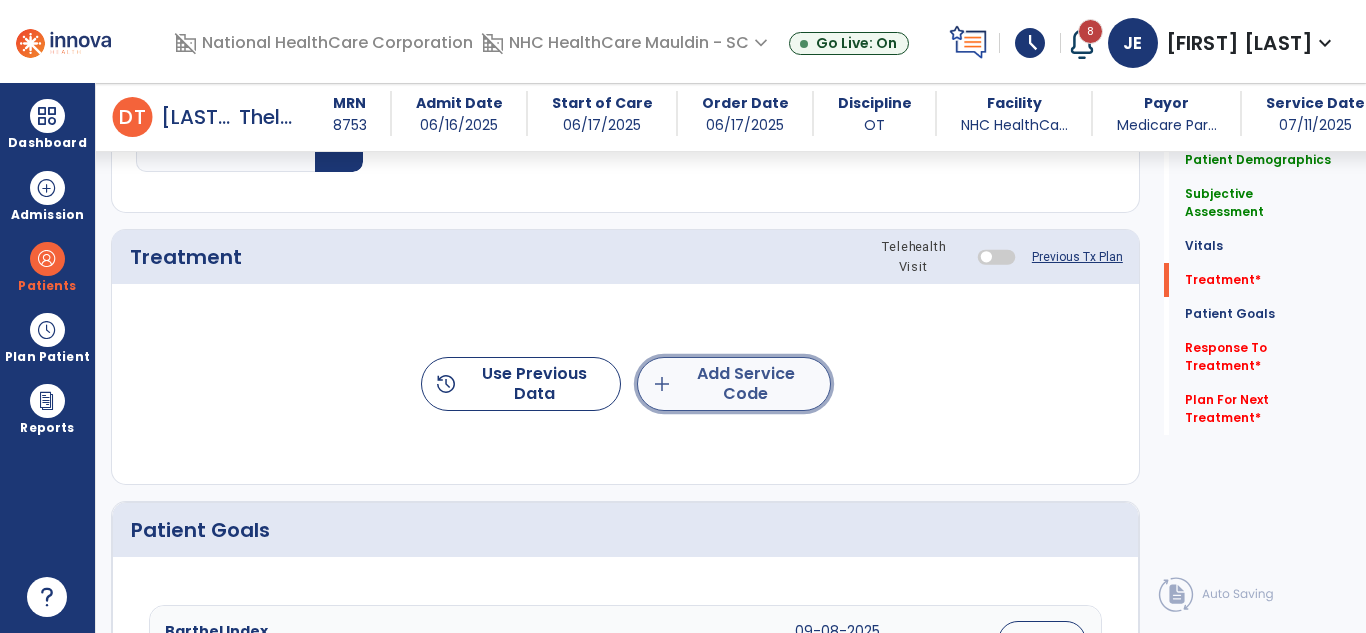 click on "add  Add Service Code" 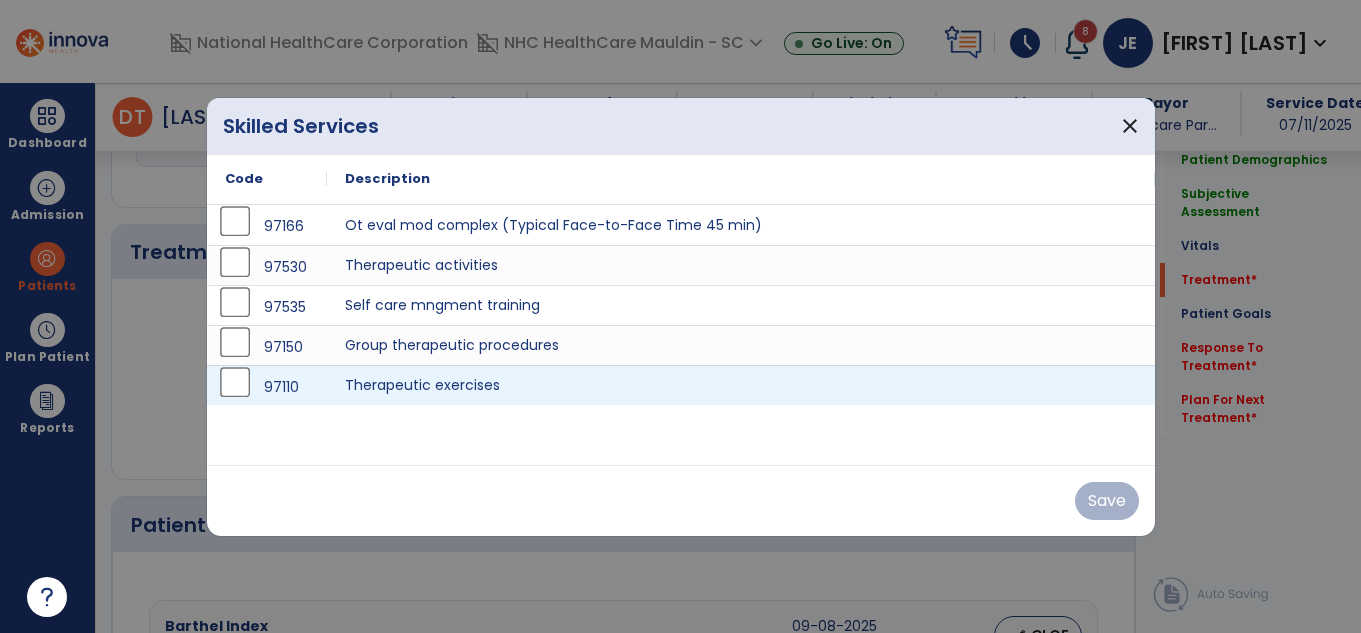 scroll, scrollTop: 1020, scrollLeft: 0, axis: vertical 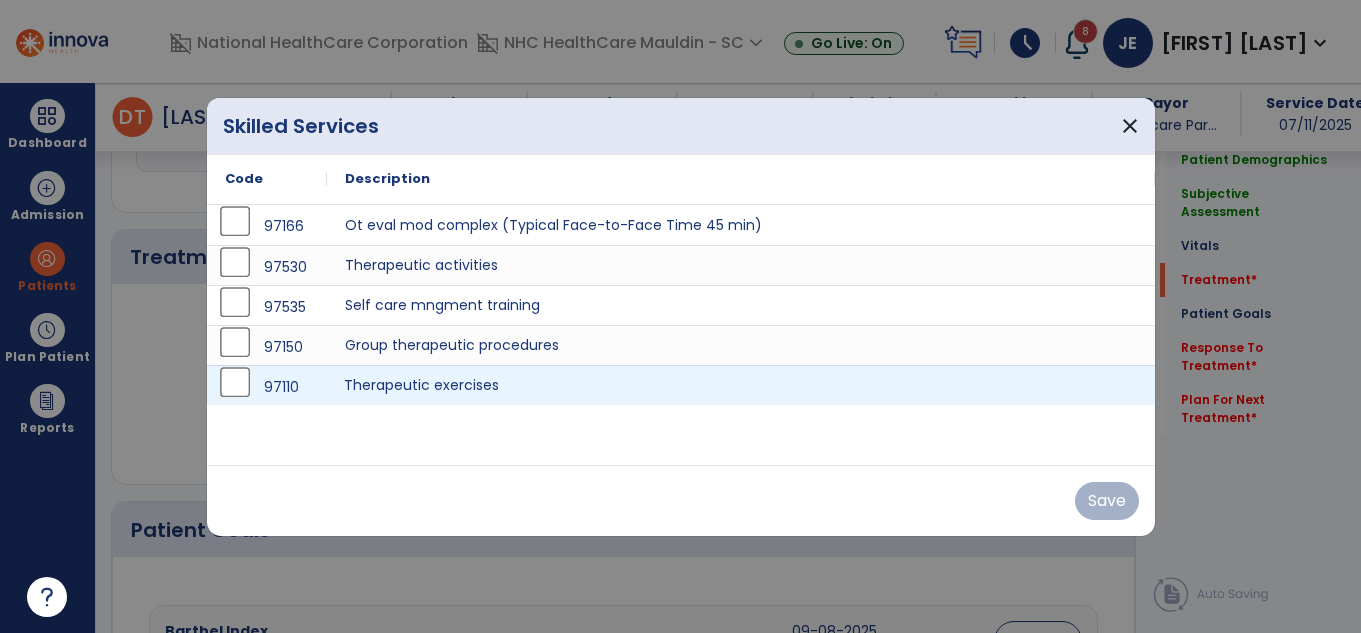 click on "Therapeutic exercises" at bounding box center (741, 385) 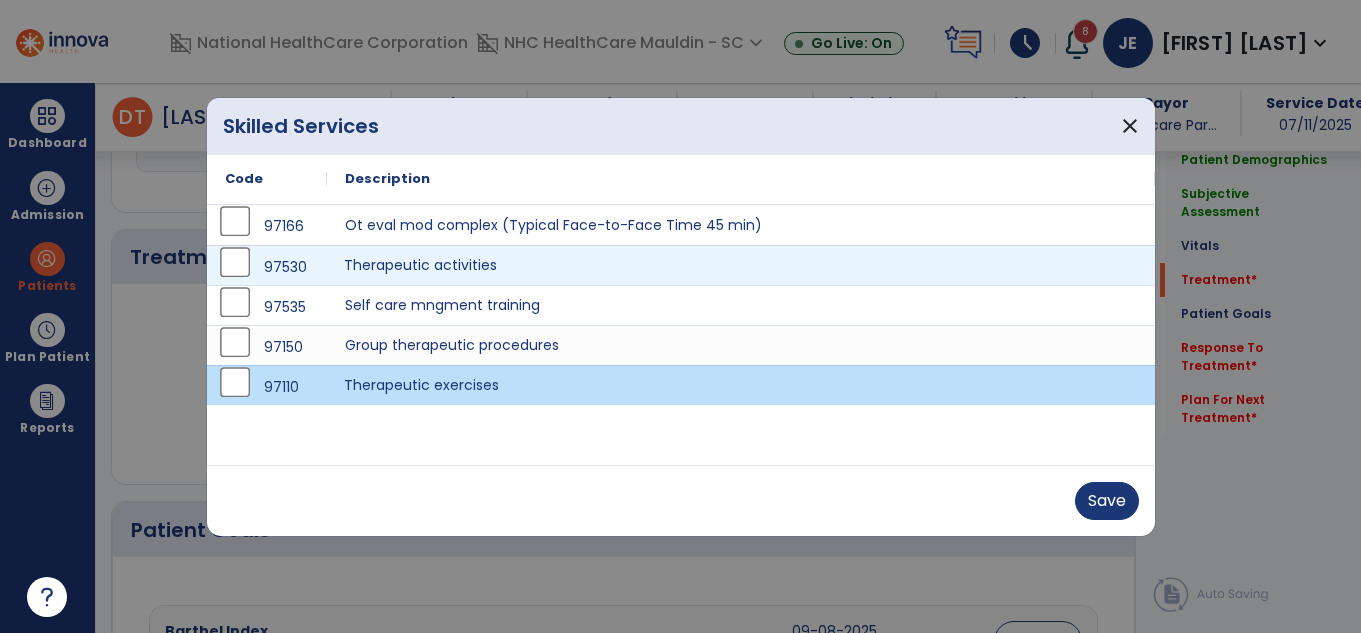 click on "Therapeutic activities" at bounding box center [741, 265] 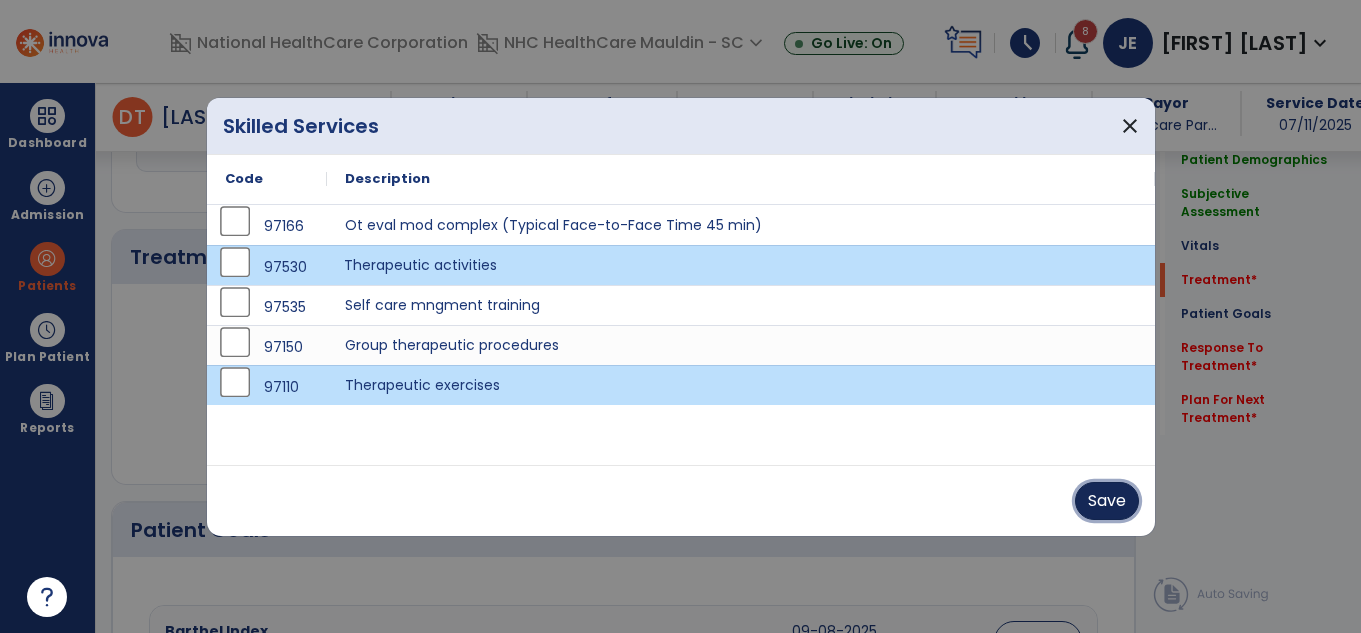 click on "Save" at bounding box center (1107, 501) 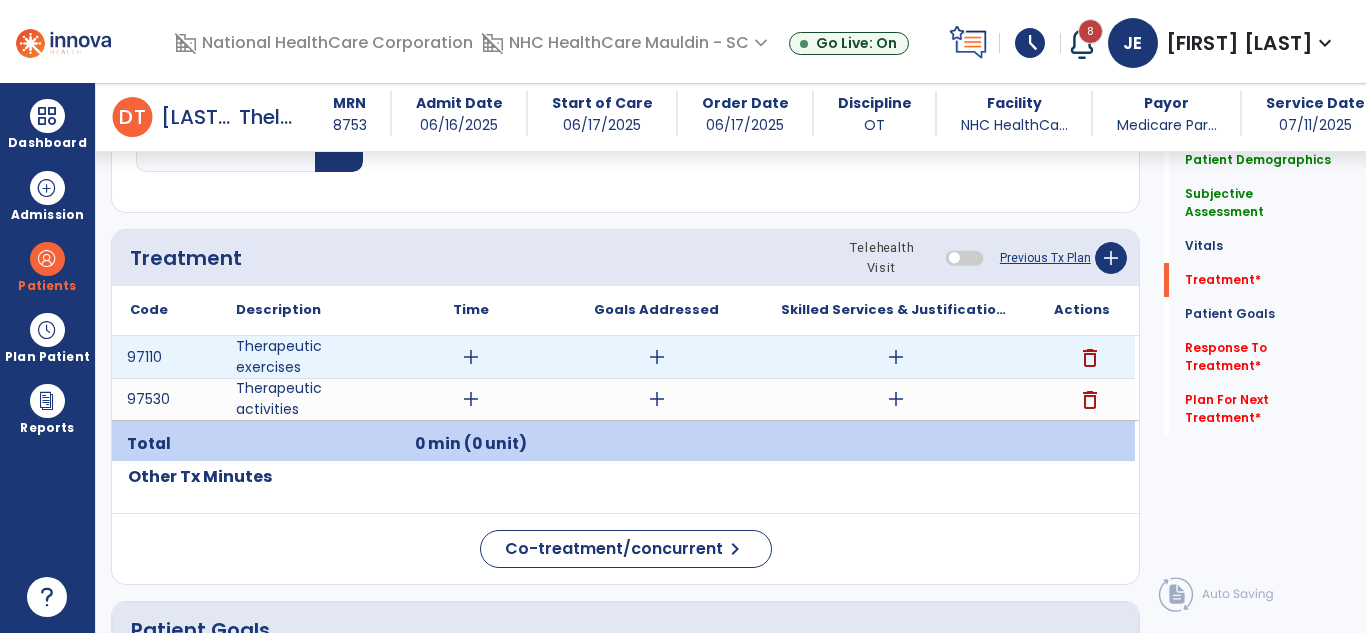 click on "add" at bounding box center (471, 357) 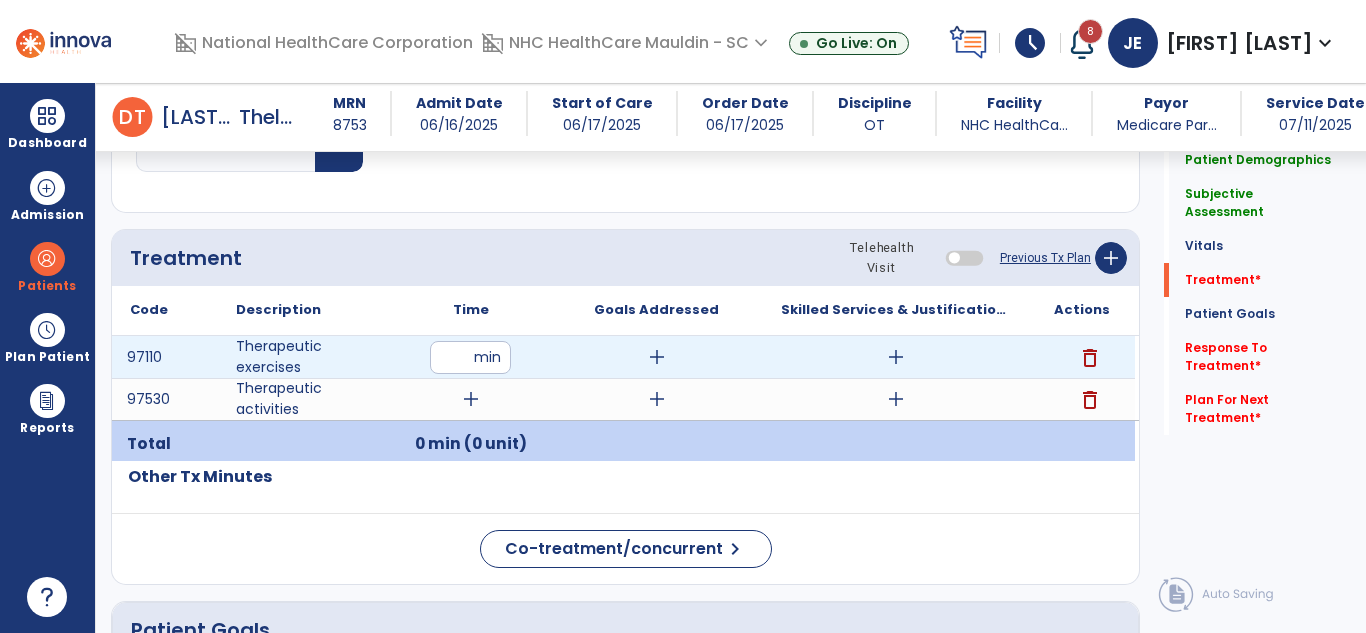 click on "Other Tx Minutes" 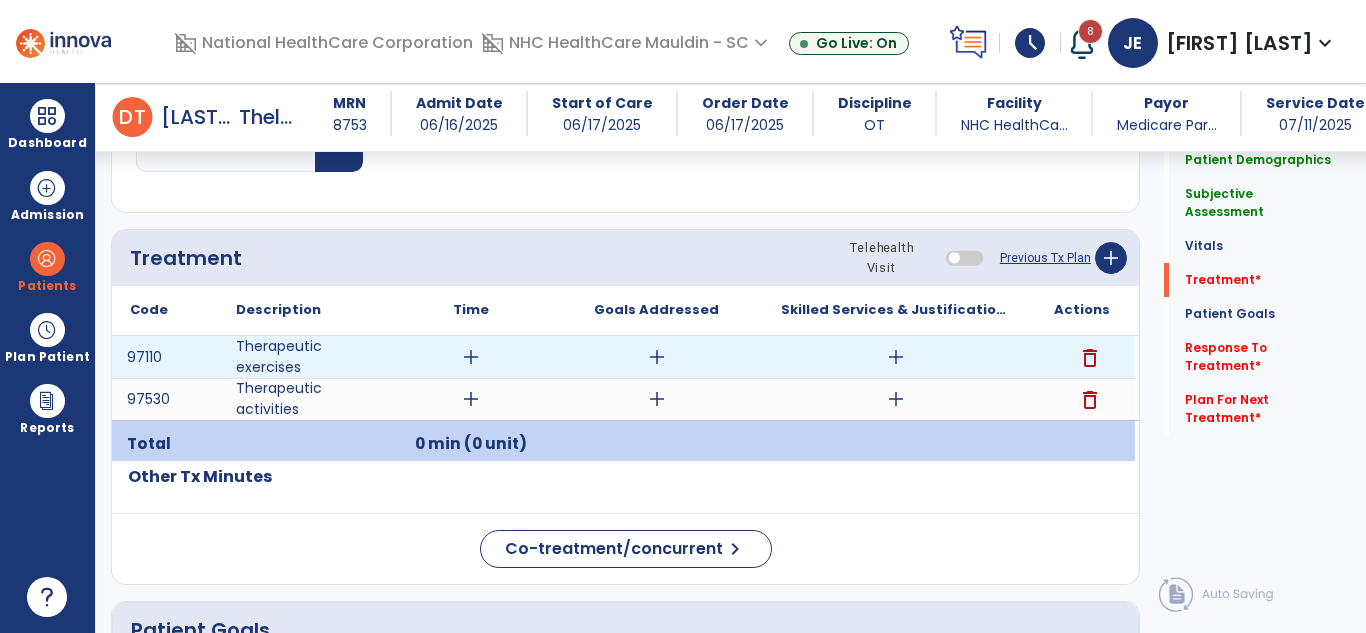 click on "add" at bounding box center (471, 357) 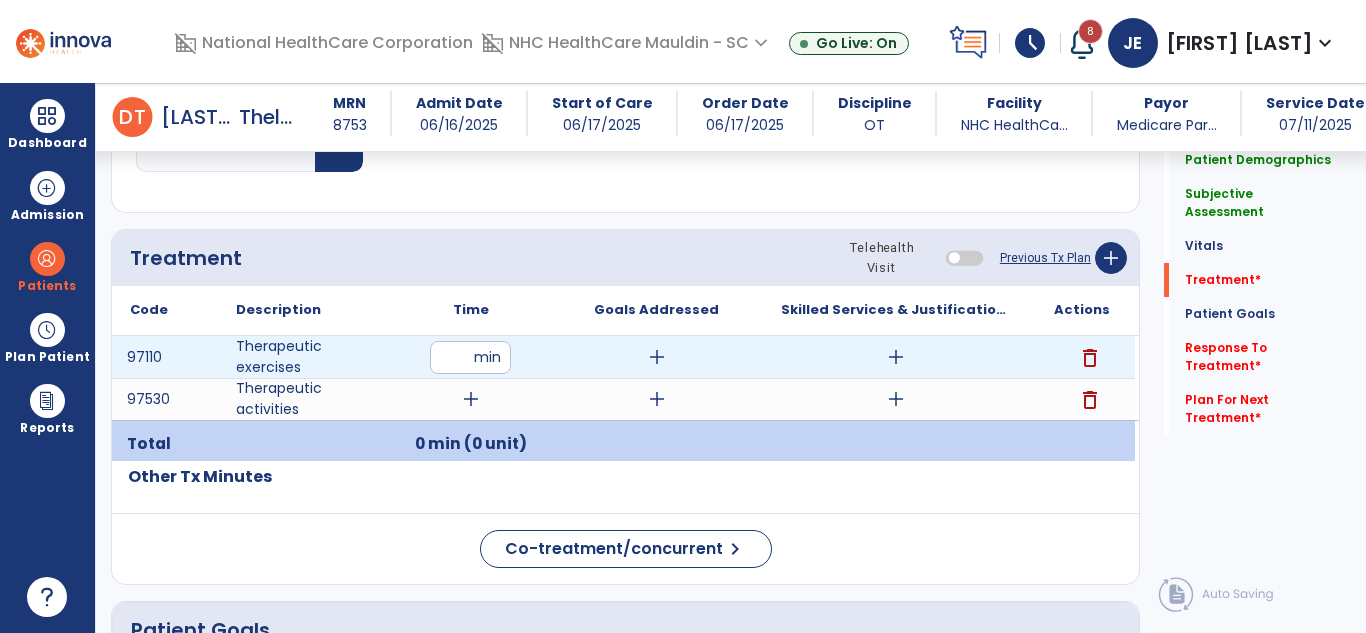 type on "**" 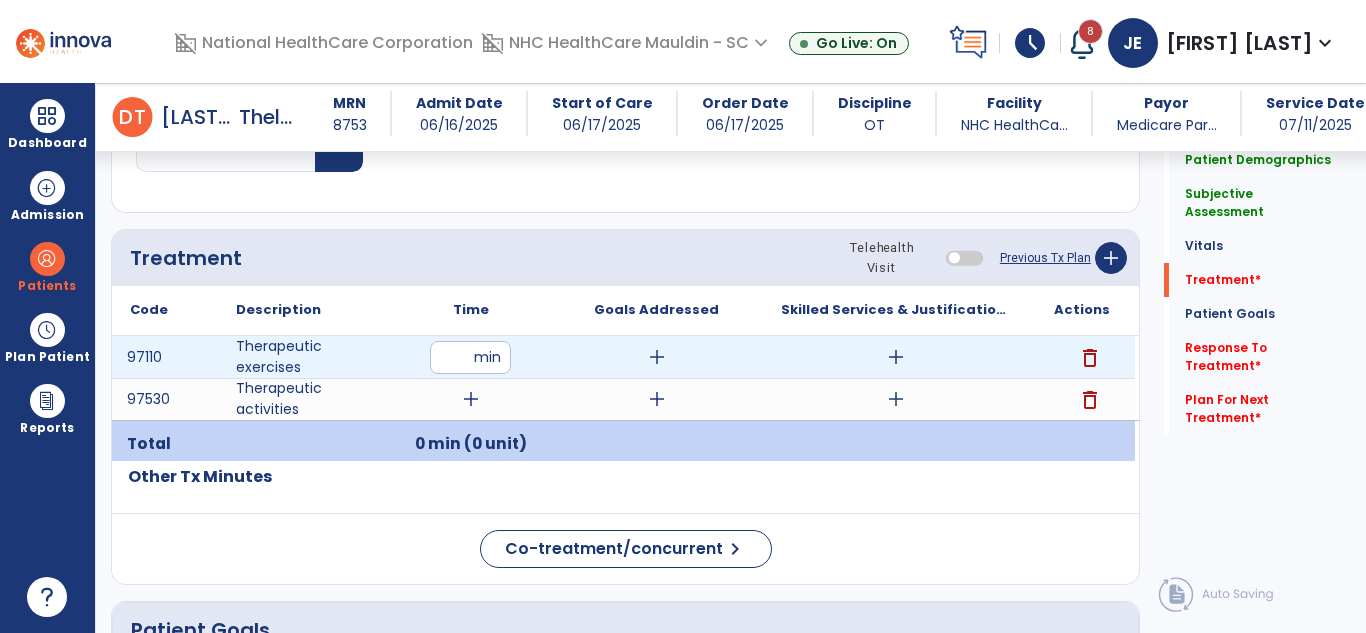 click on "**" at bounding box center (470, 357) 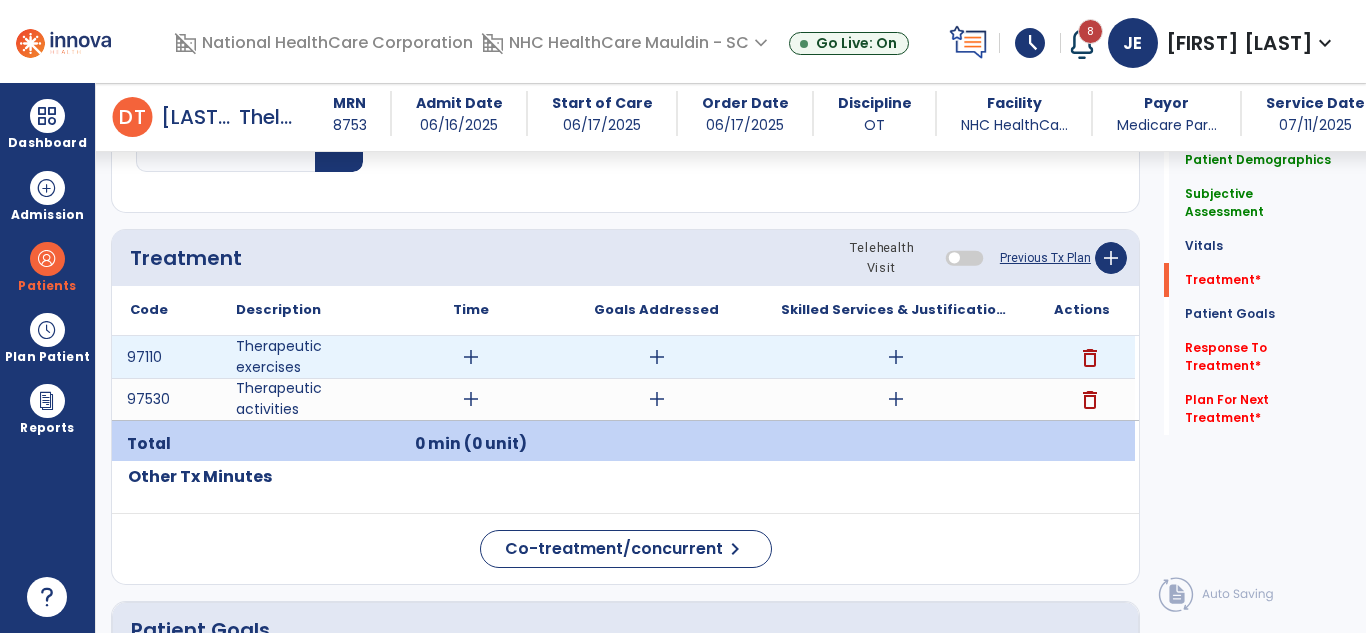click on "delete" at bounding box center (1090, 358) 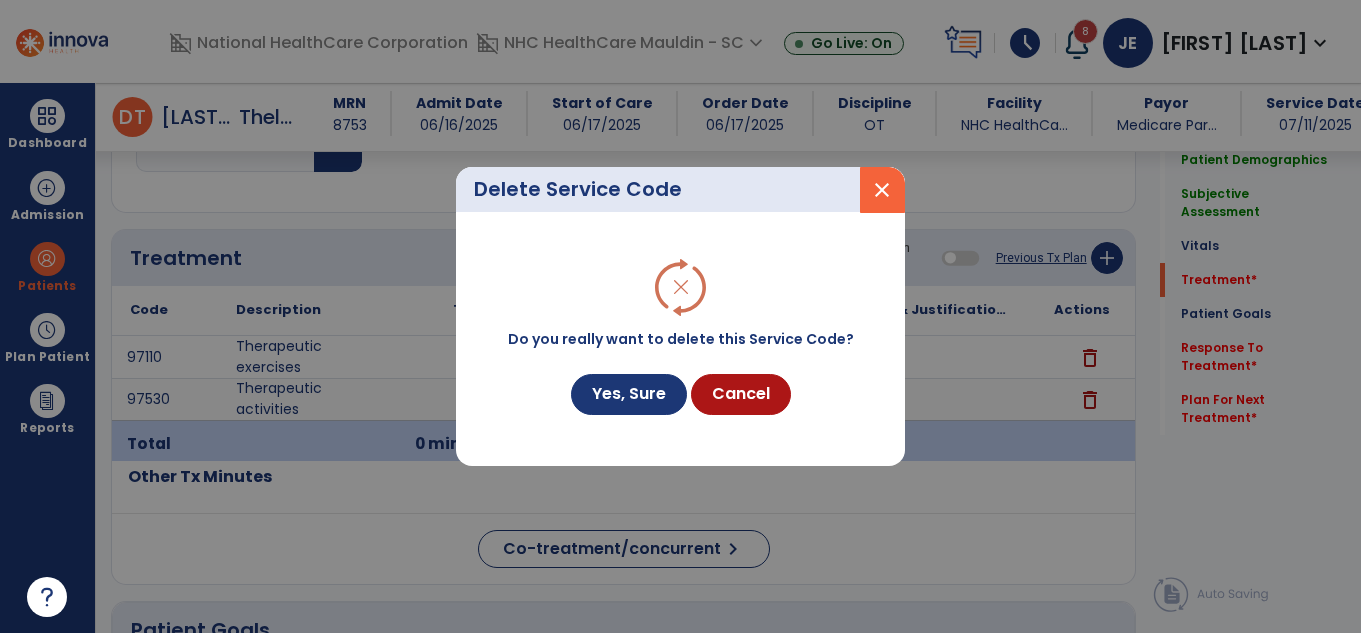scroll, scrollTop: 1020, scrollLeft: 0, axis: vertical 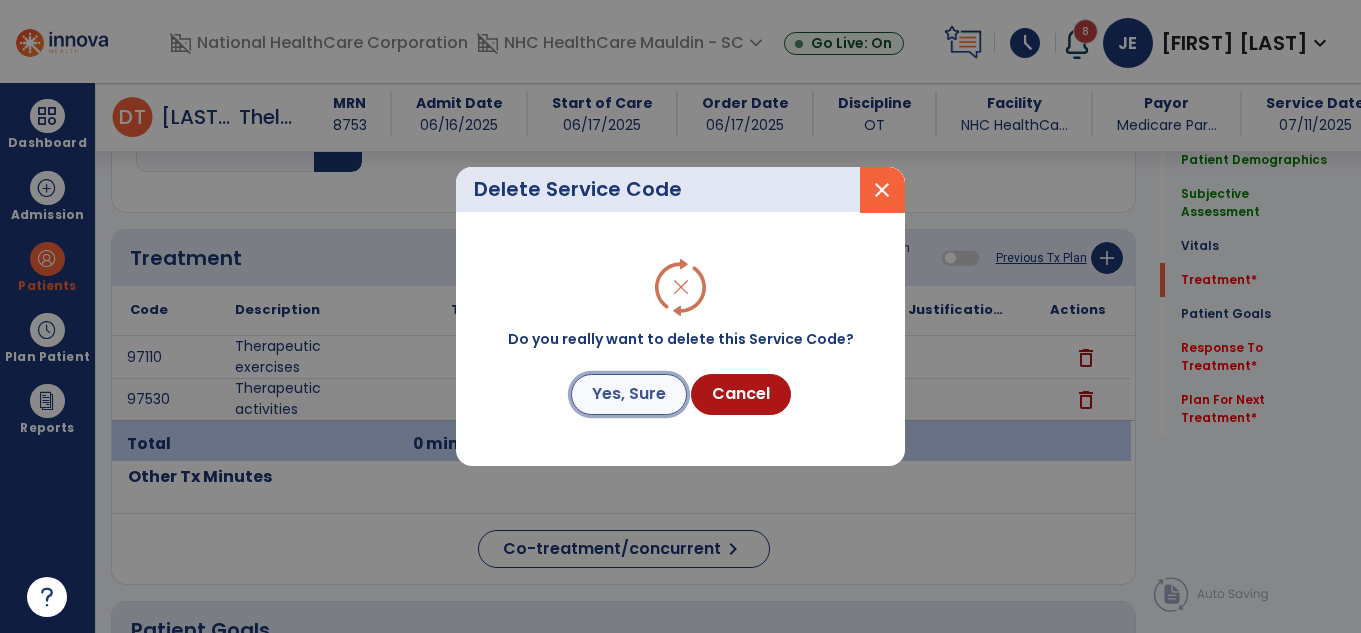 click on "Yes, Sure" at bounding box center (629, 394) 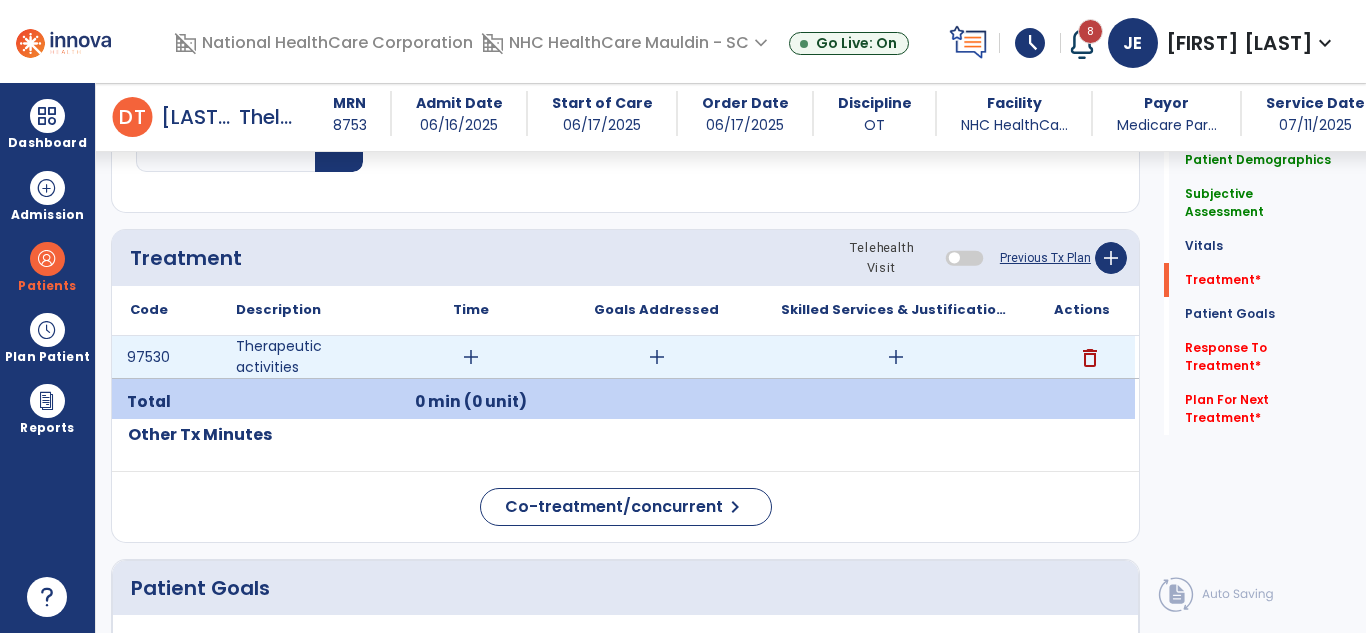 click on "add" at bounding box center [471, 357] 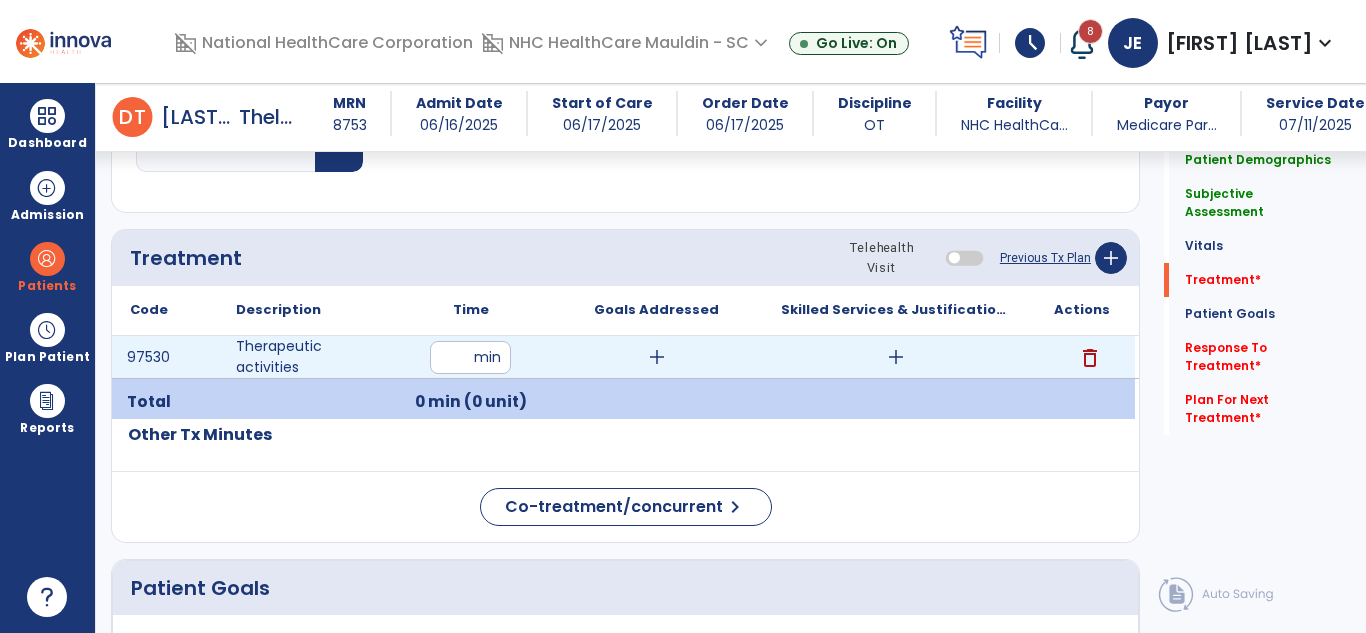 type on "**" 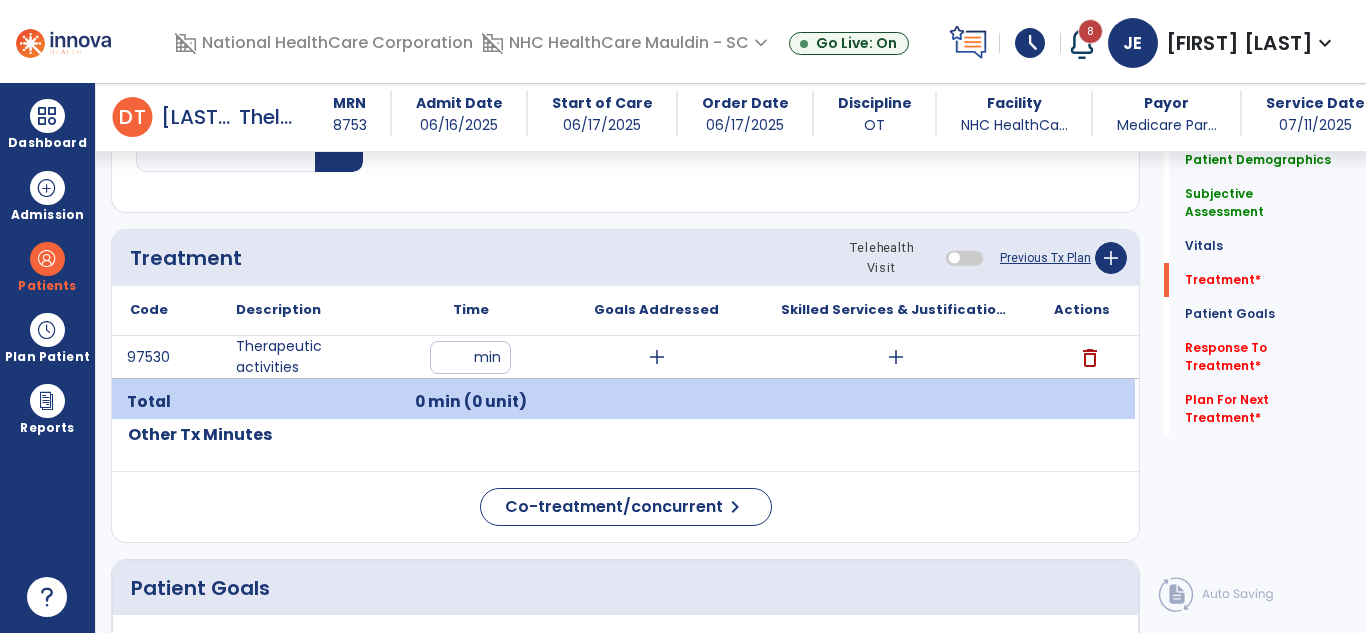 click on "Co-treatment/concurrent  chevron_right" 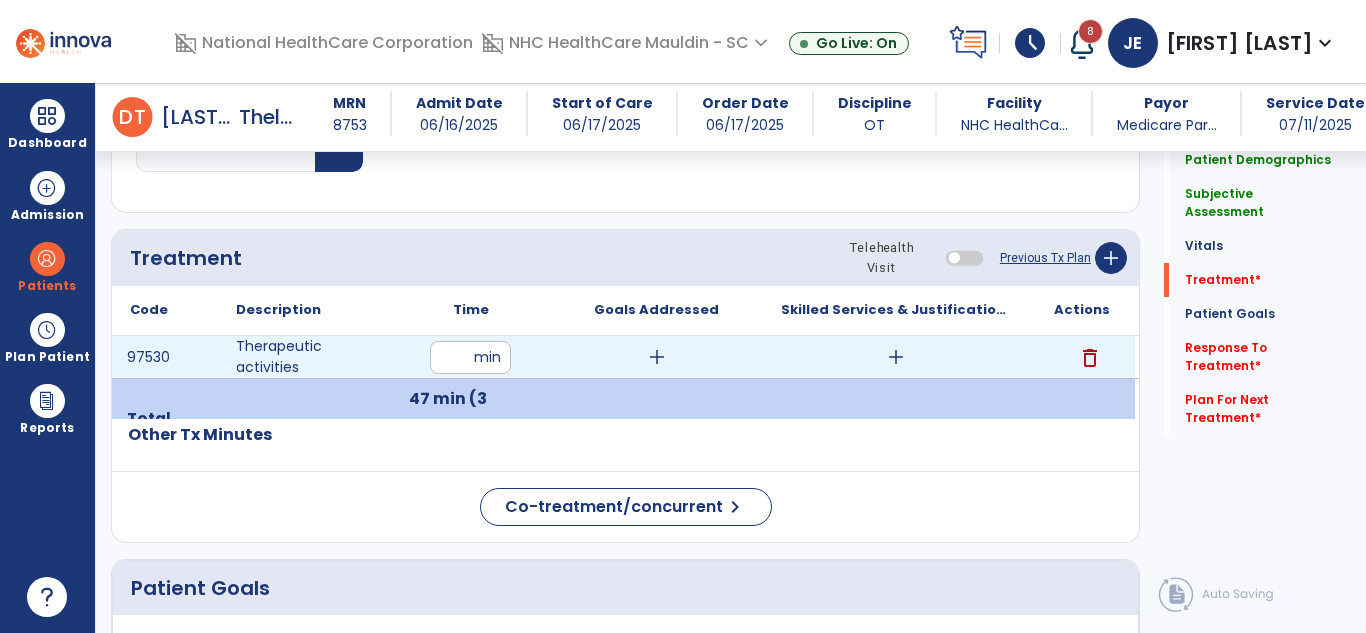 click on "add" at bounding box center (896, 357) 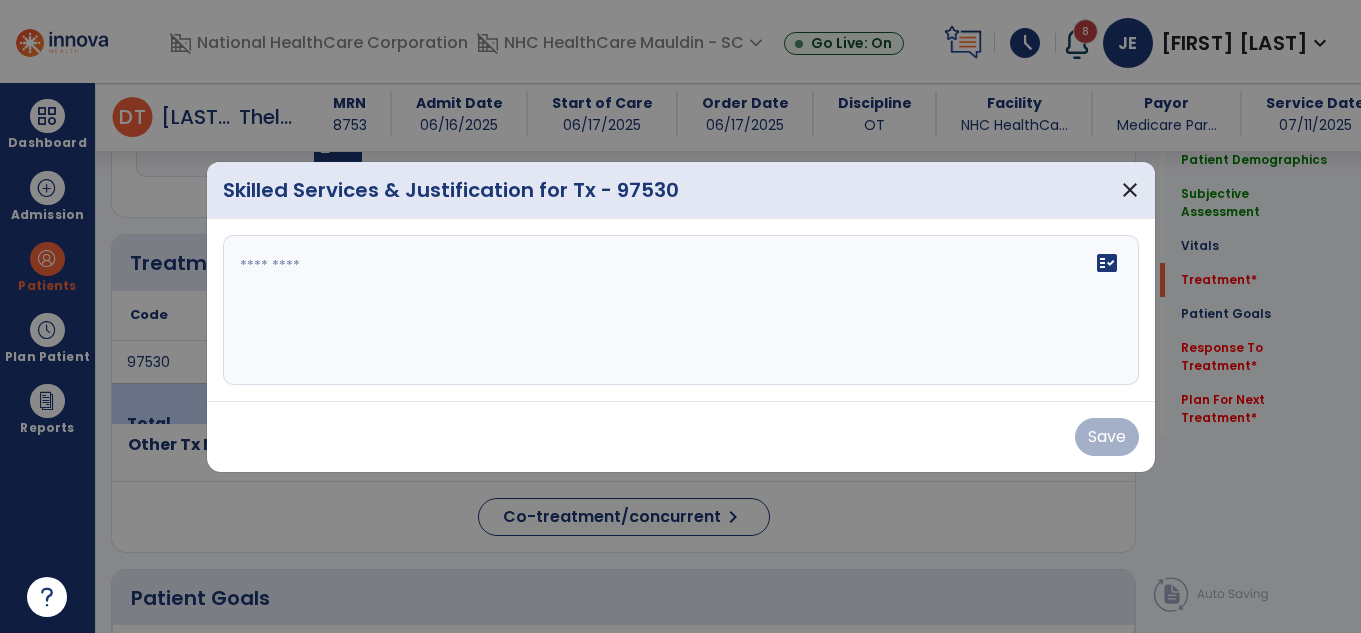 scroll, scrollTop: 1020, scrollLeft: 0, axis: vertical 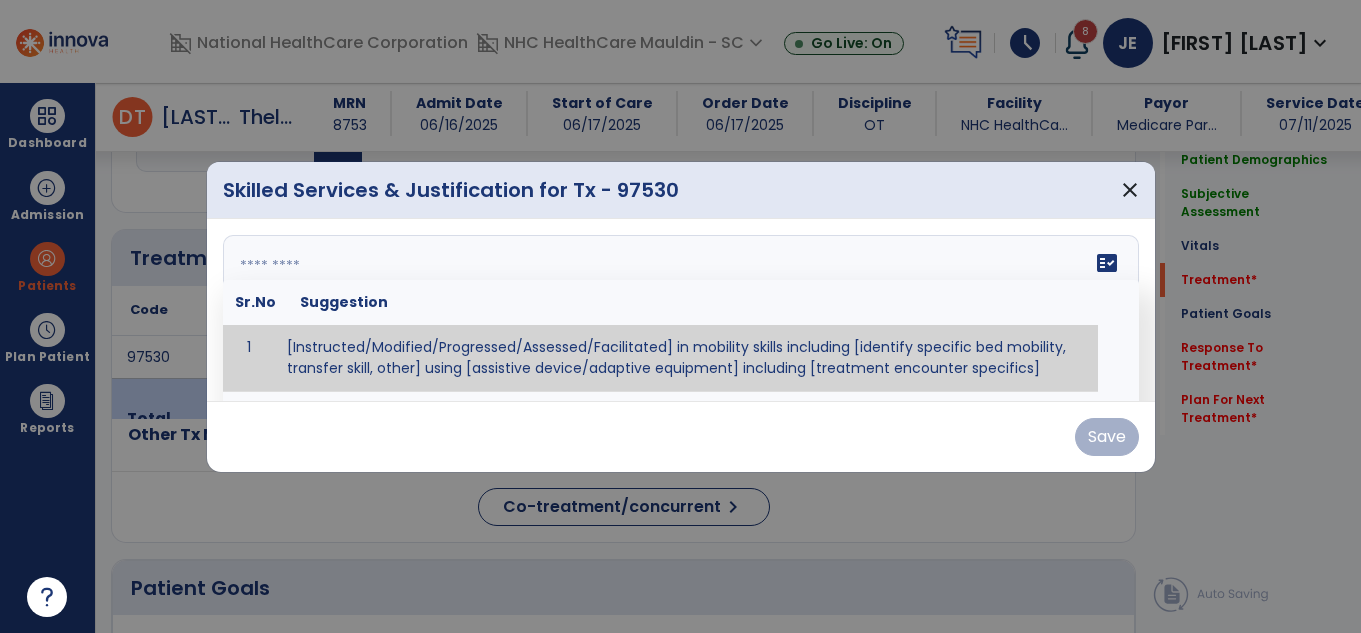 click on "fact_check  Sr.No Suggestion 1 [Instructed/Modified/Progressed/Assessed/Facilitated] in mobility skills including [identify specific bed mobility, transfer skill, other] using [assistive device/adaptive equipment] including [treatment encounter specifics]" at bounding box center [681, 310] 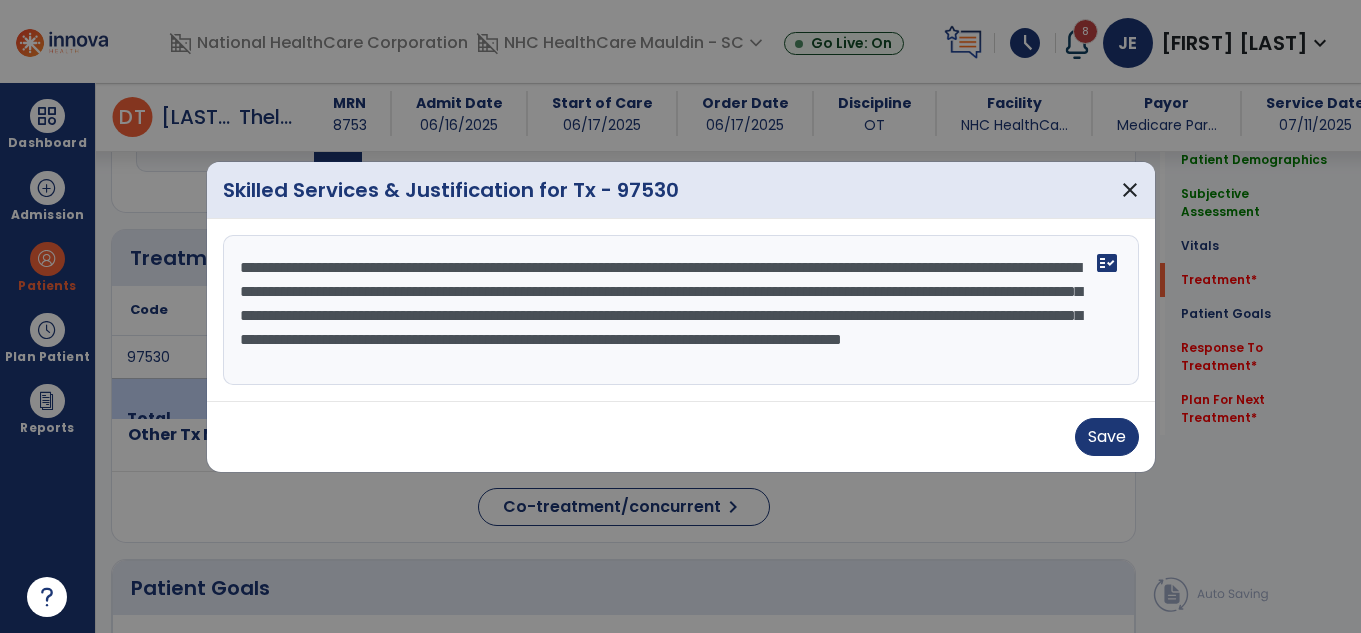 scroll, scrollTop: 16, scrollLeft: 0, axis: vertical 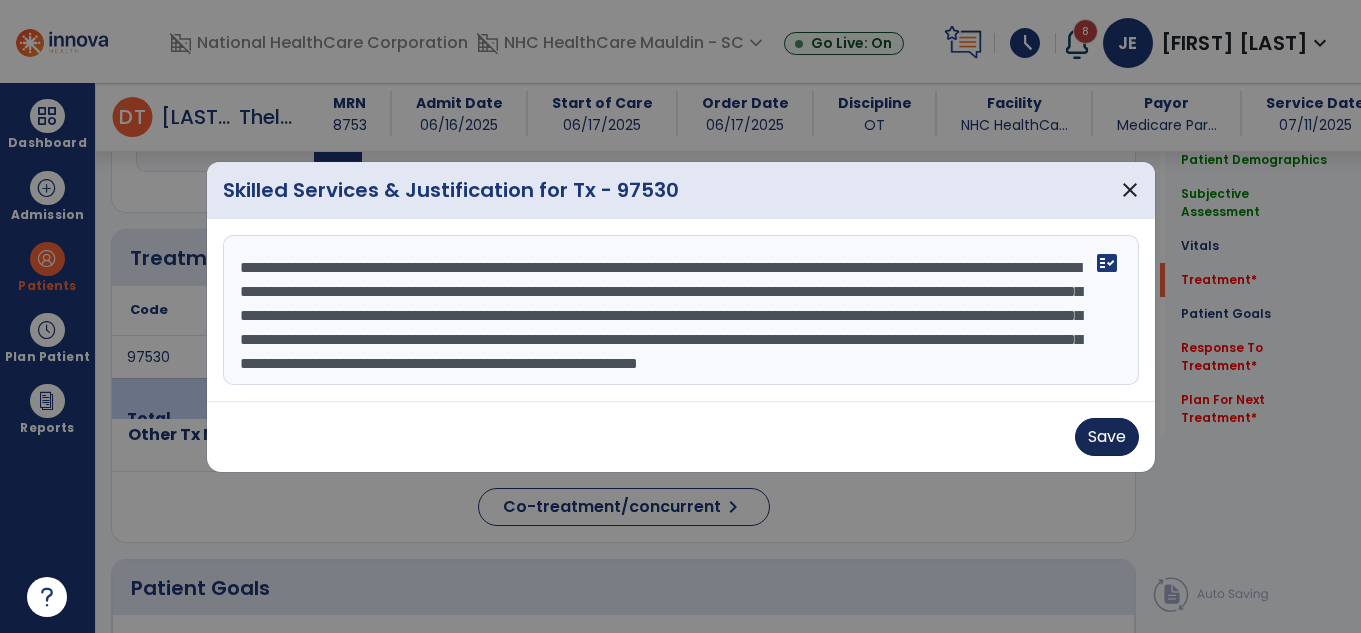 type on "**********" 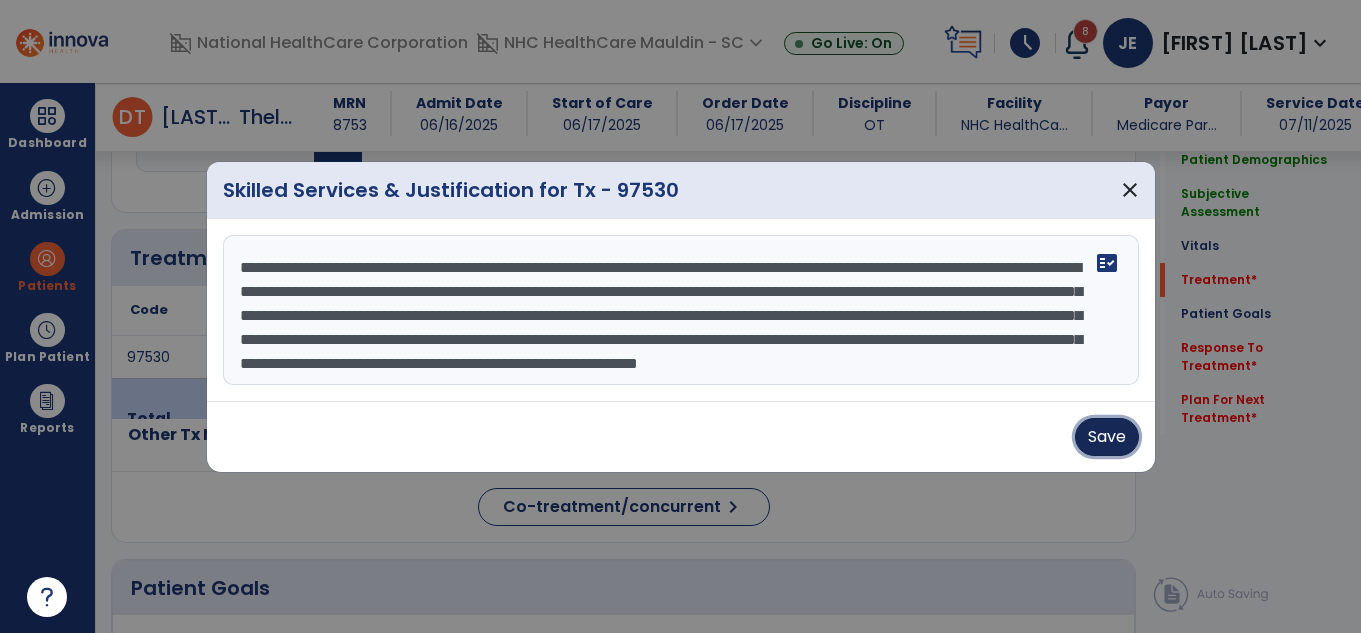 click on "Save" at bounding box center (1107, 437) 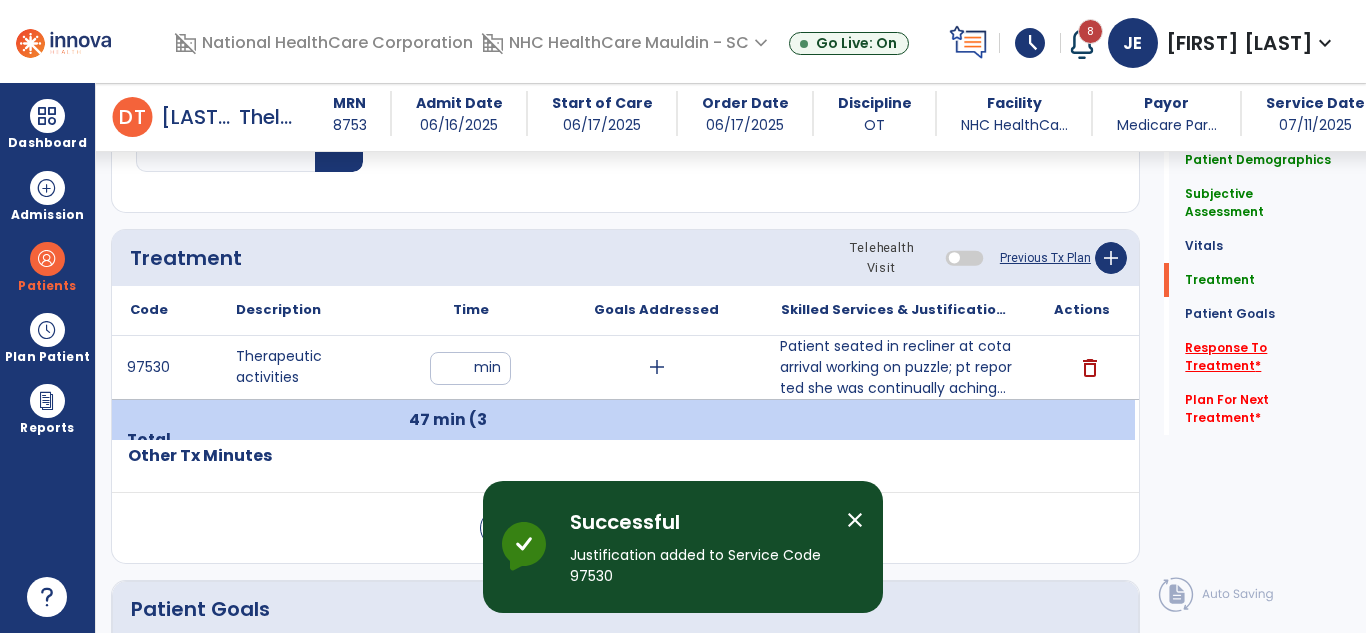 click on "Response To Treatment   *" 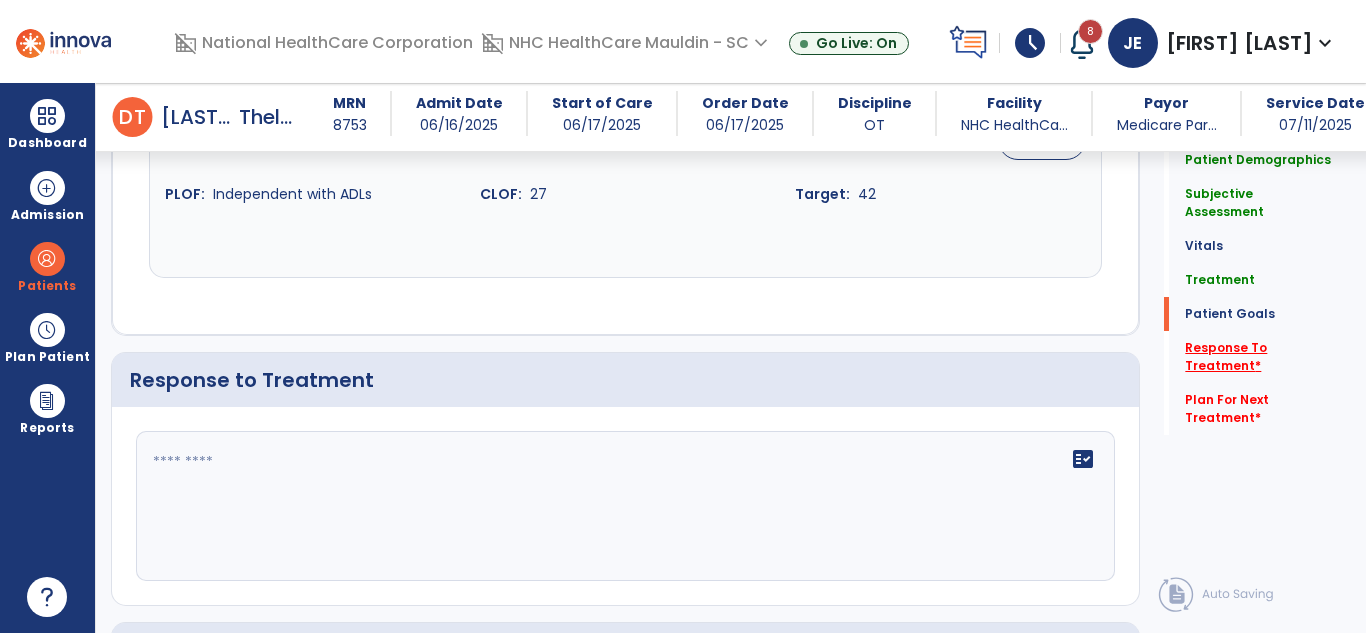 scroll, scrollTop: 2366, scrollLeft: 0, axis: vertical 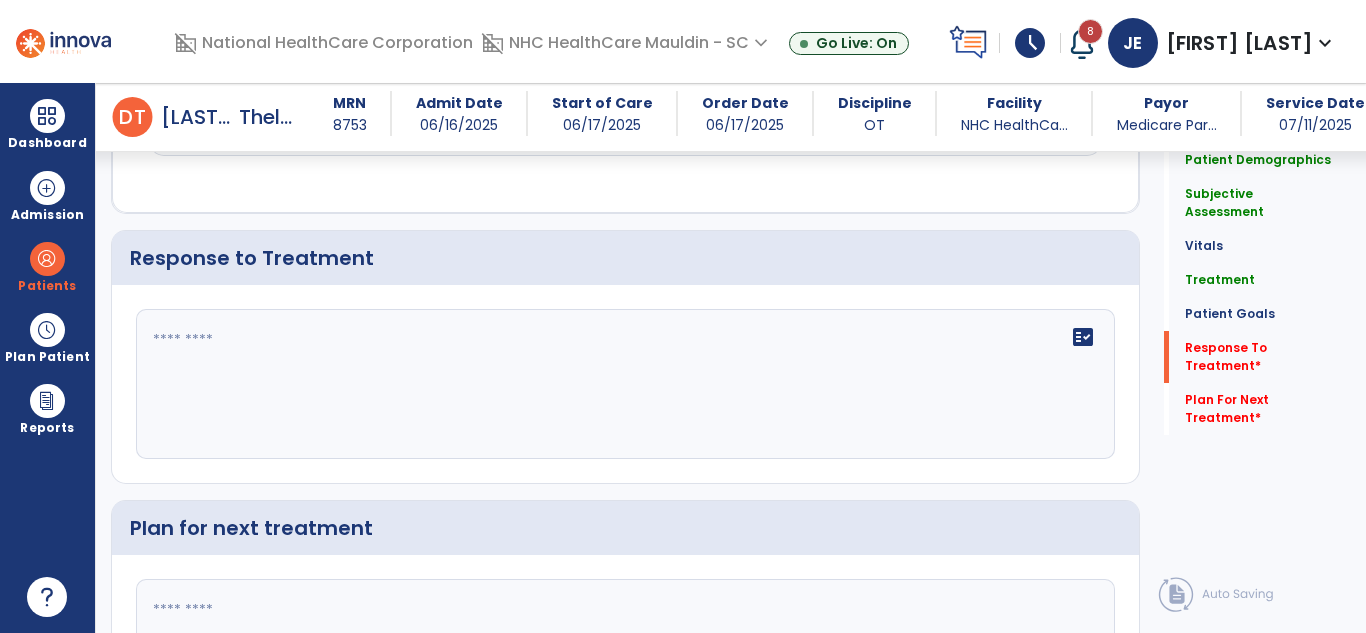 click on "fact_check" 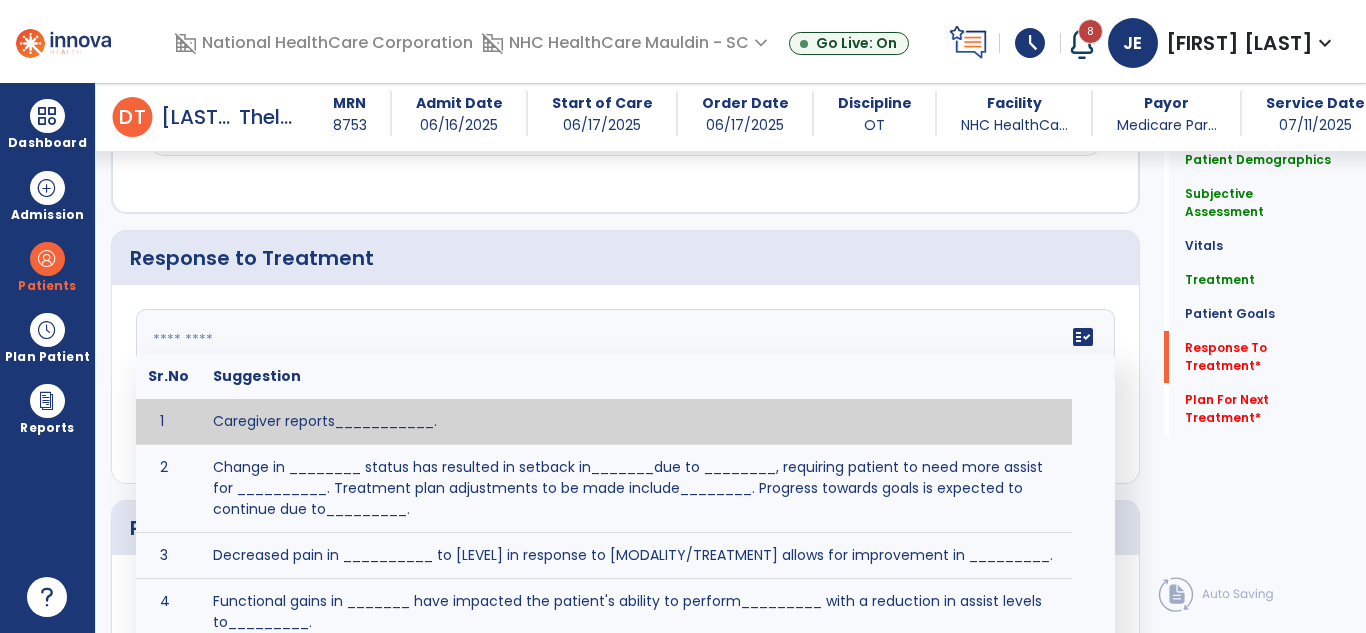 click 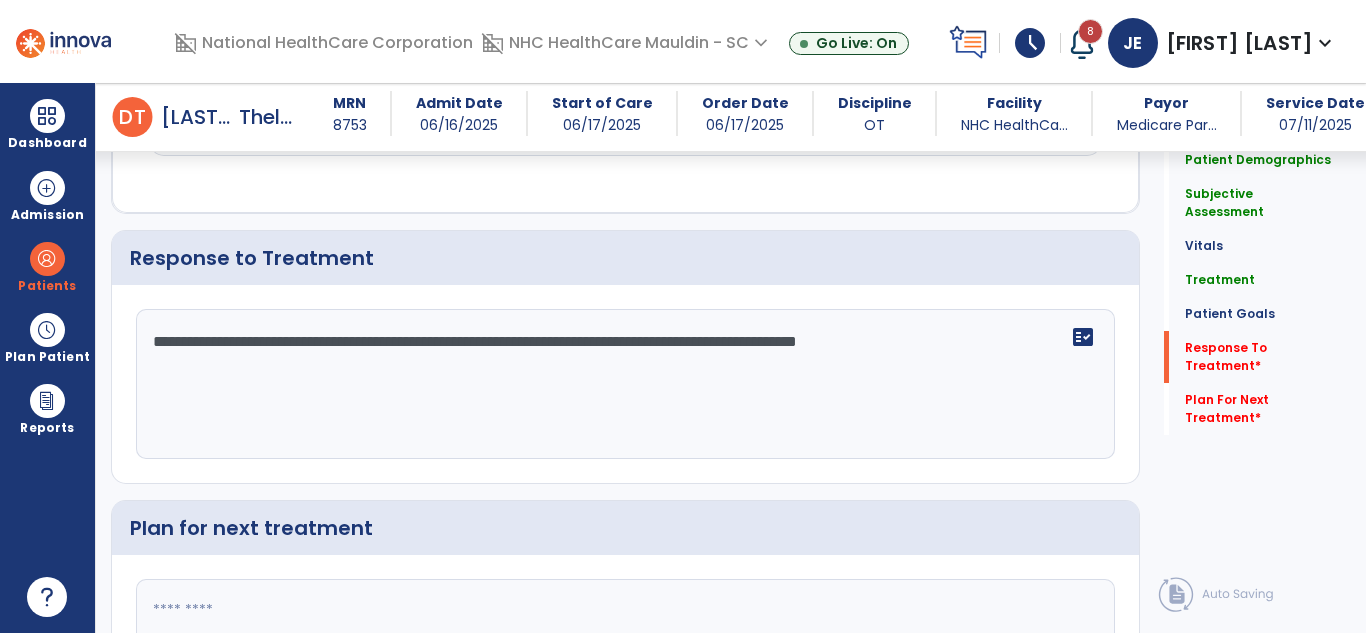 scroll, scrollTop: 2554, scrollLeft: 0, axis: vertical 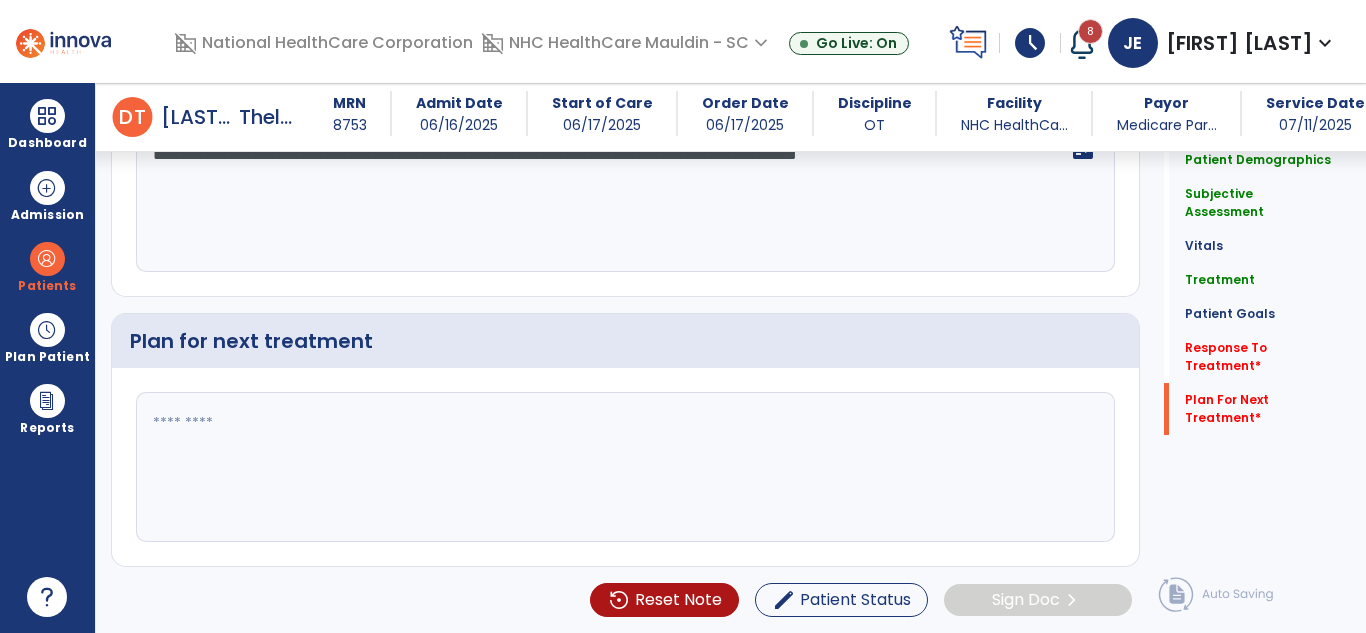 type on "**********" 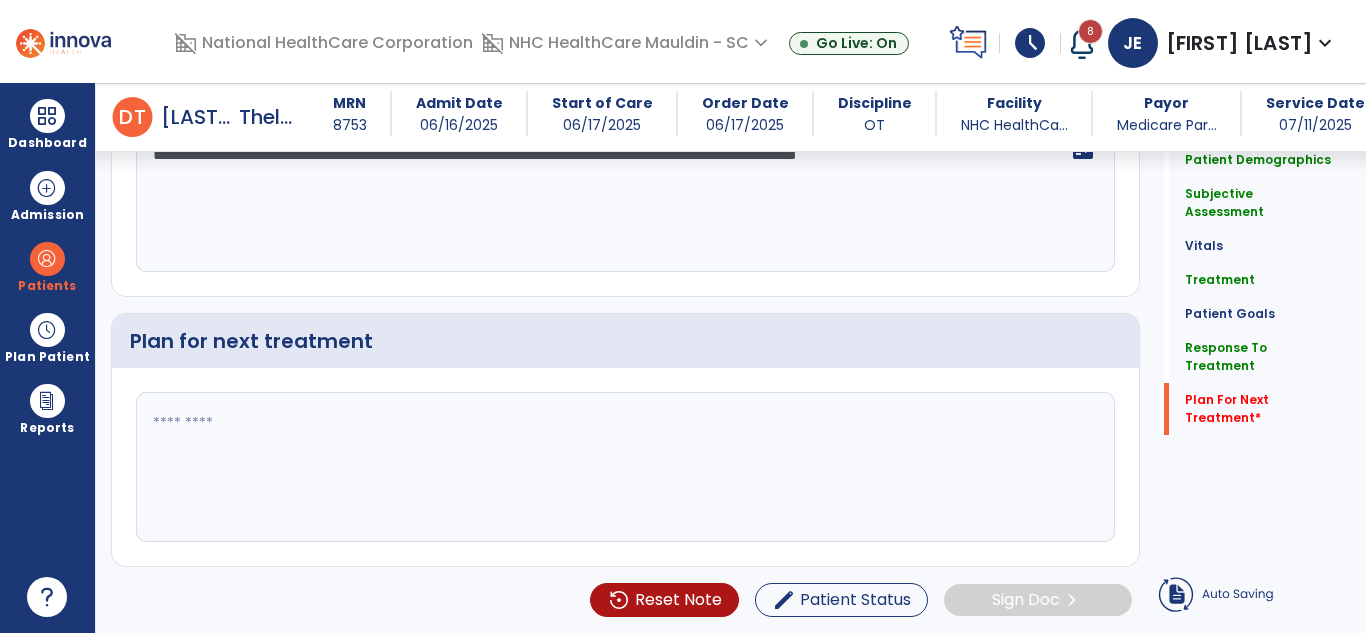 drag, startPoint x: 458, startPoint y: 388, endPoint x: 443, endPoint y: 464, distance: 77.46612 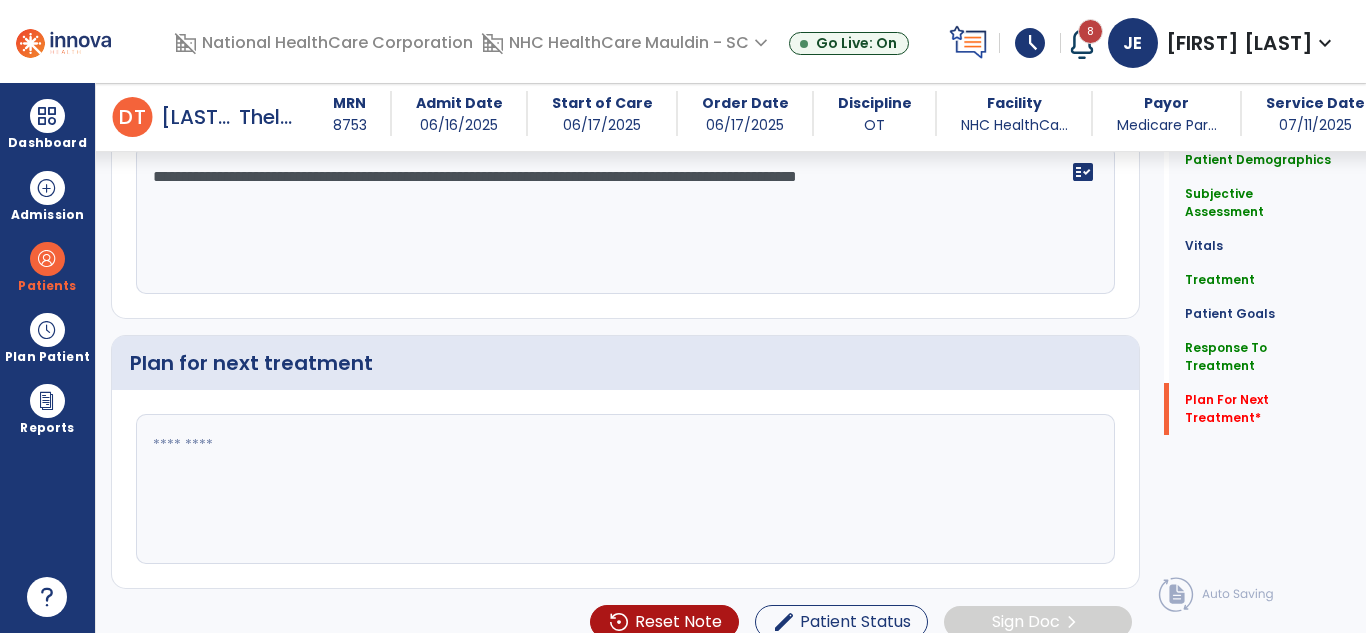 scroll, scrollTop: 2554, scrollLeft: 0, axis: vertical 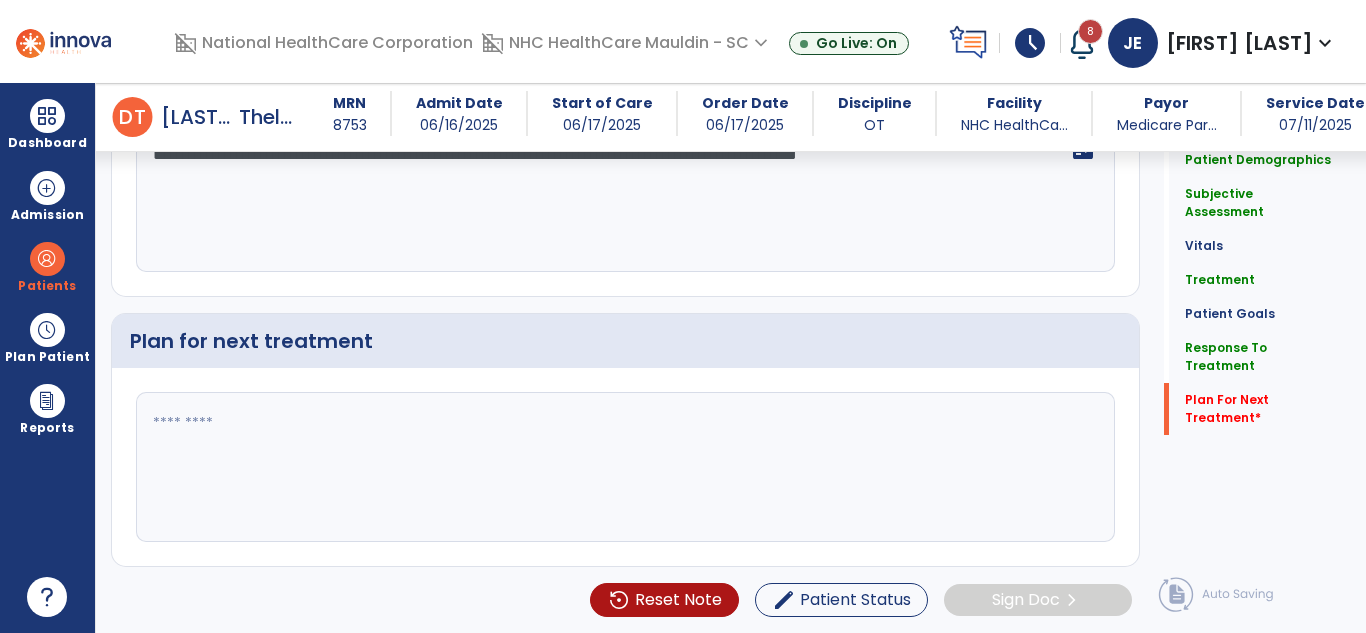 paste on "**********" 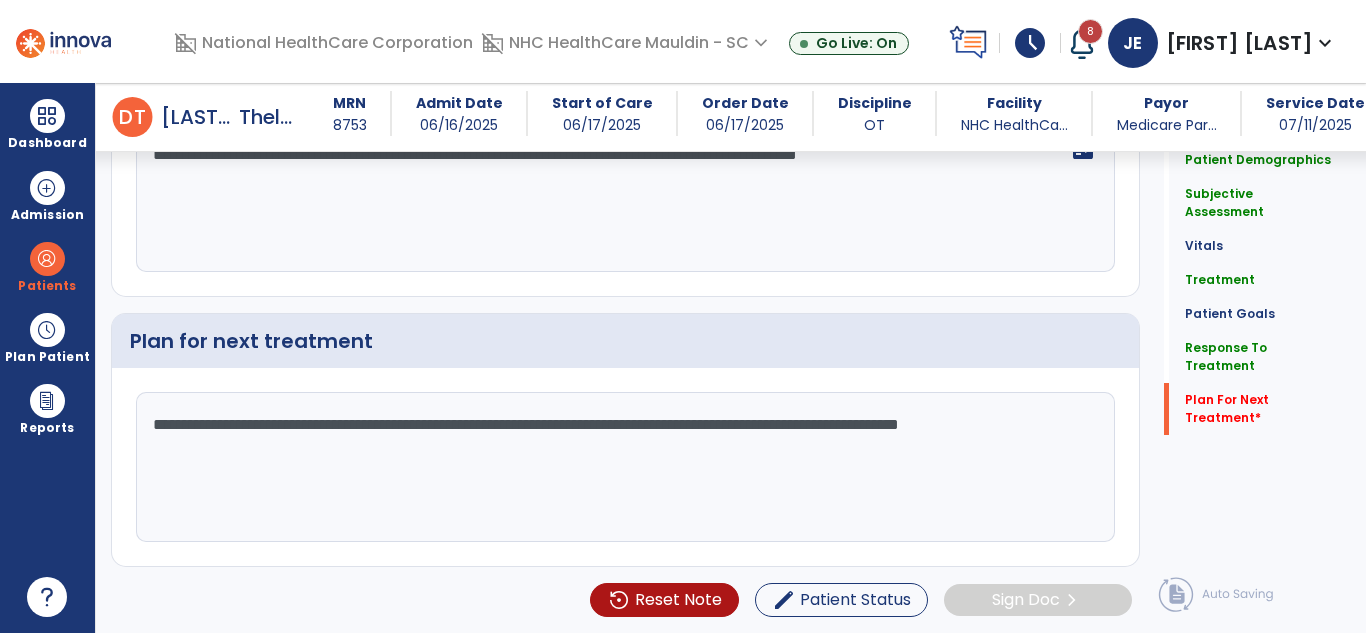 click on "**********" 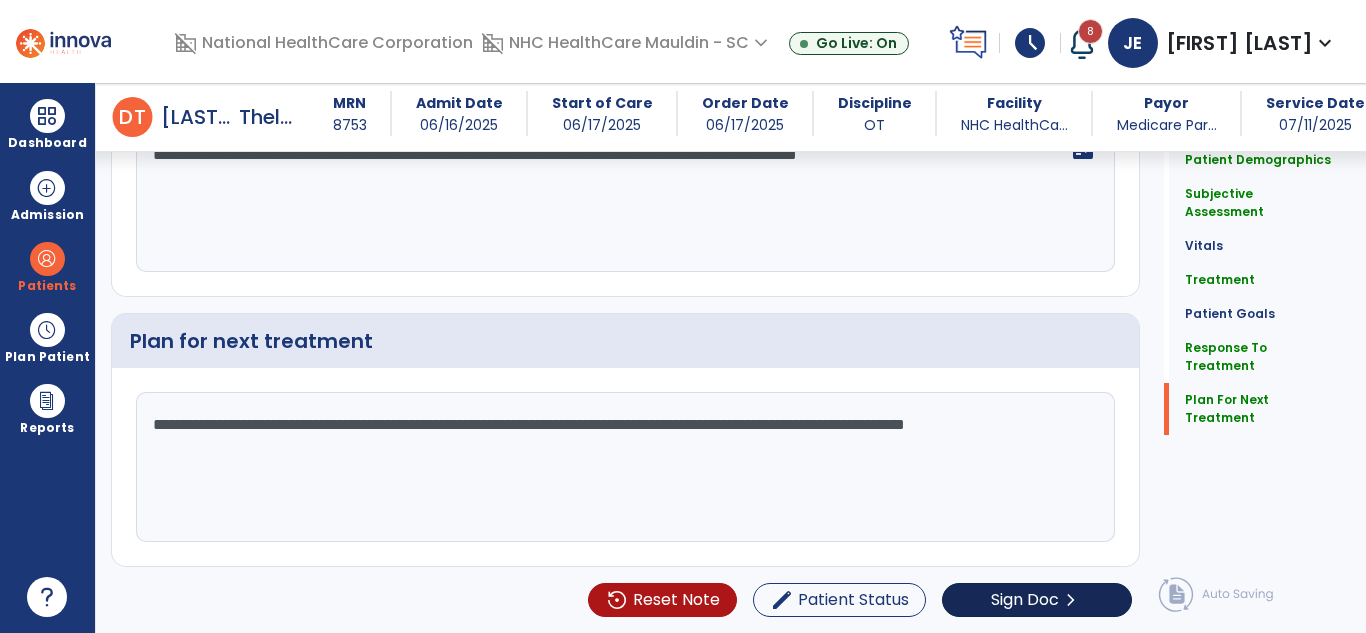 type on "**********" 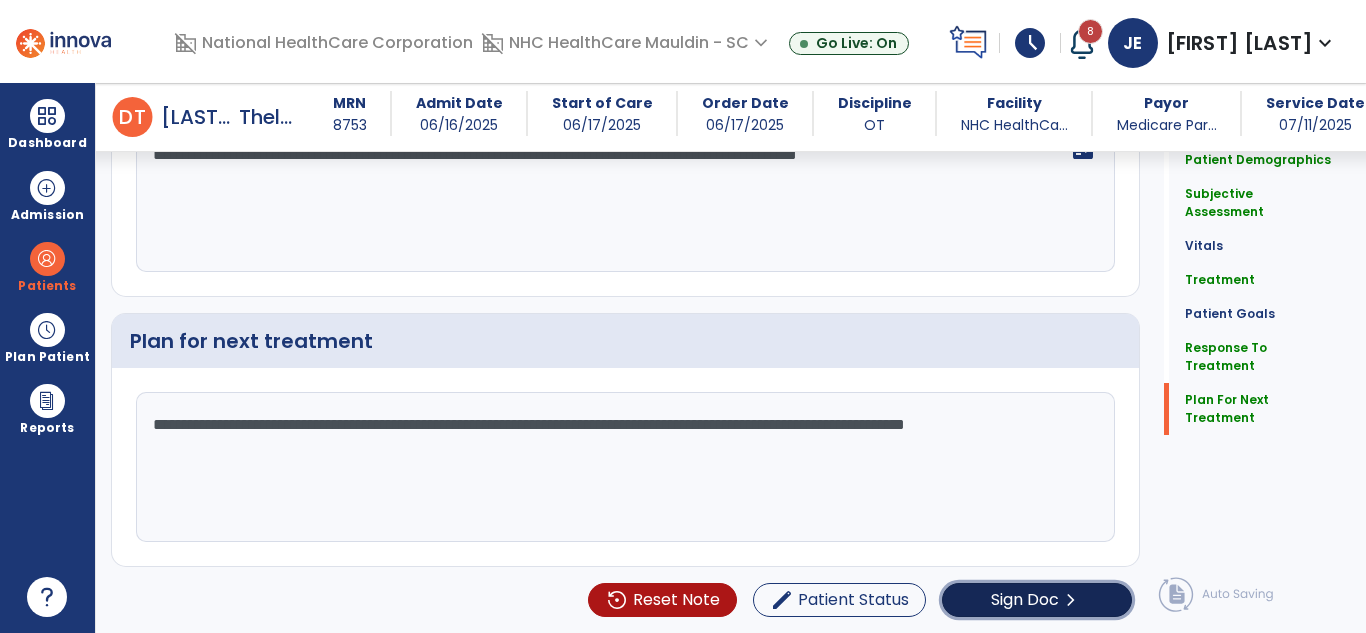 click on "Sign Doc" 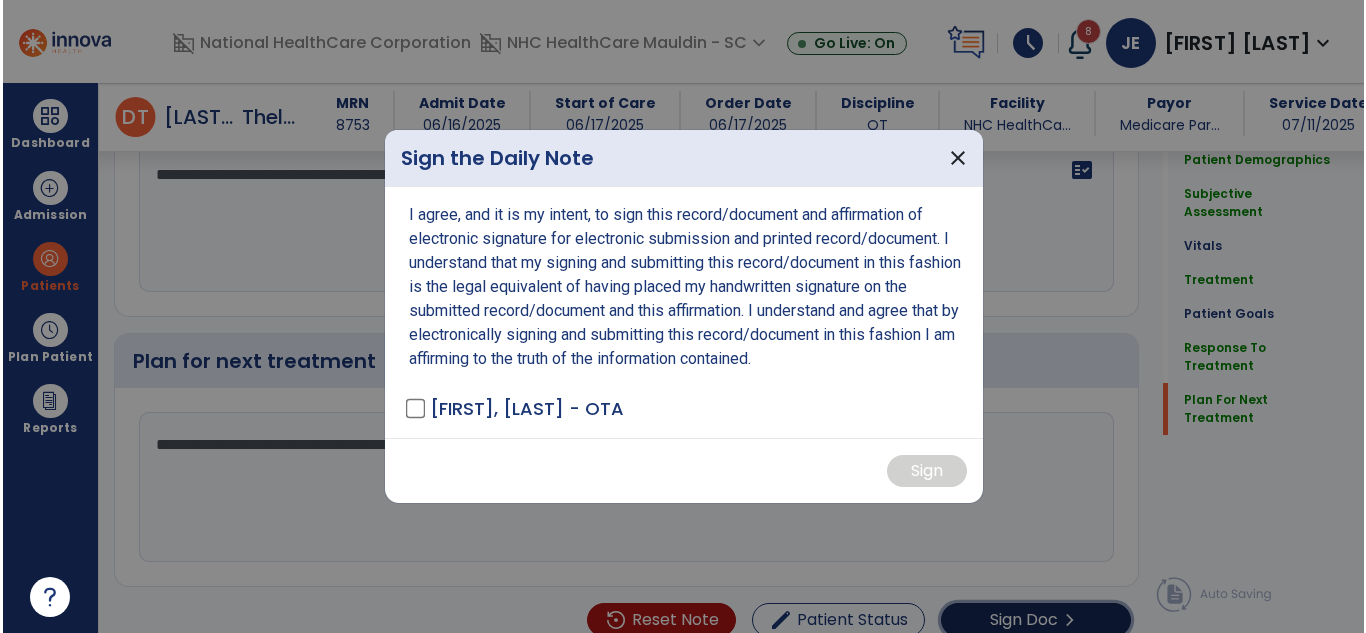 scroll, scrollTop: 2575, scrollLeft: 0, axis: vertical 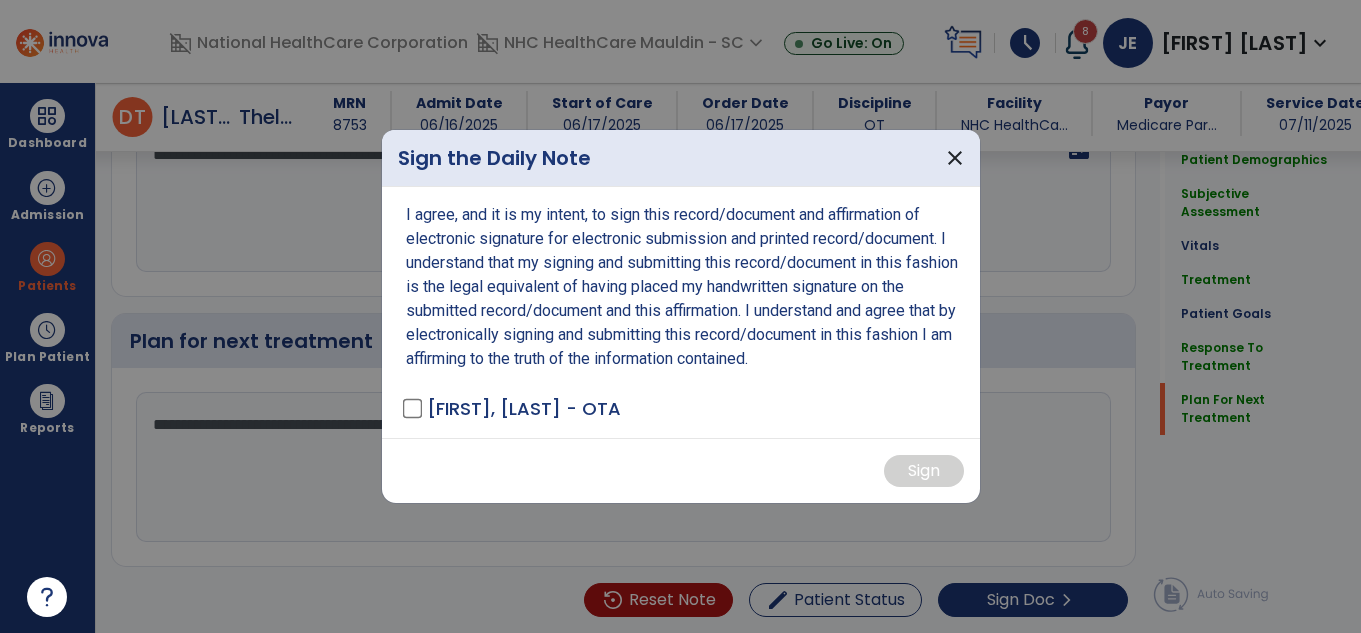 click on "I agree, and it is my intent, to sign this record/document and affirmation of electronic signature for electronic submission and printed record/document. I understand that my signing and submitting this record/document in this fashion is the legal equivalent of having placed my handwritten signature on the submitted record/document and this affirmation. I understand and agree that by electronically signing and submitting this record/document in this fashion I am affirming to the truth of the information contained. [NAME], [TITLE]" at bounding box center (681, 312) 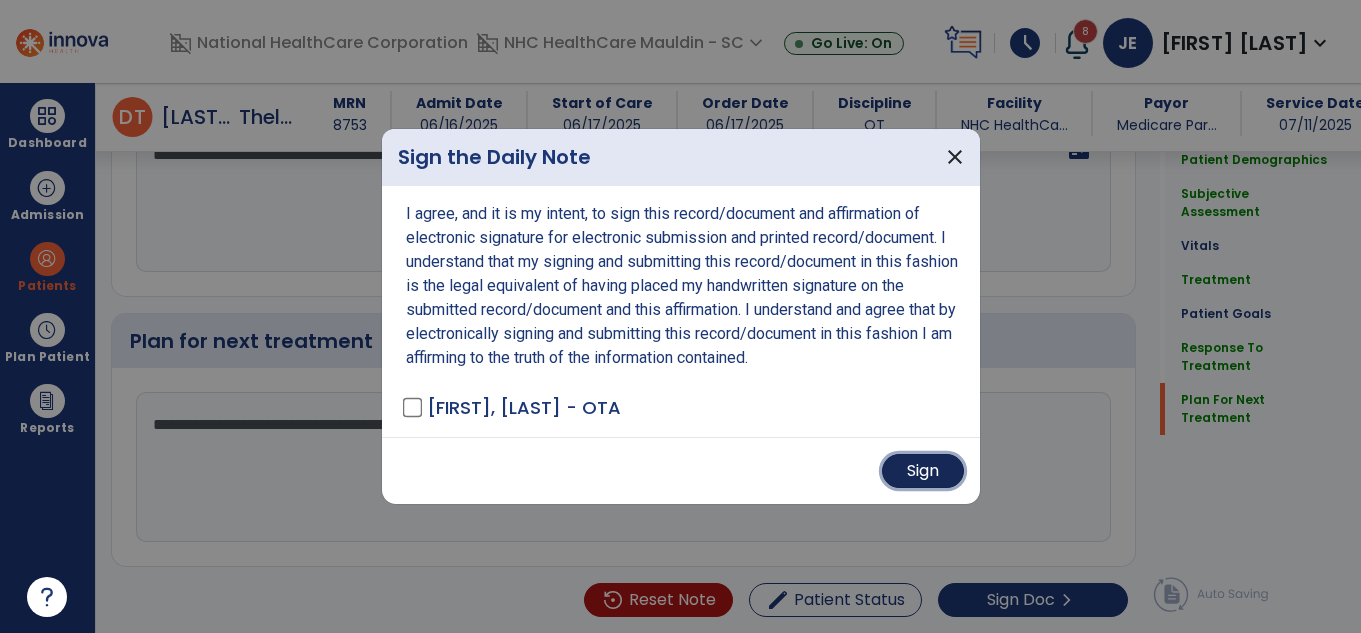 click on "Sign" at bounding box center (923, 471) 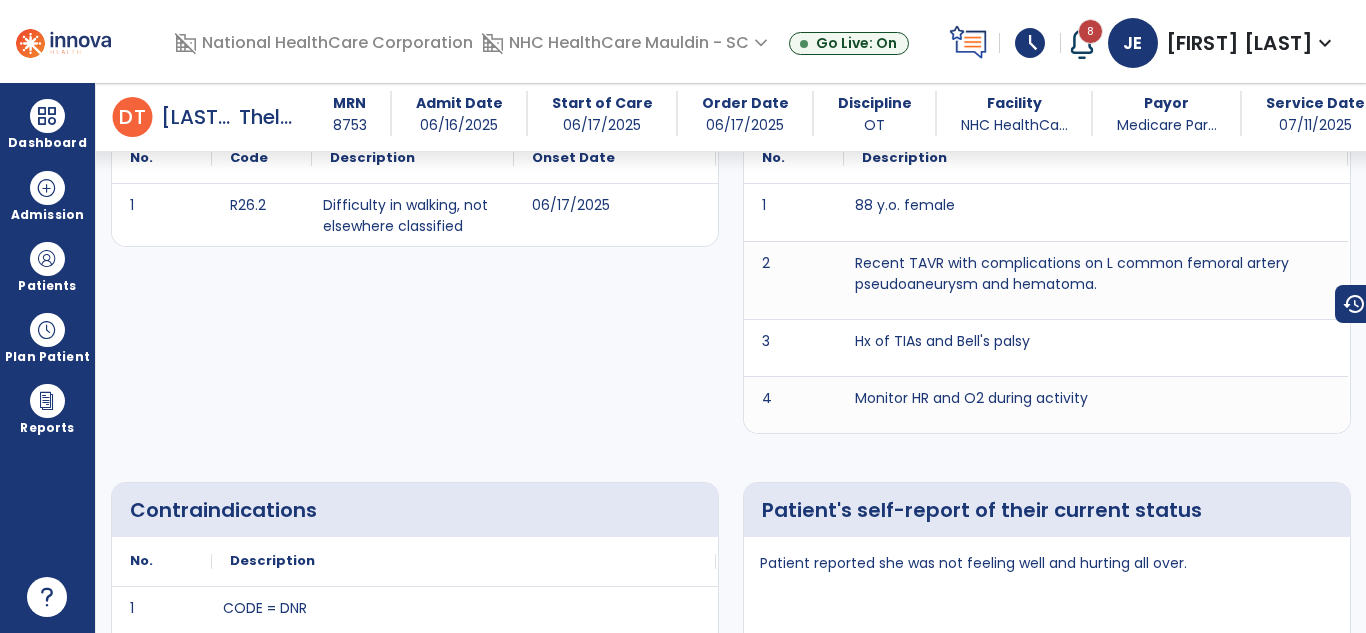 scroll, scrollTop: 0, scrollLeft: 0, axis: both 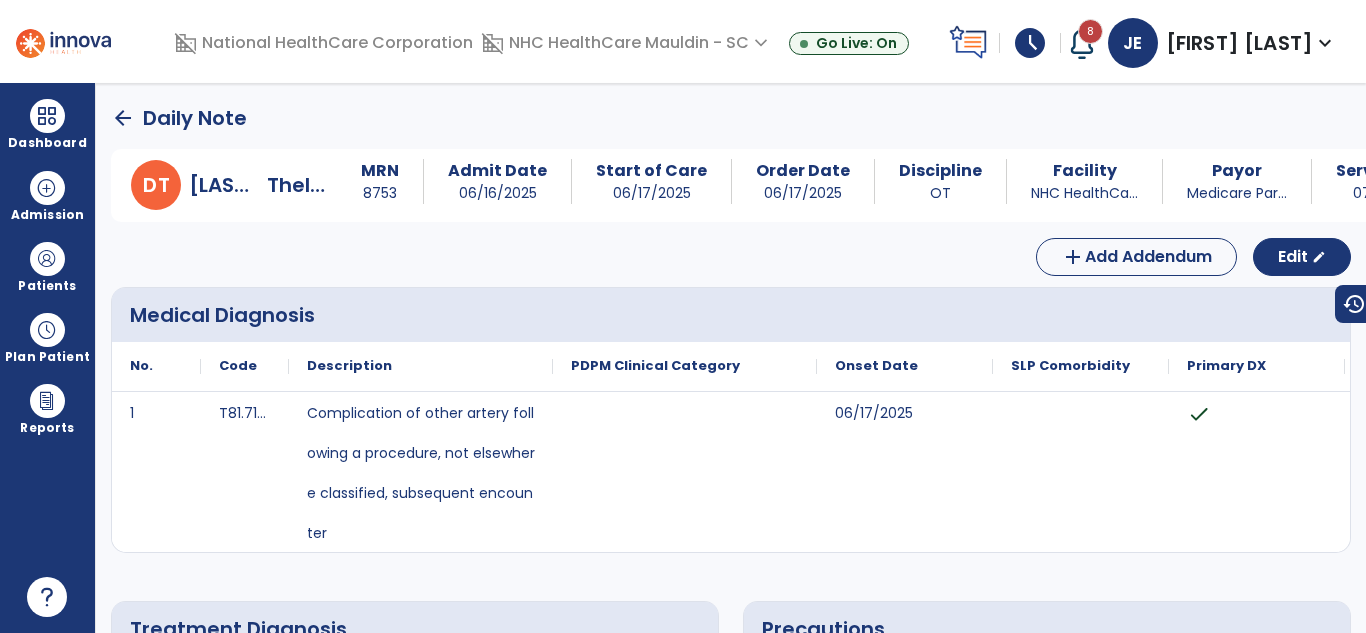 click on "arrow_back   Daily Note" 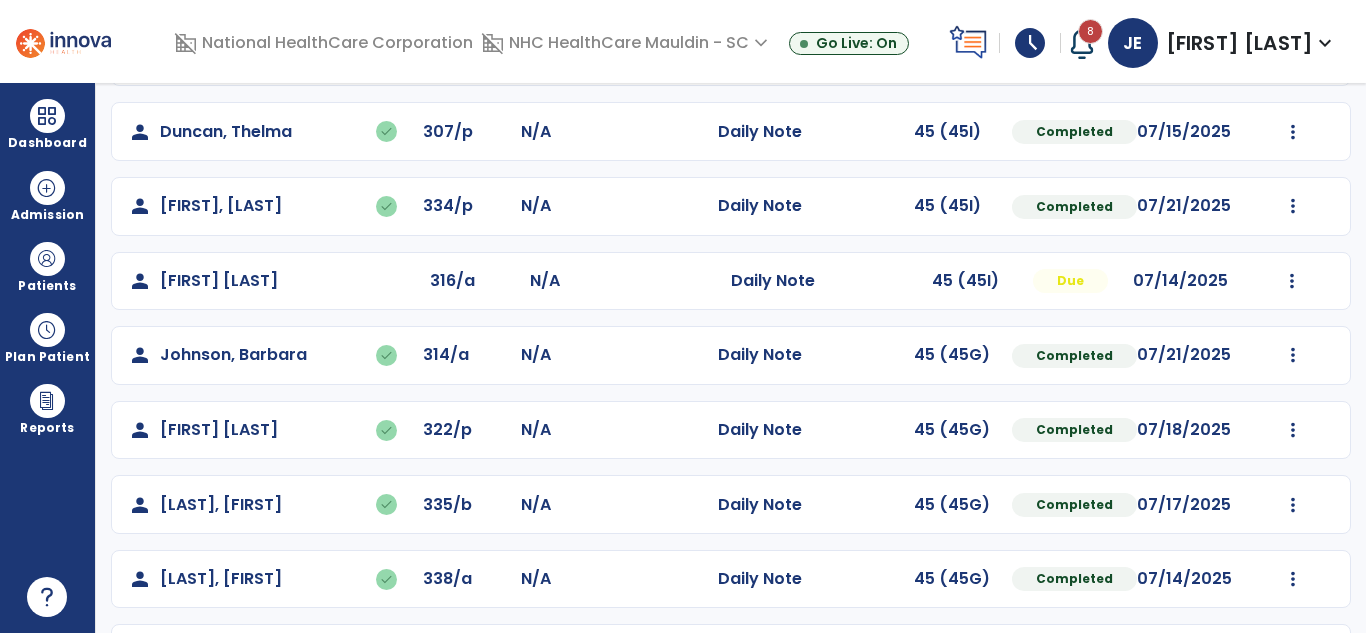 scroll, scrollTop: 379, scrollLeft: 0, axis: vertical 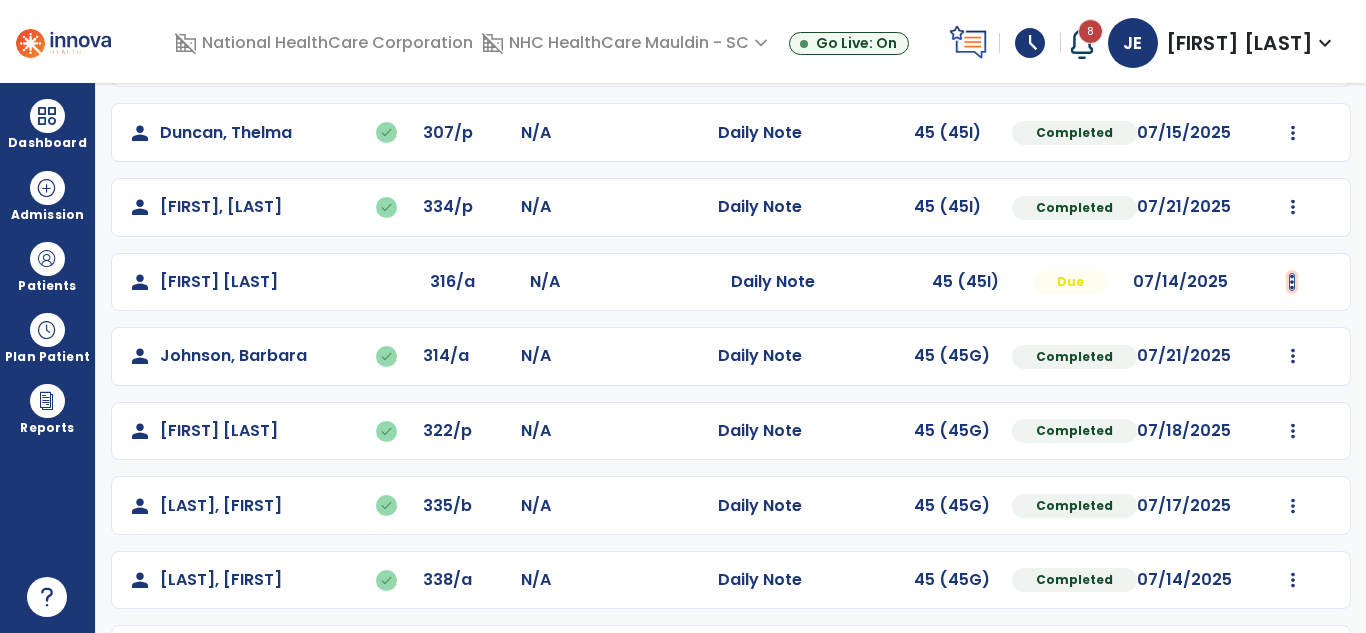 click at bounding box center [1292, -91] 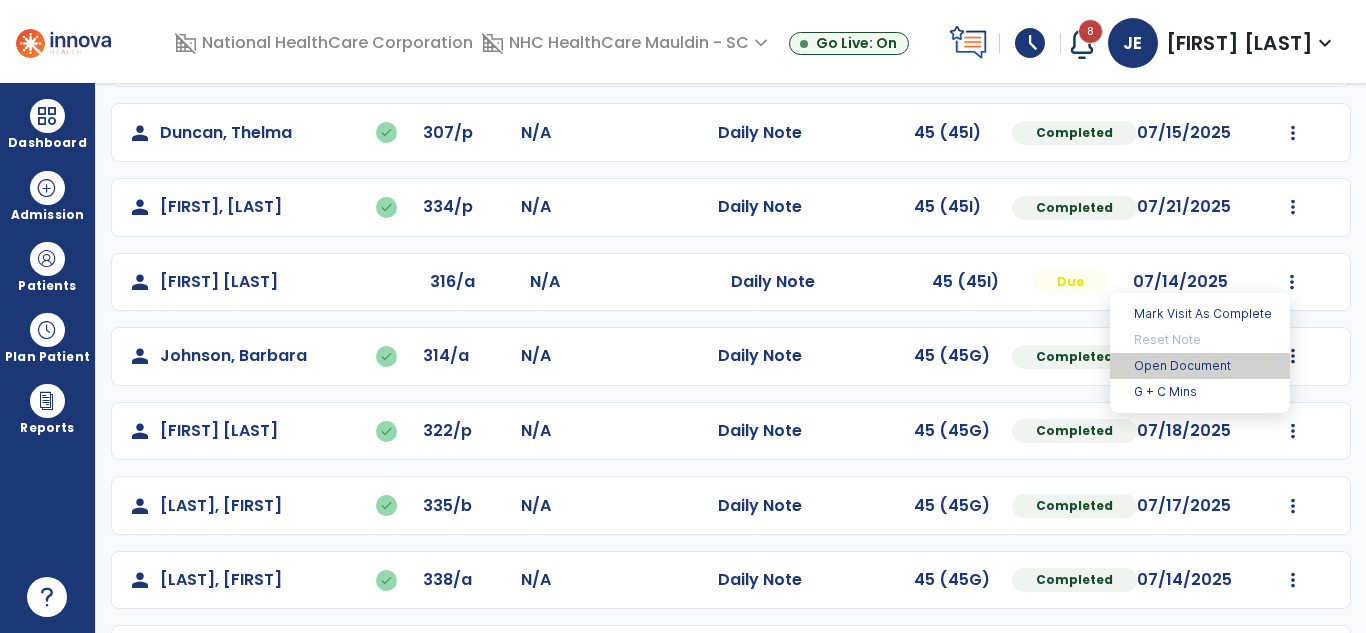 click on "Open Document" at bounding box center [1200, 366] 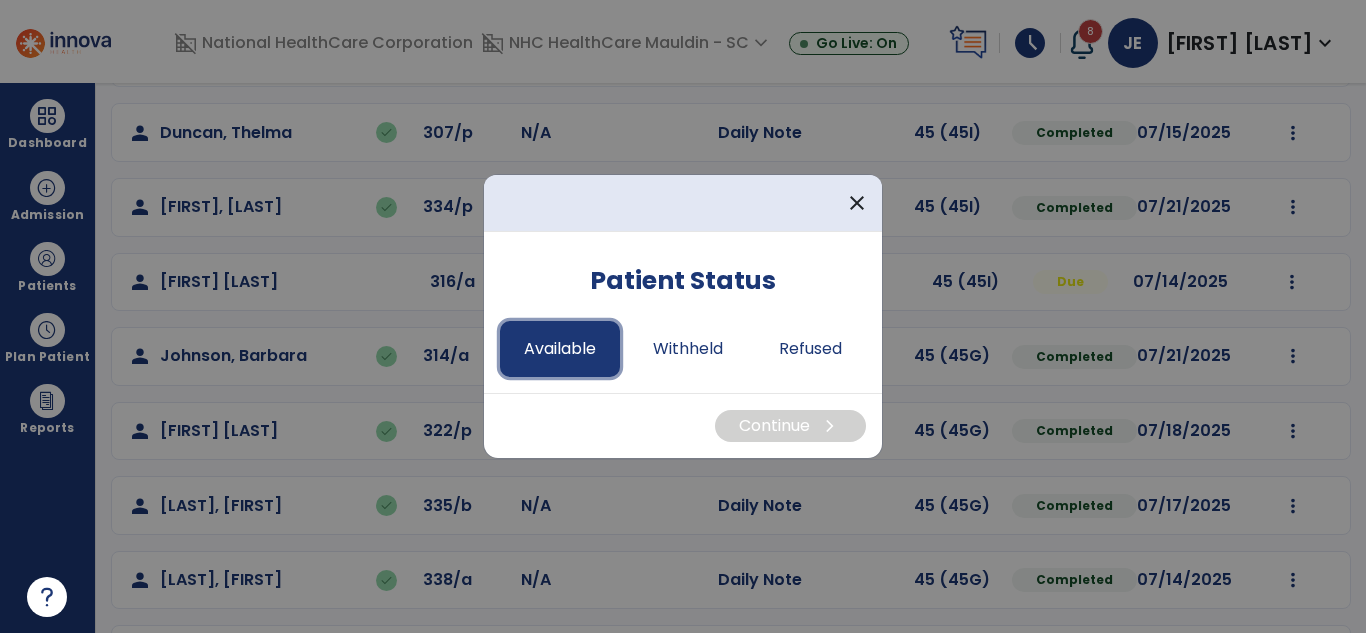 click on "Available" at bounding box center (560, 349) 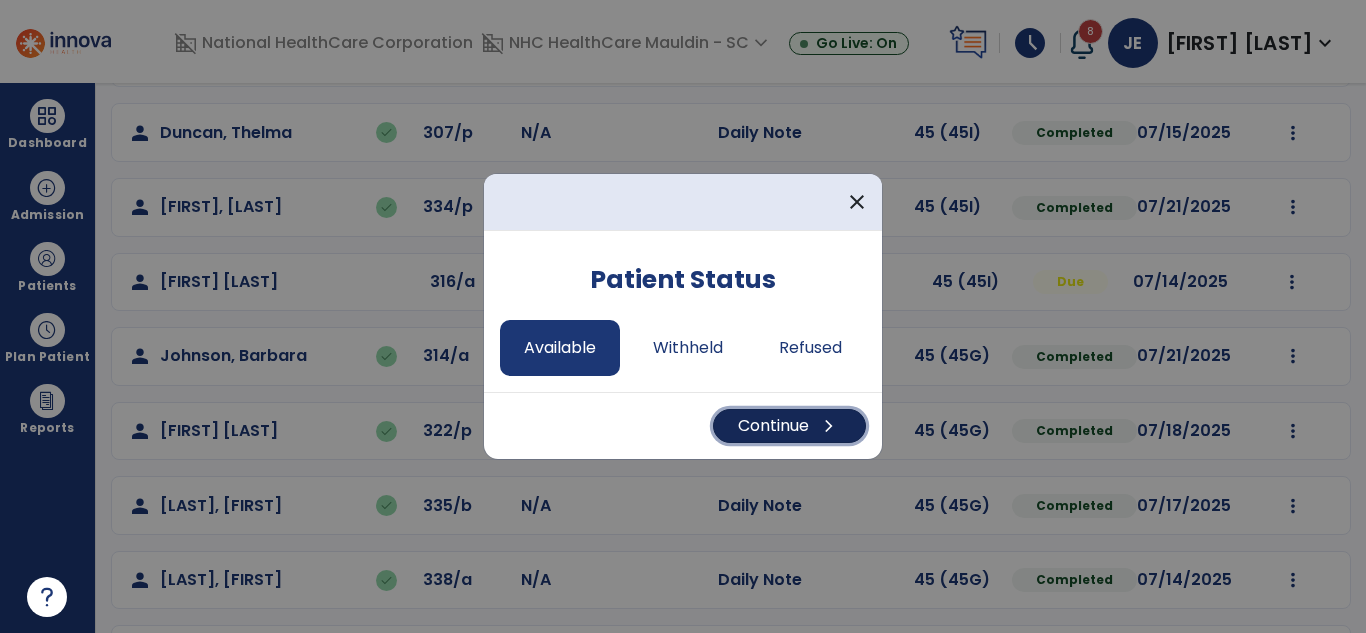click on "chevron_right" at bounding box center [829, 426] 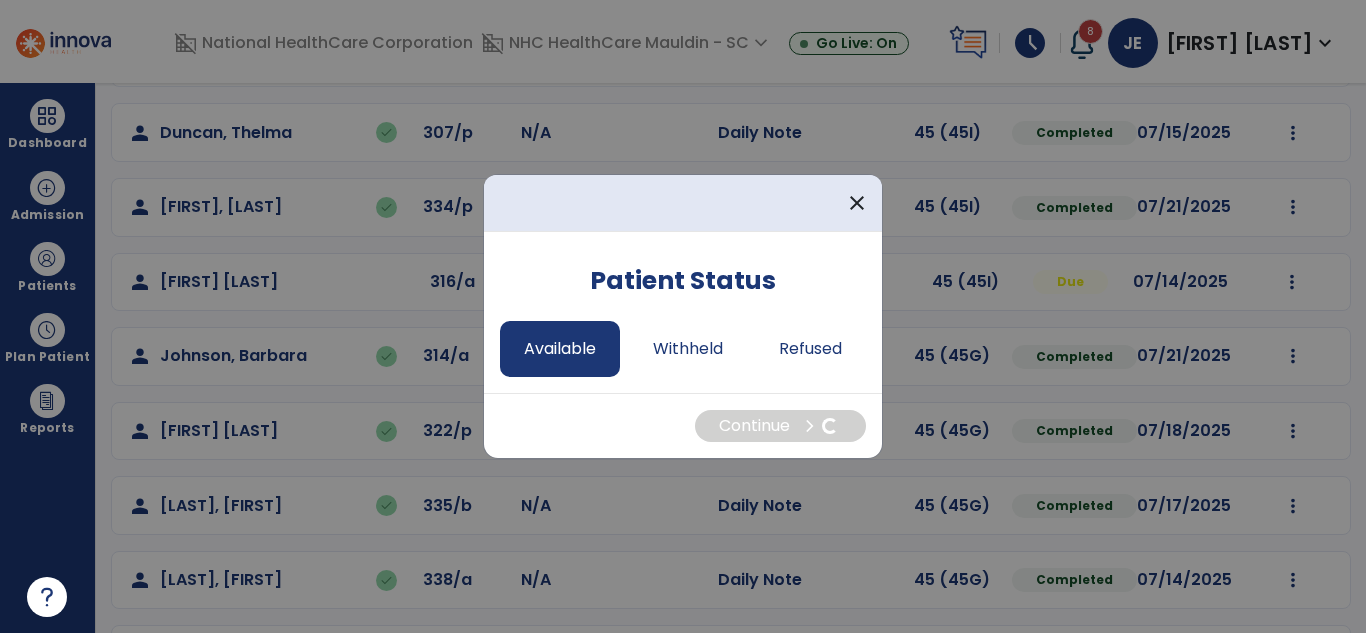 select on "*" 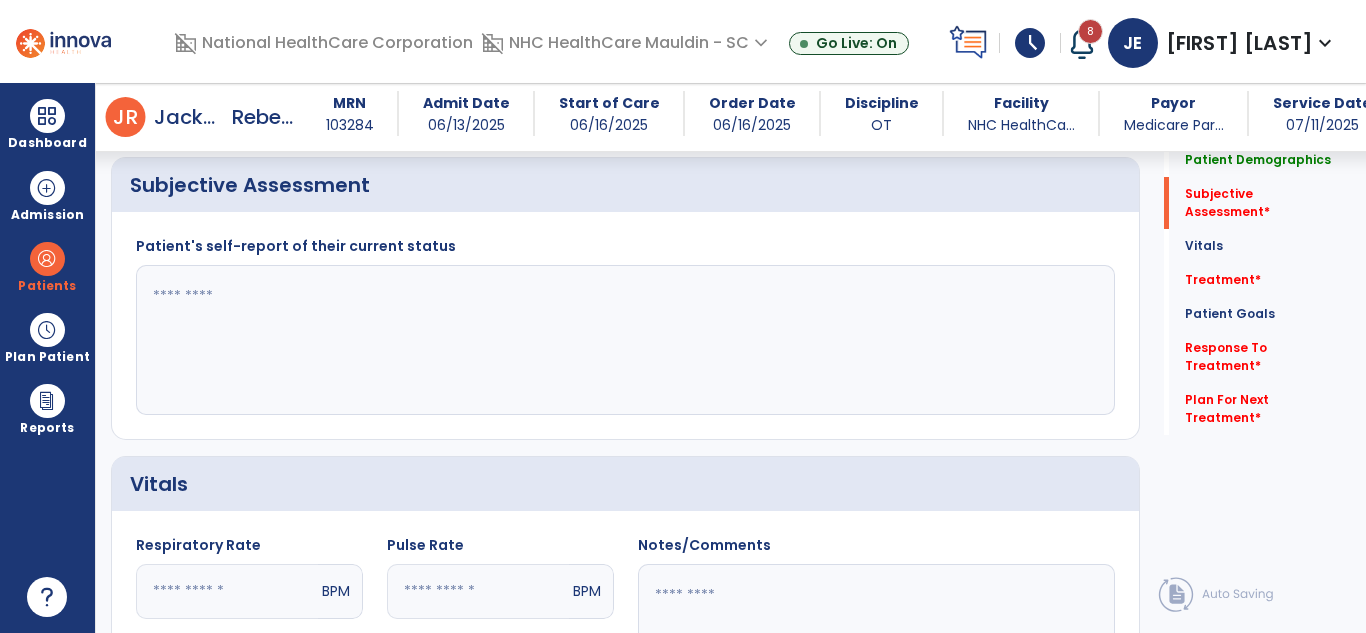 scroll, scrollTop: 405, scrollLeft: 0, axis: vertical 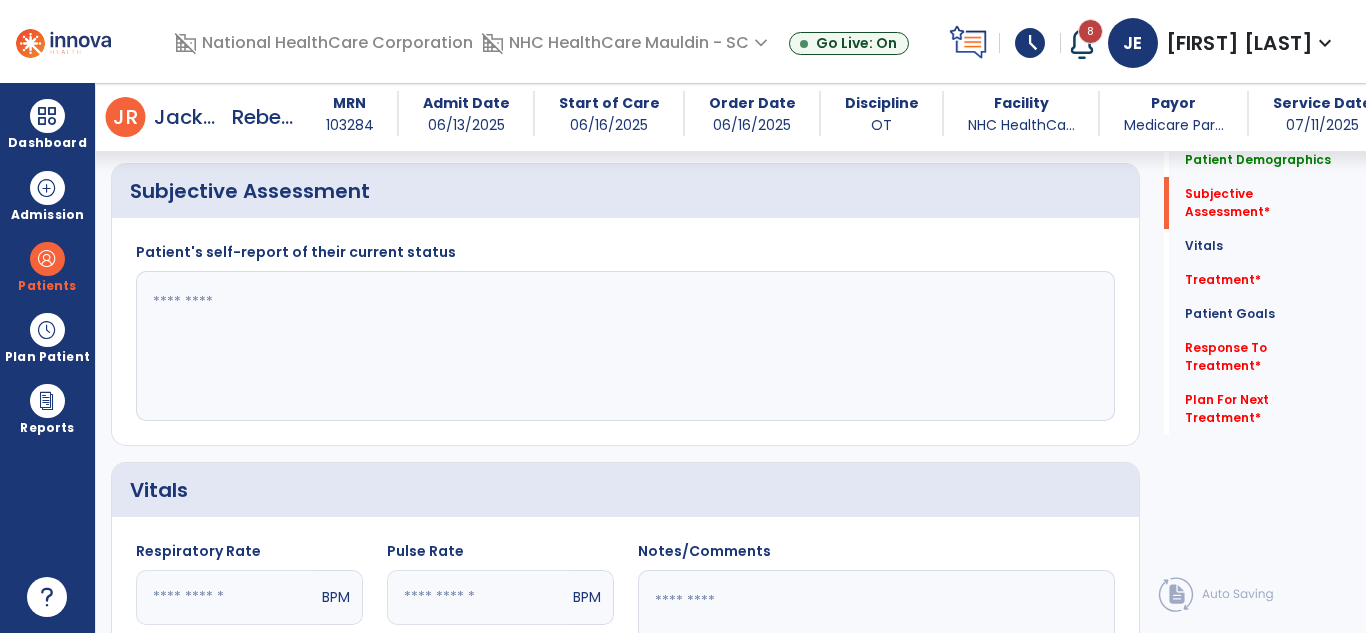 click 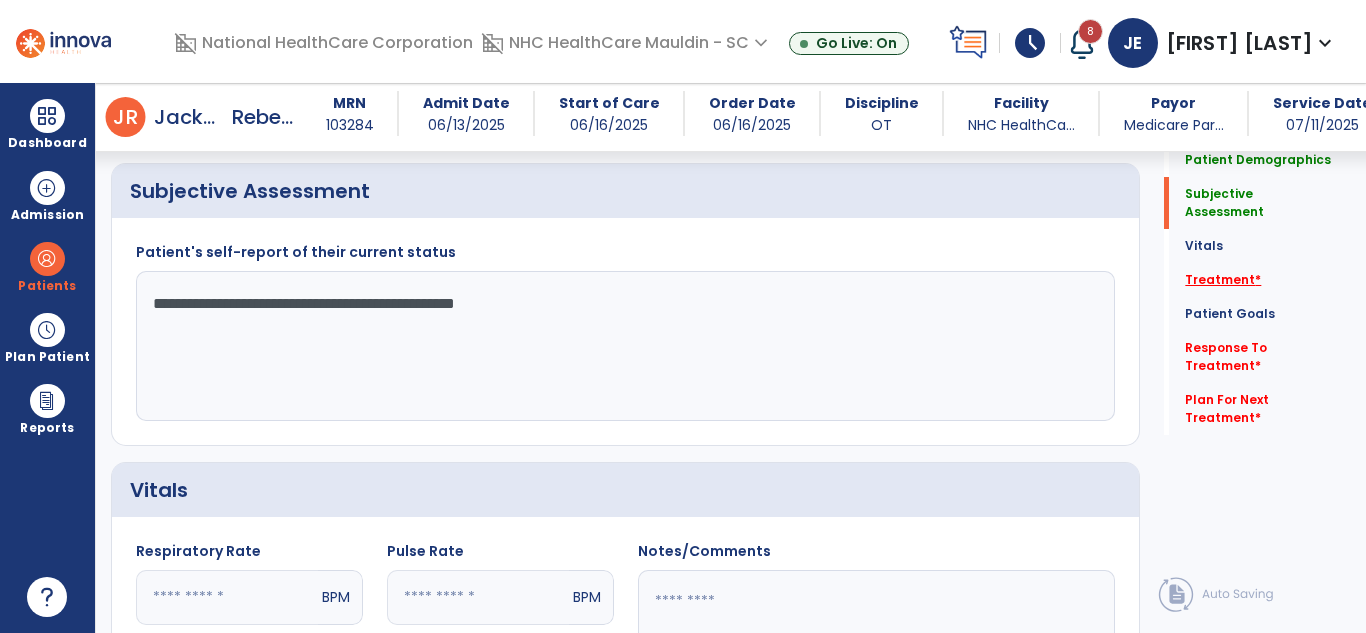 type on "**********" 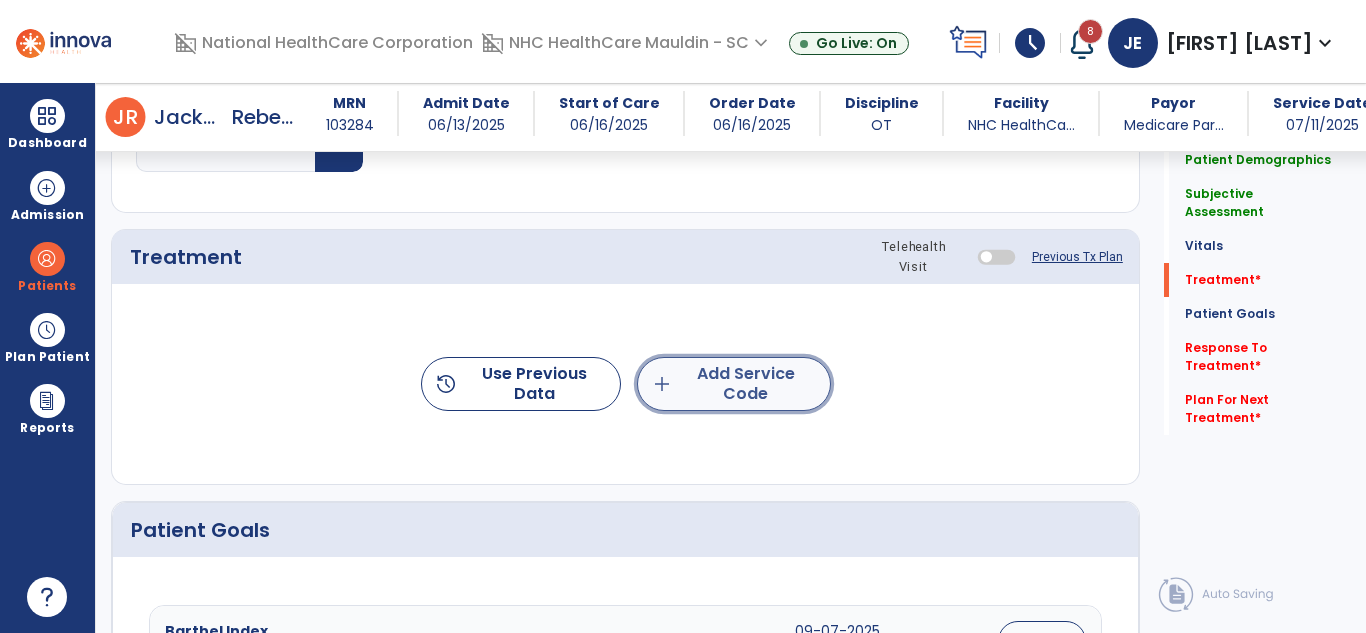 click on "add  Add Service Code" 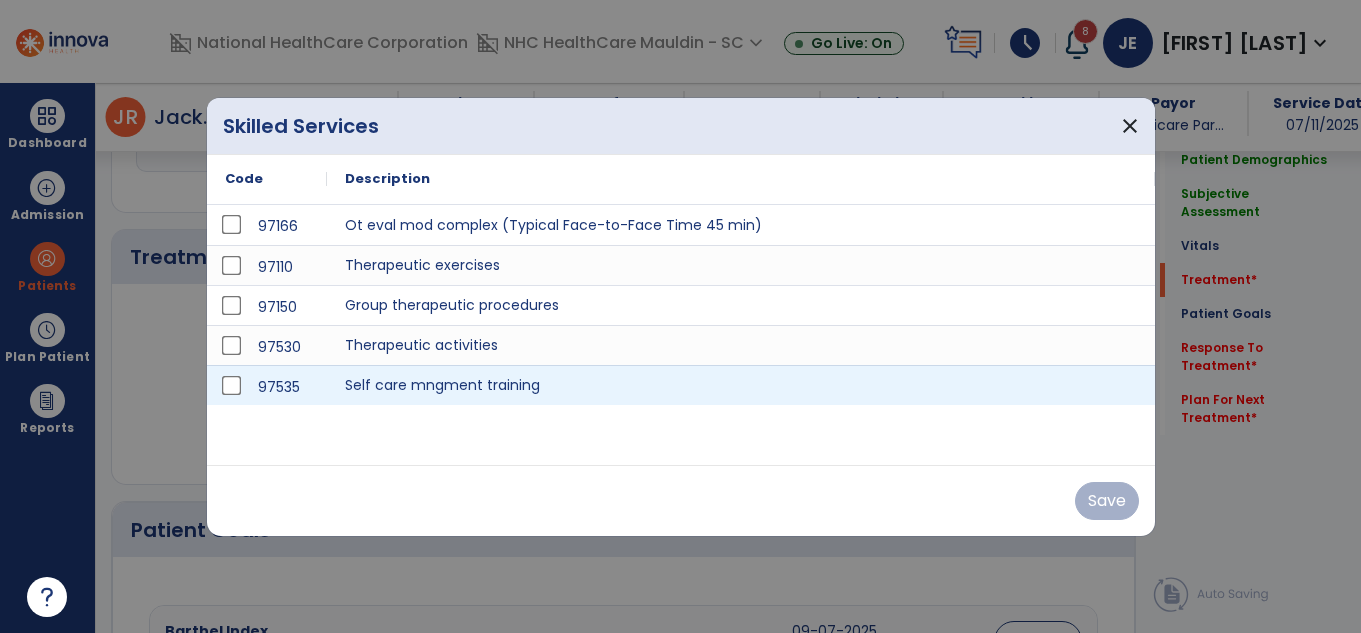 scroll, scrollTop: 1060, scrollLeft: 0, axis: vertical 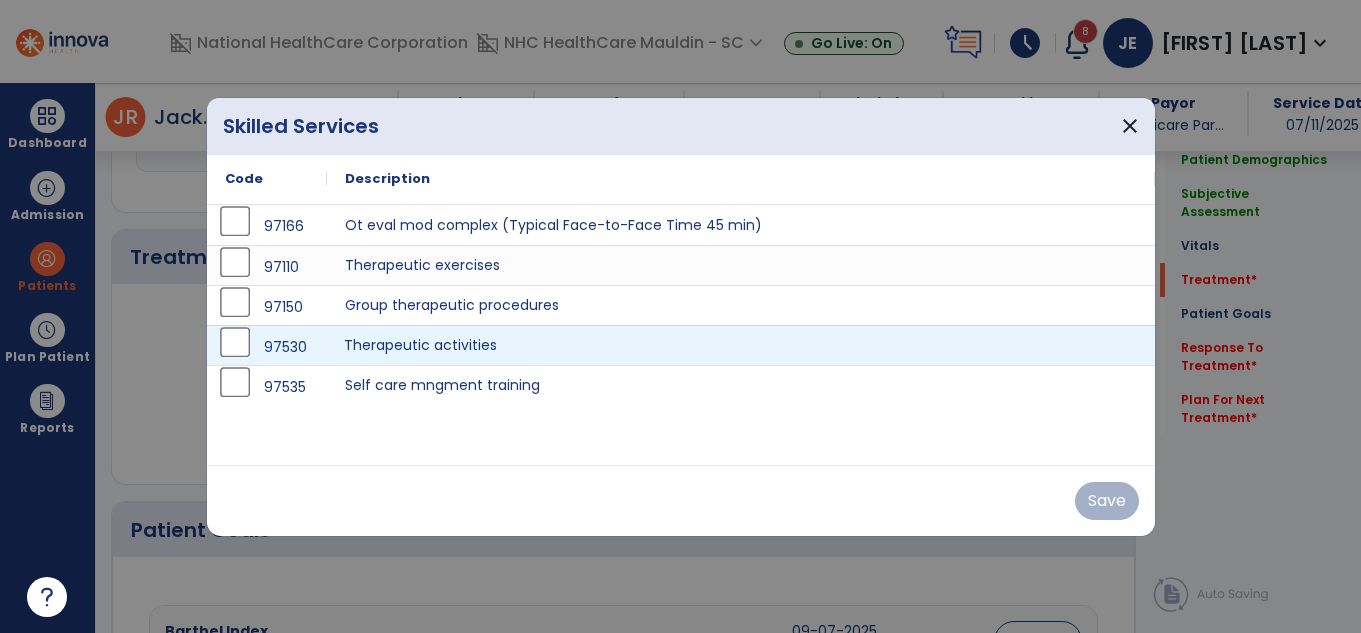 click on "Therapeutic activities" at bounding box center [741, 345] 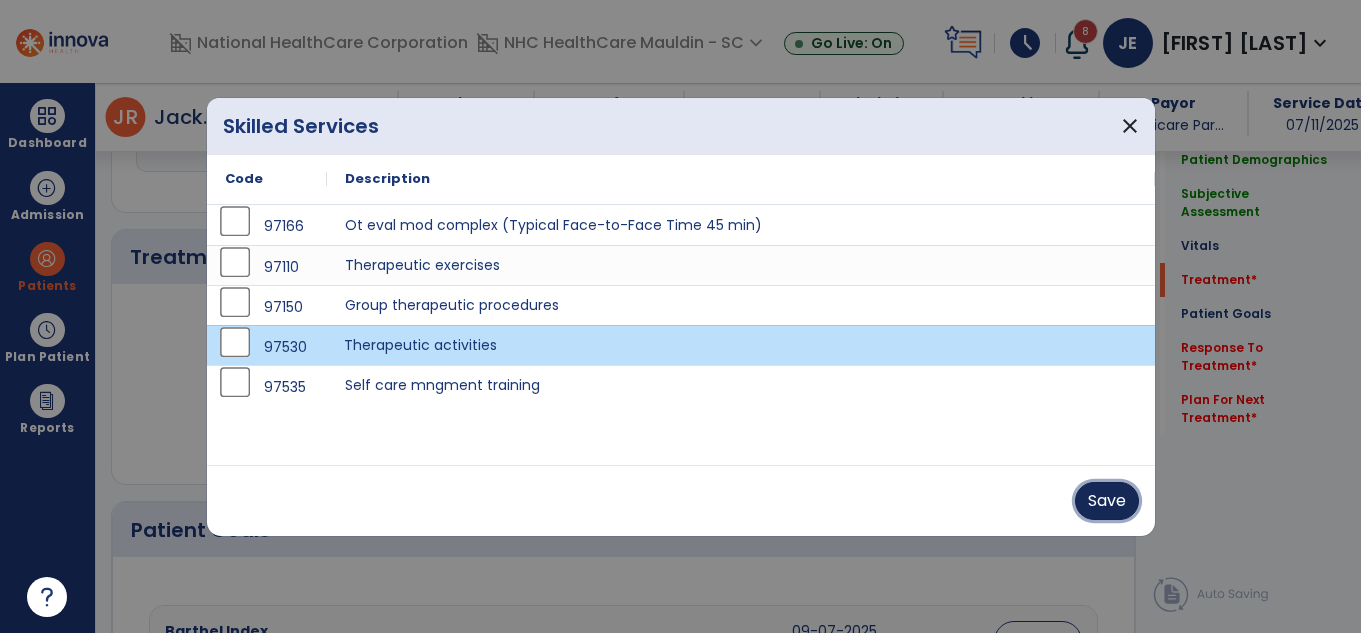 click on "Save" at bounding box center (1107, 501) 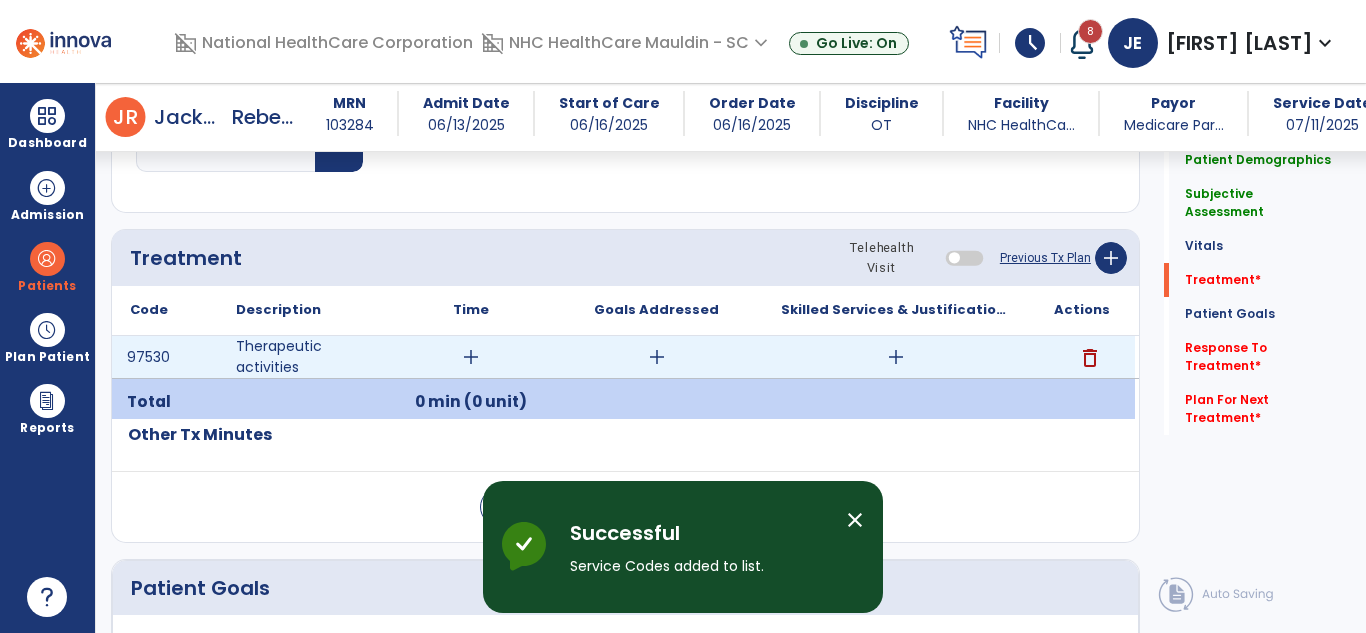 click on "add" at bounding box center (471, 357) 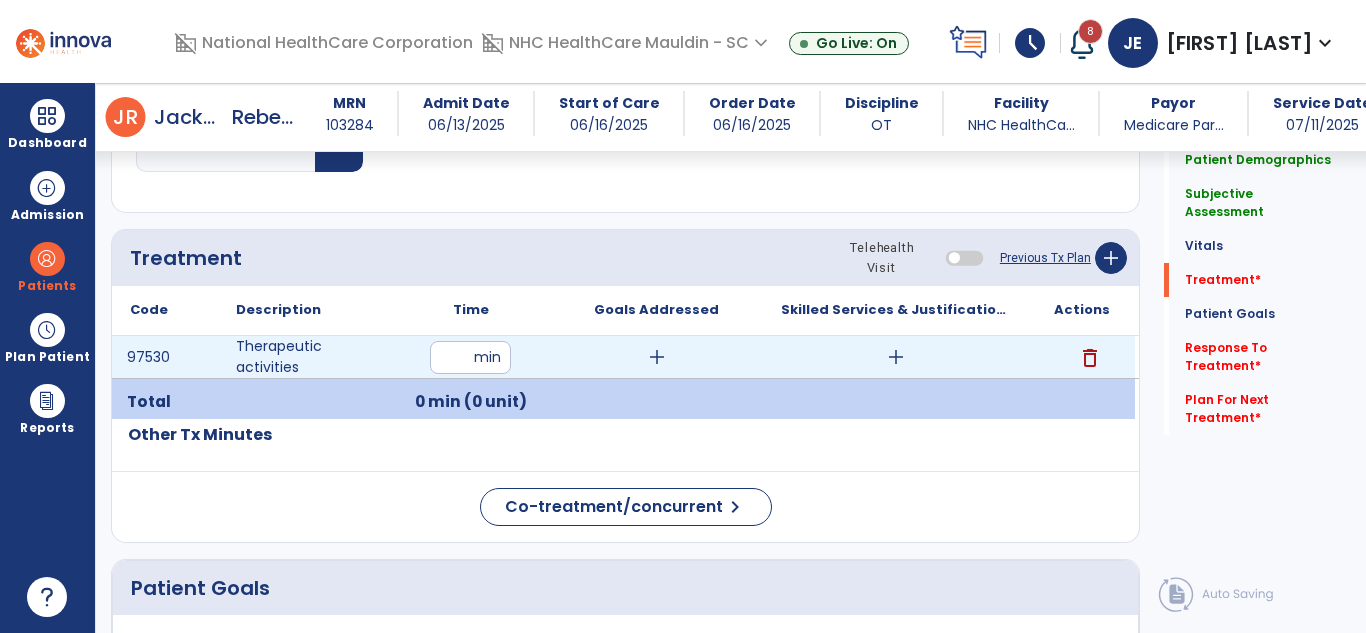 type on "**" 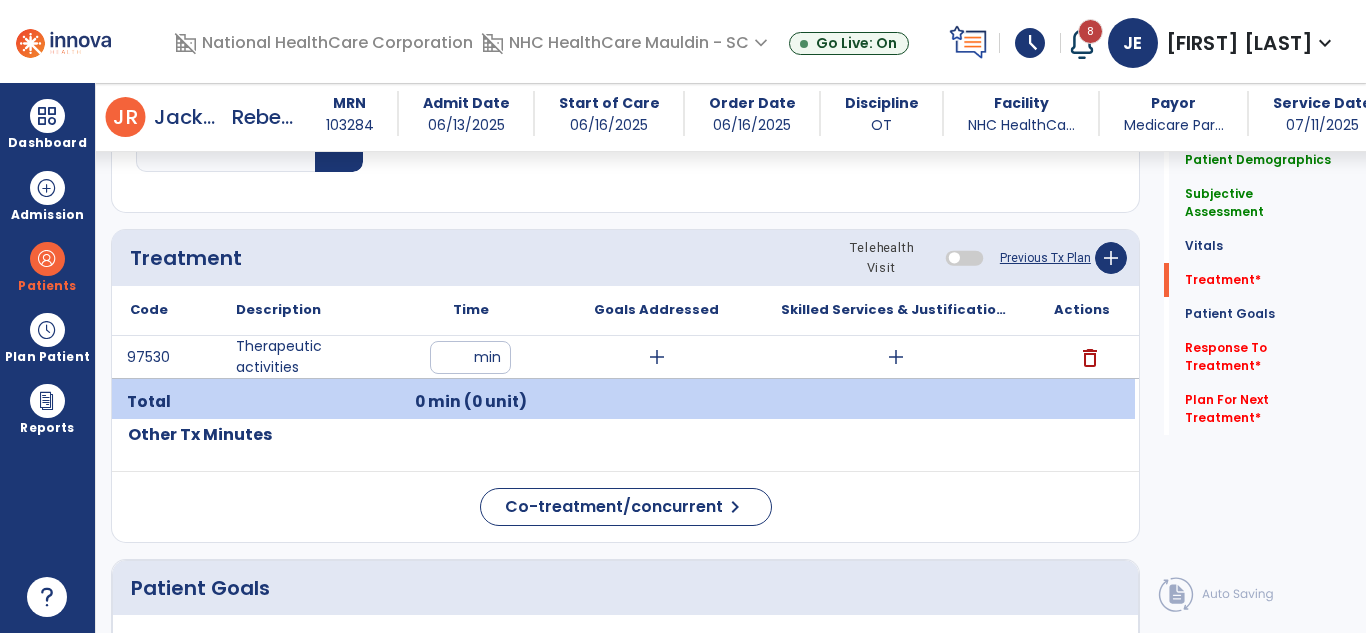 click on "Co-treatment/concurrent  chevron_right" 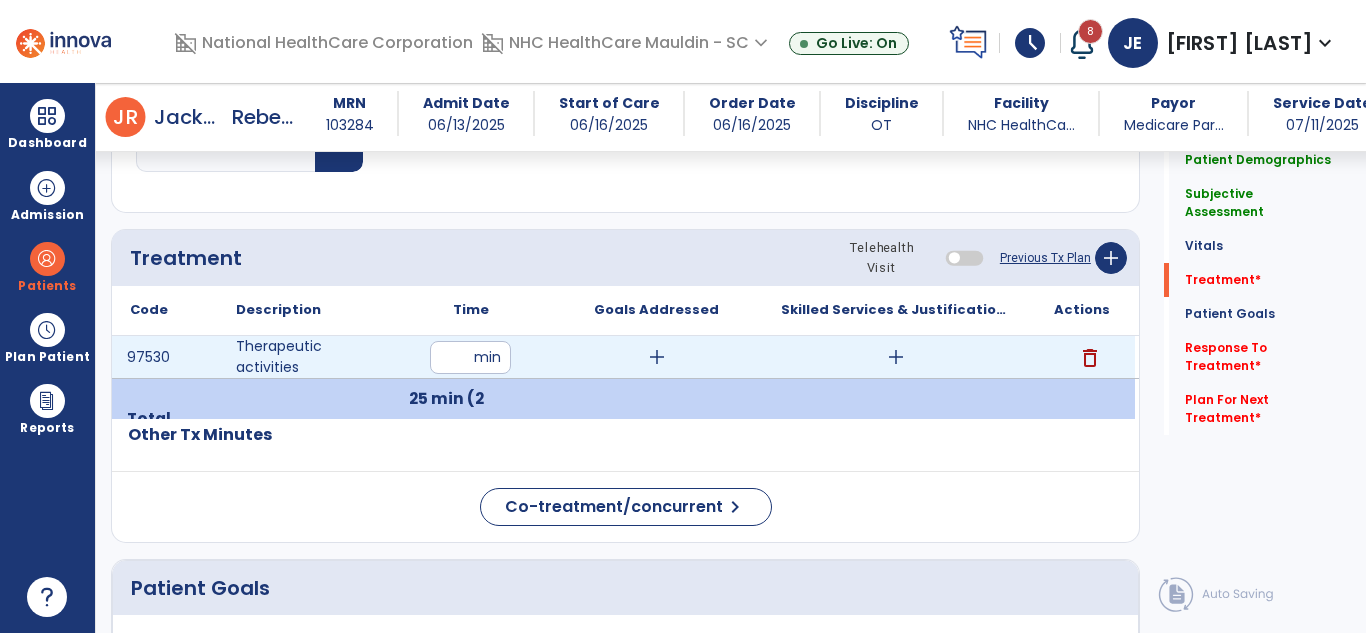 click on "add" at bounding box center (896, 357) 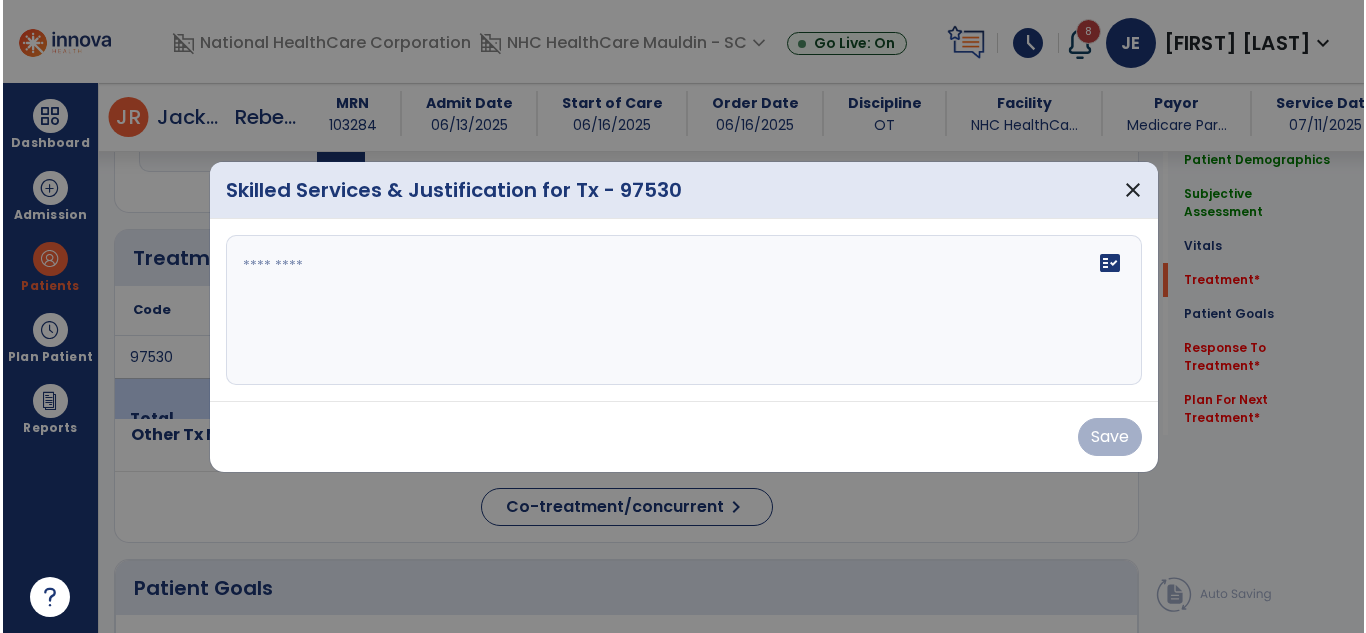 scroll, scrollTop: 1060, scrollLeft: 0, axis: vertical 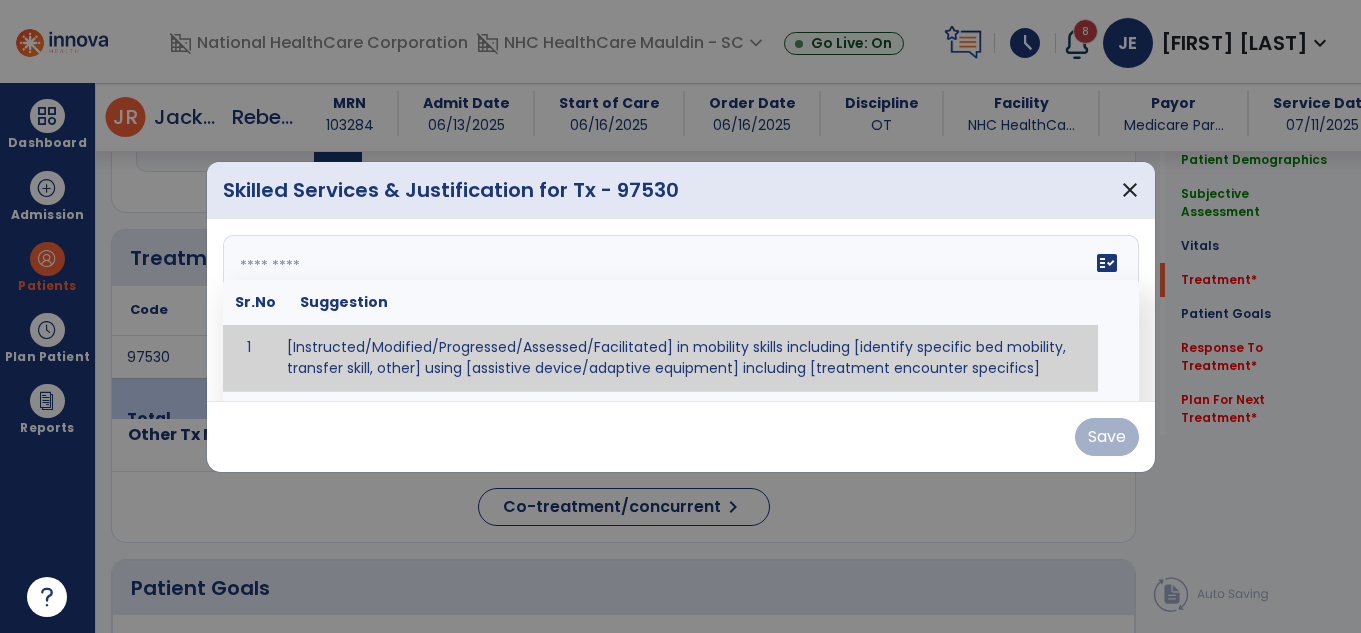 click on "fact_check  Sr.No Suggestion 1 [Instructed/Modified/Progressed/Assessed/Facilitated] in mobility skills including [identify specific bed mobility, transfer skill, other] using [assistive device/adaptive equipment] including [treatment encounter specifics]" at bounding box center [681, 310] 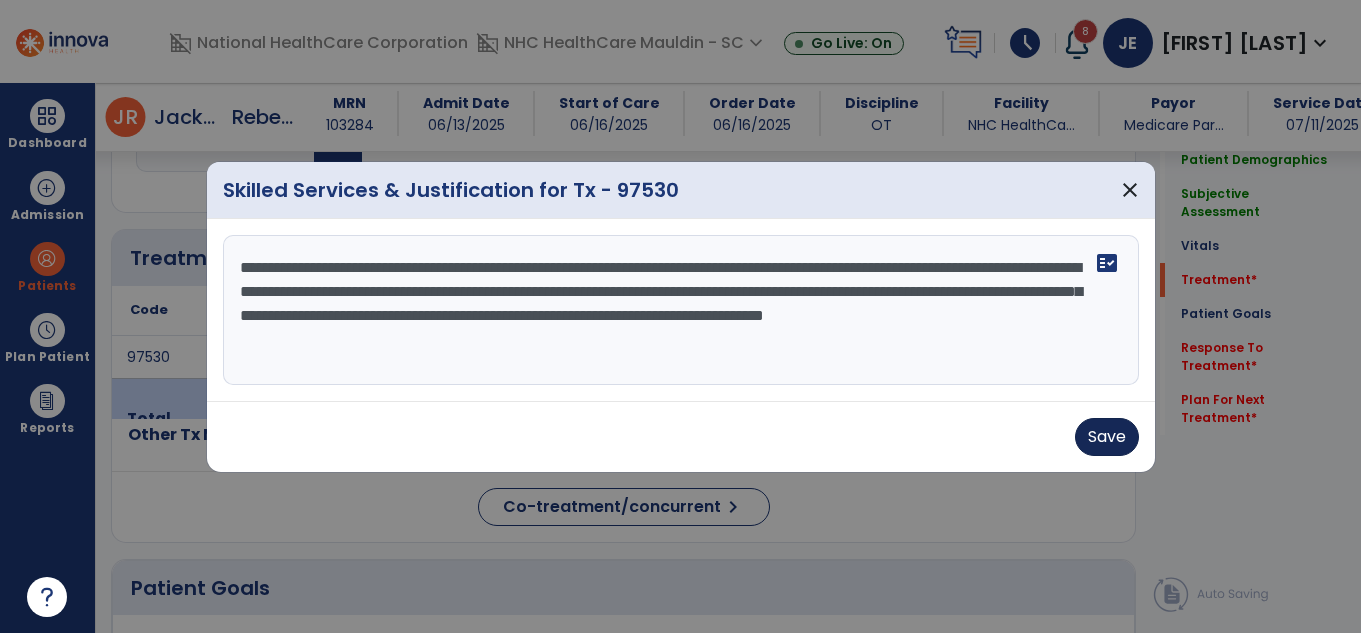 type on "**********" 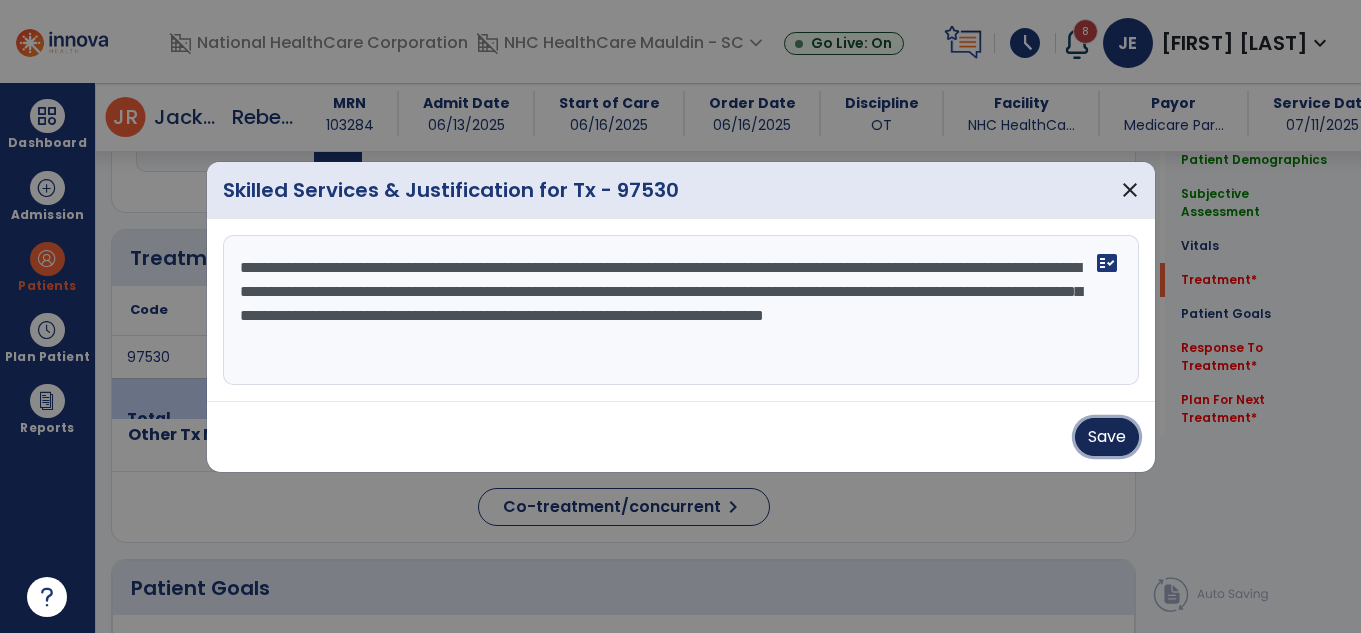 click on "Save" at bounding box center (1107, 437) 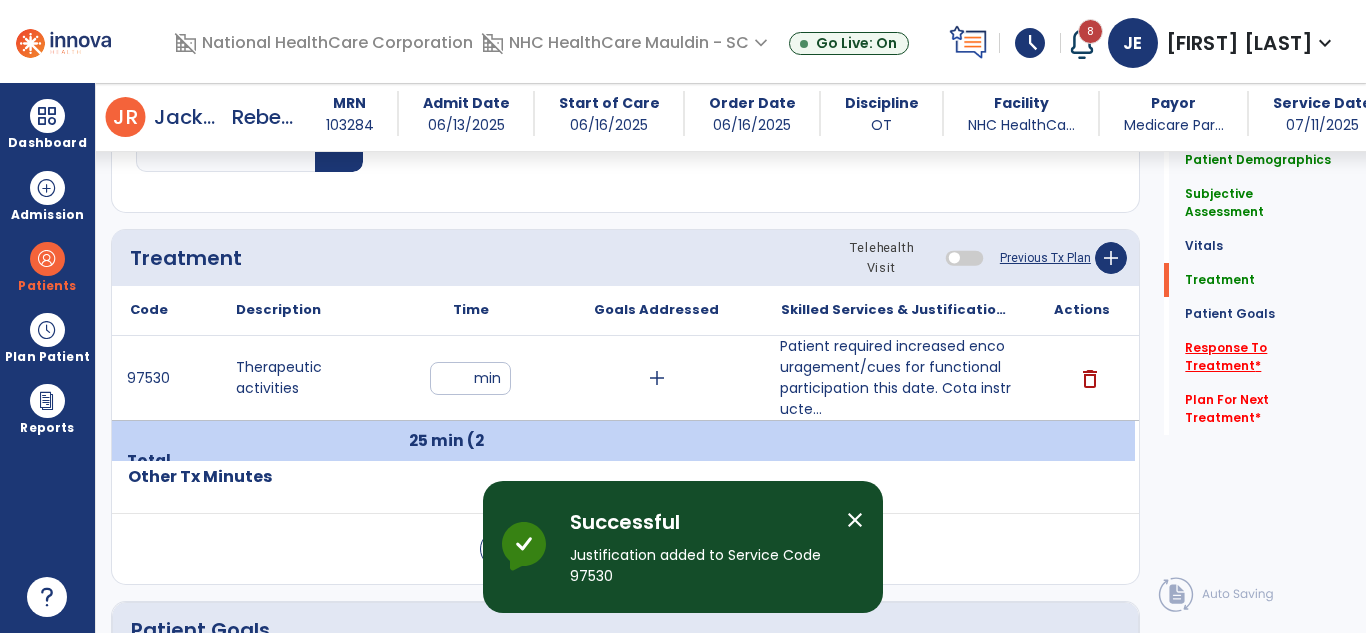 click on "Response To Treatment   *" 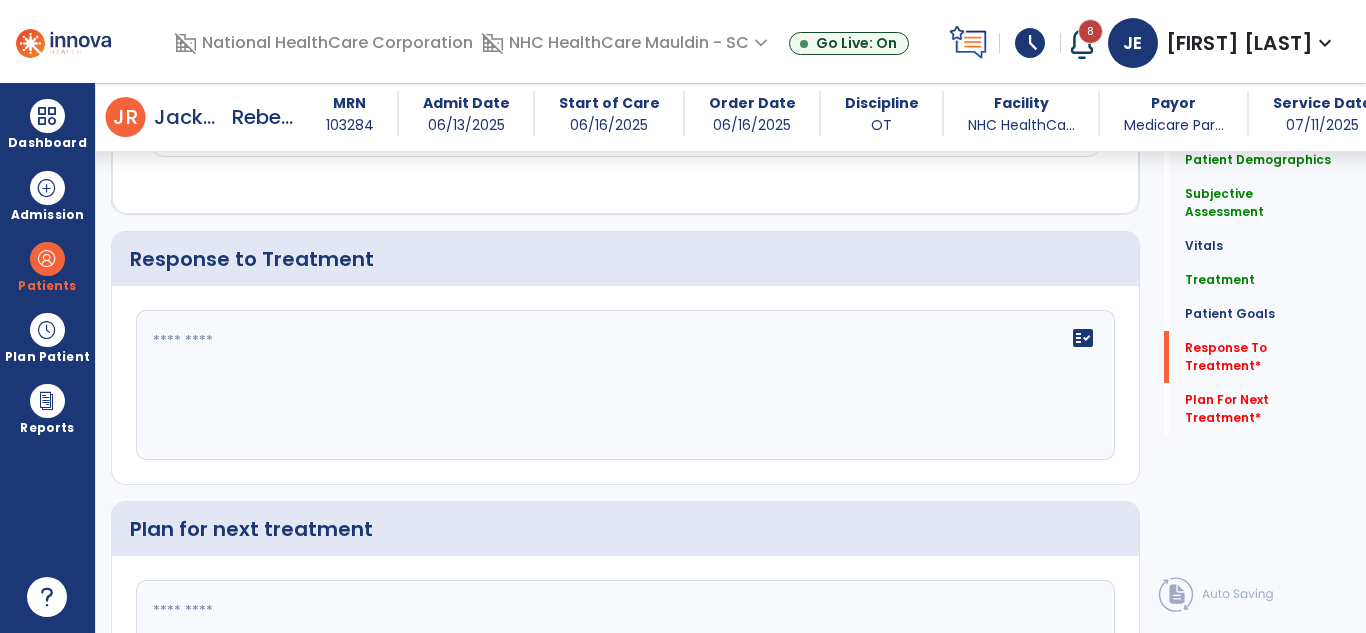 scroll, scrollTop: 2624, scrollLeft: 0, axis: vertical 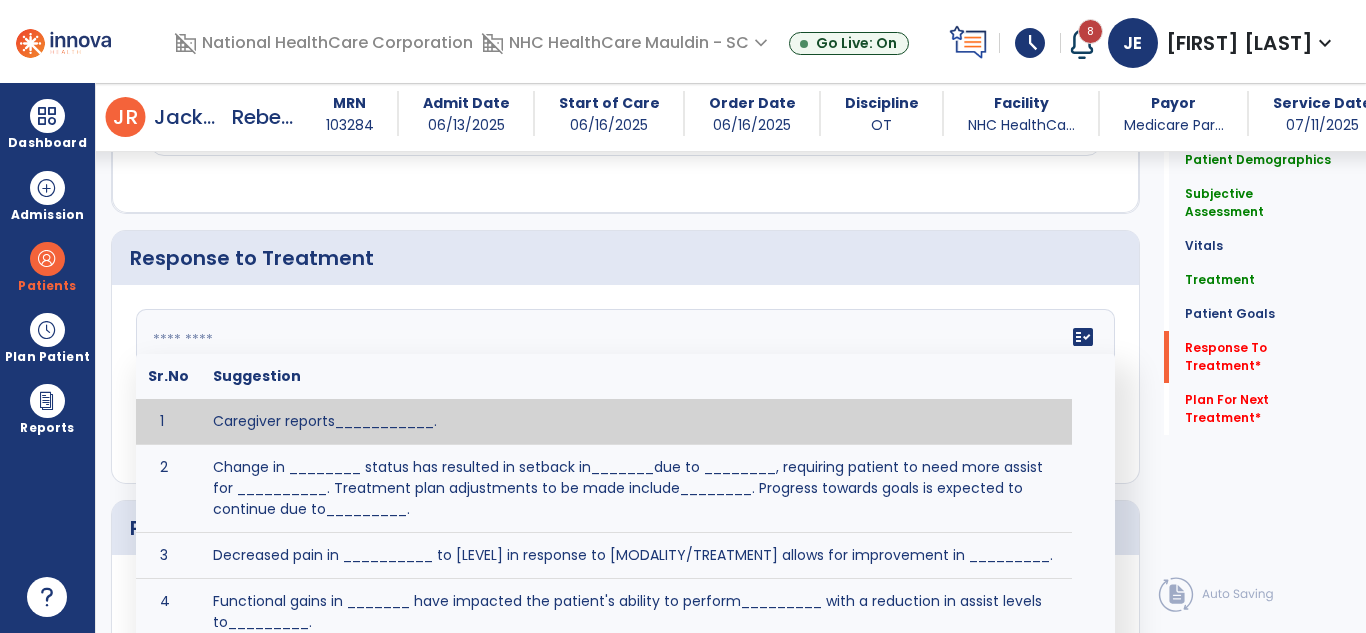 click 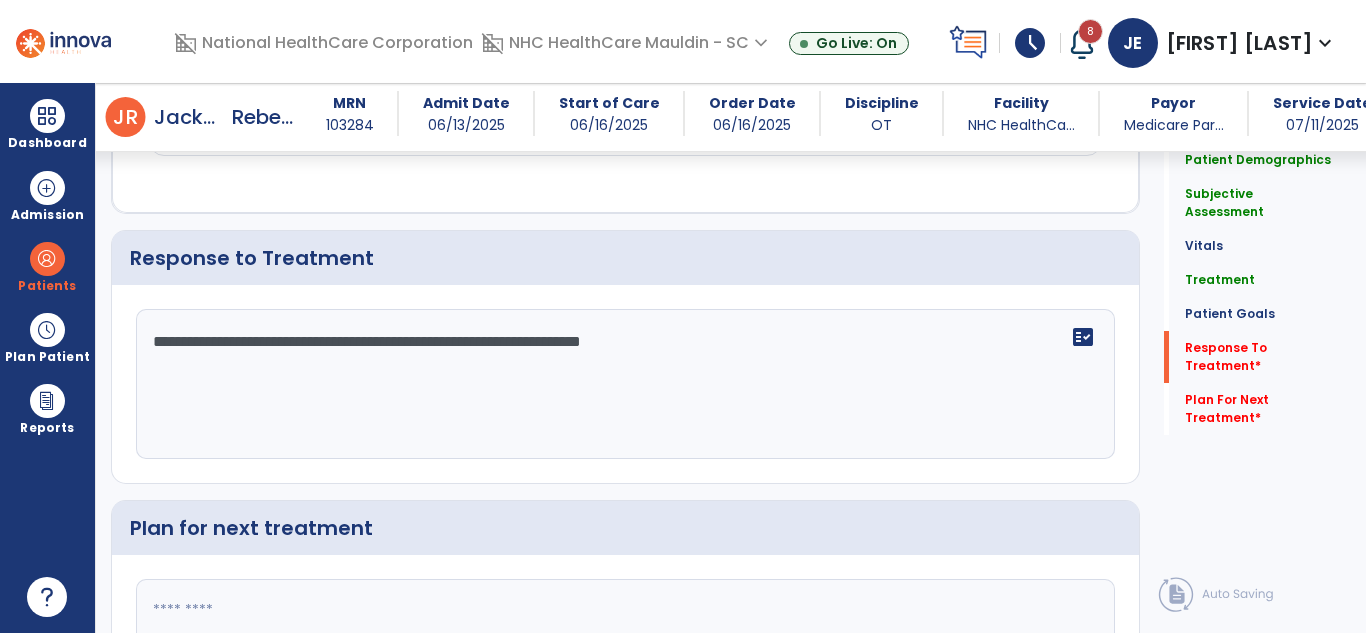 scroll, scrollTop: 2812, scrollLeft: 0, axis: vertical 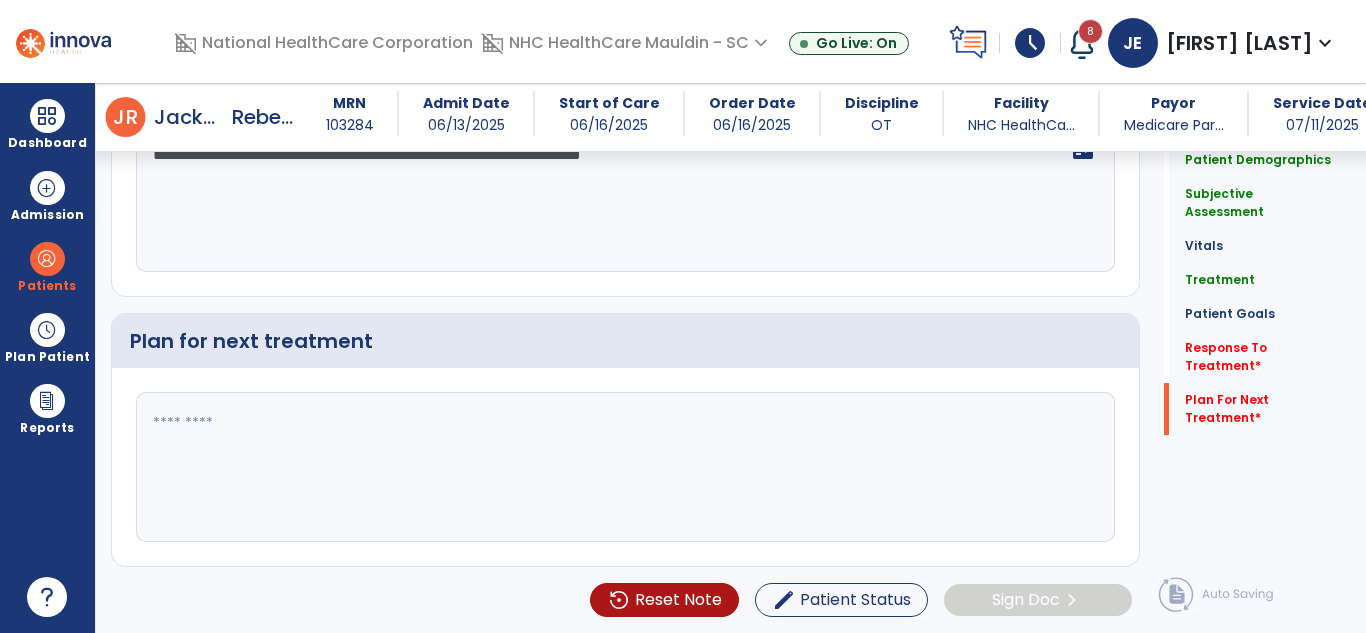 type on "**********" 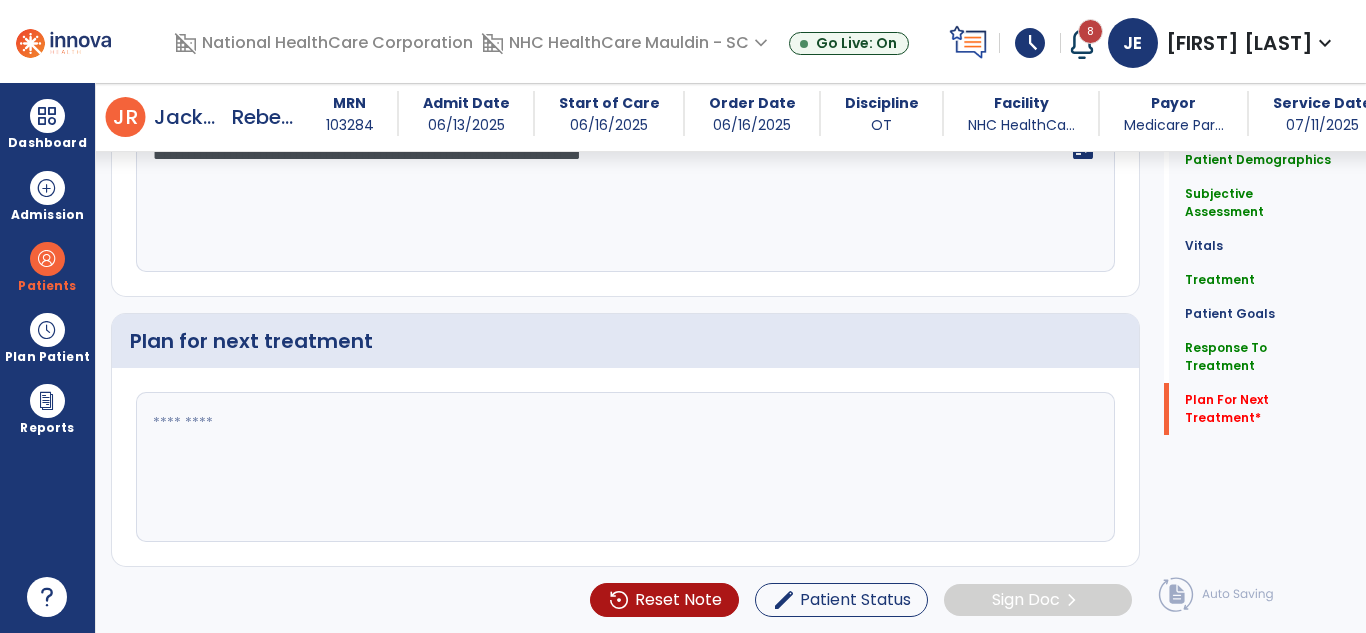 scroll, scrollTop: 2812, scrollLeft: 0, axis: vertical 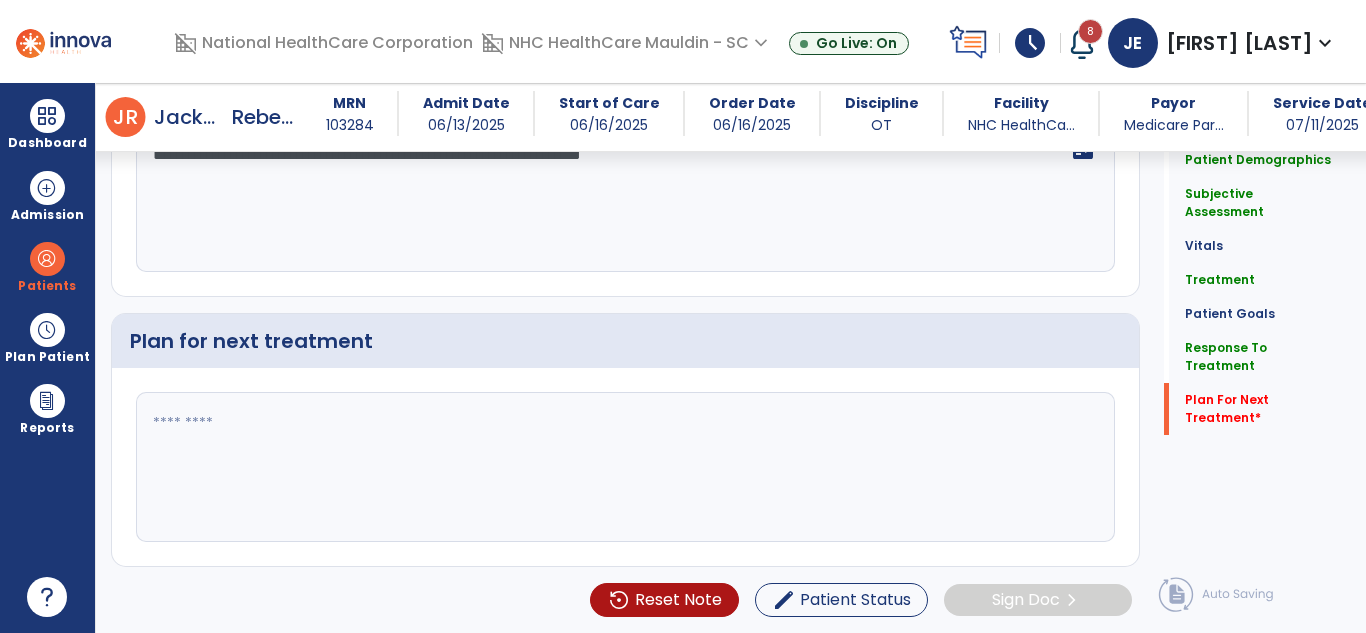 paste on "**********" 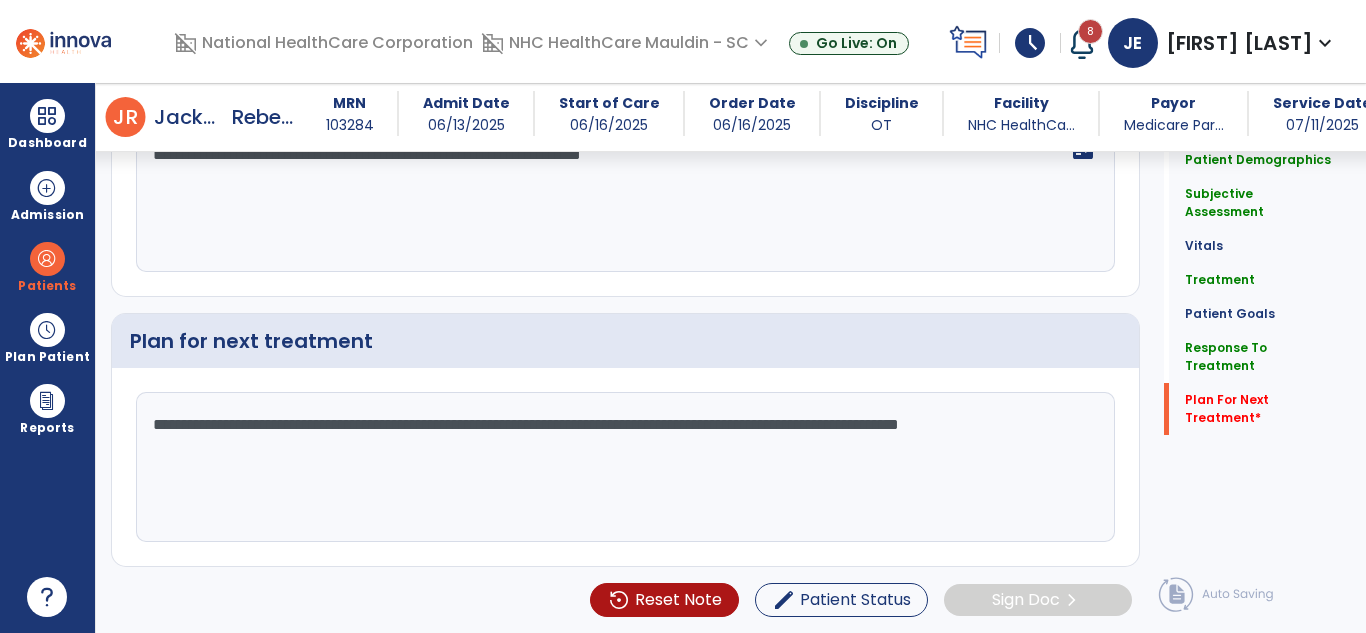 click on "**********" 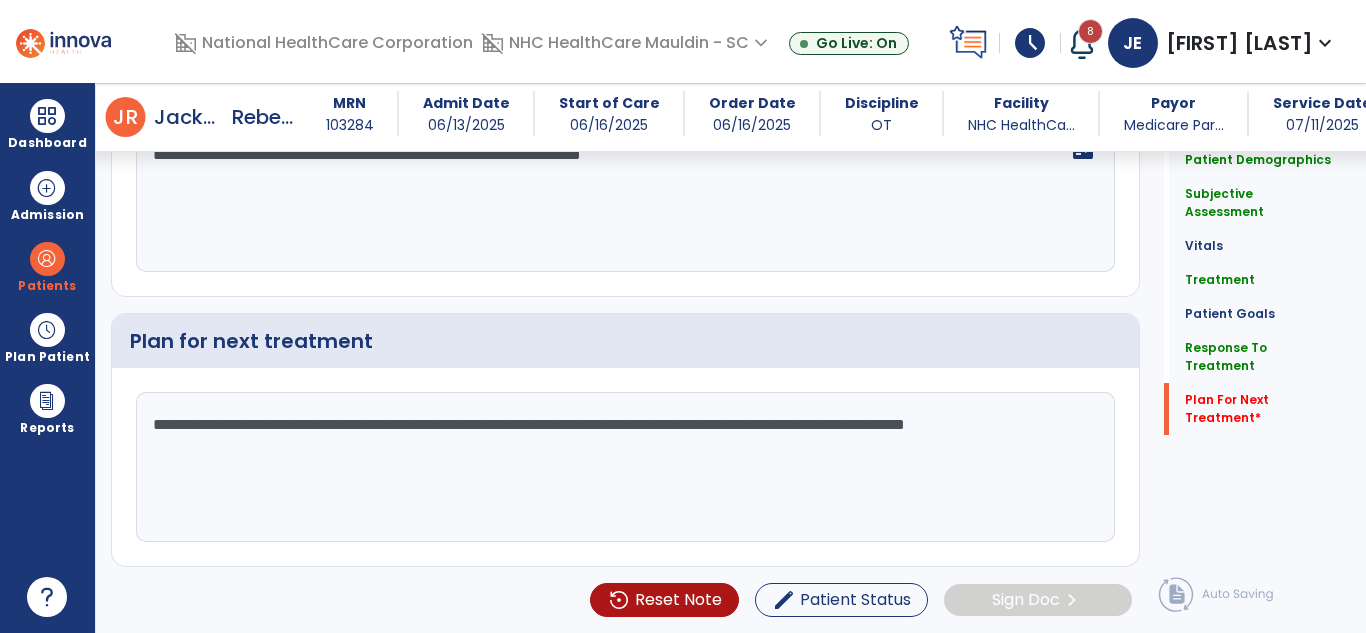 click on "**********" 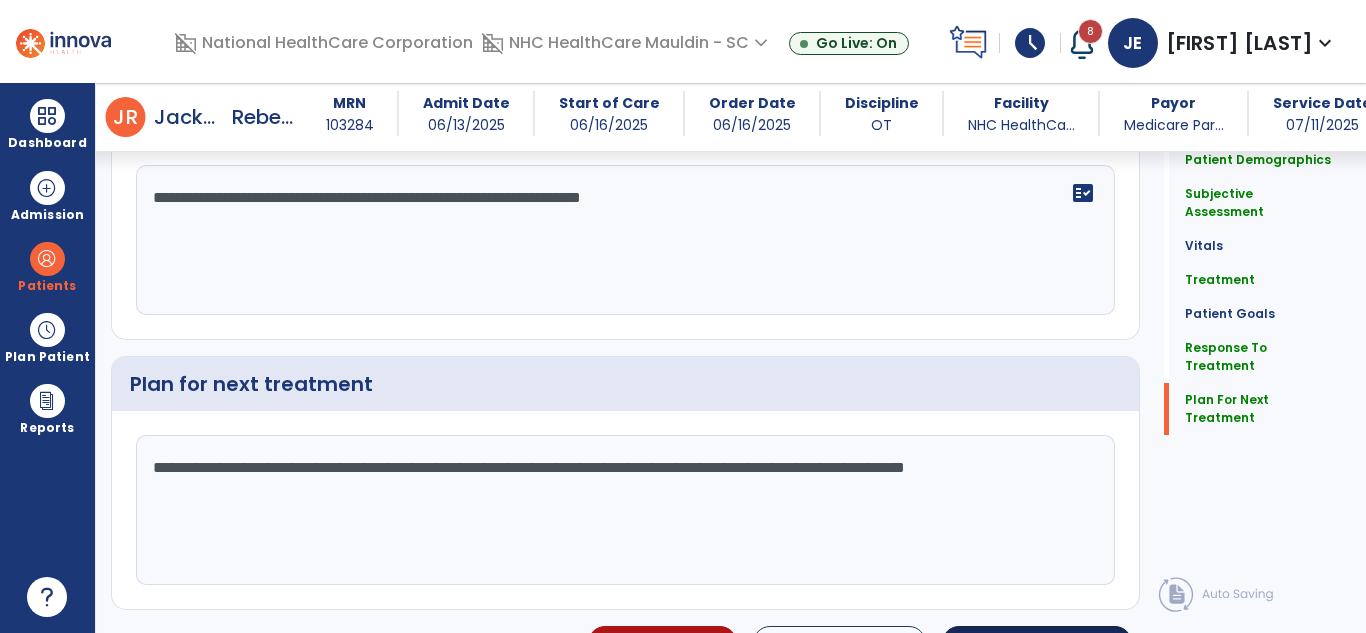 type on "**********" 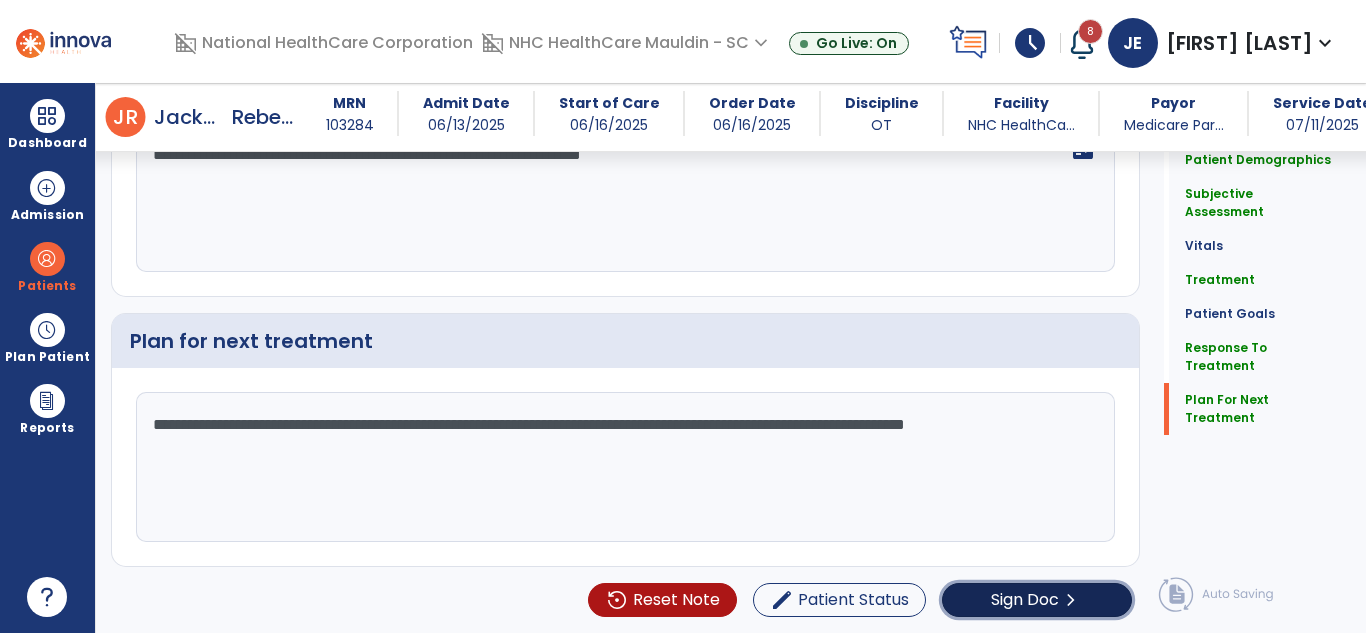 click on "chevron_right" 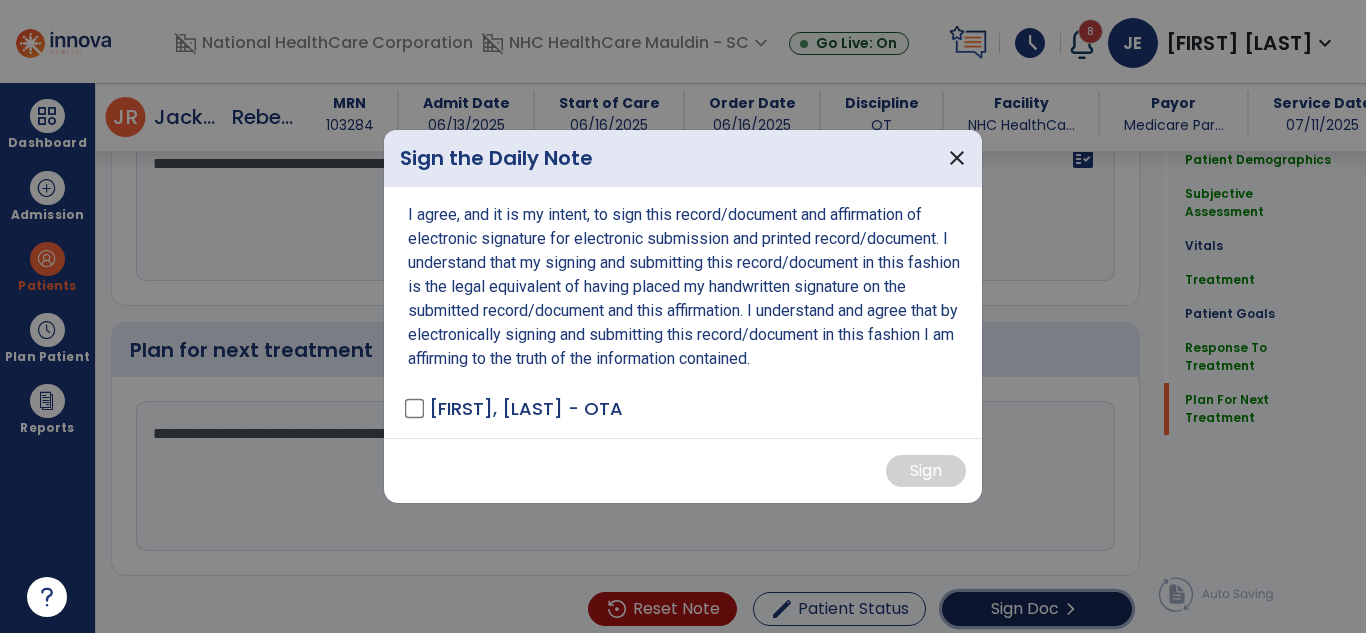 scroll, scrollTop: 2812, scrollLeft: 0, axis: vertical 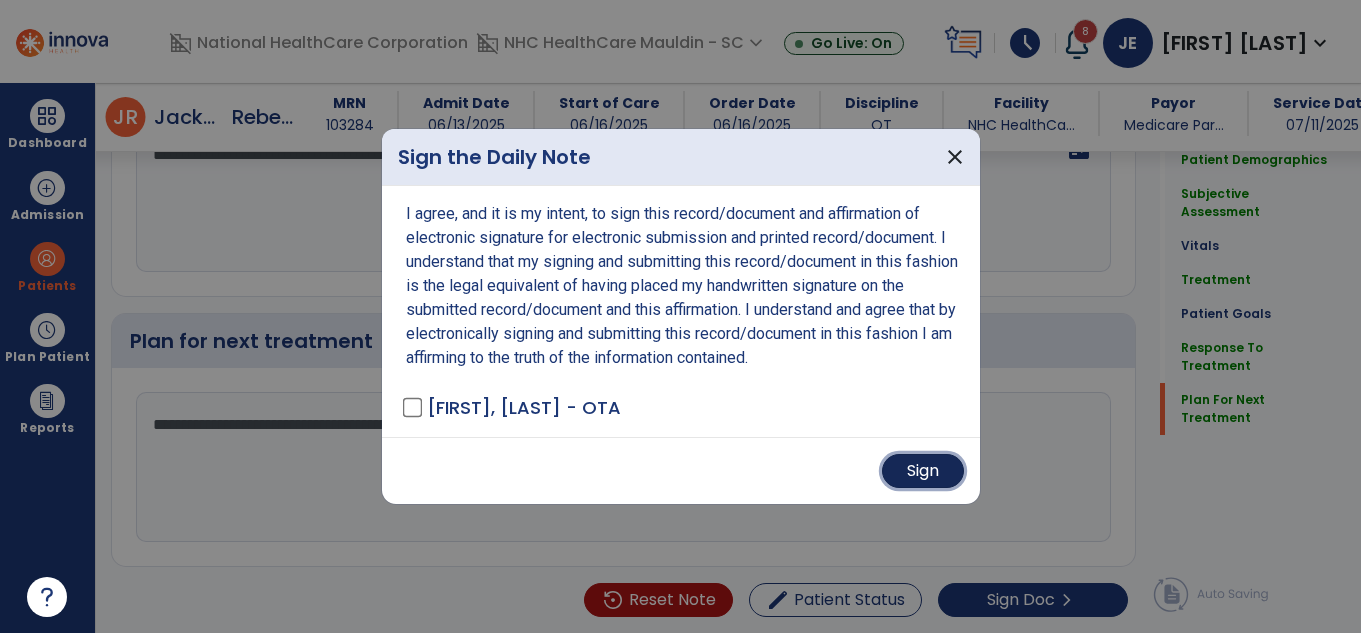 click on "Sign" at bounding box center [923, 471] 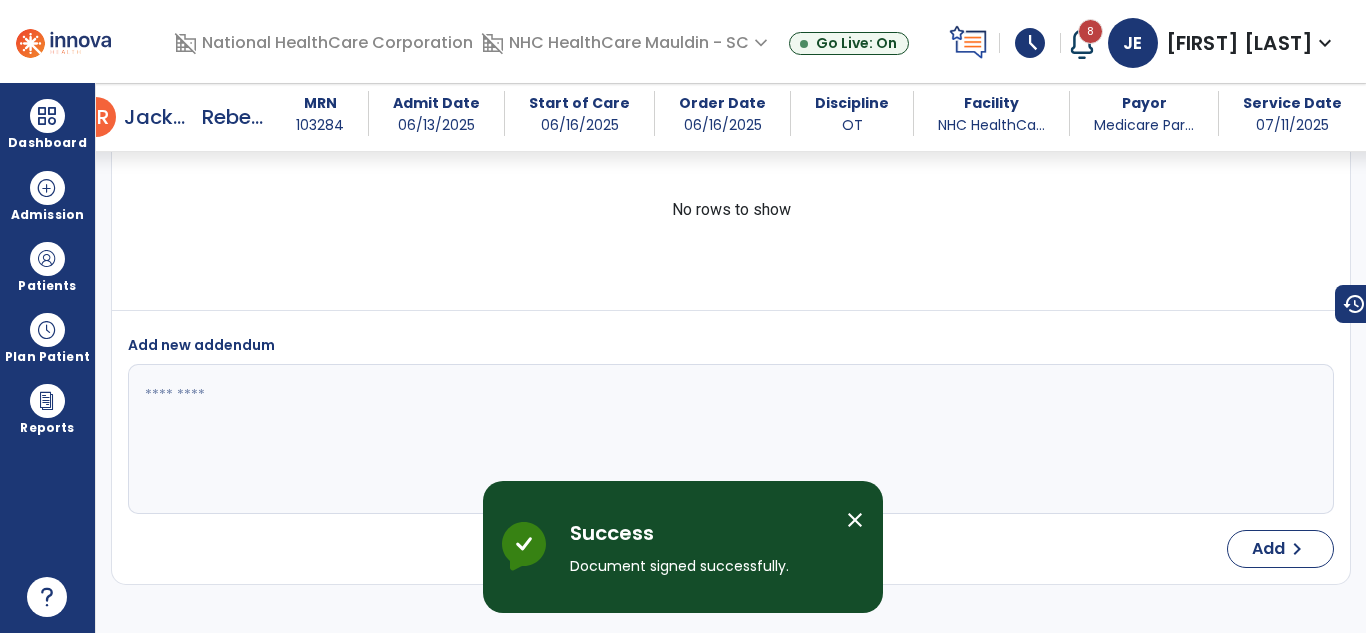 scroll, scrollTop: 4282, scrollLeft: 0, axis: vertical 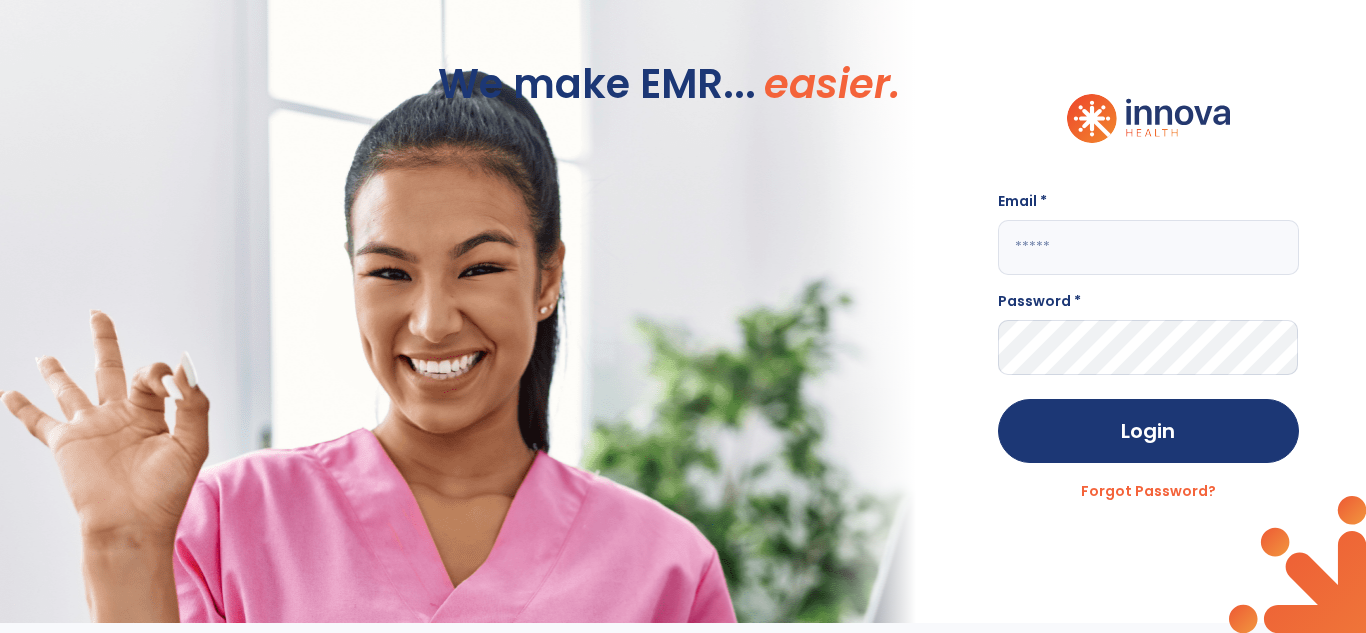 type on "**********" 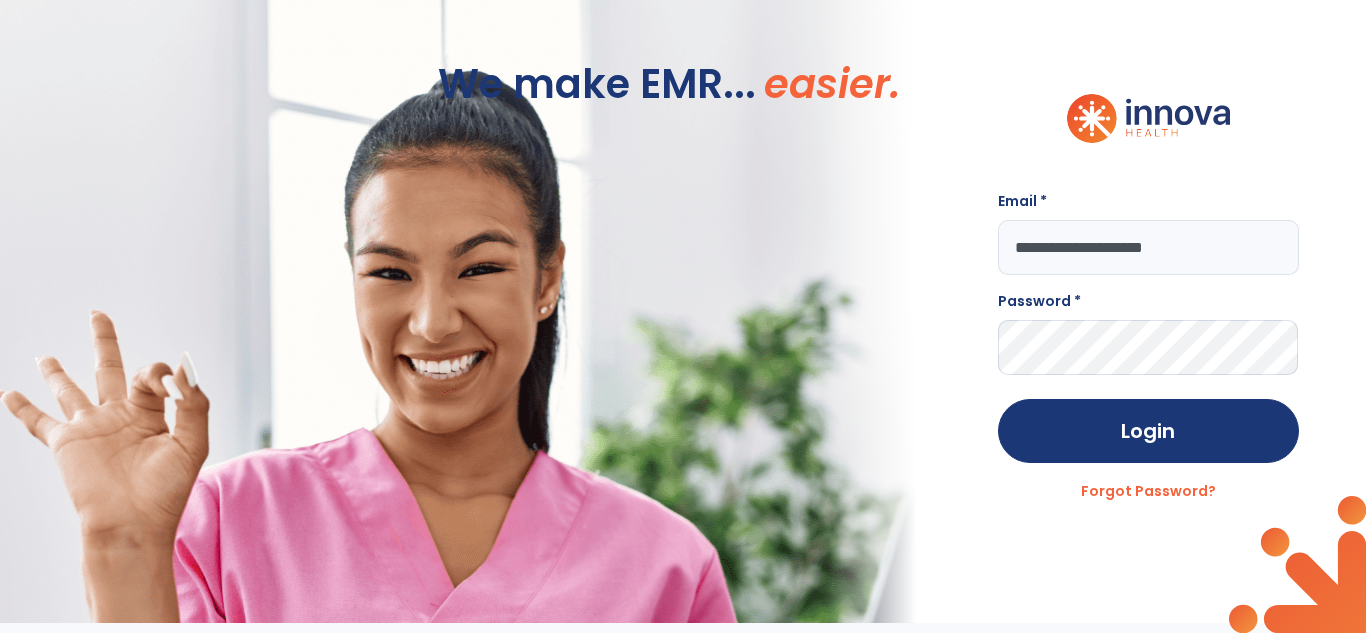 scroll, scrollTop: 0, scrollLeft: 0, axis: both 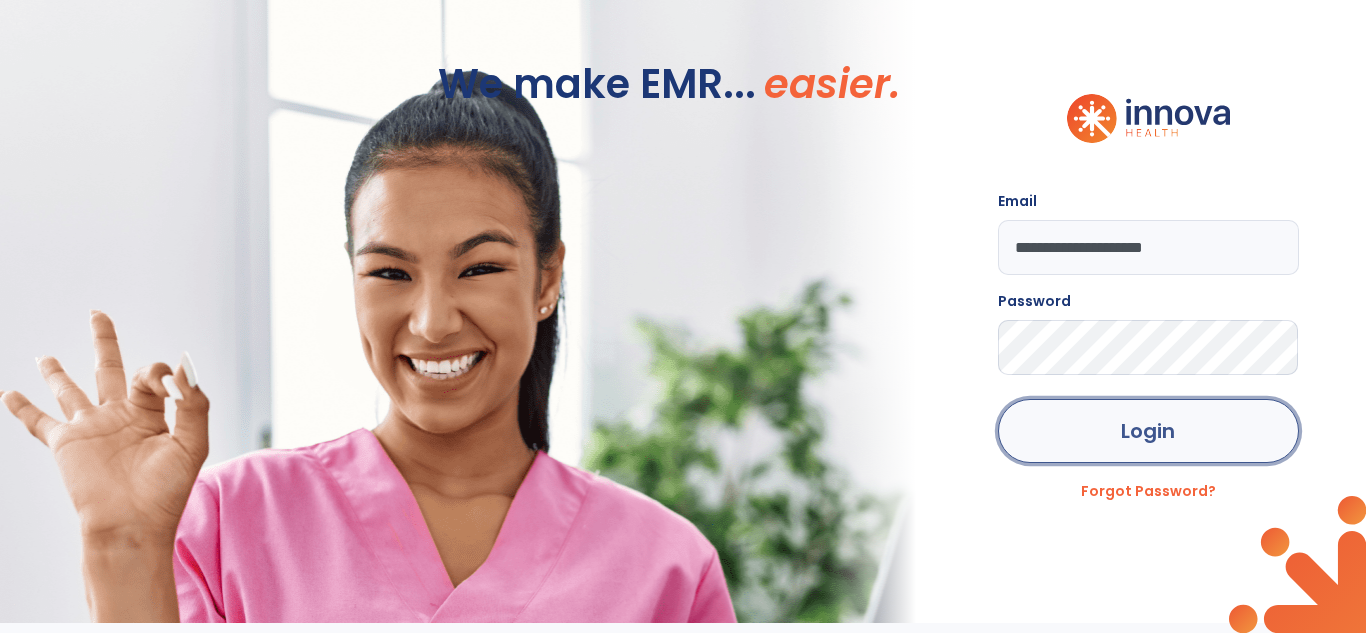 click on "Login" 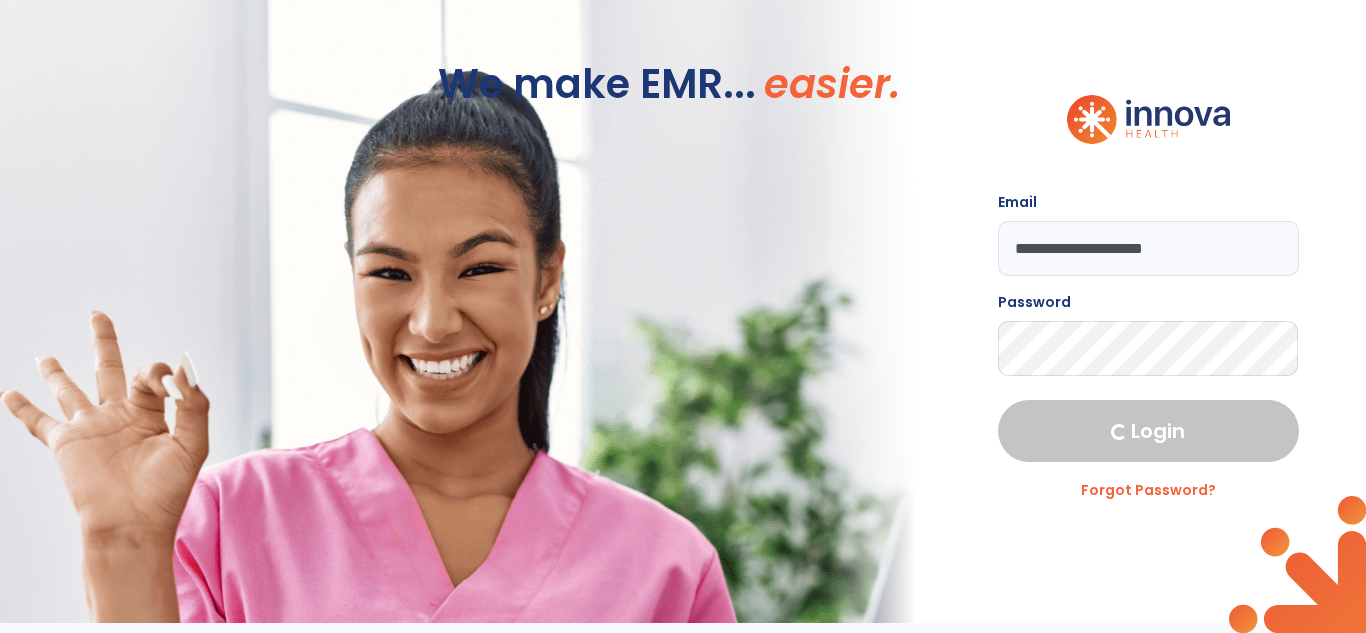 select on "****" 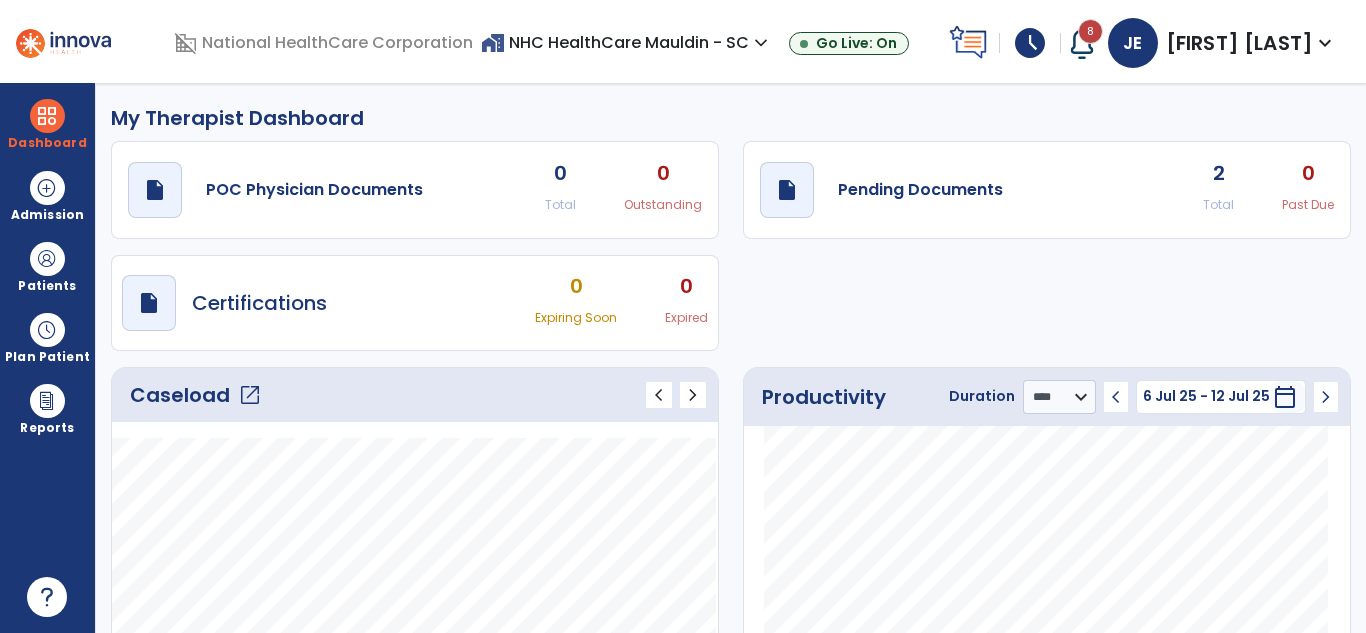 click on "Caseload   open_in_new" 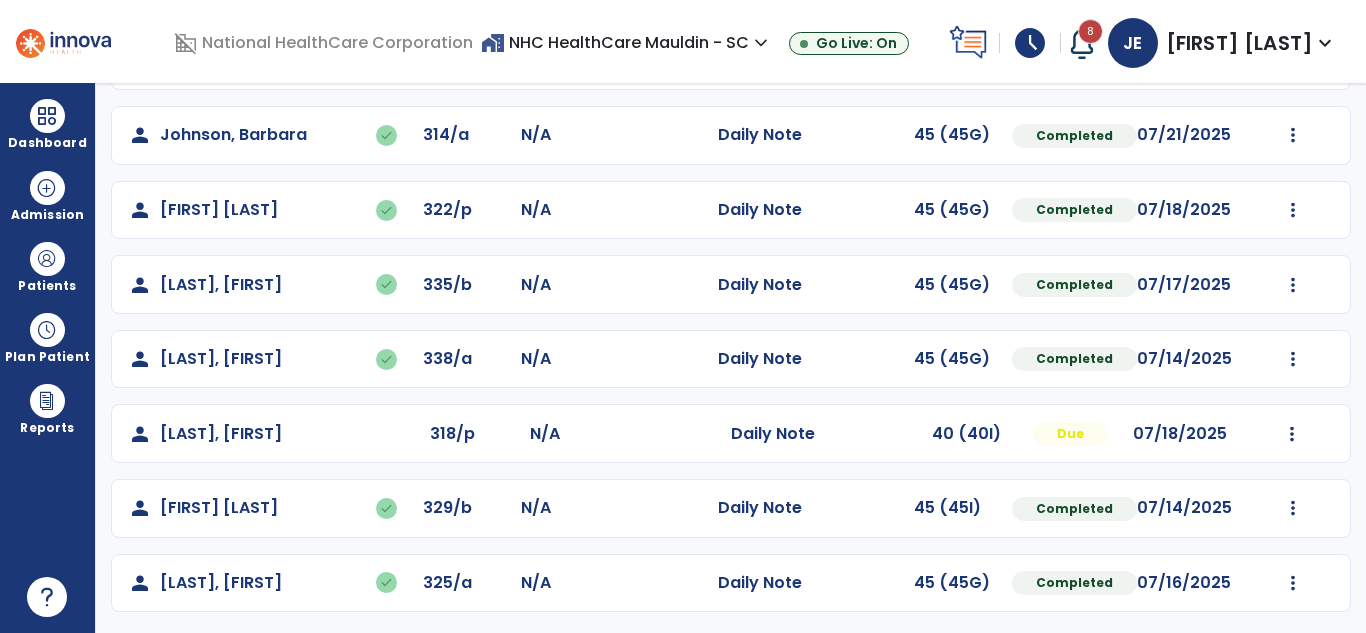 scroll, scrollTop: 603, scrollLeft: 0, axis: vertical 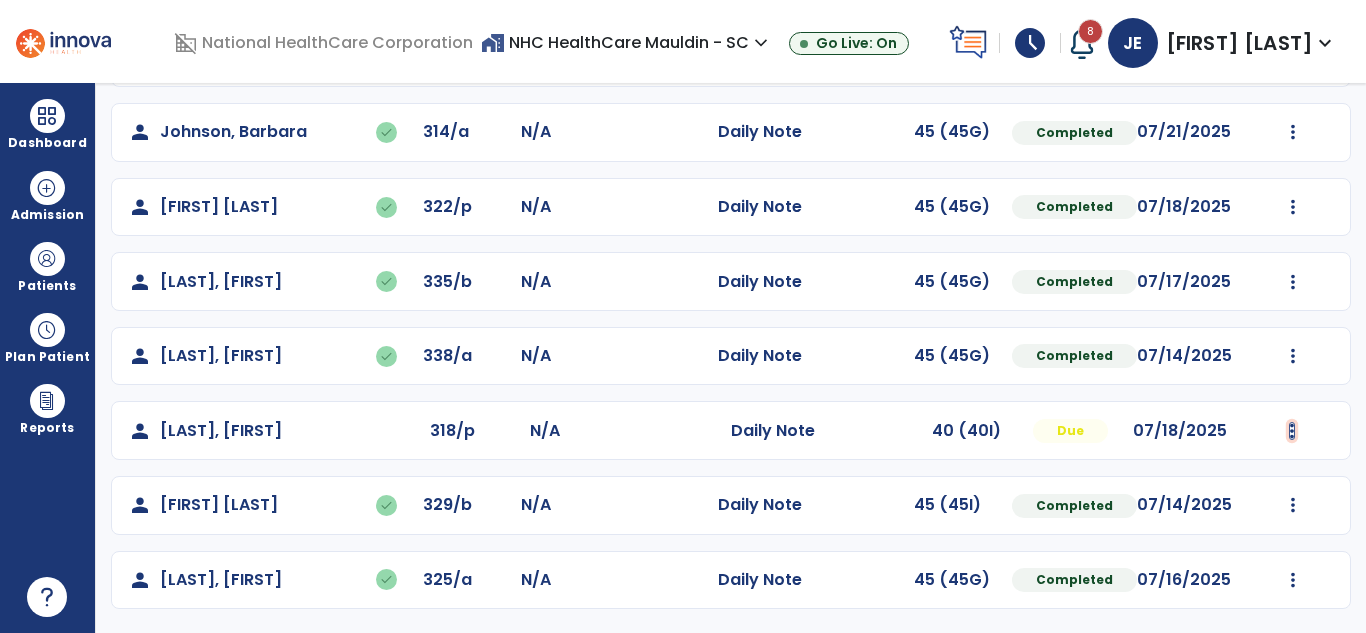 click at bounding box center (1292, -315) 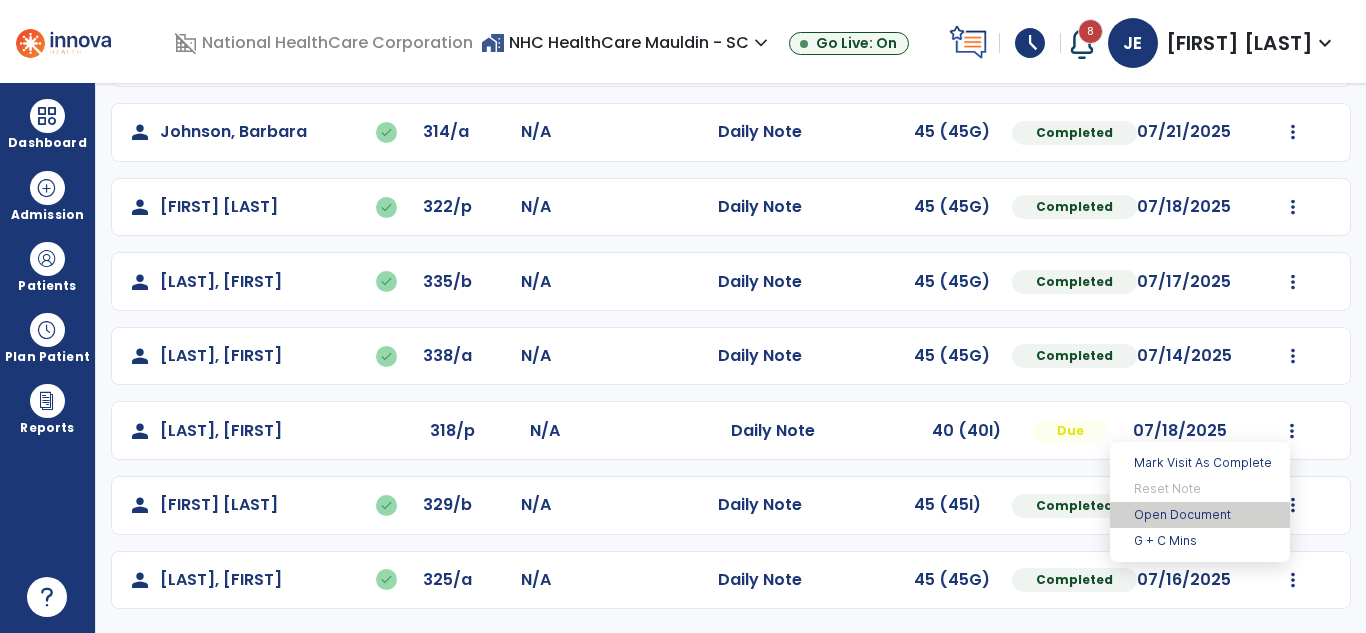 click on "Open Document" at bounding box center [1200, 515] 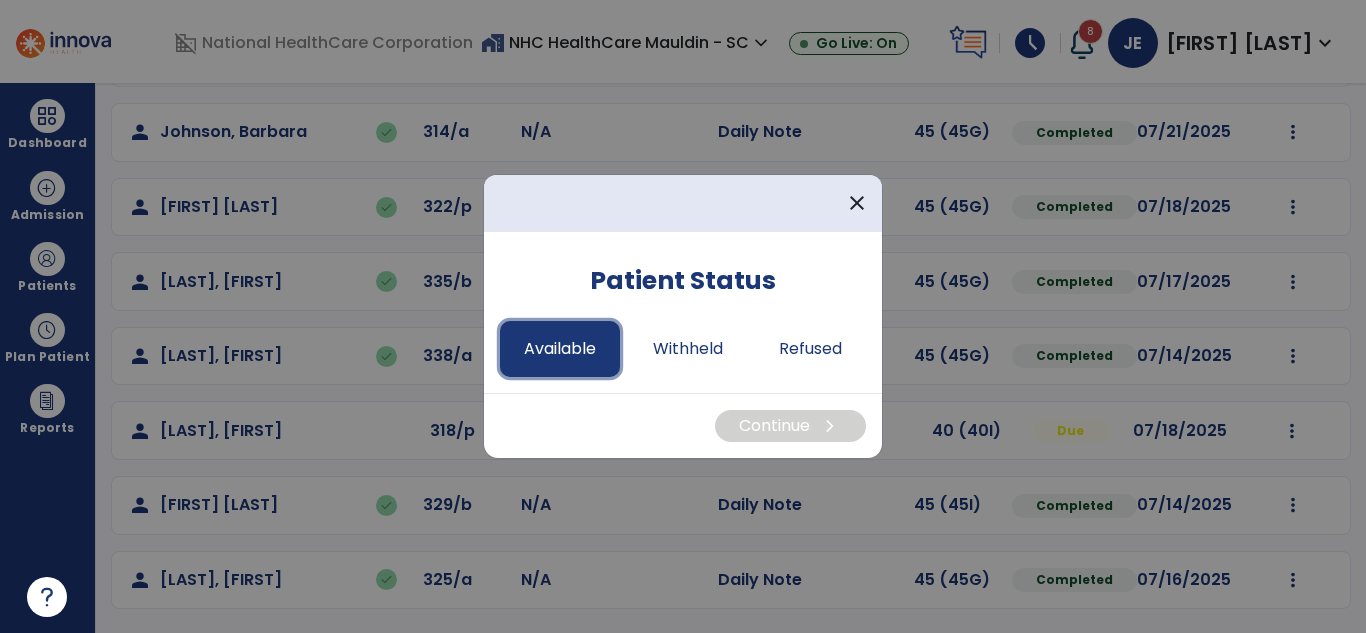 click on "Available" at bounding box center (560, 349) 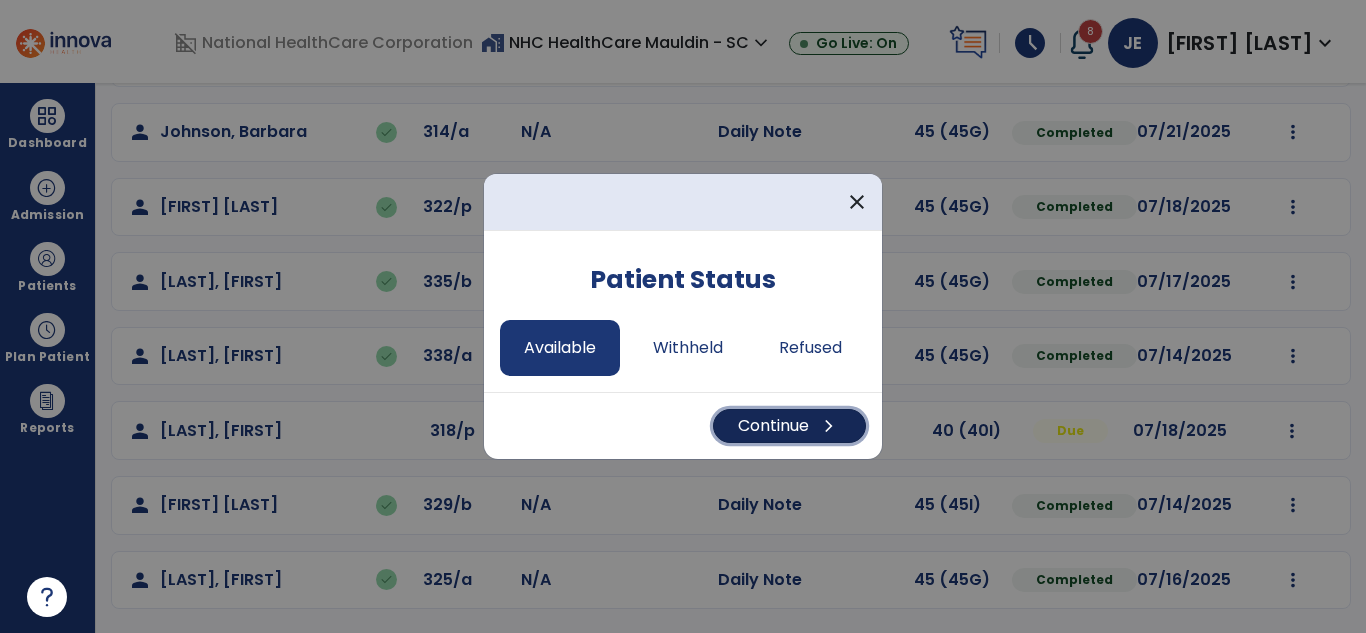 click on "chevron_right" at bounding box center (829, 426) 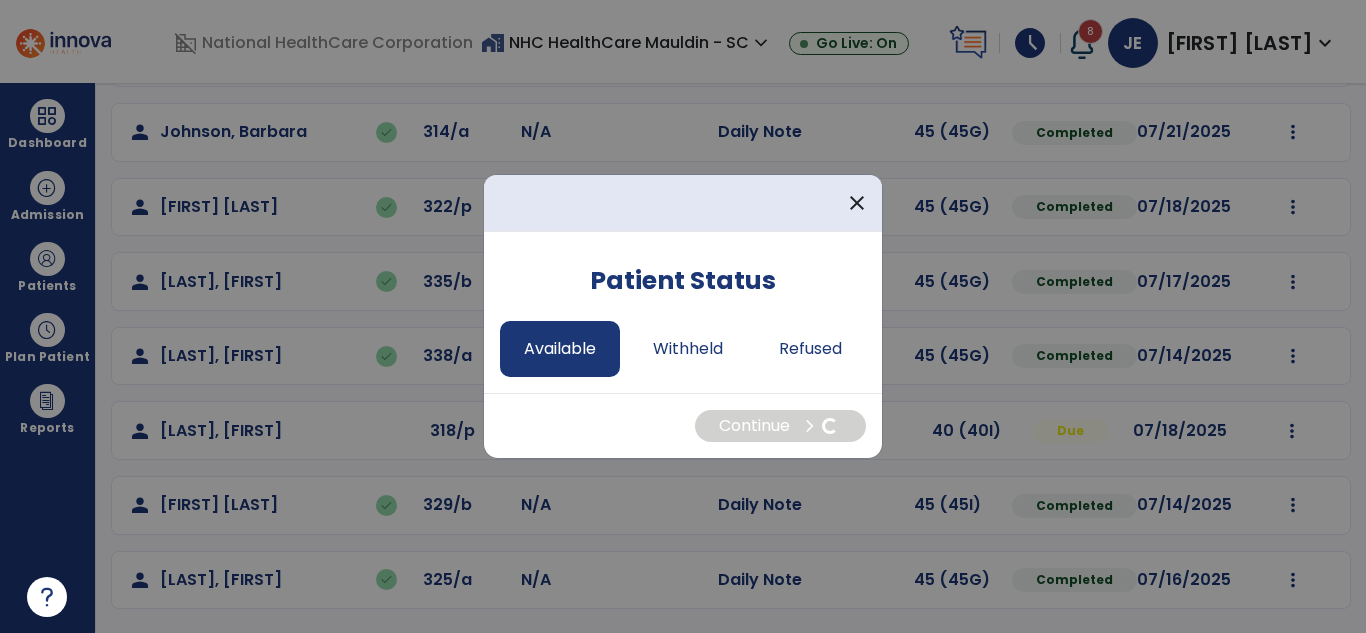 select on "*" 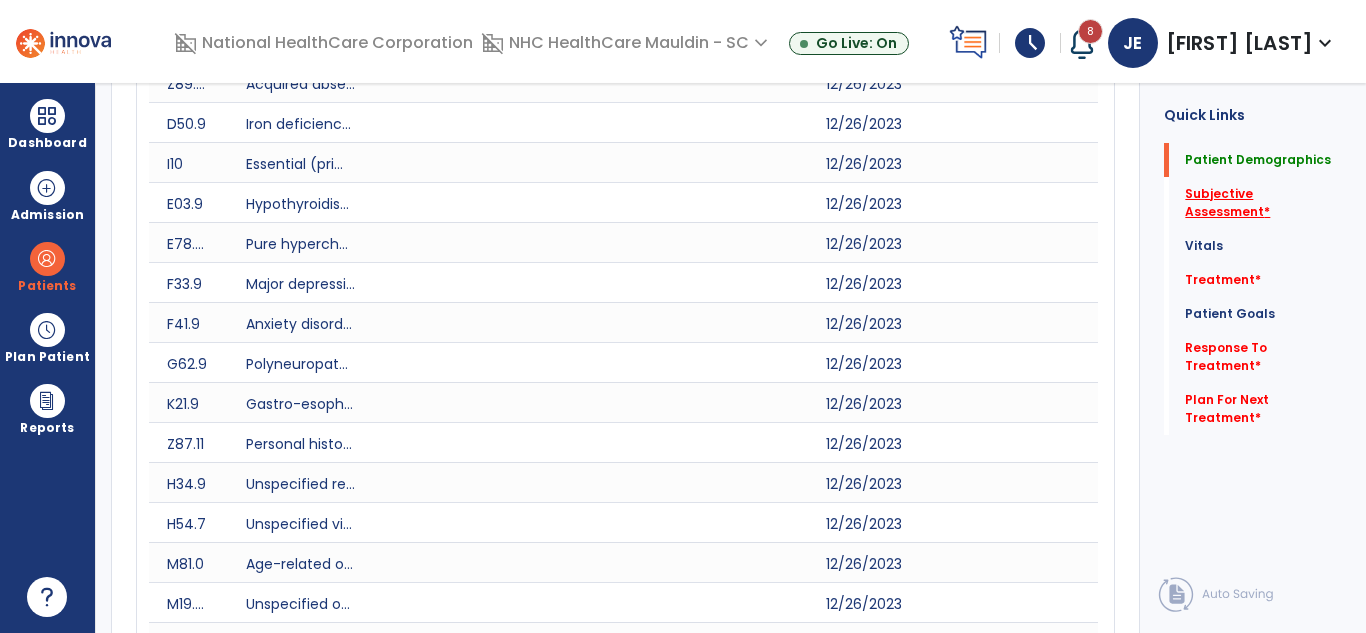 click on "Subjective Assessment   *" 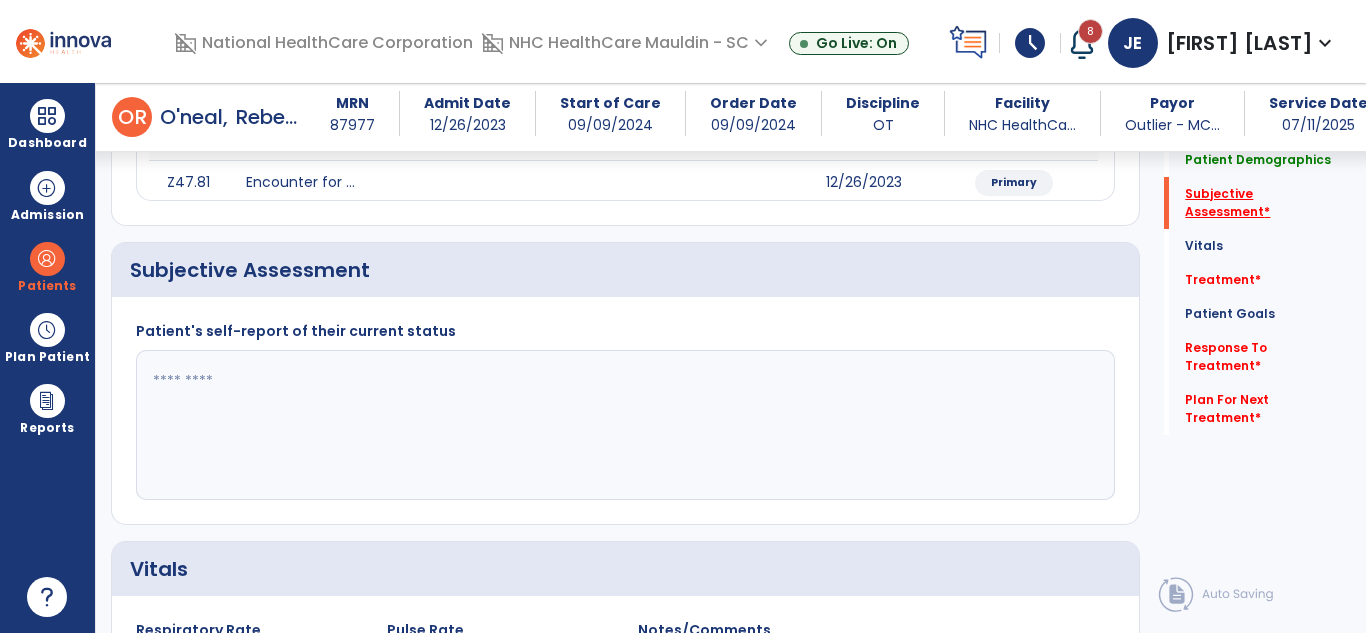 scroll, scrollTop: 1210, scrollLeft: 0, axis: vertical 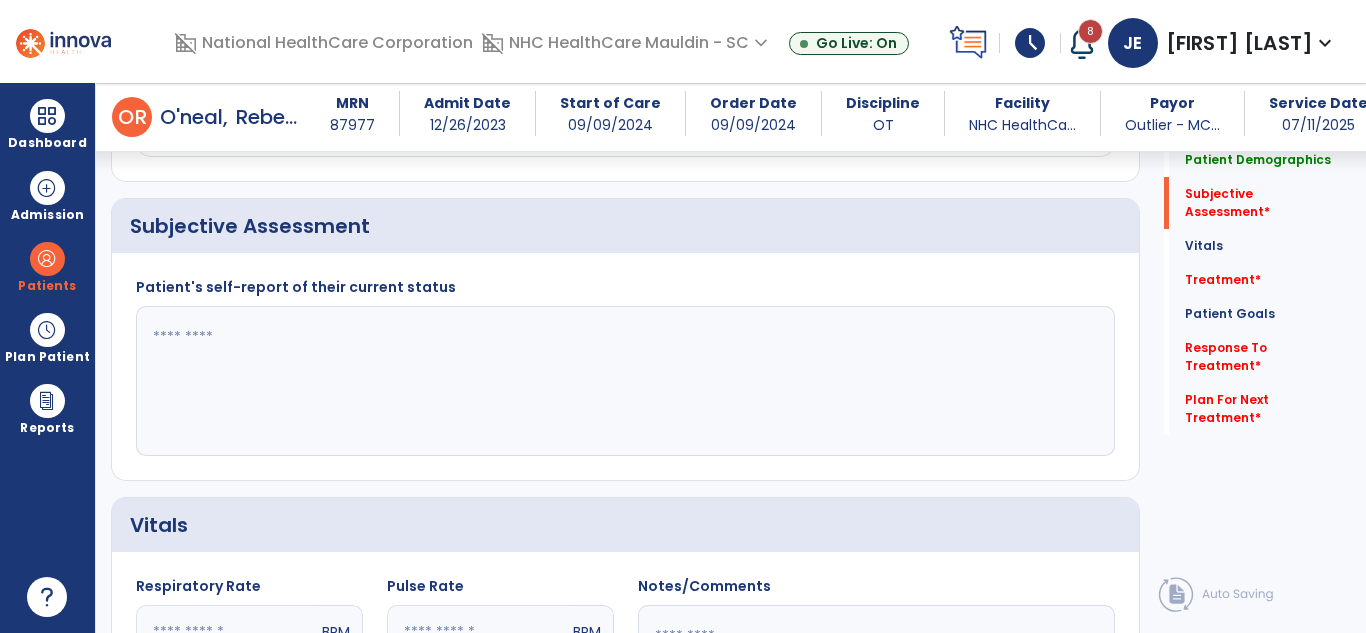 click 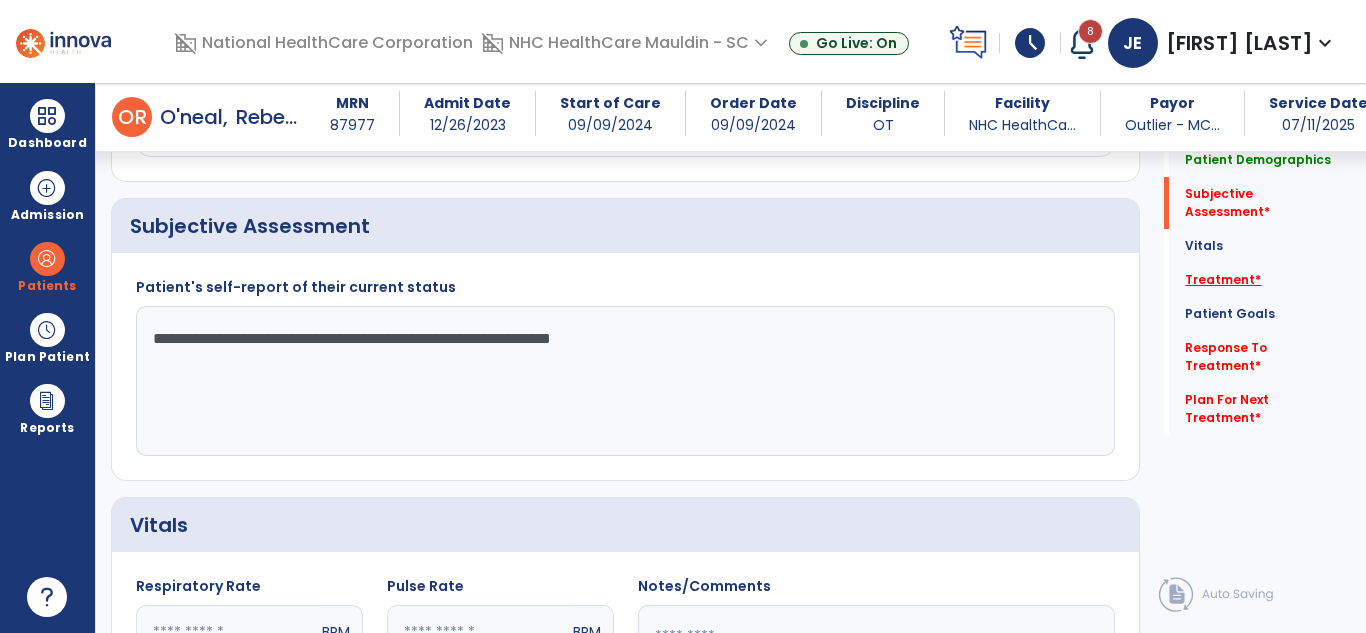 type on "**********" 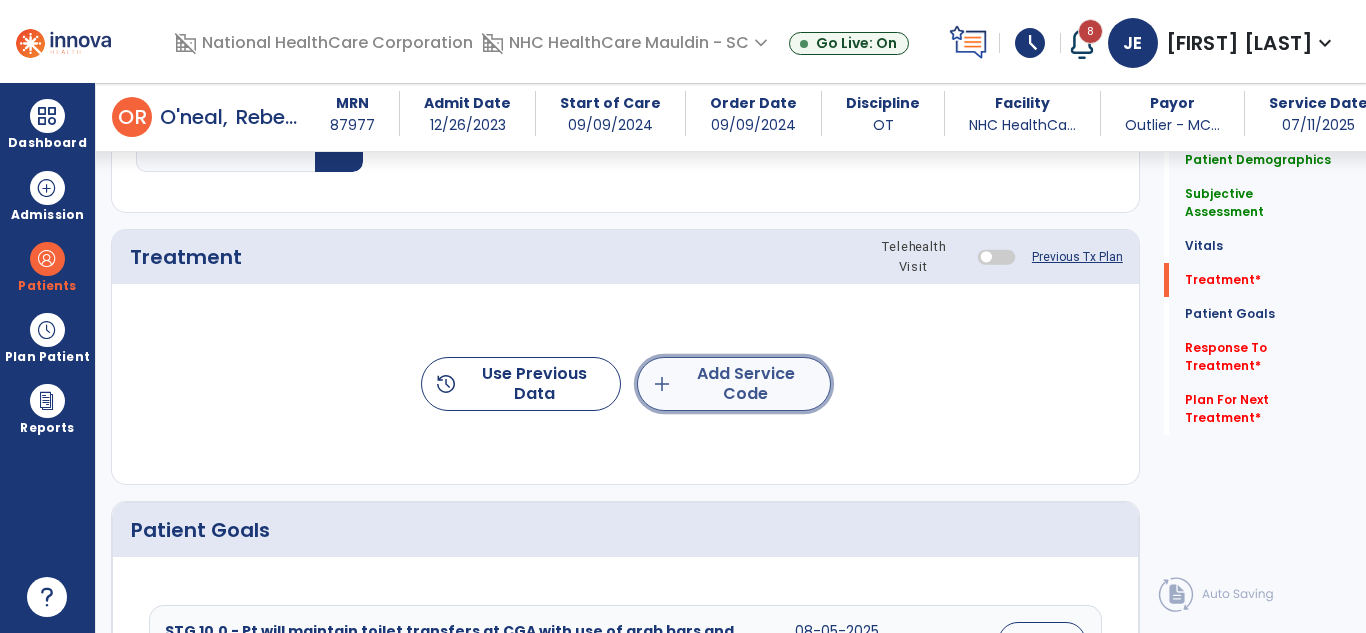 click on "add  Add Service Code" 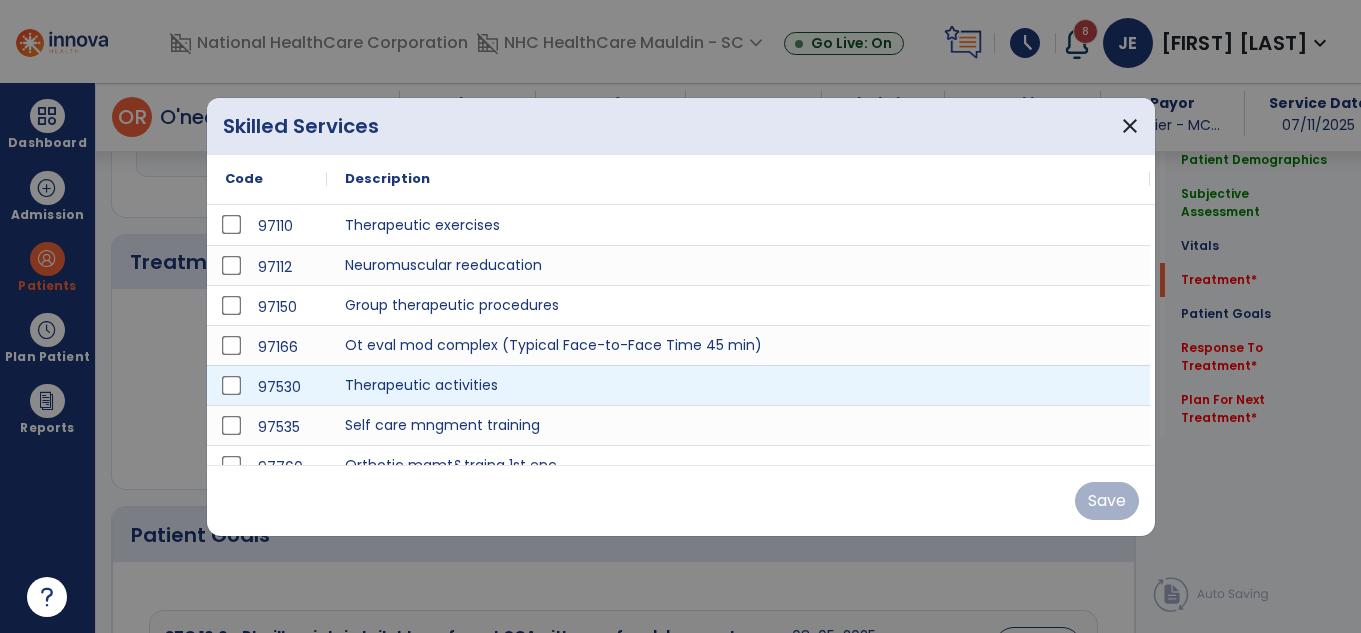 scroll, scrollTop: 1900, scrollLeft: 0, axis: vertical 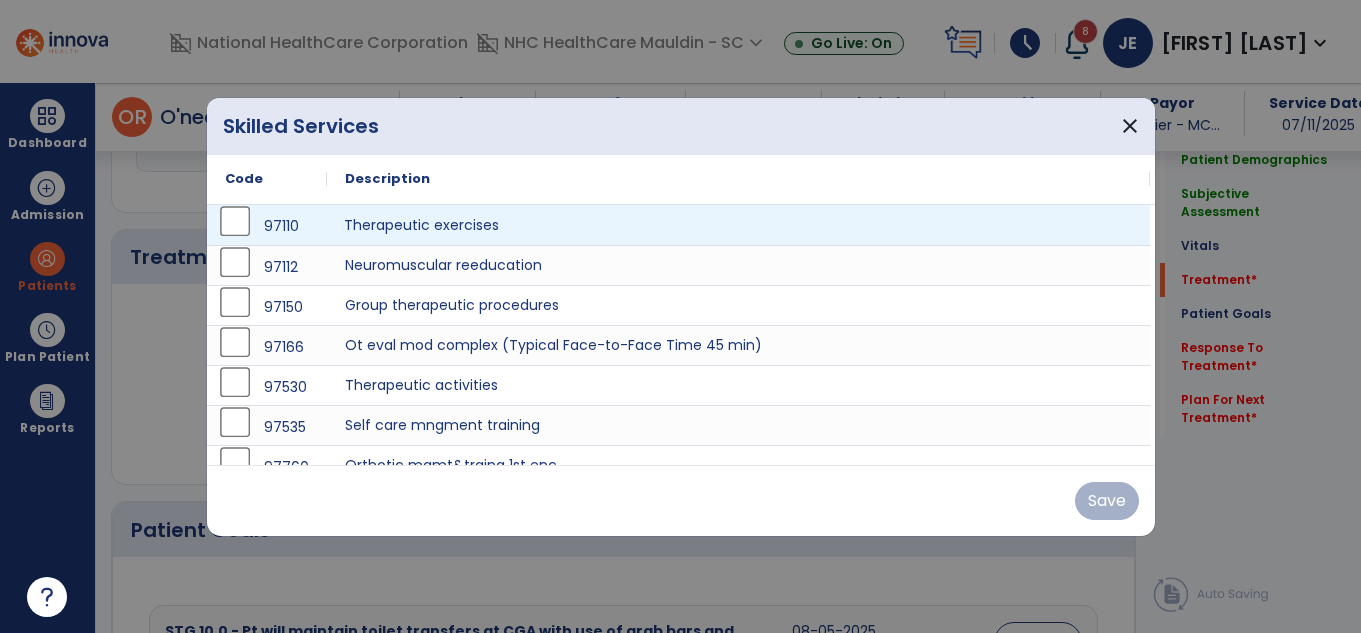 click on "Therapeutic exercises" at bounding box center [738, 225] 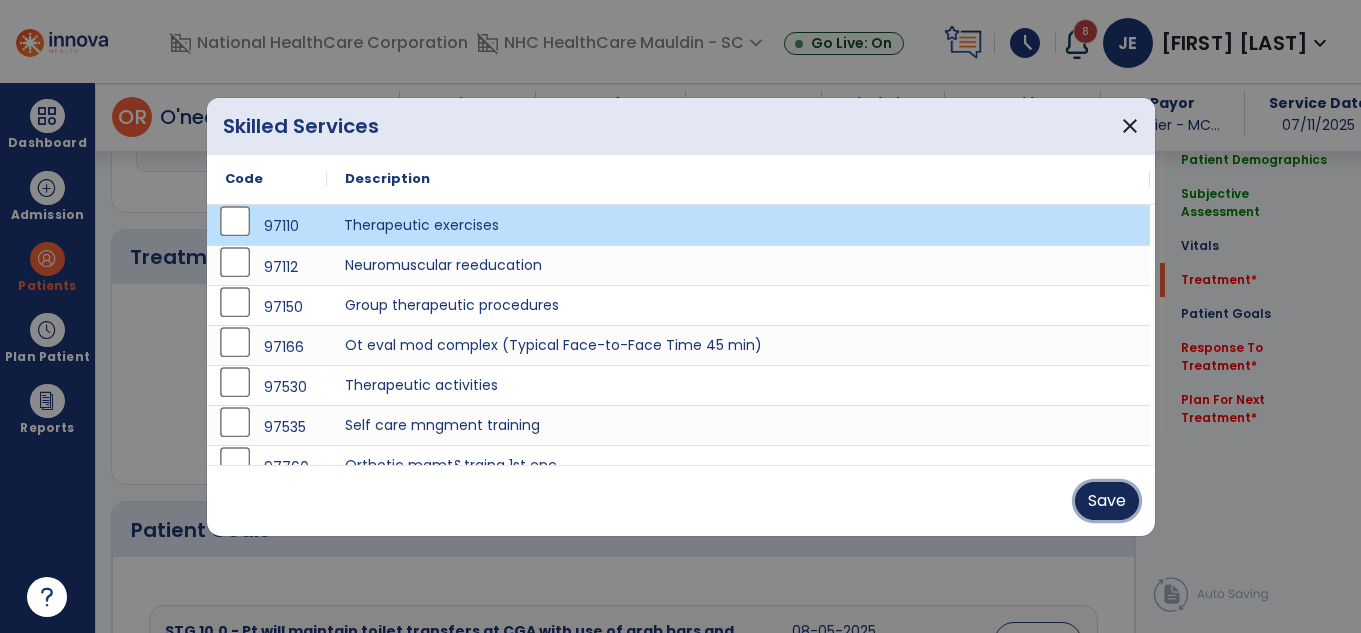 click on "Save" at bounding box center (1107, 501) 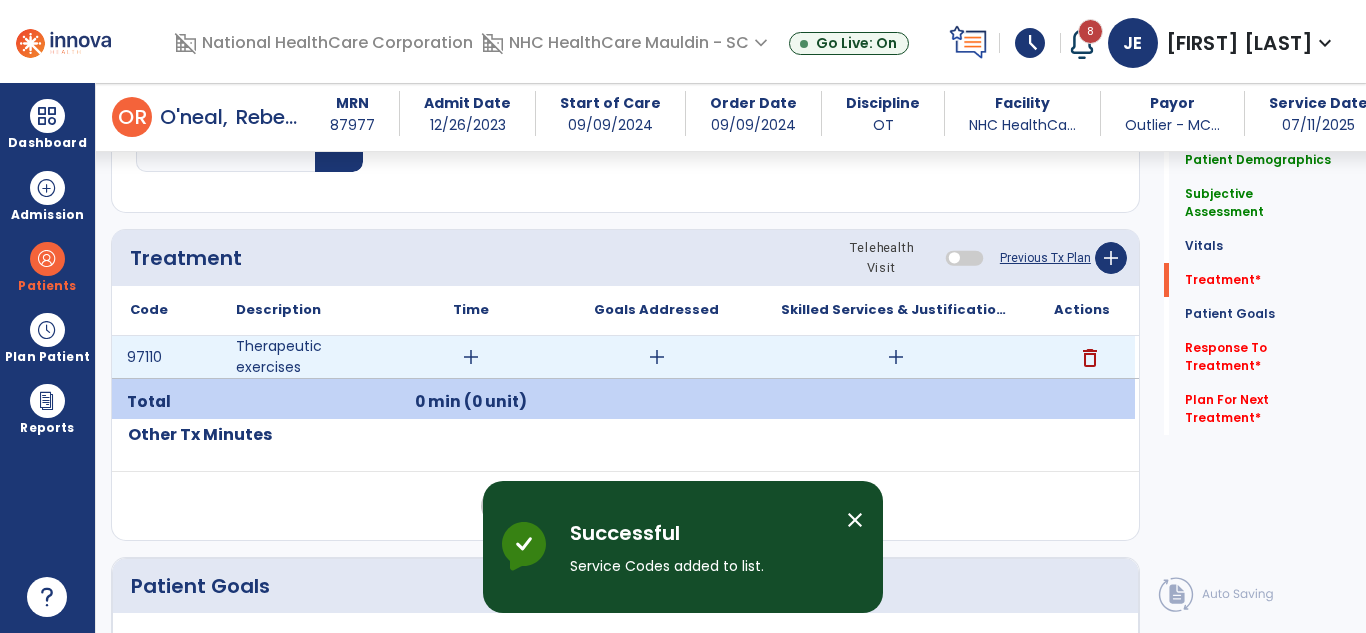 click on "add" at bounding box center [471, 357] 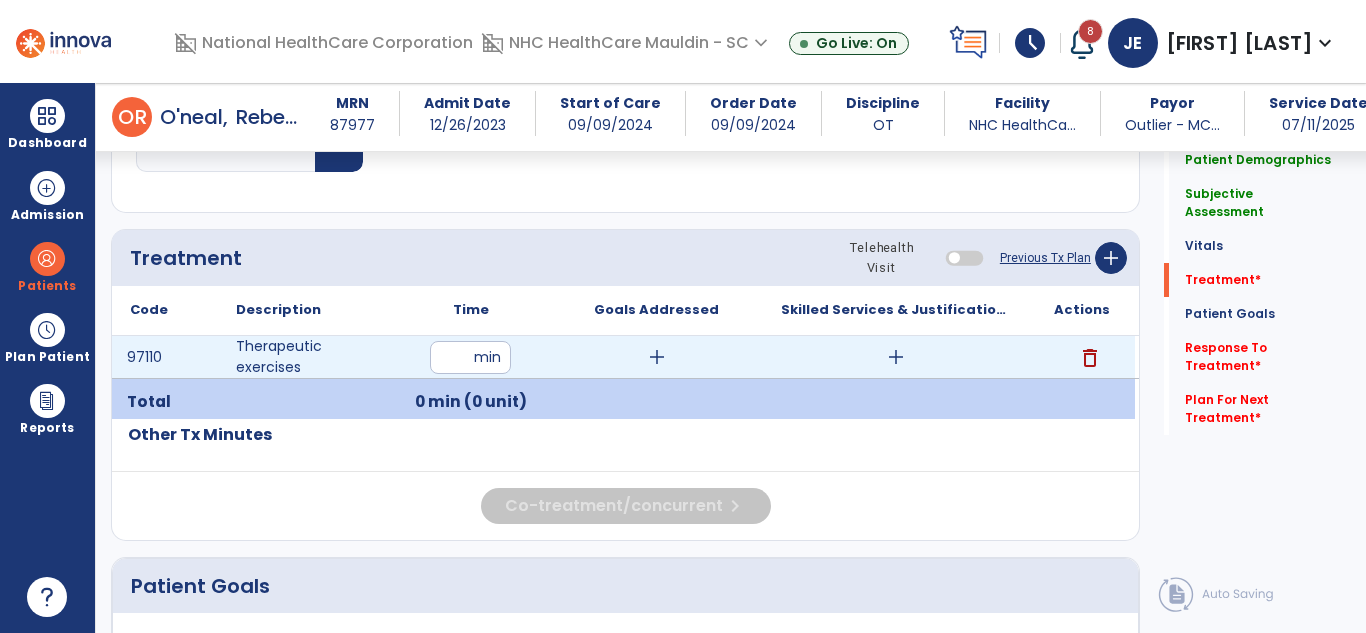 type on "**" 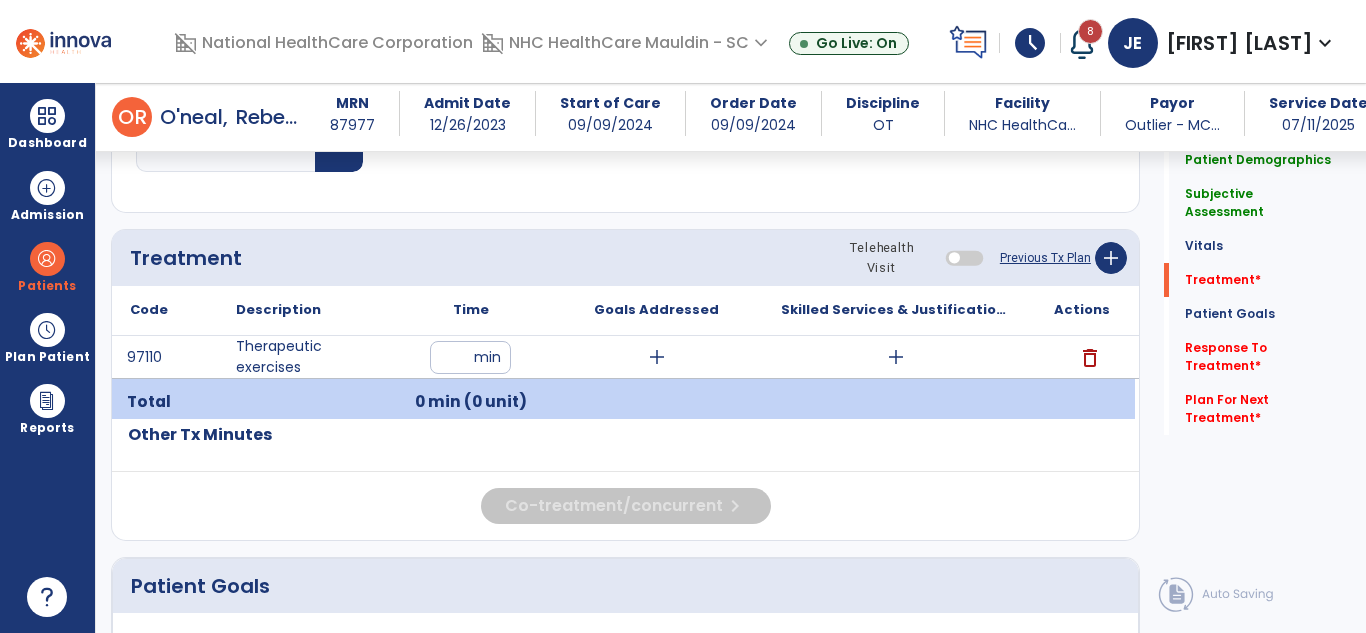 click on "Code
Description
Time" 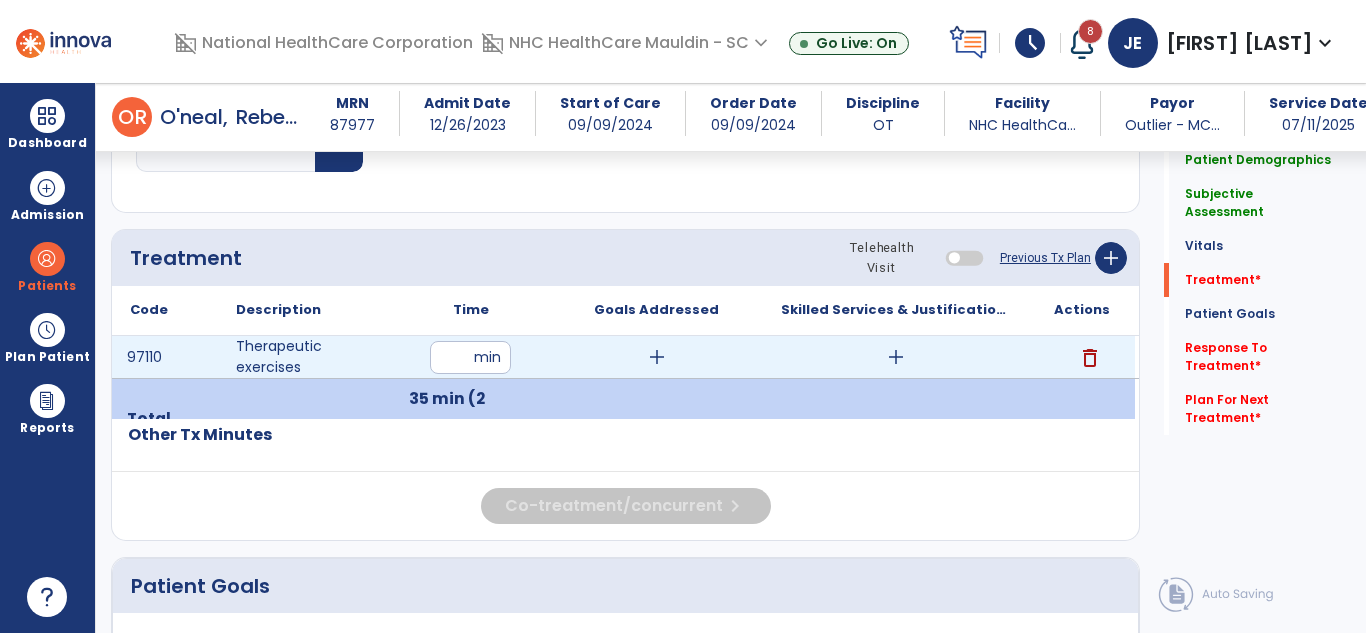 click on "add" at bounding box center (896, 357) 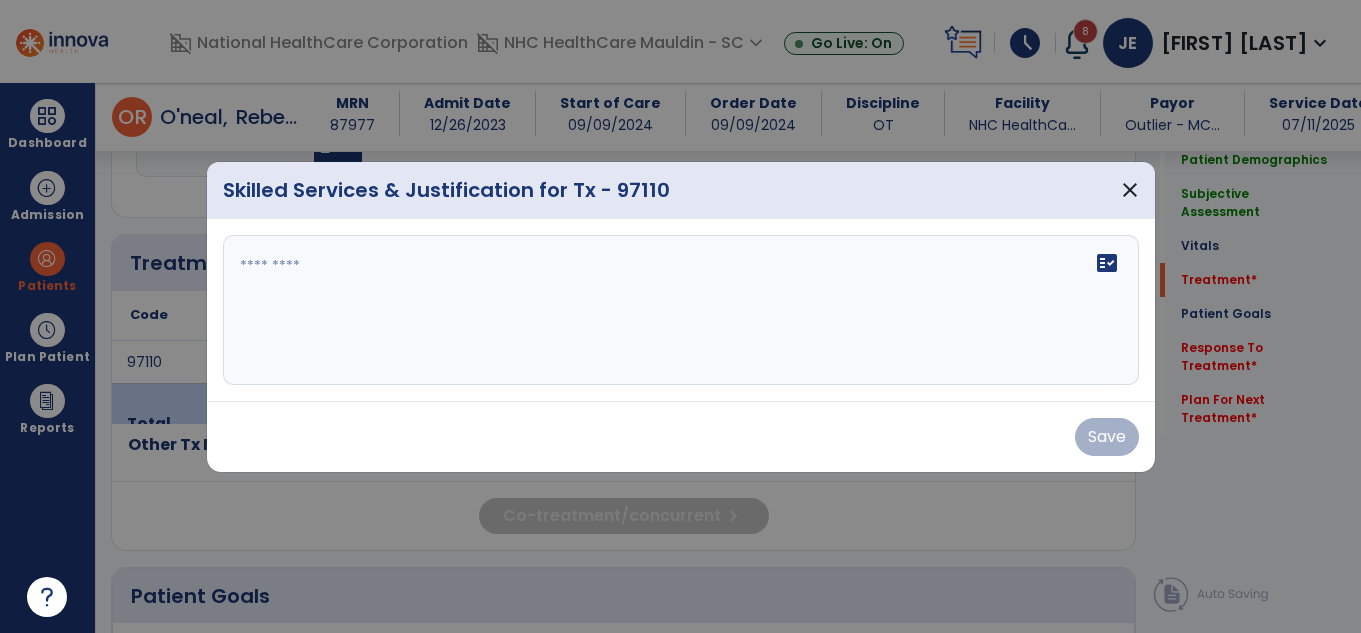 scroll, scrollTop: 1900, scrollLeft: 0, axis: vertical 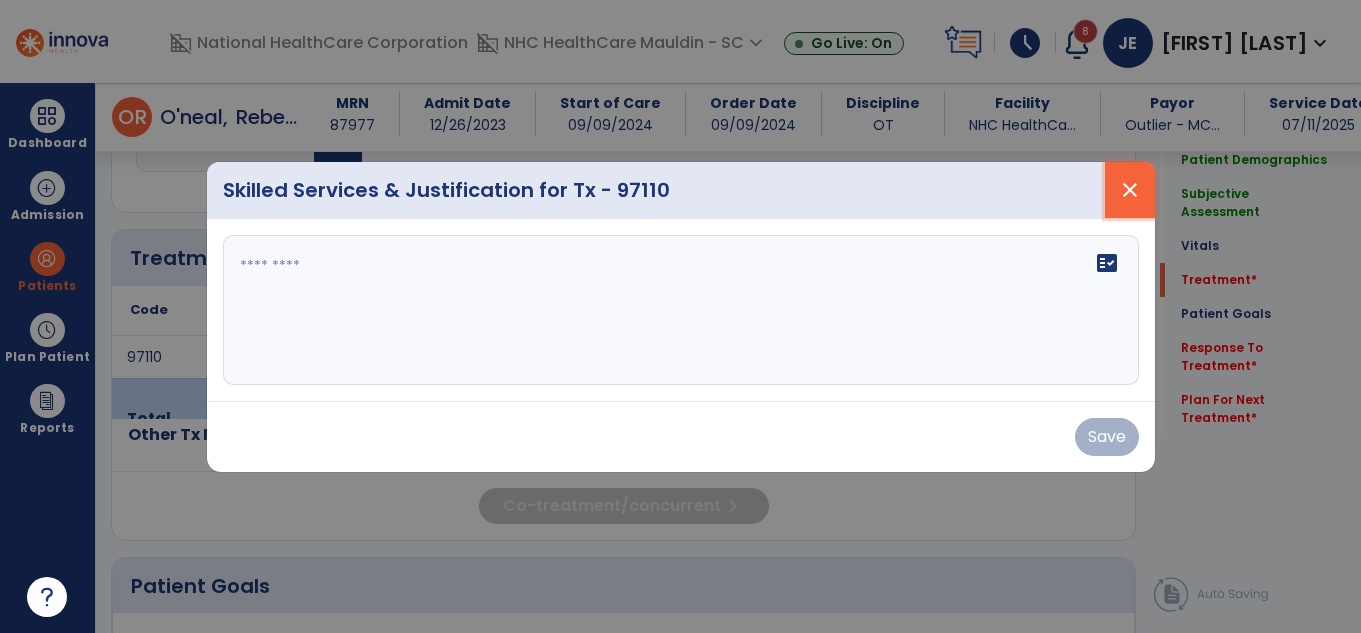 click on "close" at bounding box center [1130, 190] 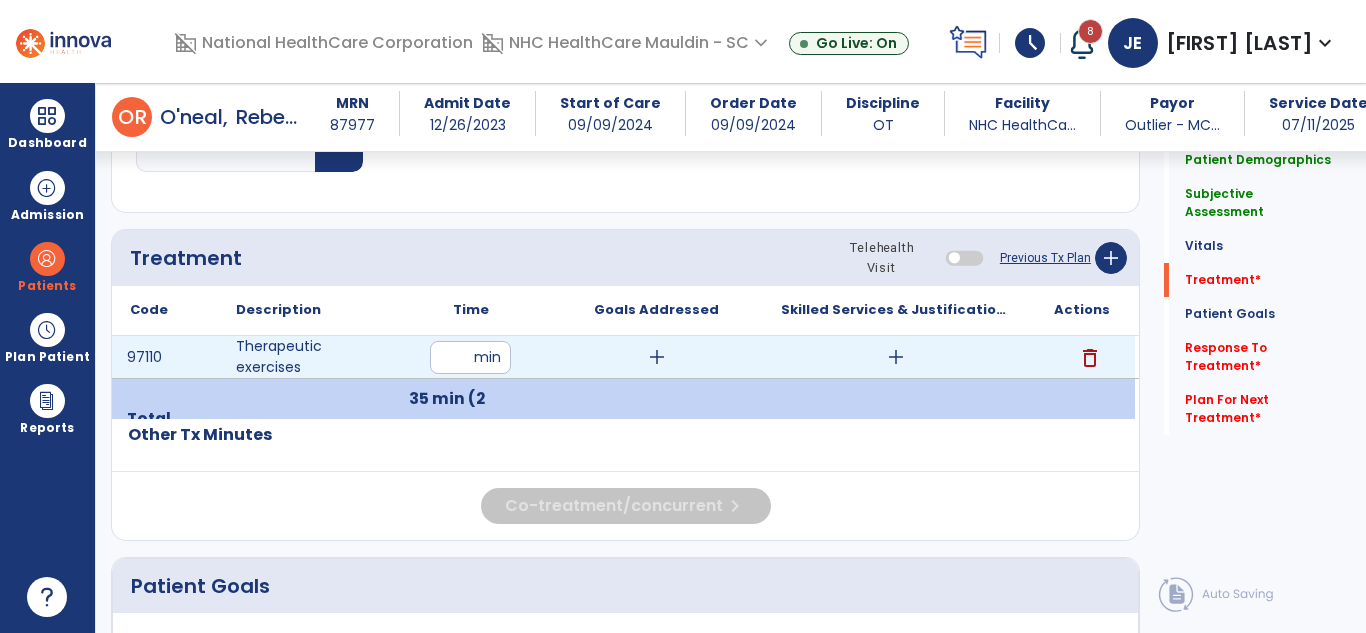 click on "add" at bounding box center [896, 357] 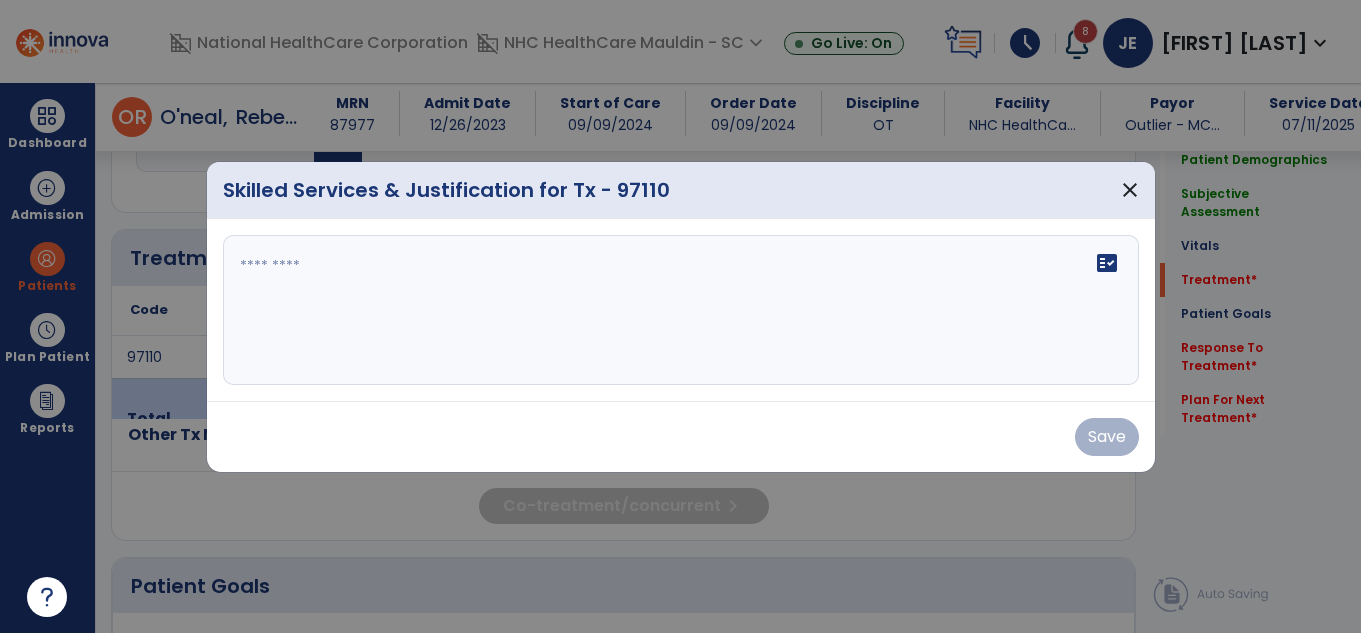 scroll, scrollTop: 1900, scrollLeft: 0, axis: vertical 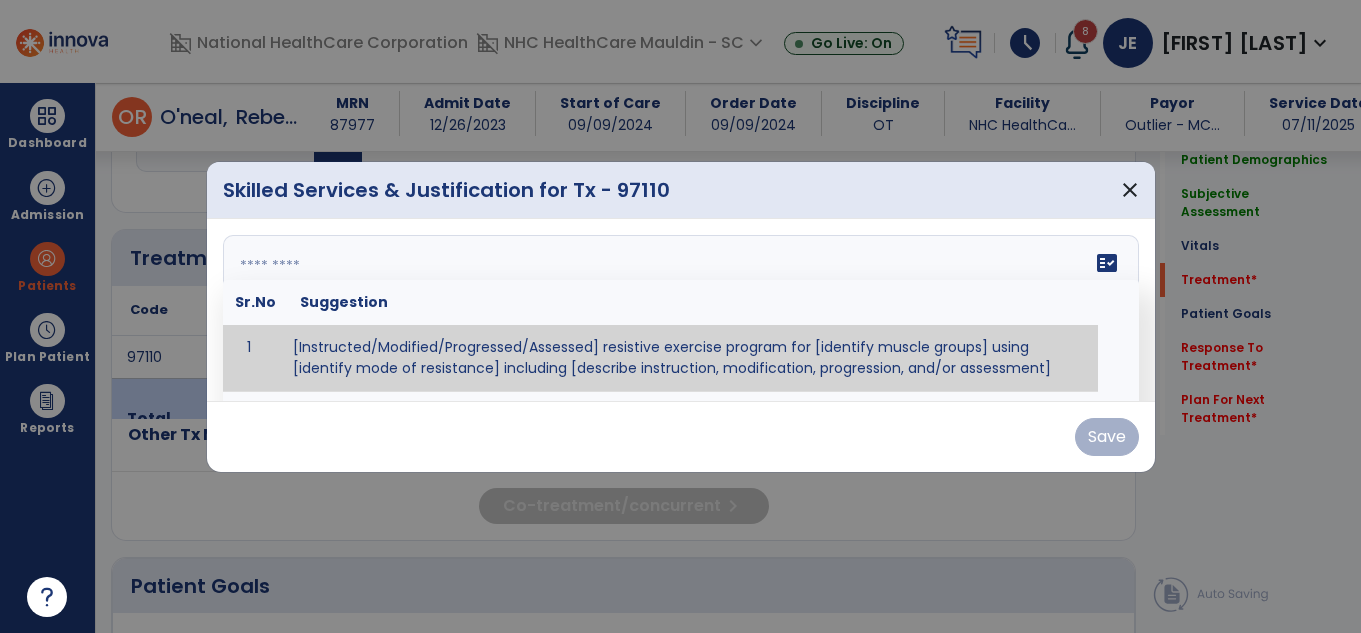 click on "fact_check  Sr.No Suggestion 1 [Instructed/Modified/Progressed/Assessed] resistive exercise program for [identify muscle groups] using [identify mode of resistance] including [describe instruction, modification, progression, and/or assessment] 2 [Instructed/Modified/Progressed/Assessed] aerobic exercise program using [identify equipment/mode] including [describe instruction, modification,progression, and/or assessment] 3 [Instructed/Modified/Progressed/Assessed] [PROM/A/AROM/AROM] program for [identify joint movements] using [contract-relax, over-pressure, inhibitory techniques, other] 4 [Assessed/Tested] aerobic capacity with administration of [aerobic capacity test]" at bounding box center [681, 310] 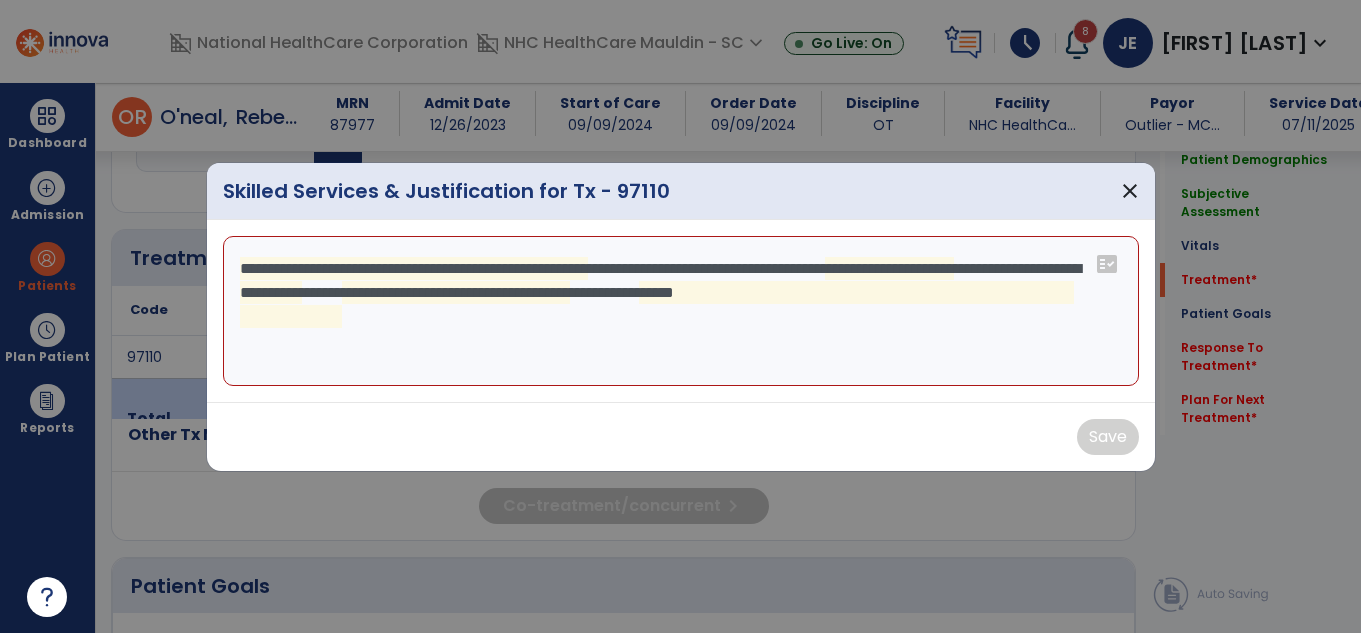 click on "**********" at bounding box center (681, 311) 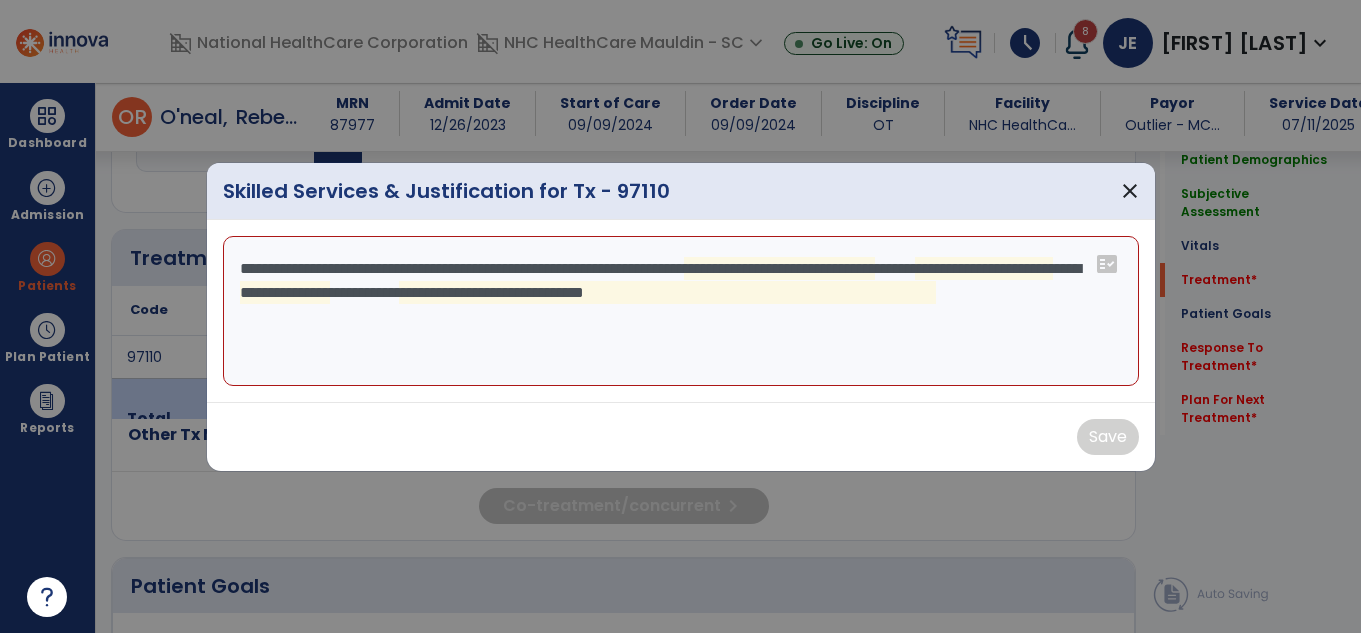 click on "**********" at bounding box center (681, 311) 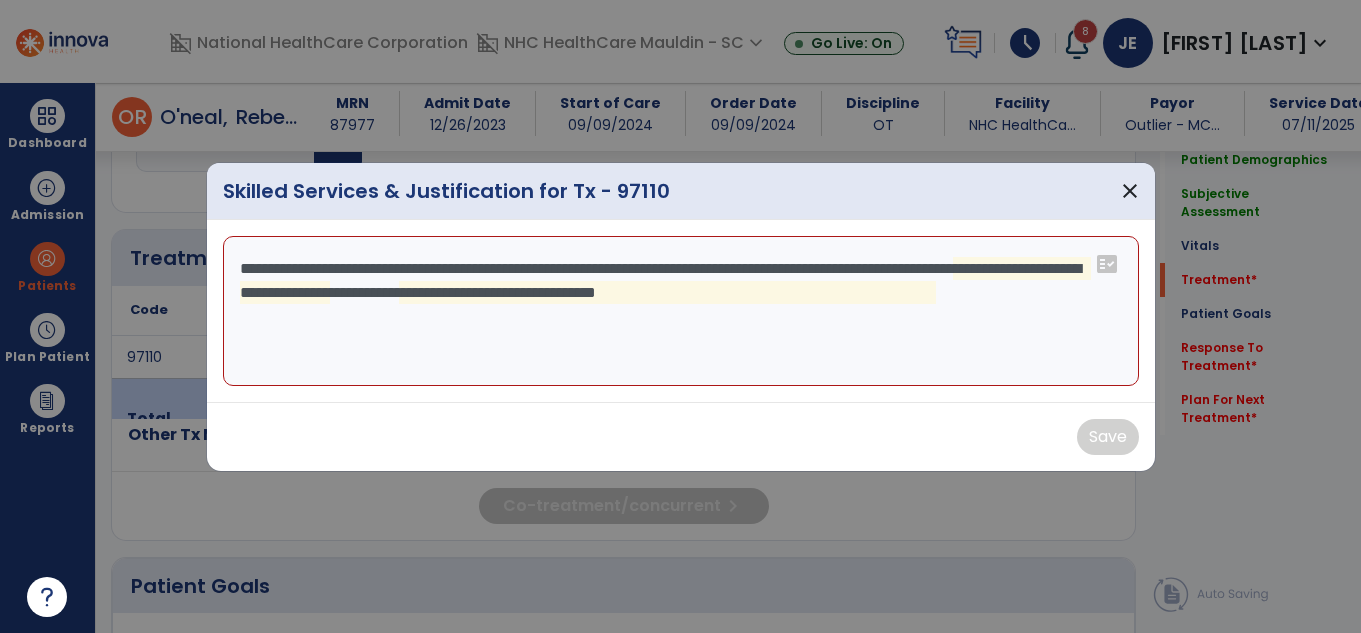 click on "**********" at bounding box center [681, 311] 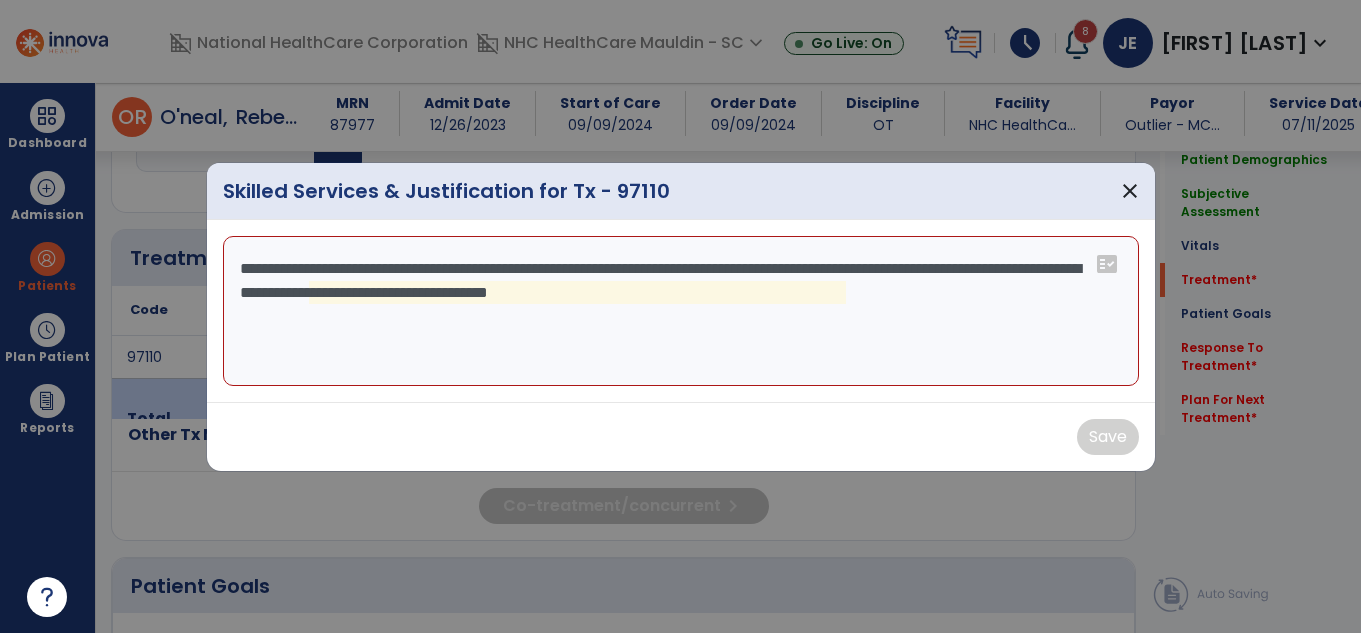 click on "**********" at bounding box center (681, 311) 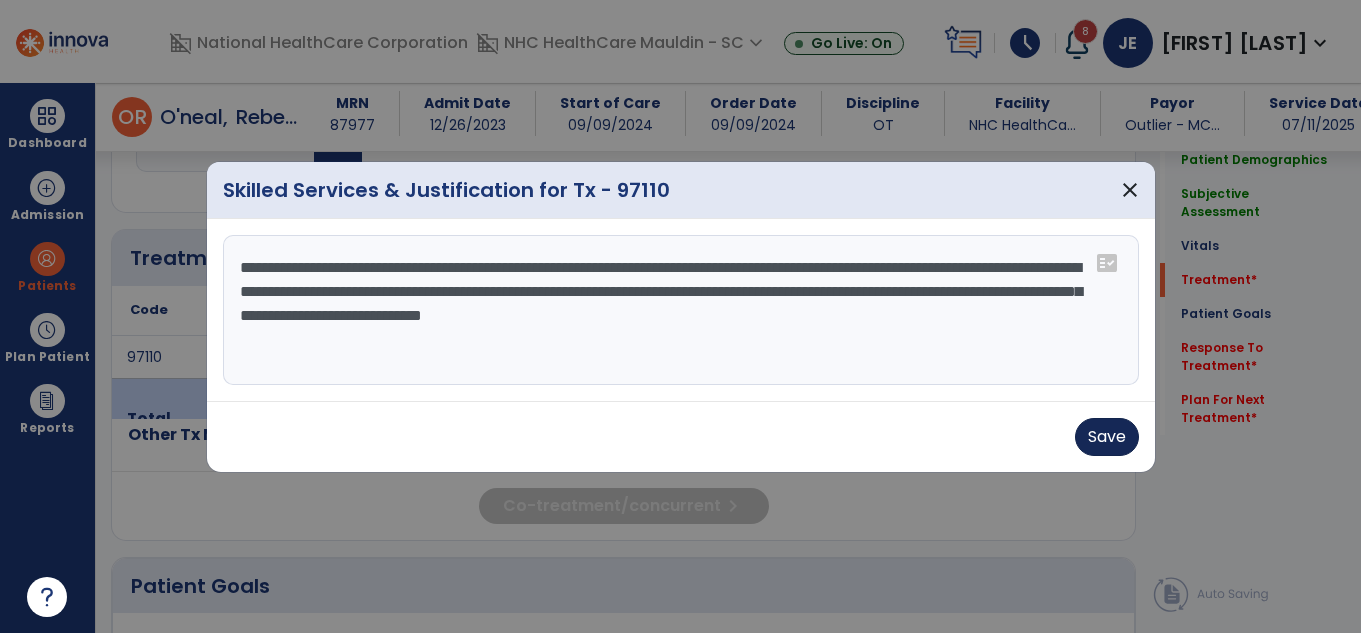 type on "**********" 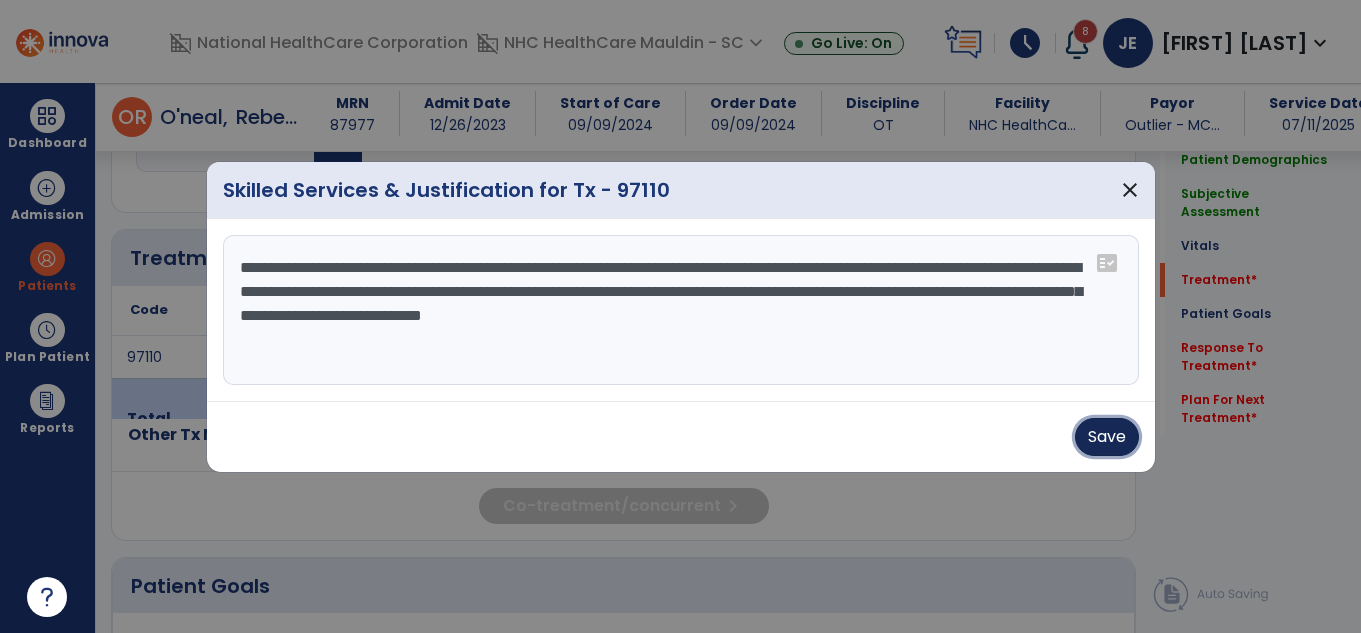 click on "Save" at bounding box center (1107, 437) 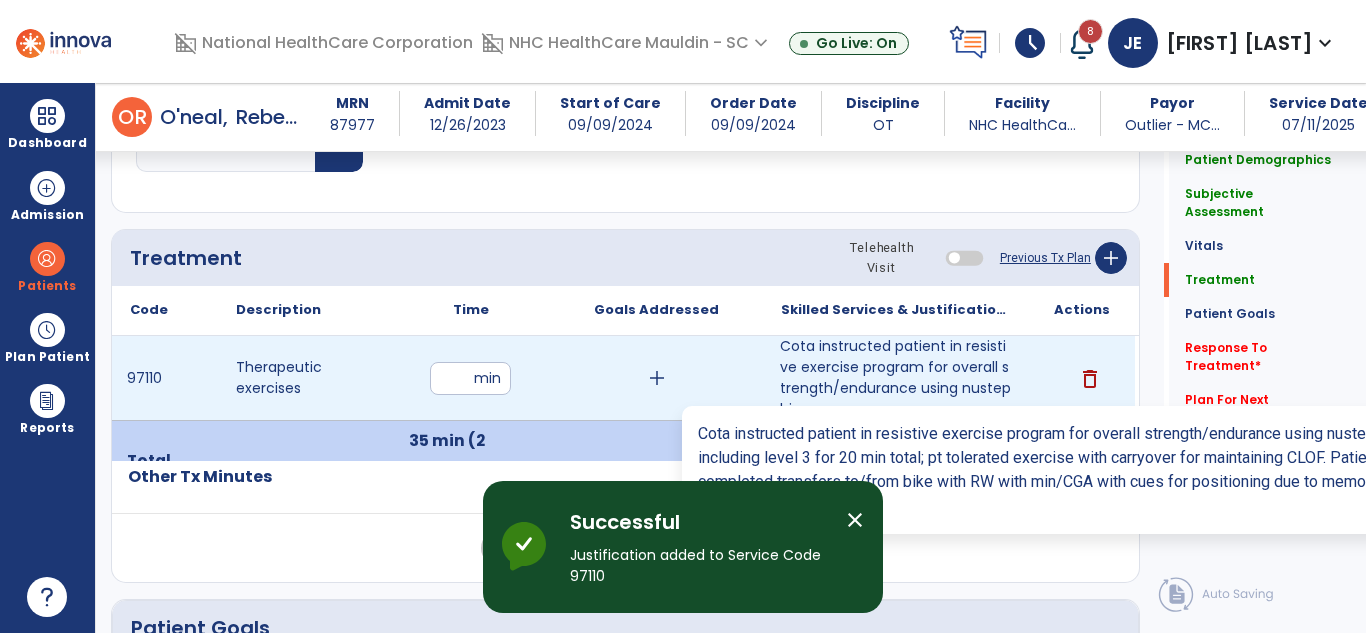 click on "Cota instructed patient in resistive exercise program for overall strength/endurance using nustep bi..." at bounding box center (896, 378) 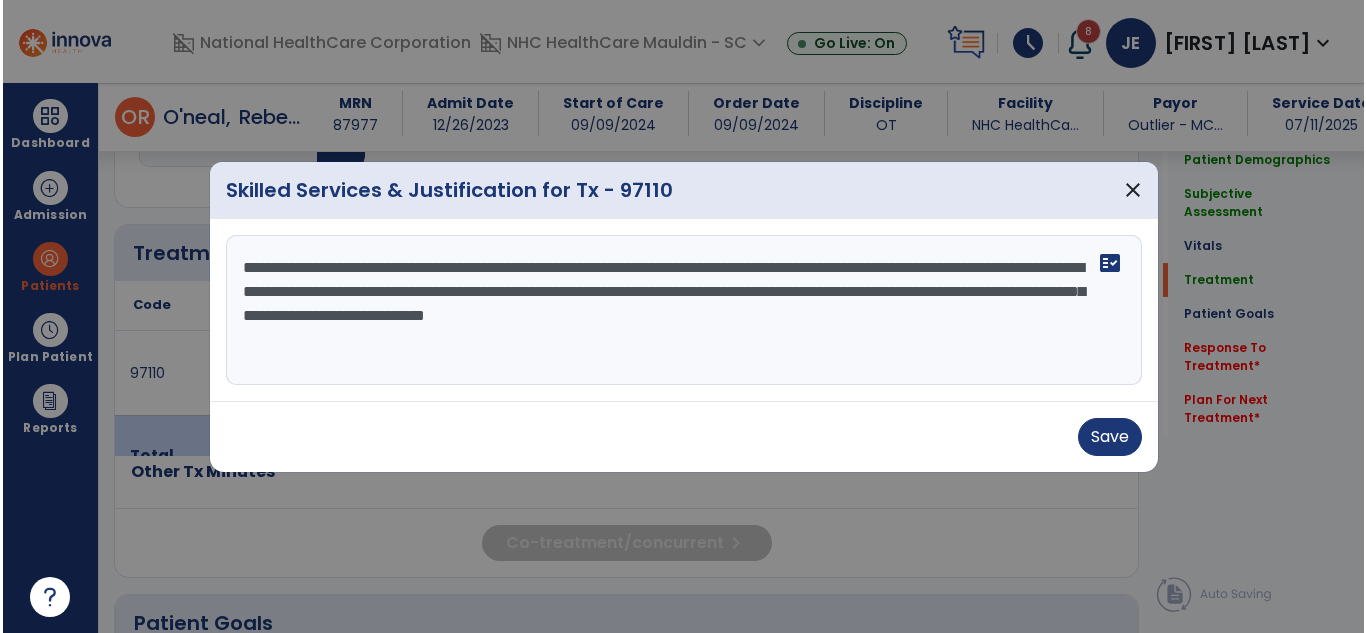 scroll, scrollTop: 1900, scrollLeft: 0, axis: vertical 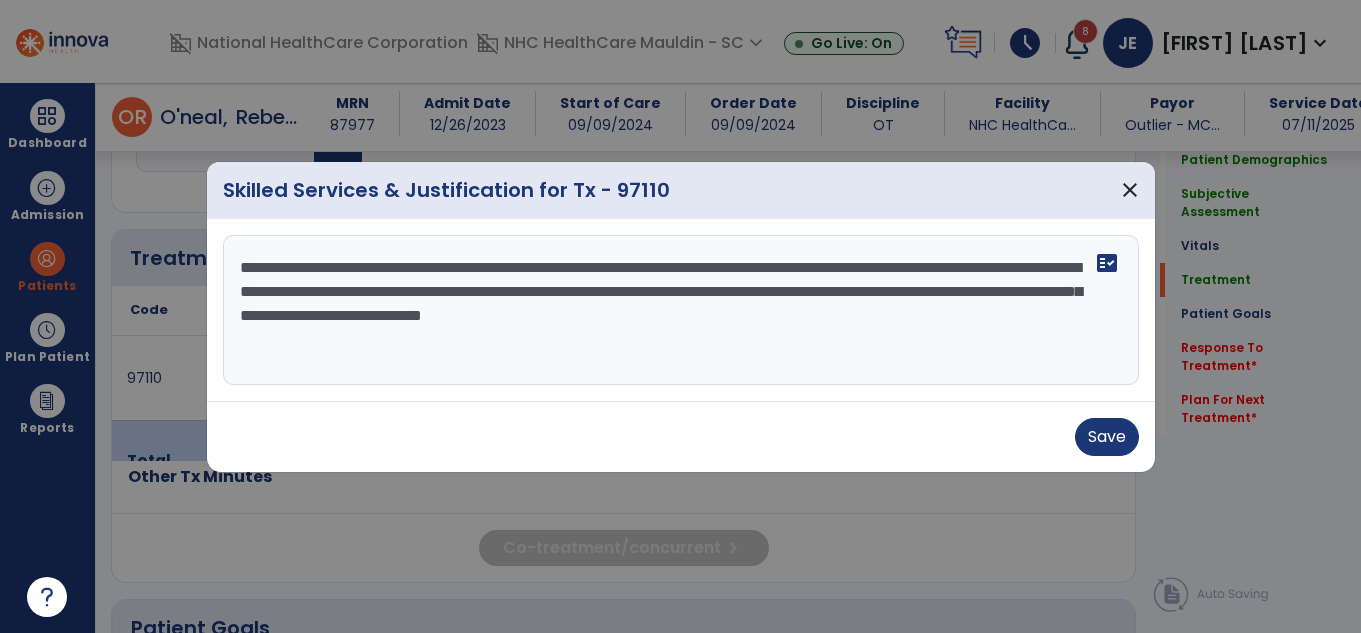 click on "**********" at bounding box center (681, 310) 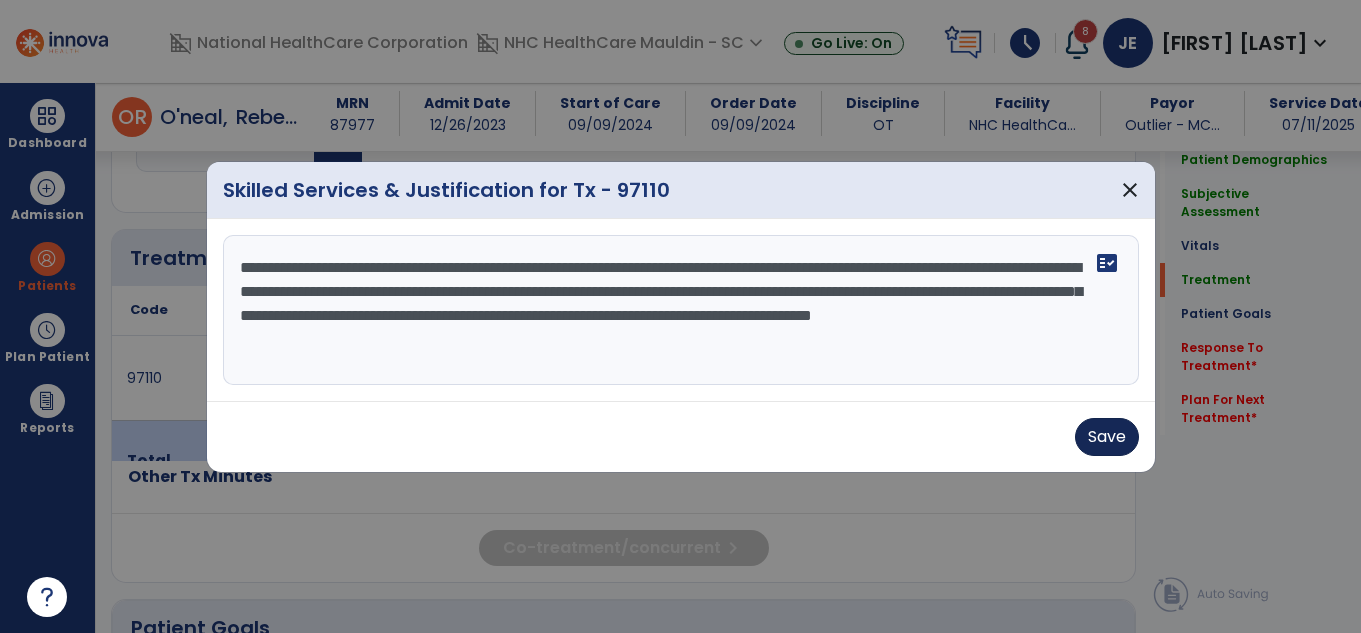 type on "**********" 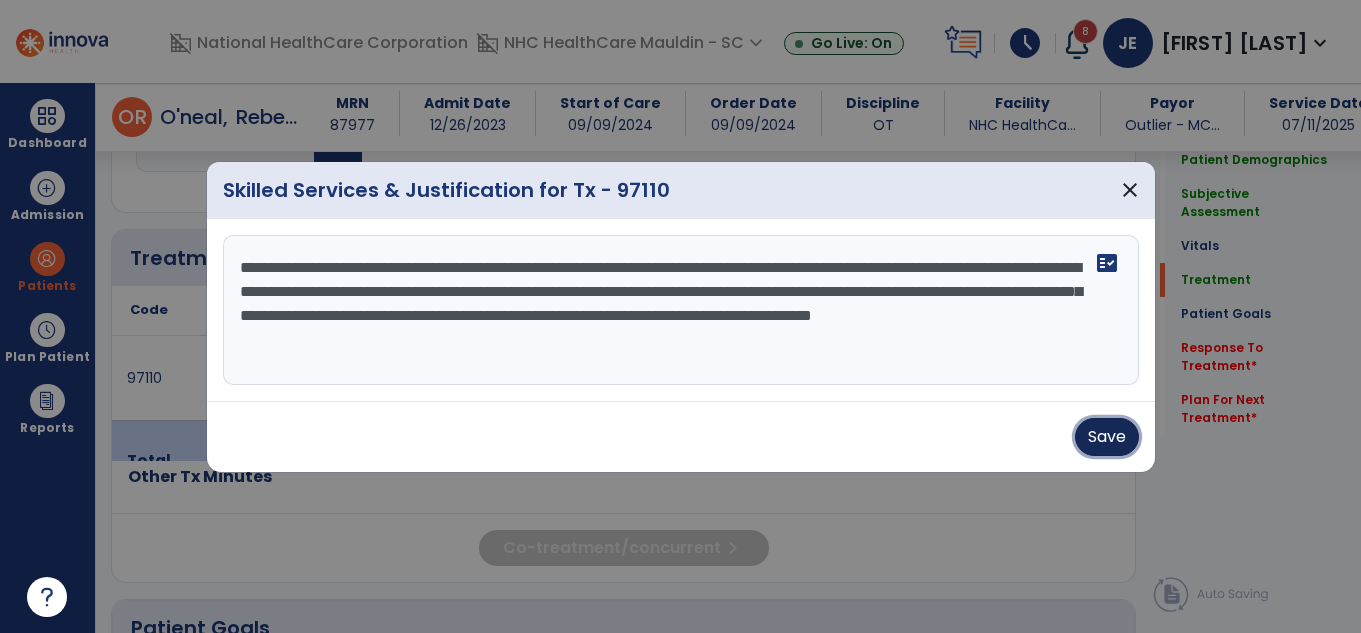 click on "Save" at bounding box center (1107, 437) 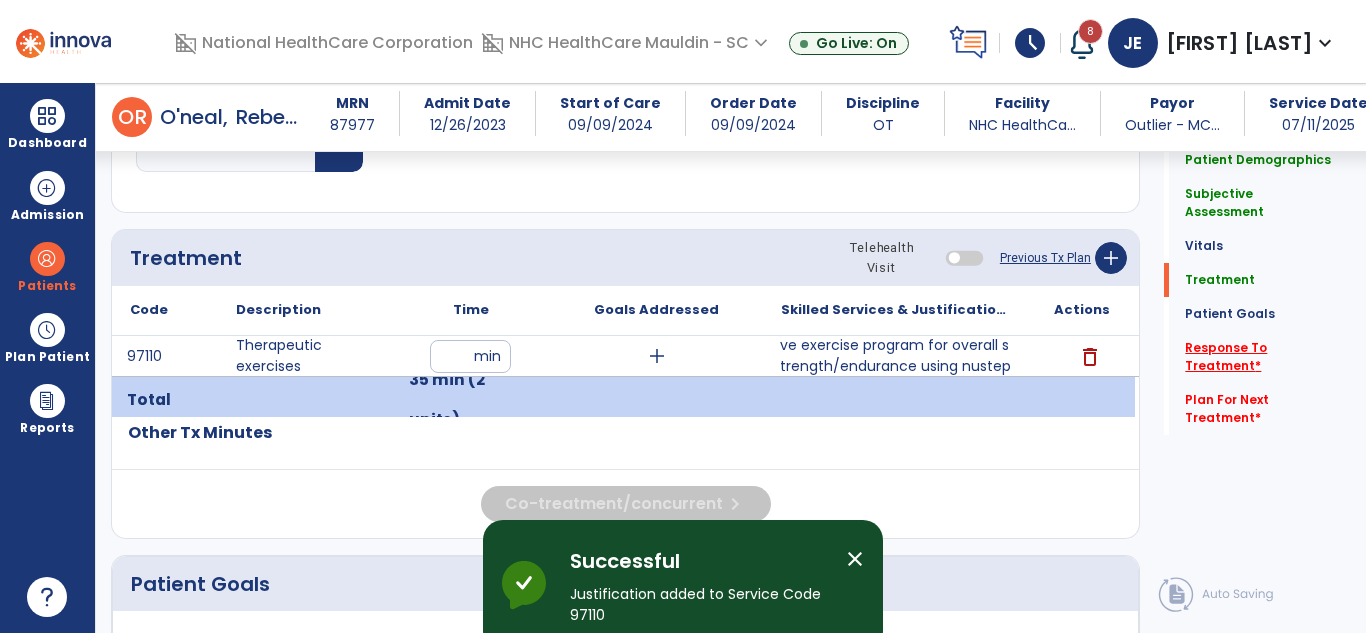 click on "Response To Treatment   *" 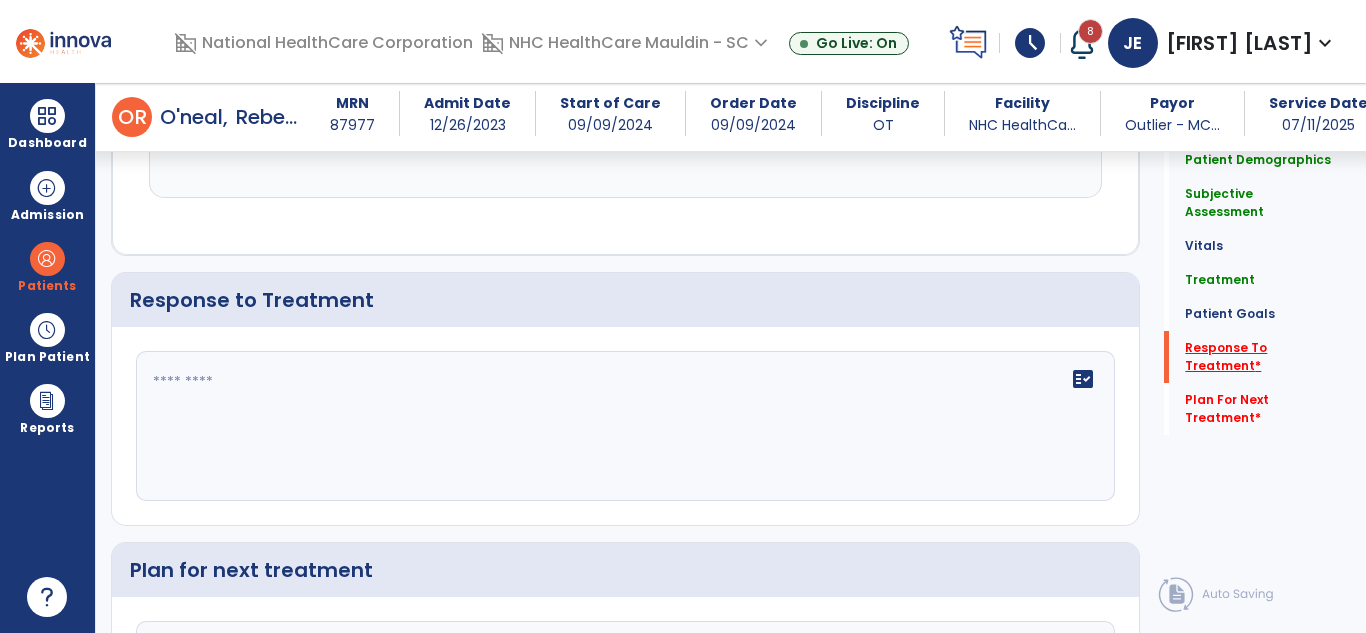 scroll, scrollTop: 3094, scrollLeft: 0, axis: vertical 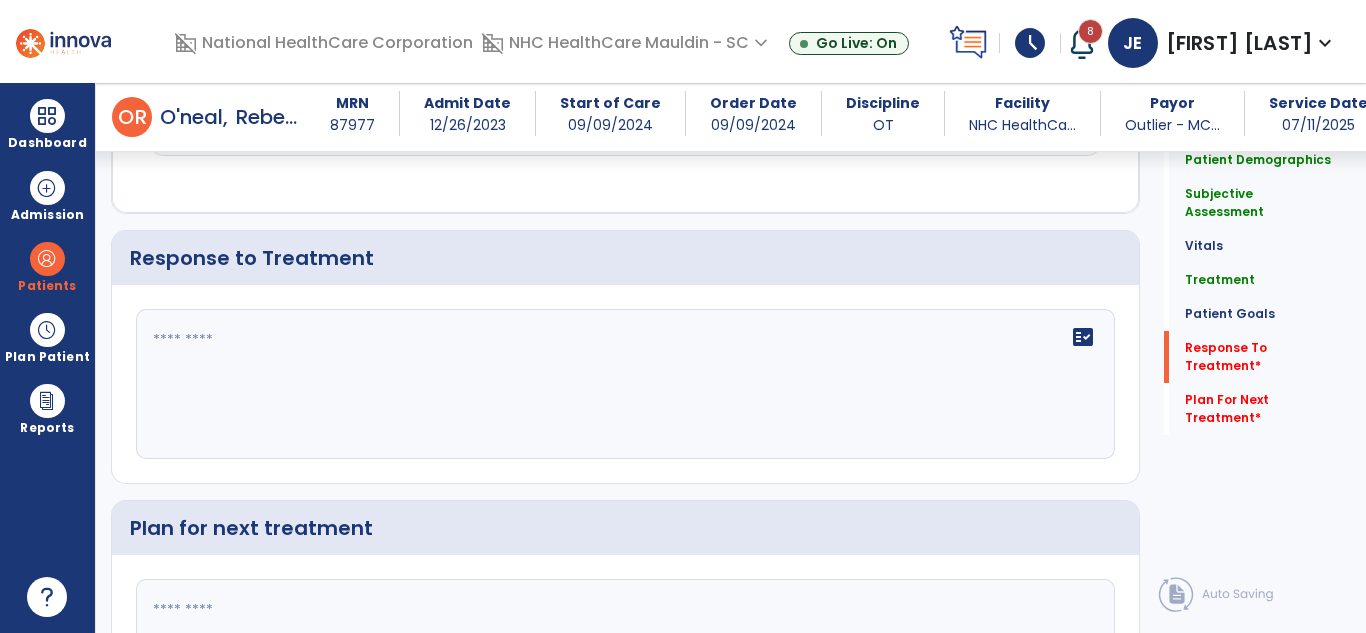 click on "fact_check" 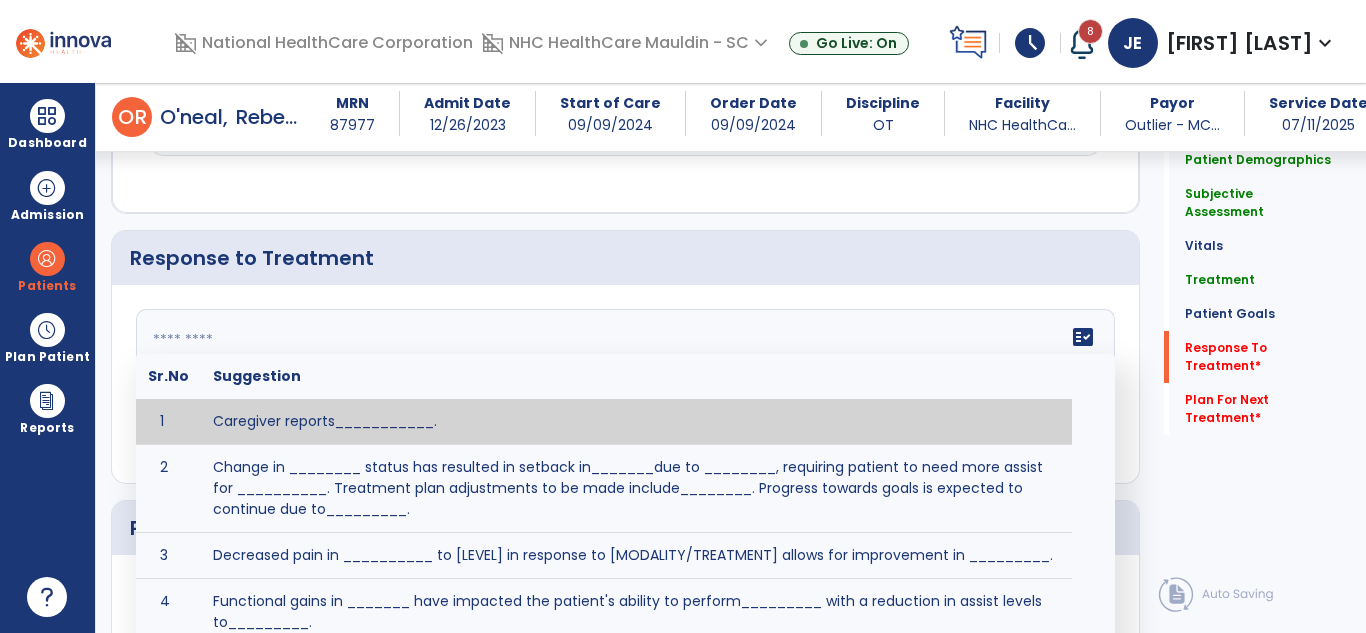 click on "fact_check  Sr.No Suggestion 1 Caregiver reports___________. 2 Change in ________ status has resulted in setback in_______due to ________, requiring patient to need more assist for __________.   Treatment plan adjustments to be made include________.  Progress towards goals is expected to continue due to_________. 3 Decreased pain in __________ to [LEVEL] in response to [MODALITY/TREATMENT] allows for improvement in _________. 4 Functional gains in _______ have impacted the patient's ability to perform_________ with a reduction in assist levels to_________. 5 Functional progress this week has been significant due to__________. 6 Gains in ________ have improved the patient's ability to perform ______with decreased levels of assist to___________. 7 Improvement in ________allows patient to tolerate higher levels of challenges in_________. 8 Pain in [AREA] has decreased to [LEVEL] in response to [TREATMENT/MODALITY], allowing fore ease in completing__________. 9 10 11 12 13 14 15 16 17 18 19 20 21" 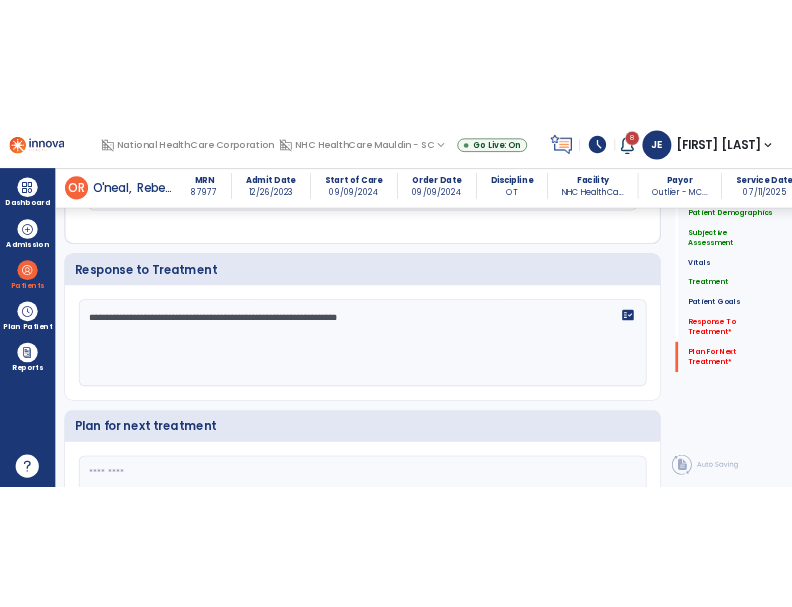 scroll, scrollTop: 3282, scrollLeft: 0, axis: vertical 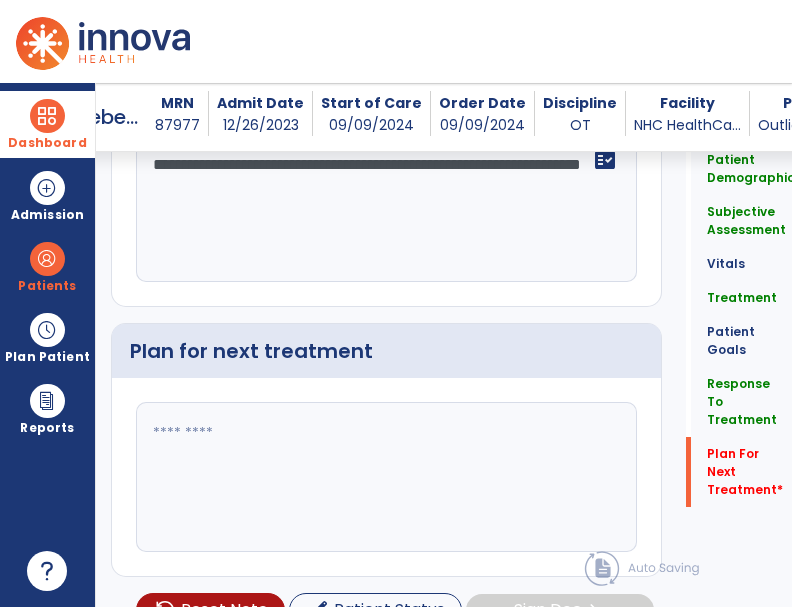 type on "**********" 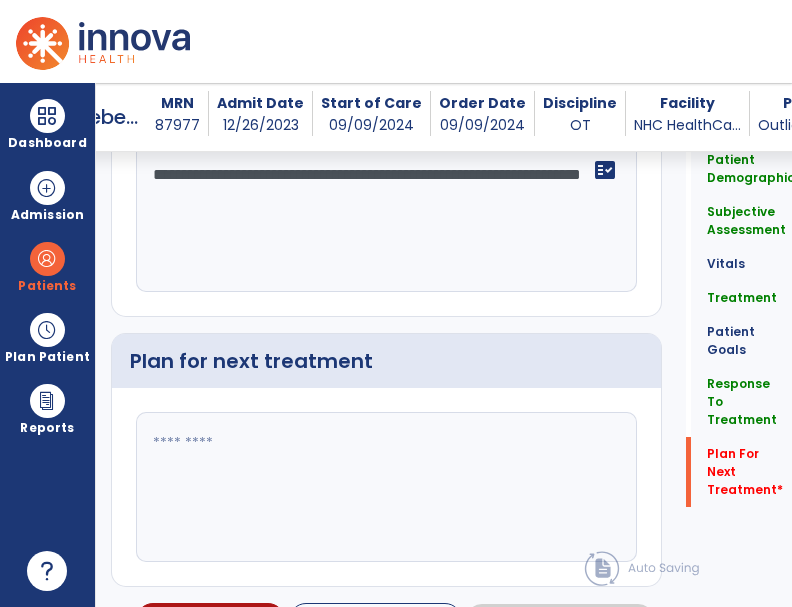 paste on "**********" 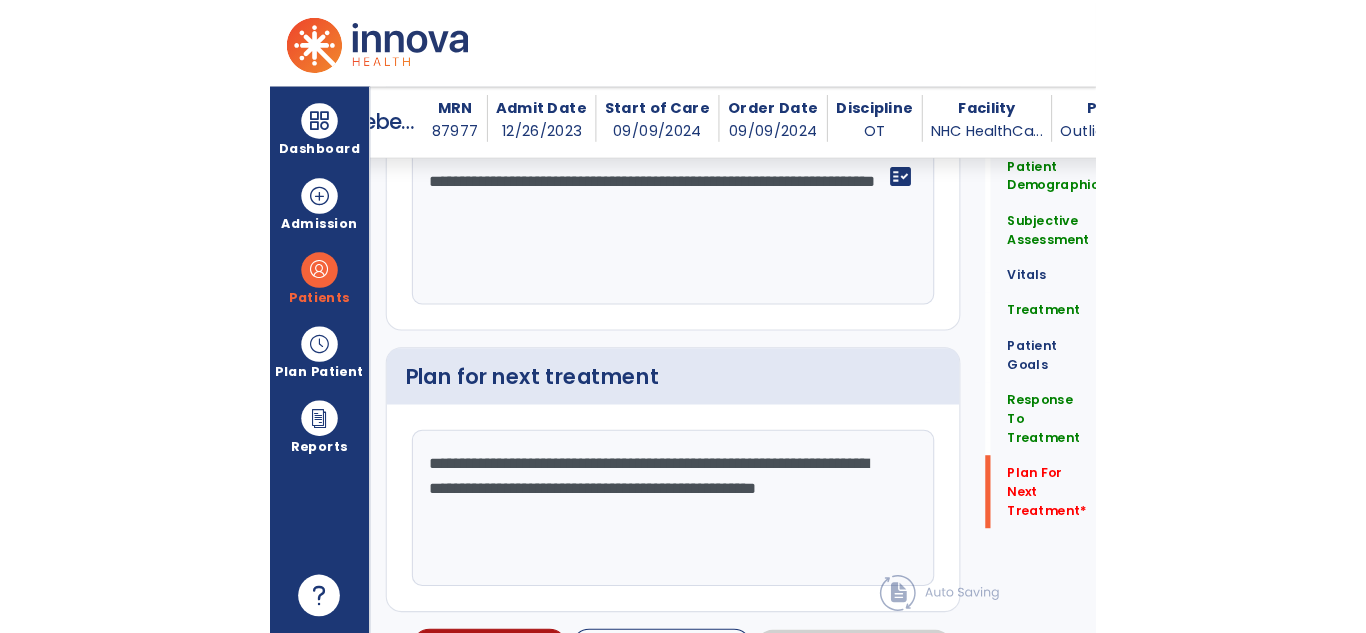scroll, scrollTop: 3903, scrollLeft: 0, axis: vertical 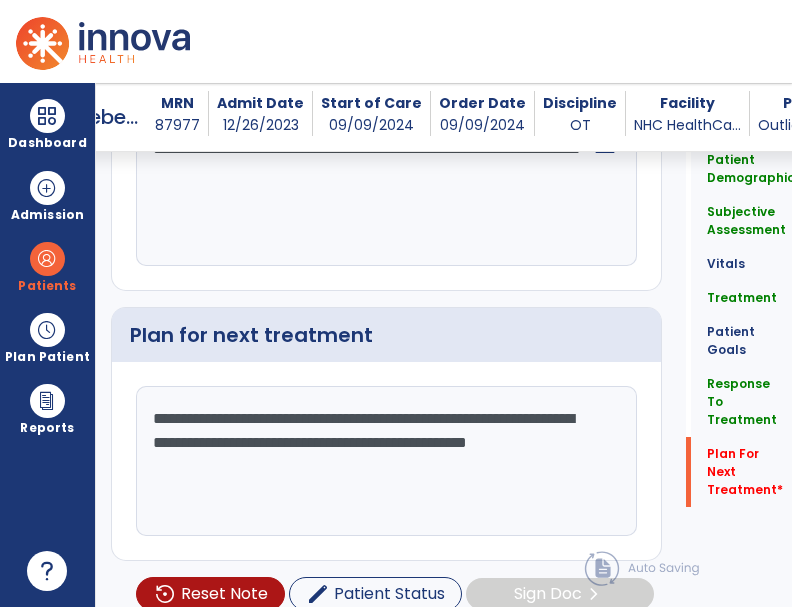 click on "**********" 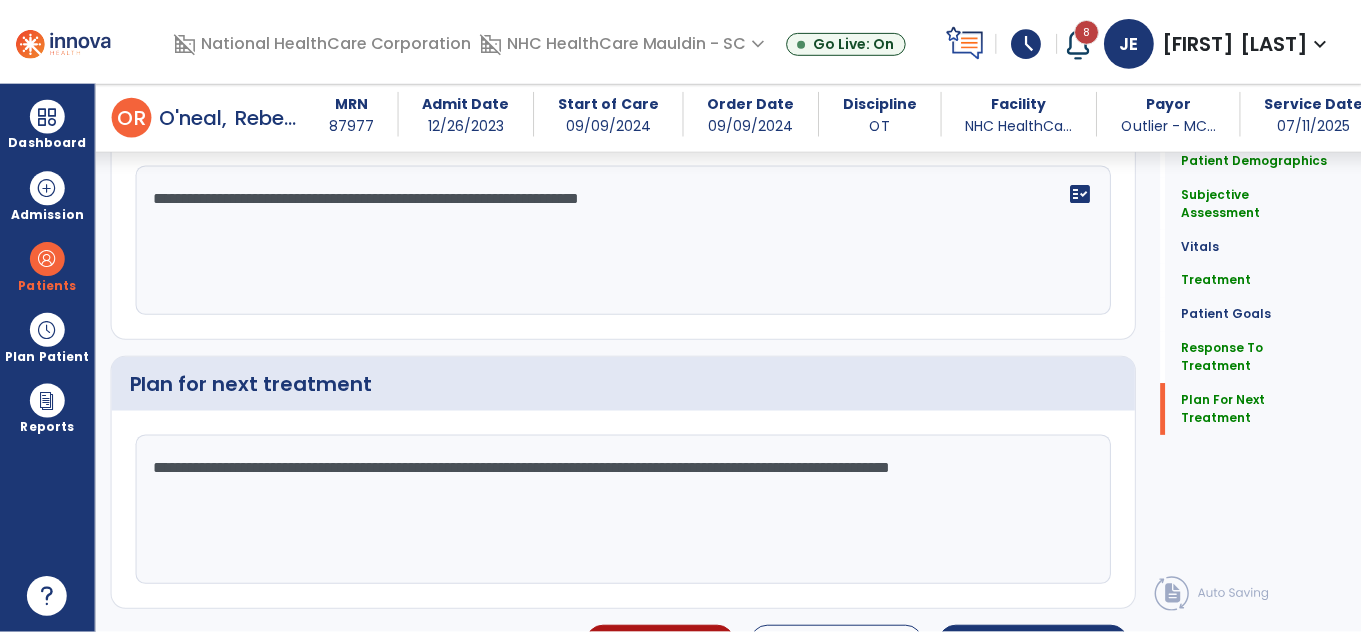 scroll, scrollTop: 3282, scrollLeft: 0, axis: vertical 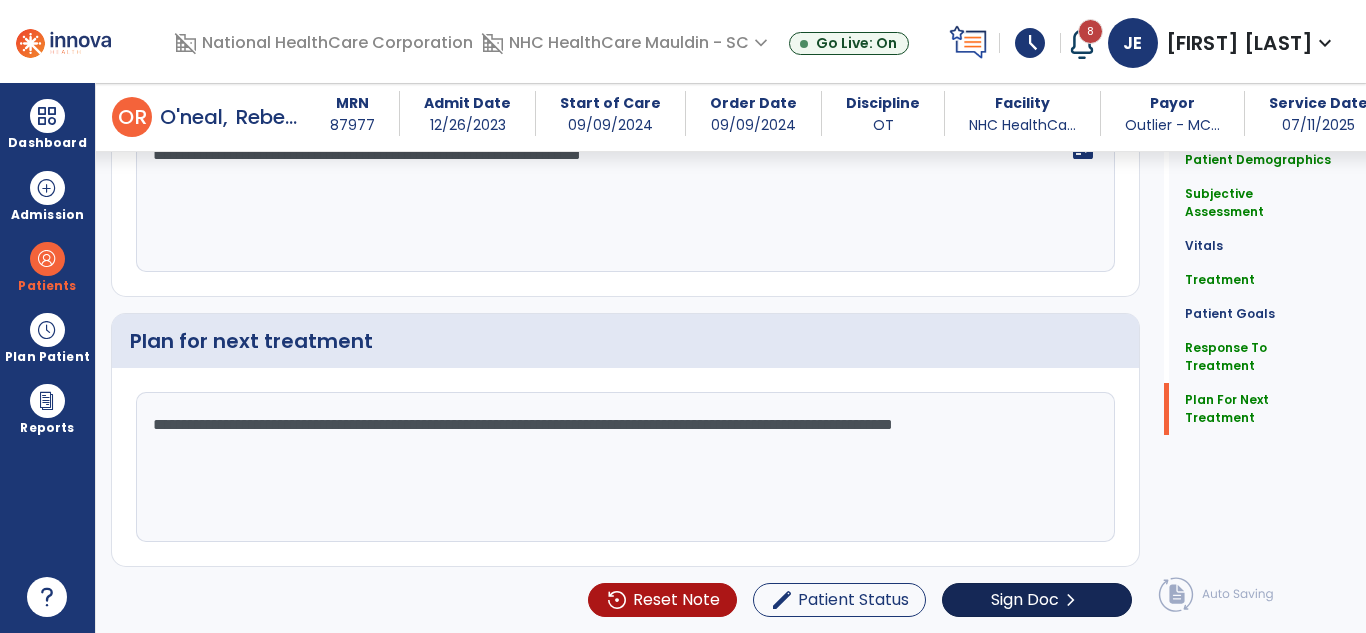 type on "**********" 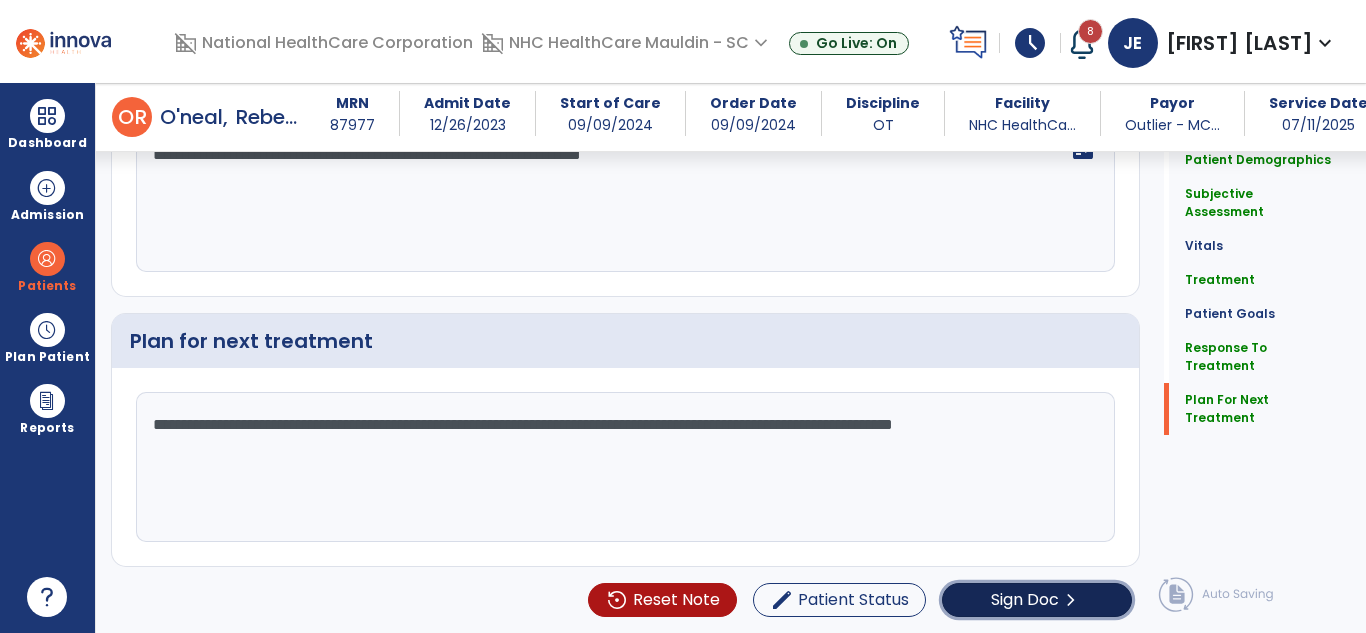 click on "Sign Doc" 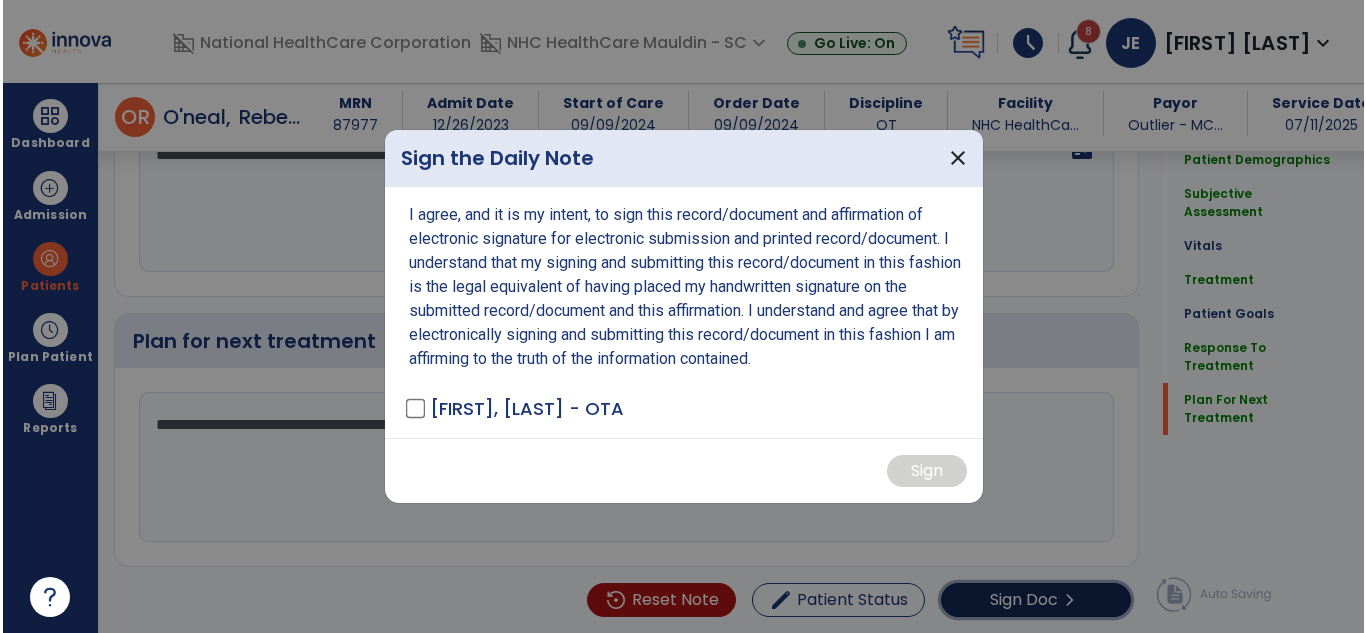 scroll, scrollTop: 3282, scrollLeft: 0, axis: vertical 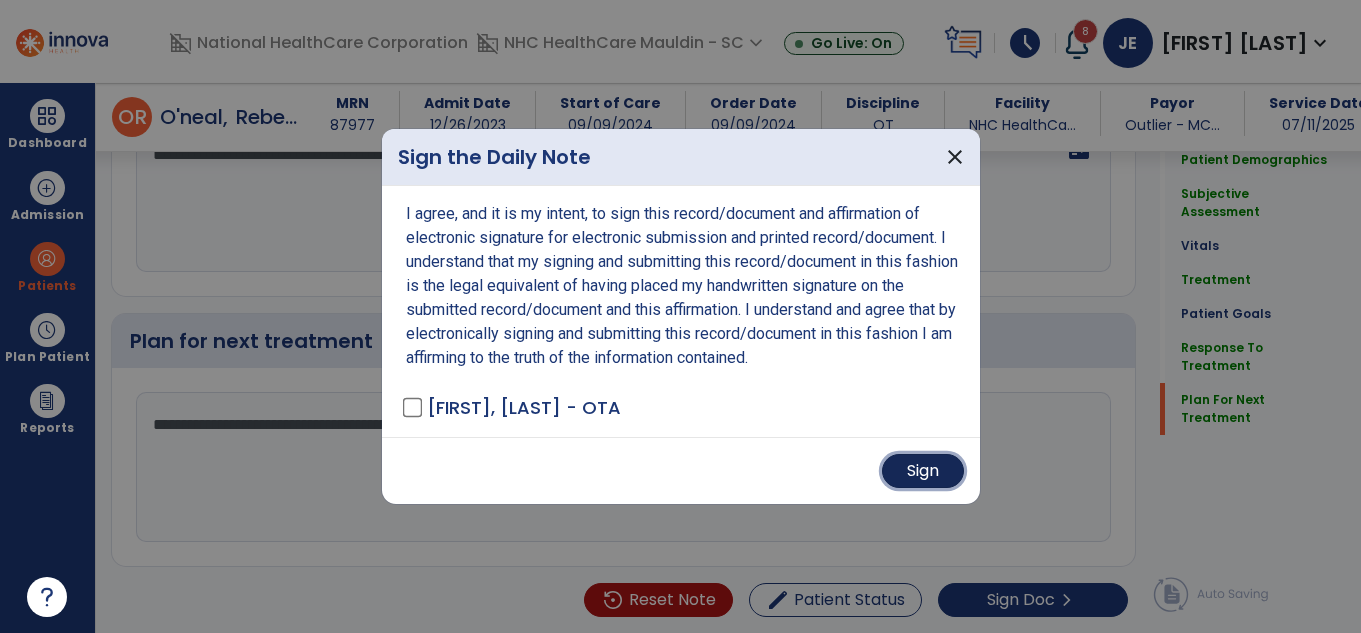 click on "Sign" at bounding box center (923, 471) 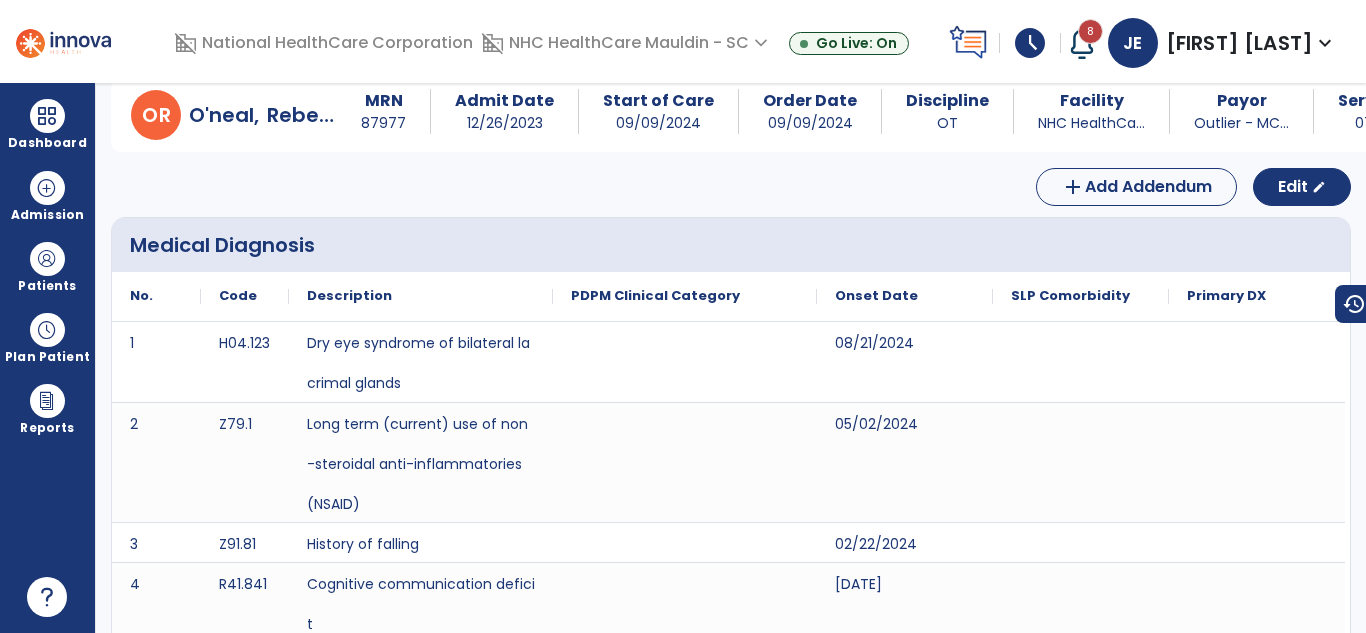 scroll, scrollTop: 0, scrollLeft: 0, axis: both 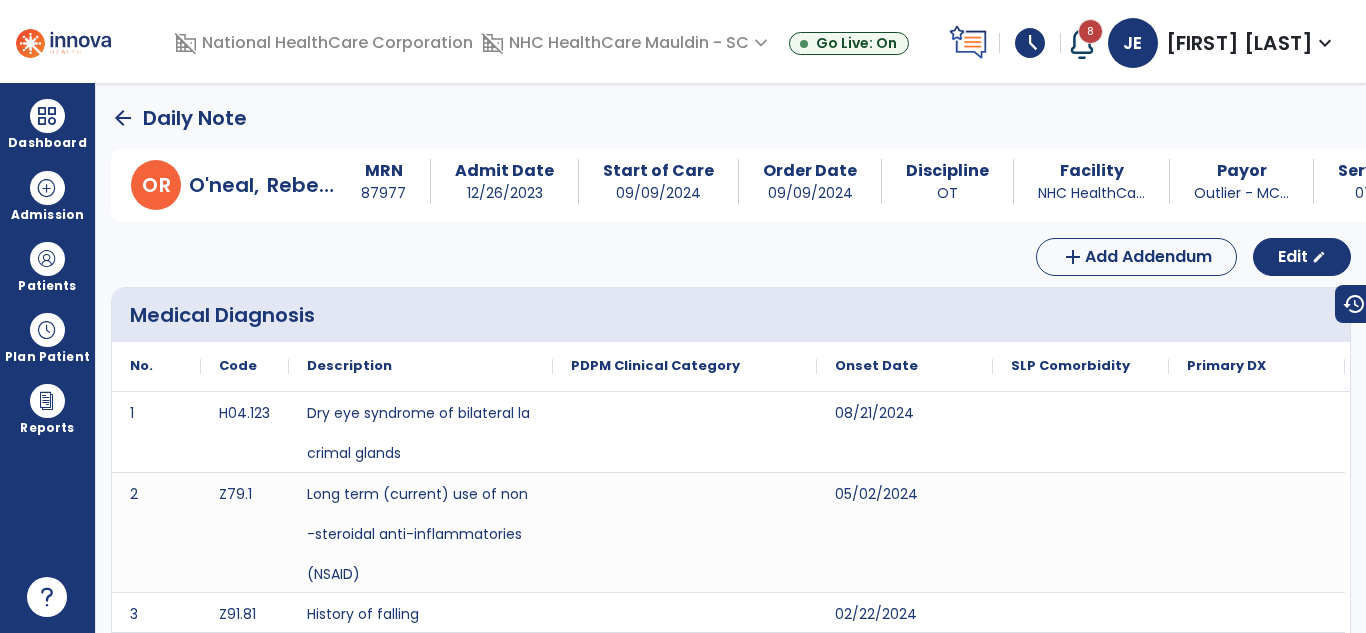 click on "arrow_back" 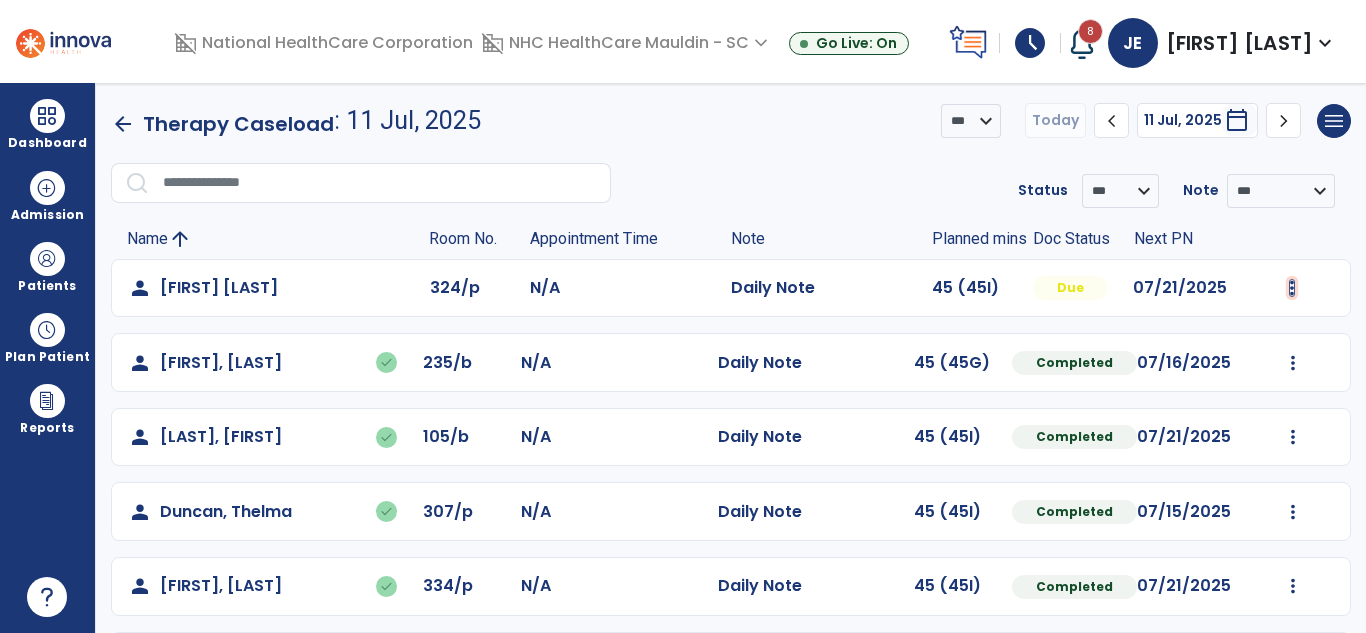 click at bounding box center [1292, 288] 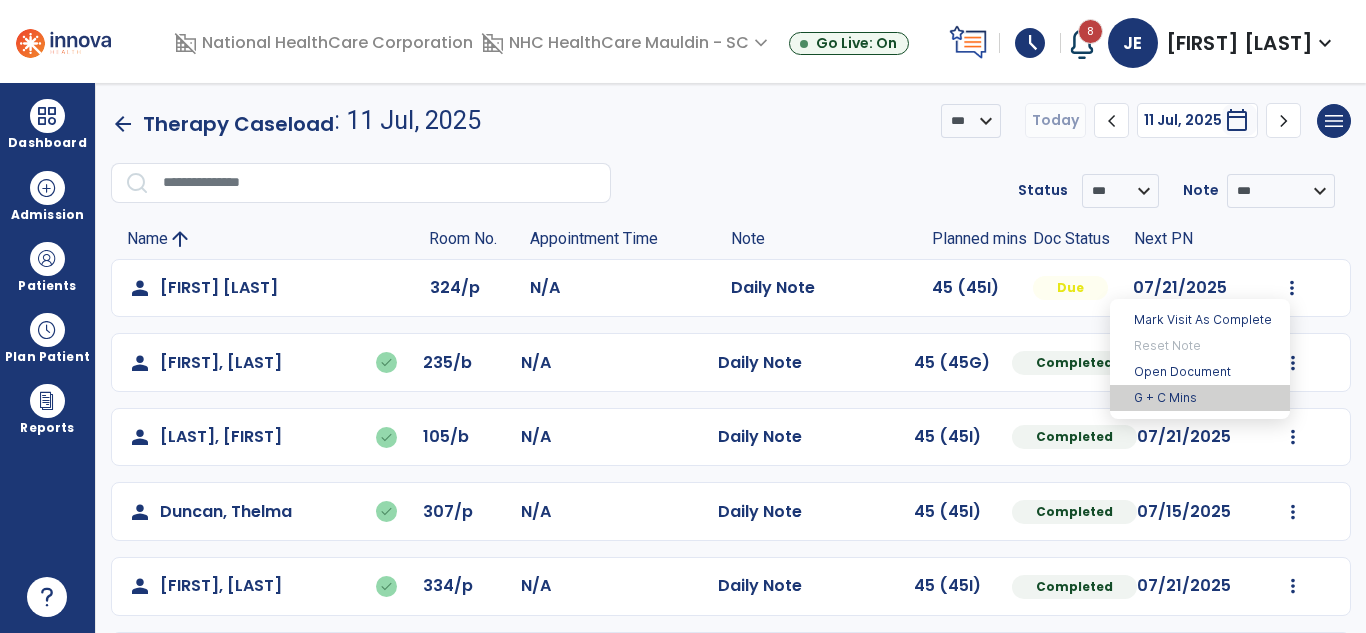 click on "G + C Mins" at bounding box center [1200, 398] 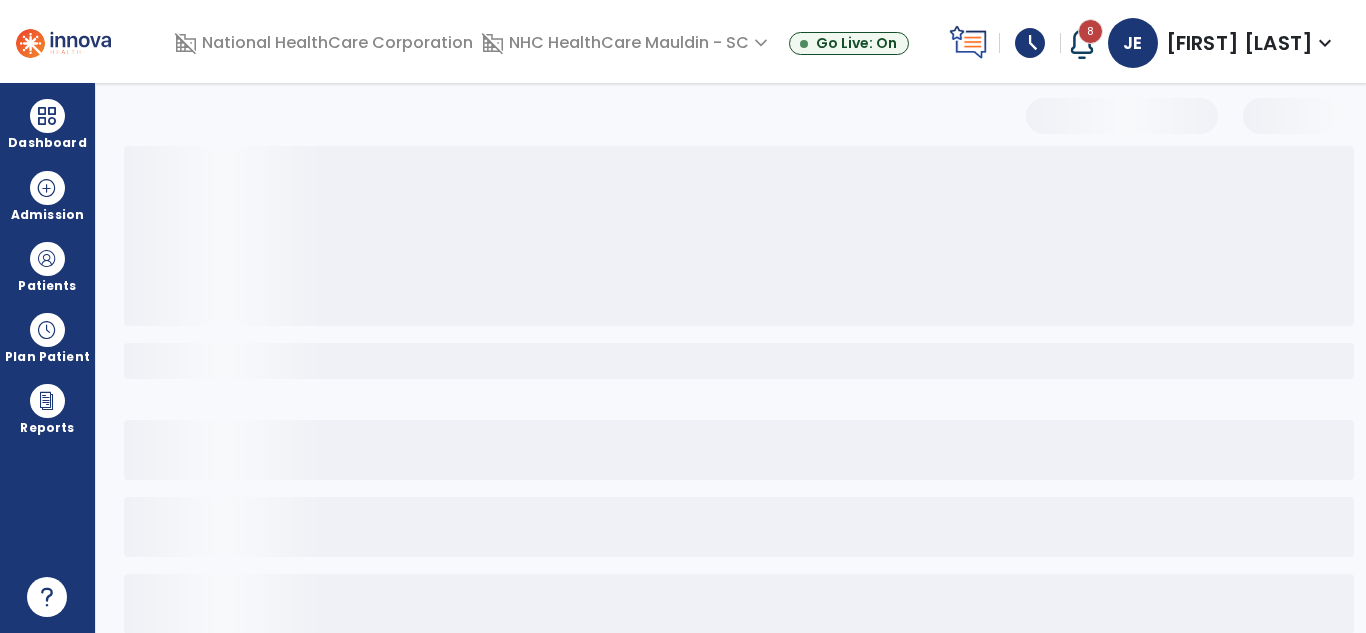 select on "***" 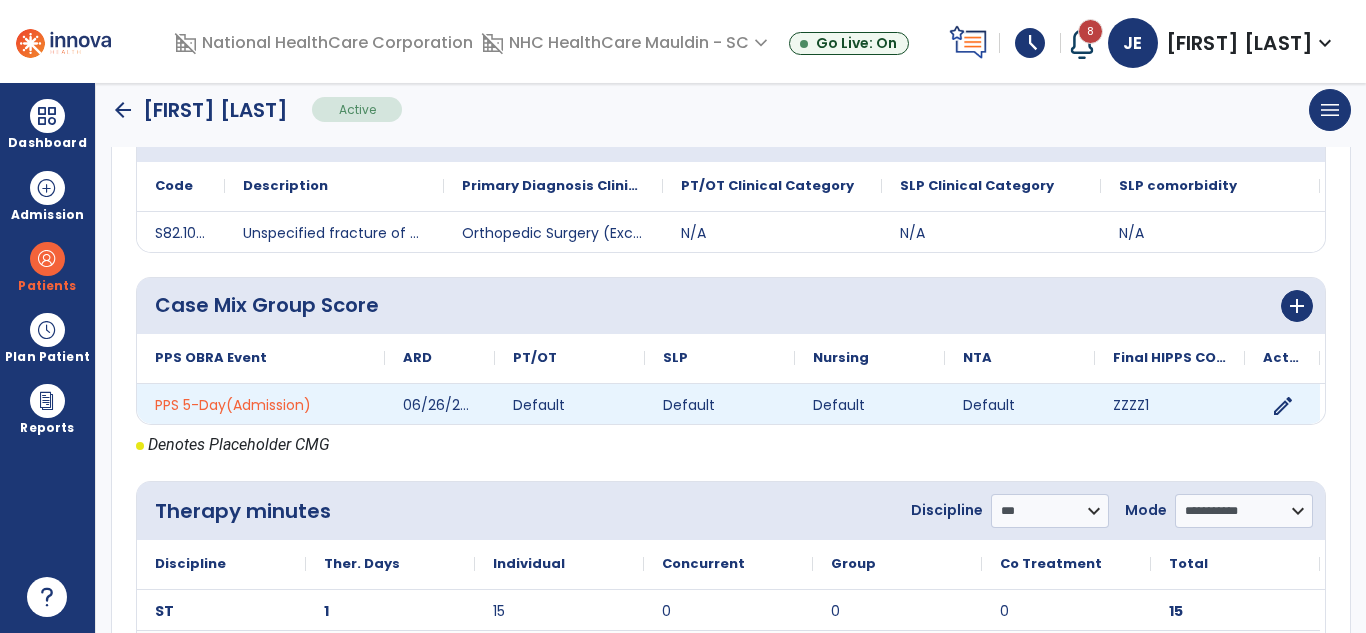 scroll, scrollTop: 0, scrollLeft: 0, axis: both 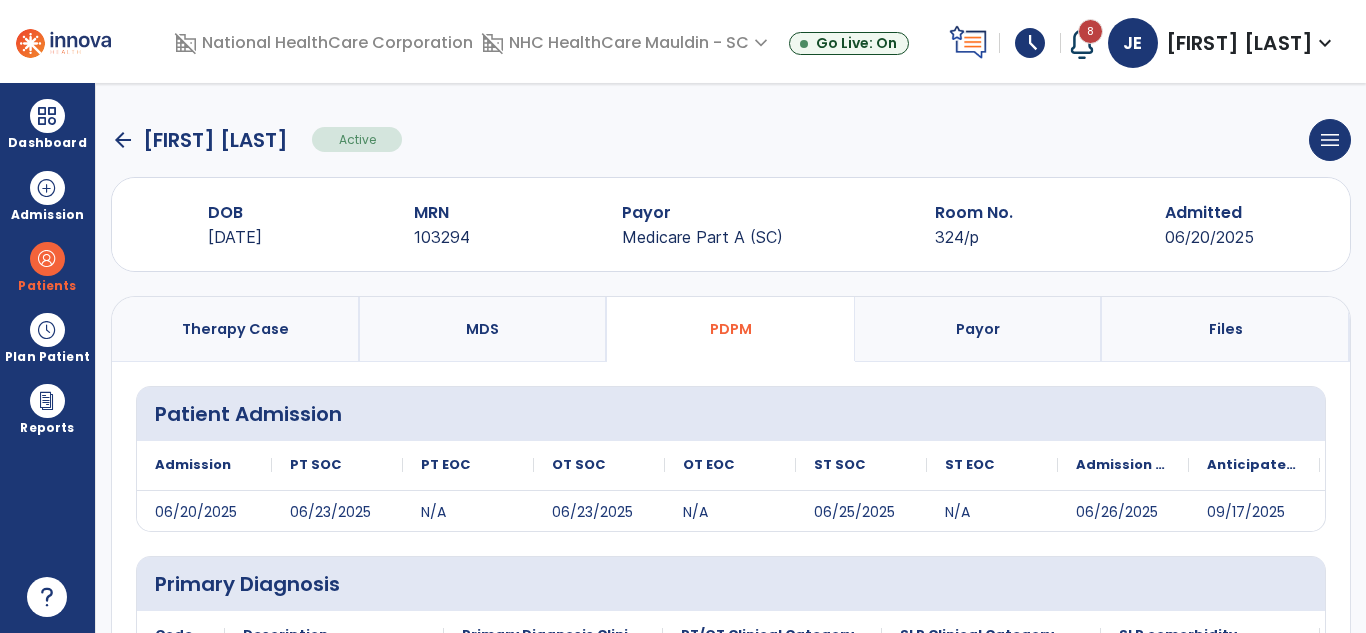 click on "arrow_back" 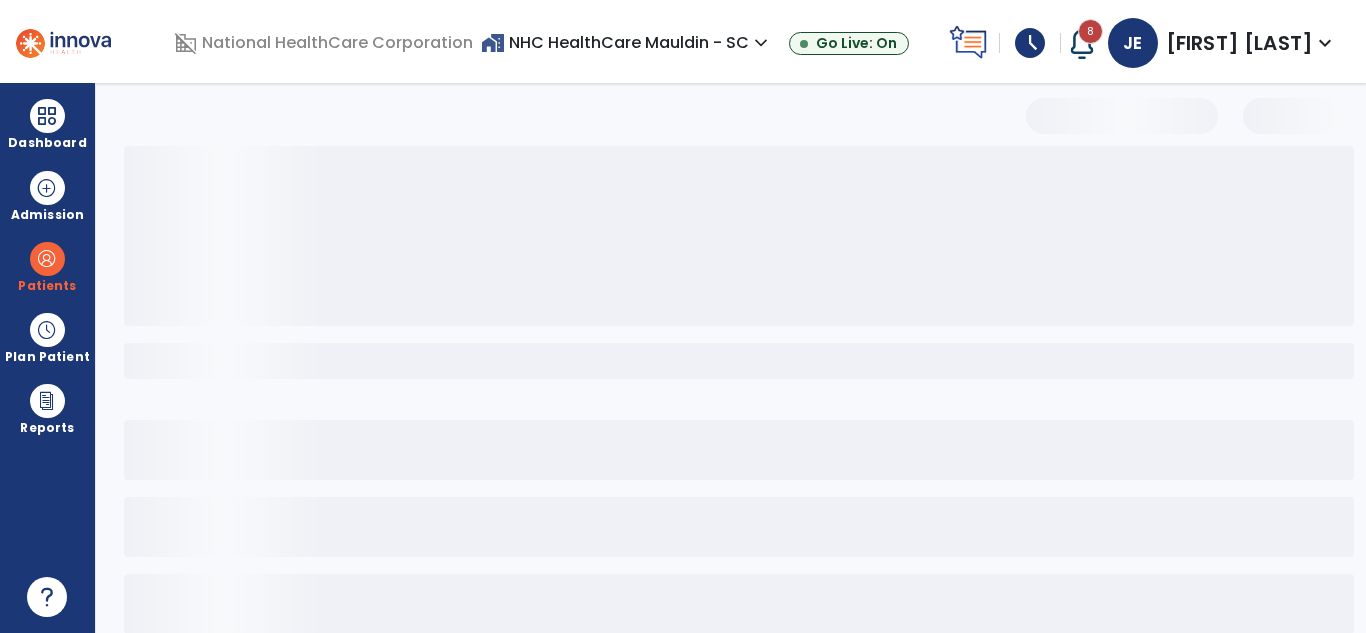 select on "***" 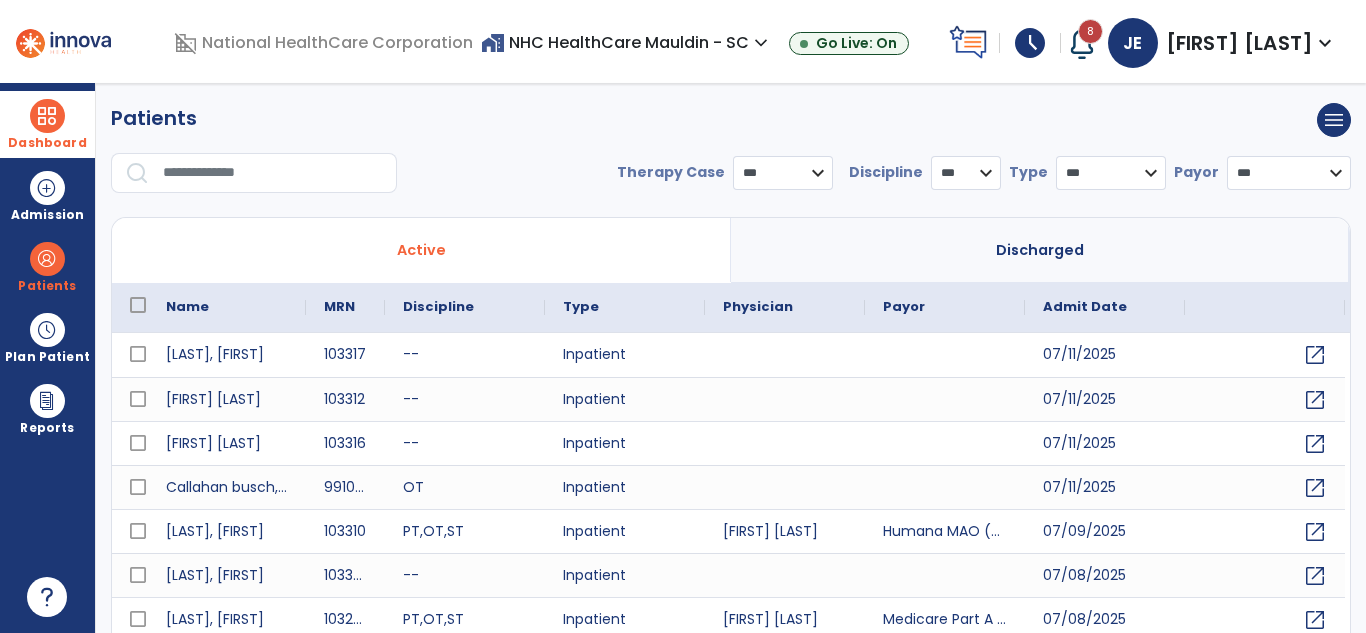 click on "Dashboard" at bounding box center [47, 143] 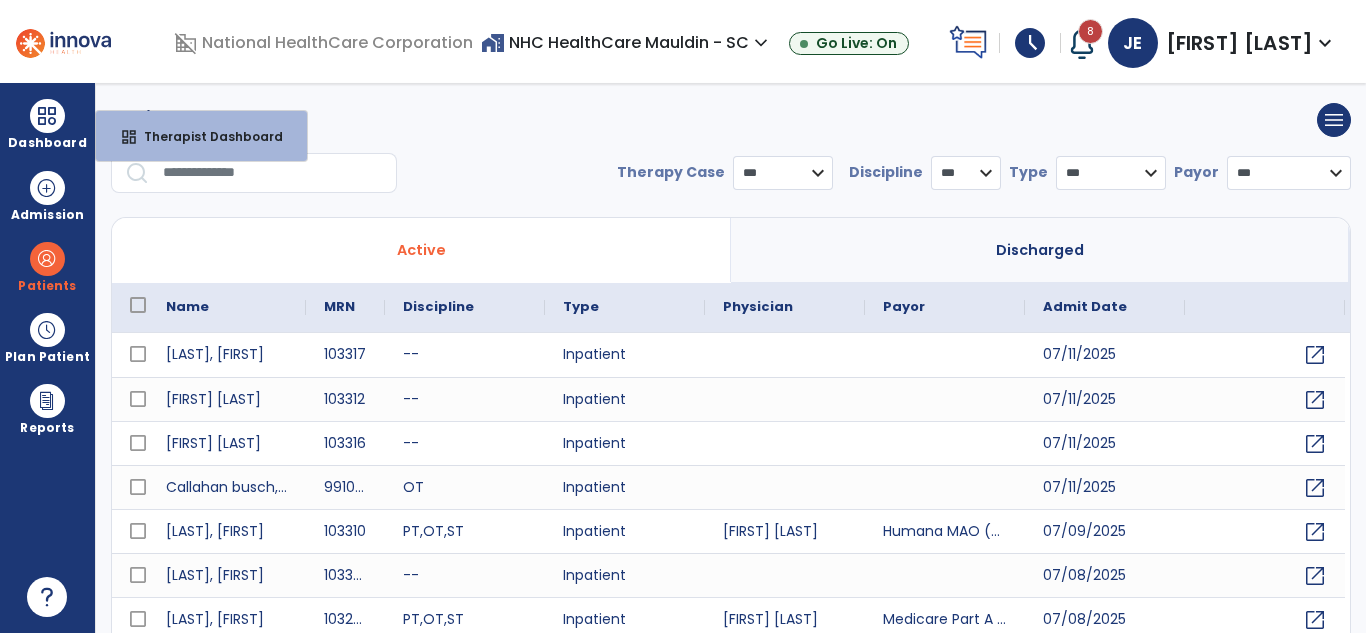 click at bounding box center (273, 173) 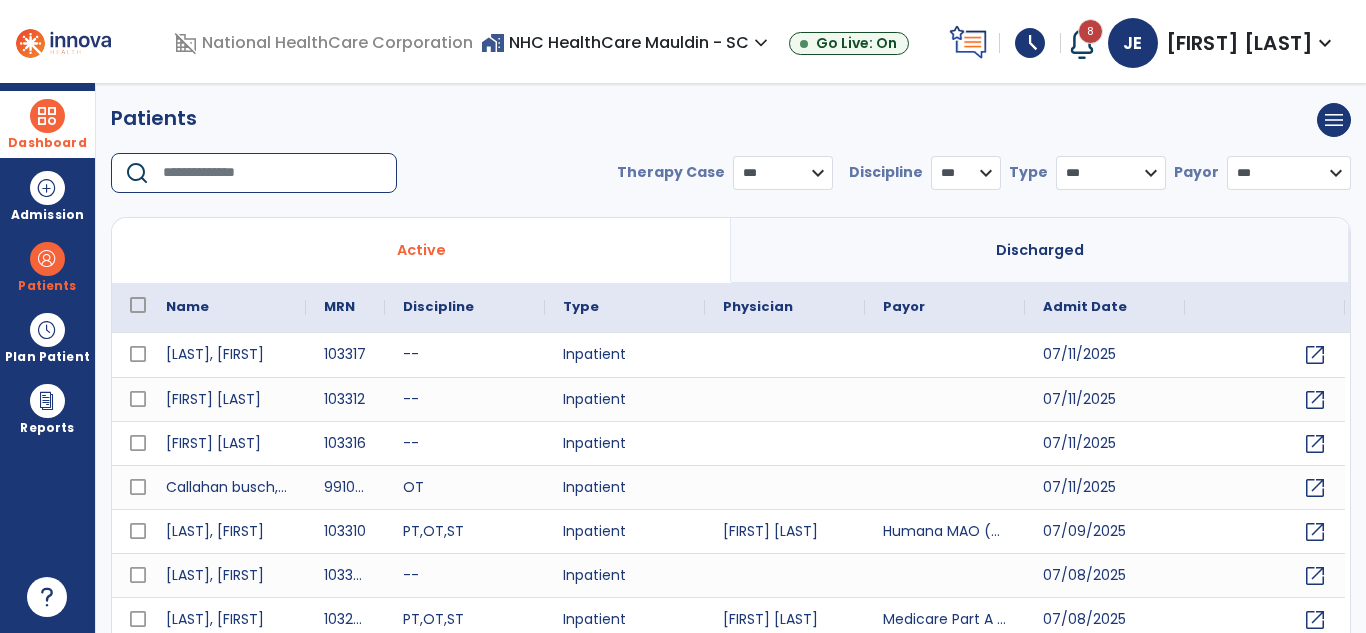 click on "Dashboard" at bounding box center [47, 124] 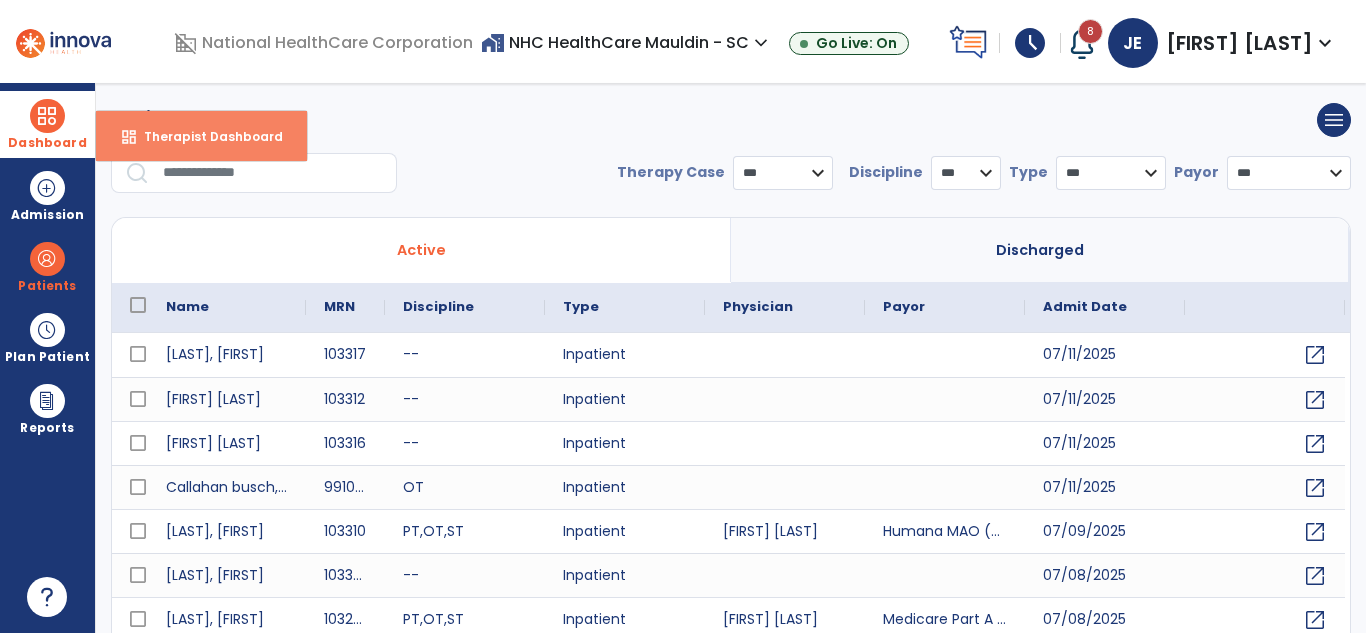 click on "dashboard  Therapist Dashboard" at bounding box center [201, 136] 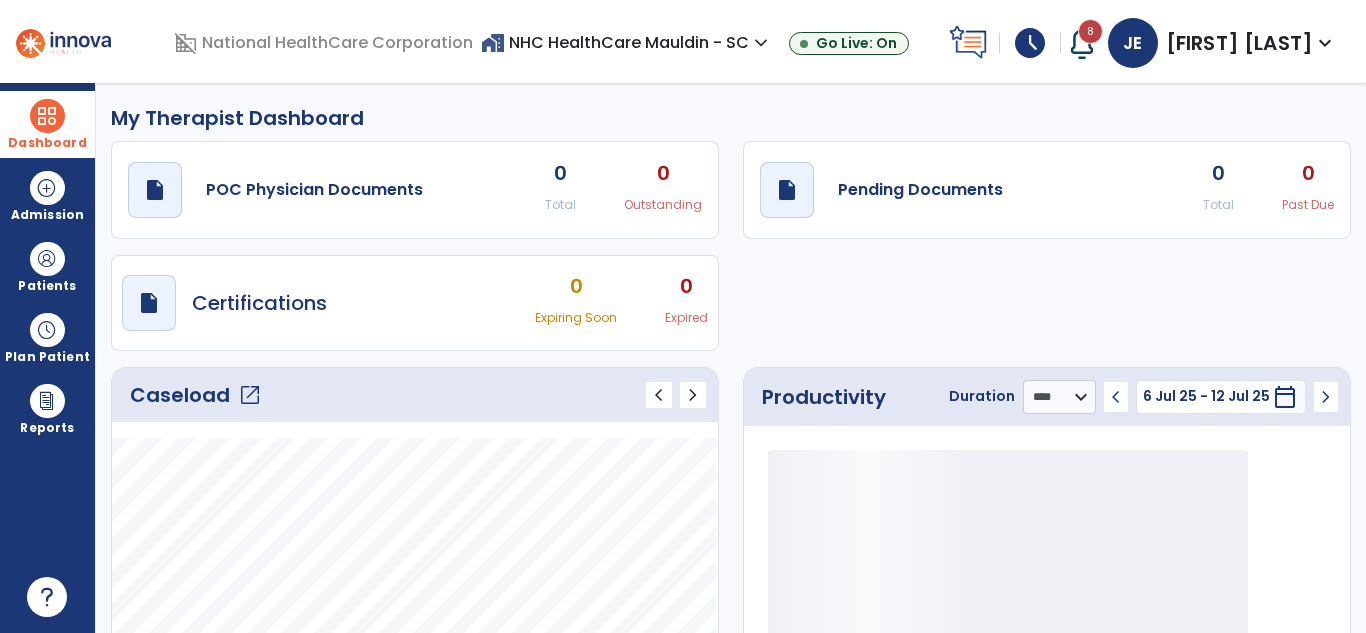 click on "open_in_new" 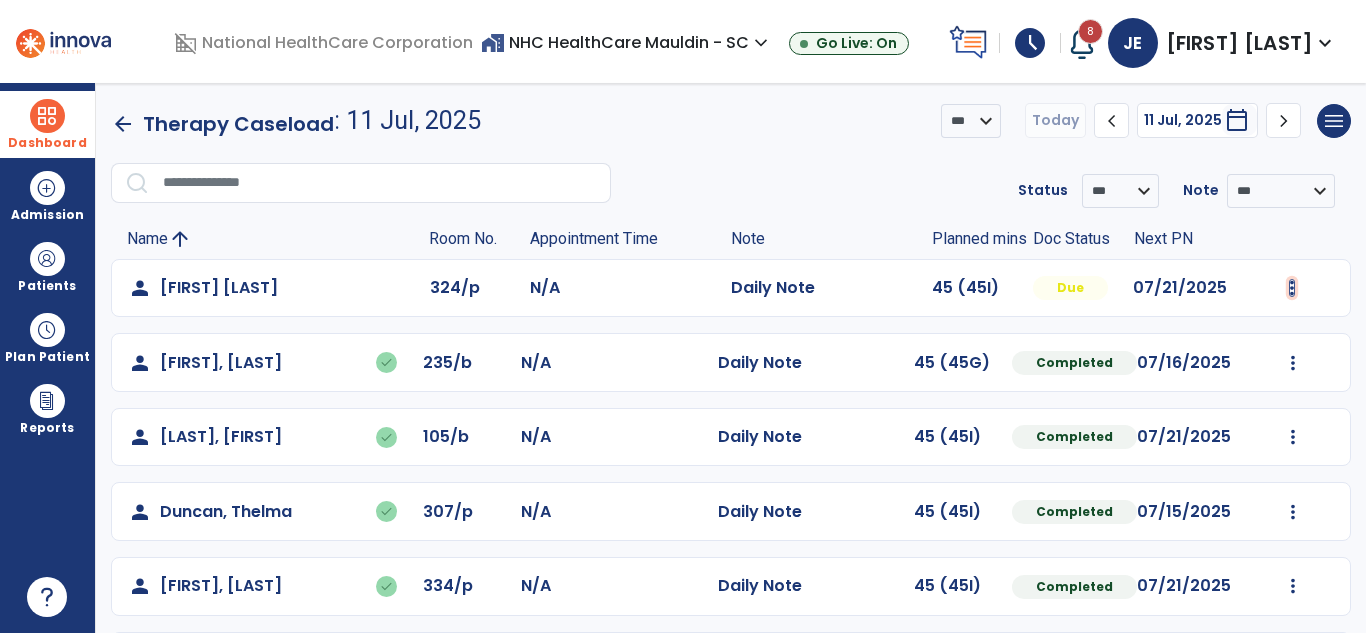 click at bounding box center (1292, 288) 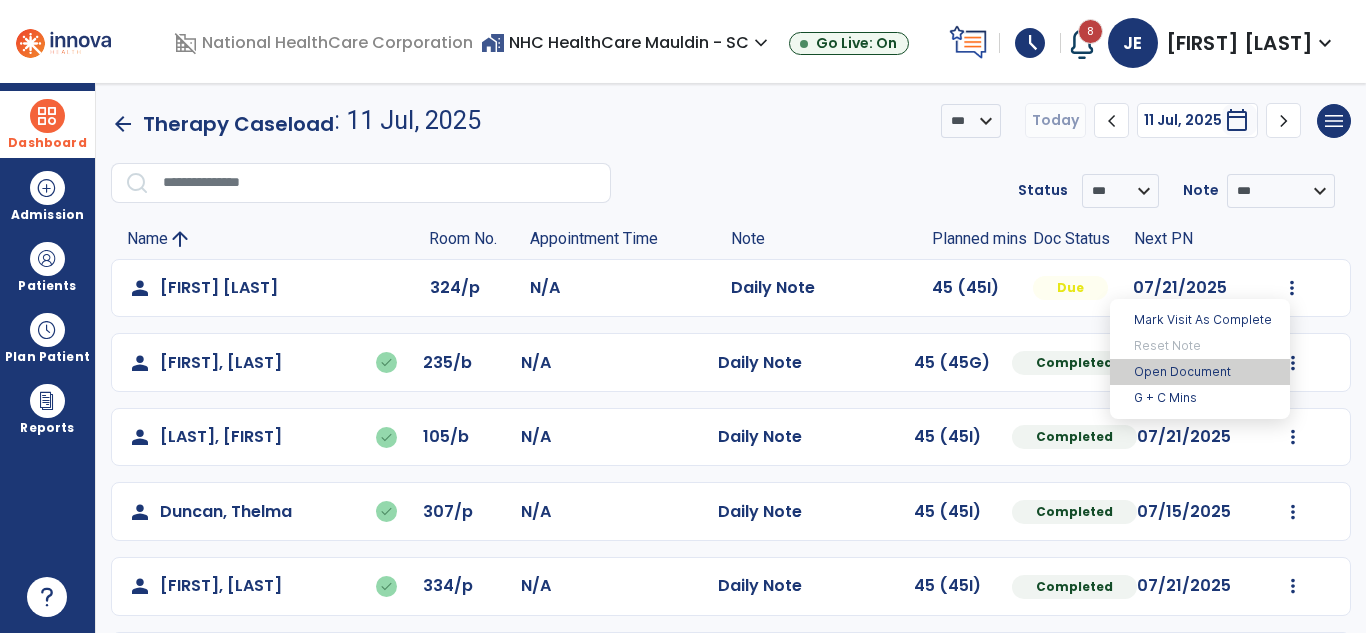 click on "Open Document" at bounding box center (1200, 372) 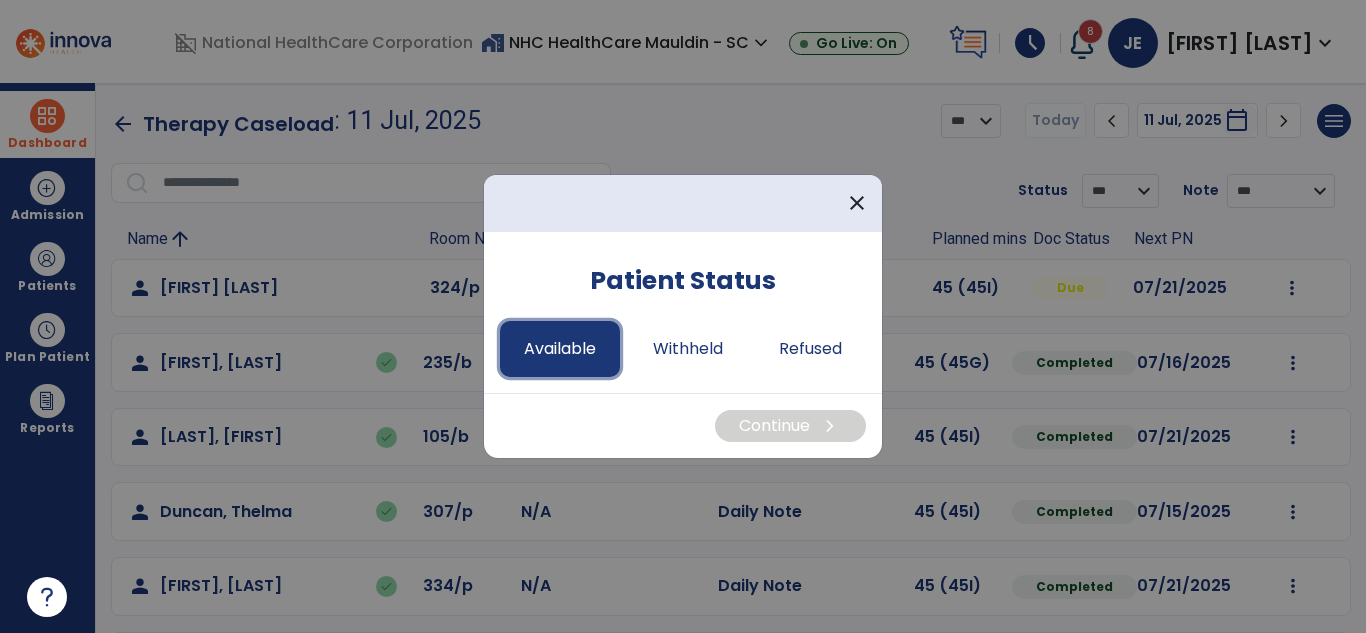 click on "Available" at bounding box center (560, 349) 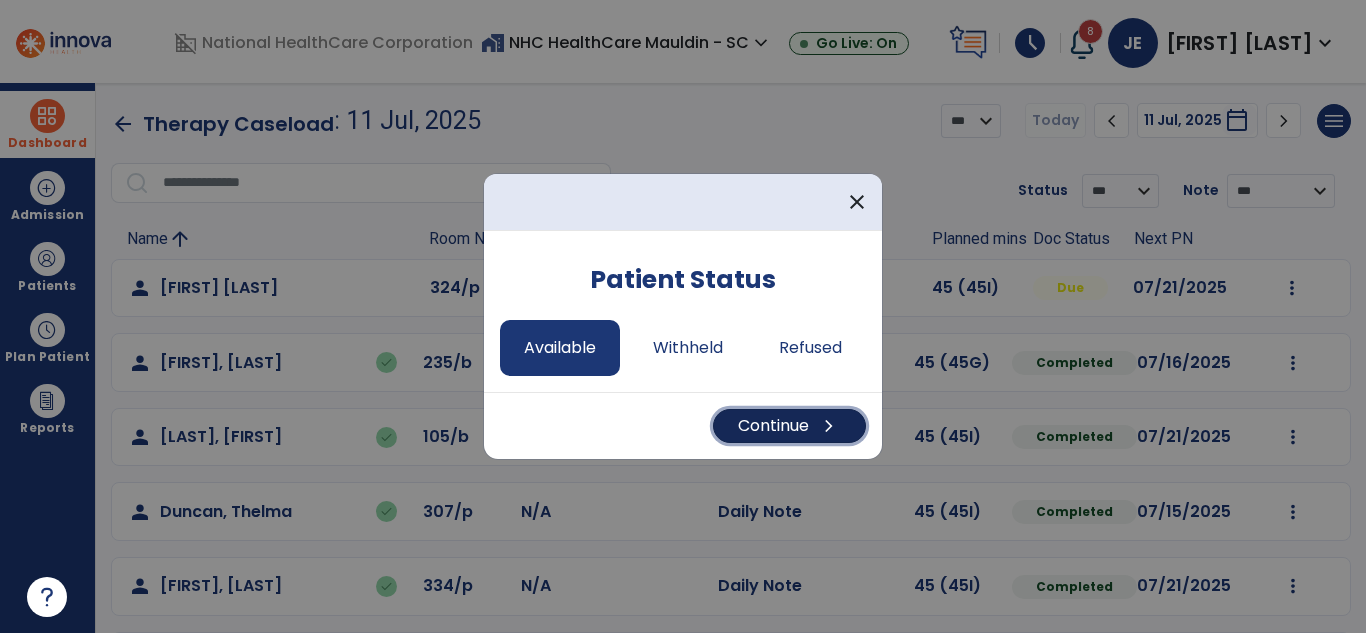 click on "Continue   chevron_right" at bounding box center (789, 426) 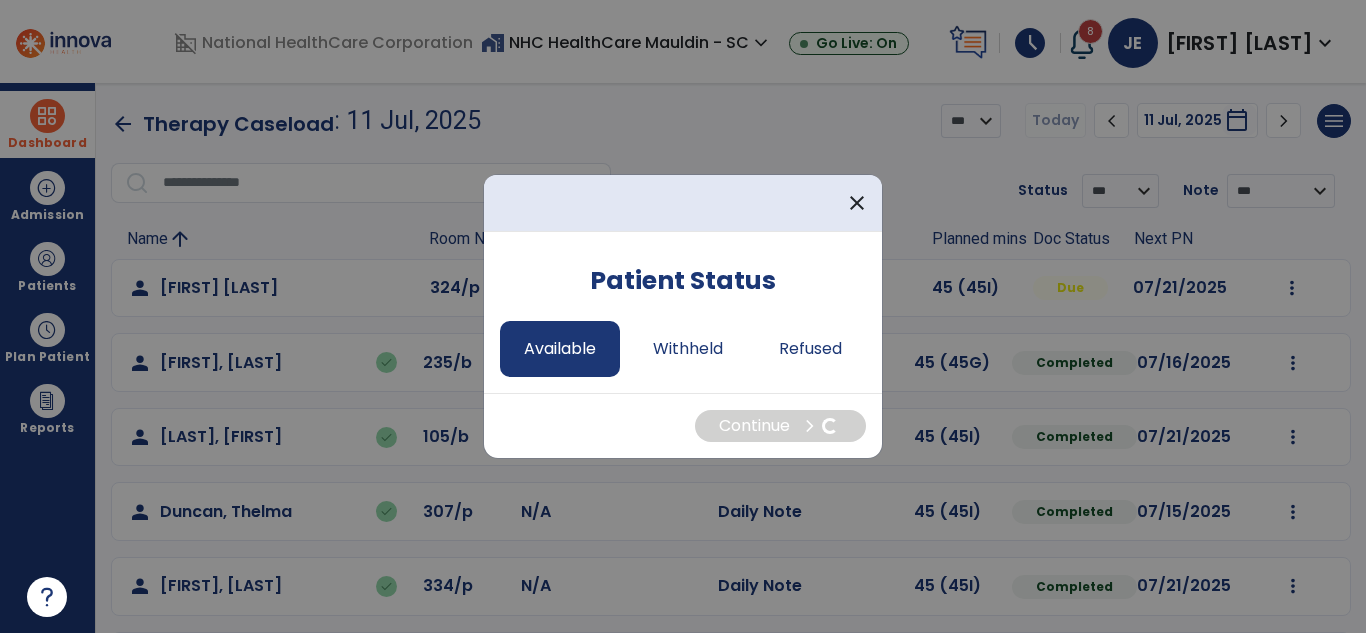 select on "*" 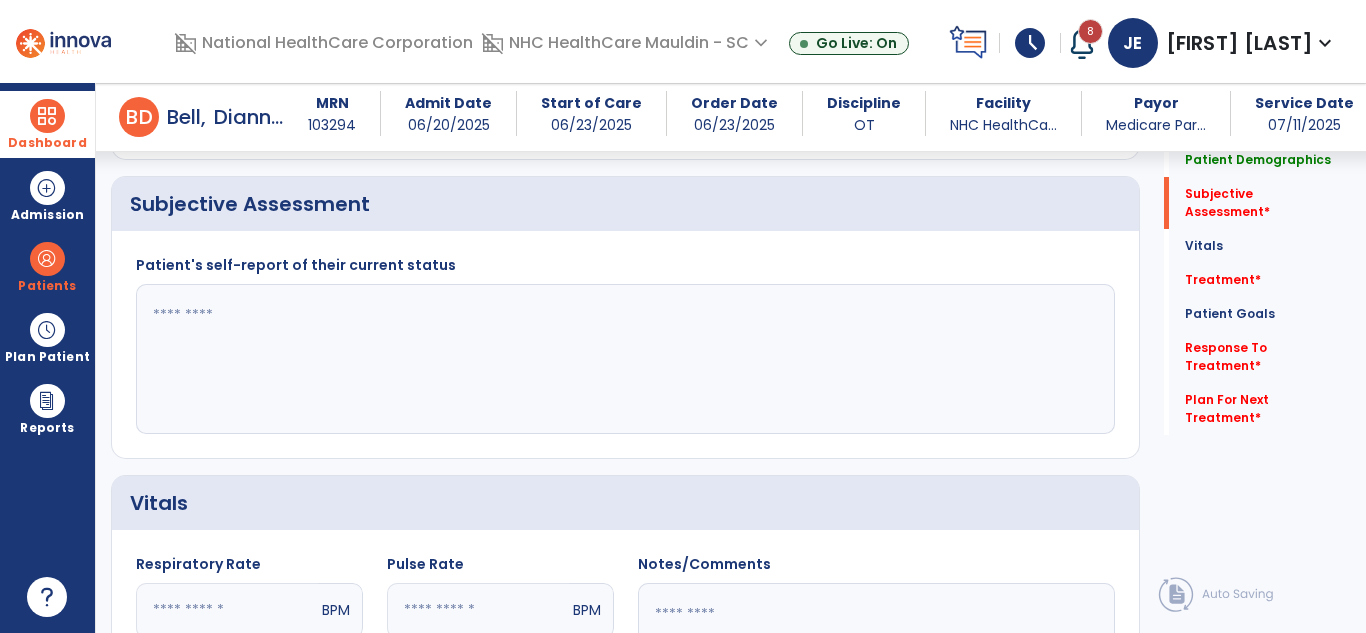 scroll, scrollTop: 351, scrollLeft: 0, axis: vertical 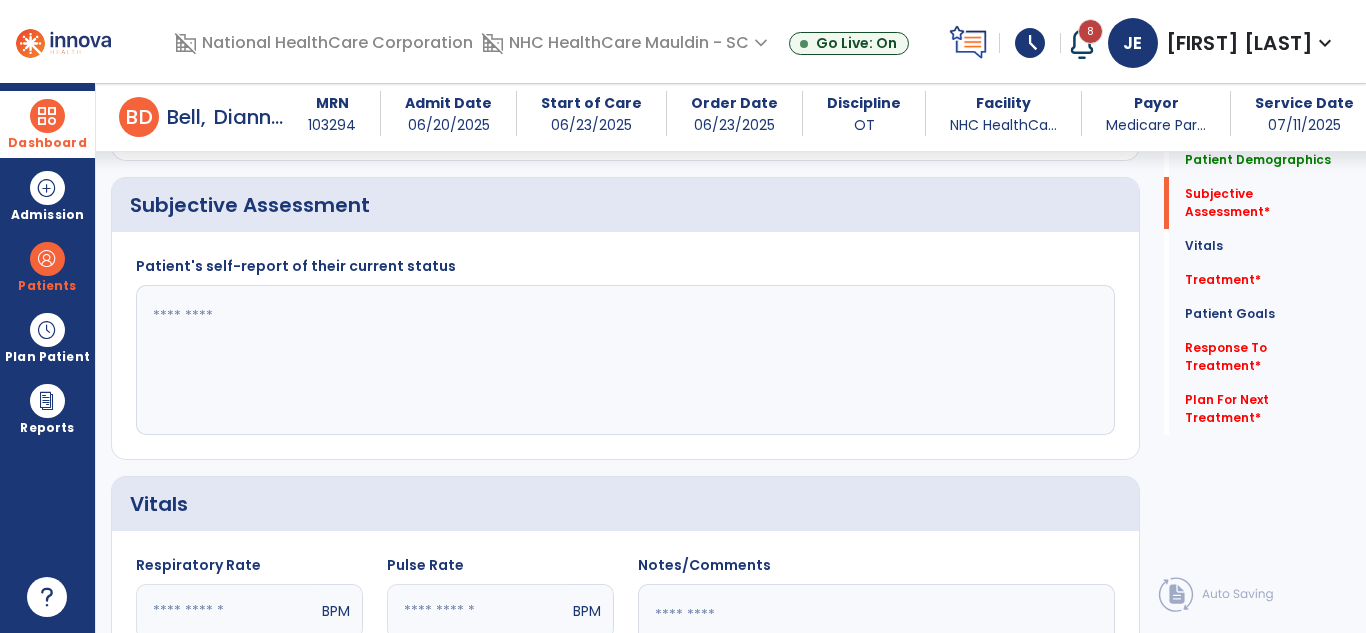 click 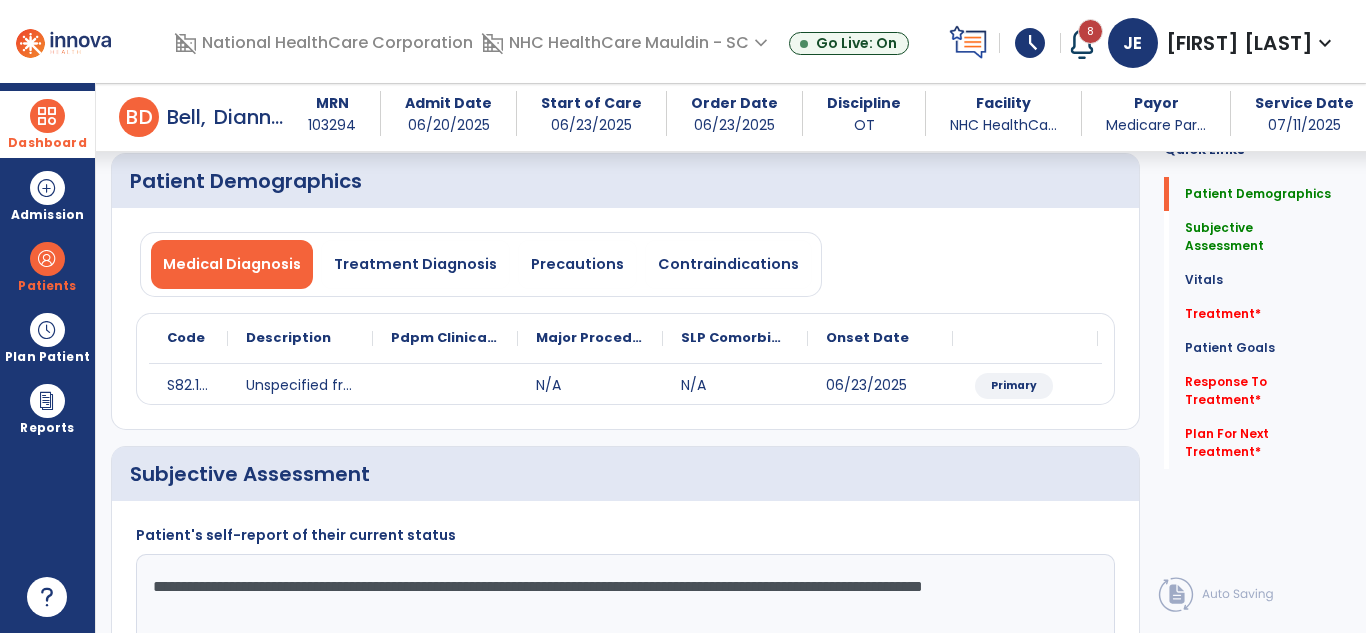 scroll, scrollTop: 81, scrollLeft: 0, axis: vertical 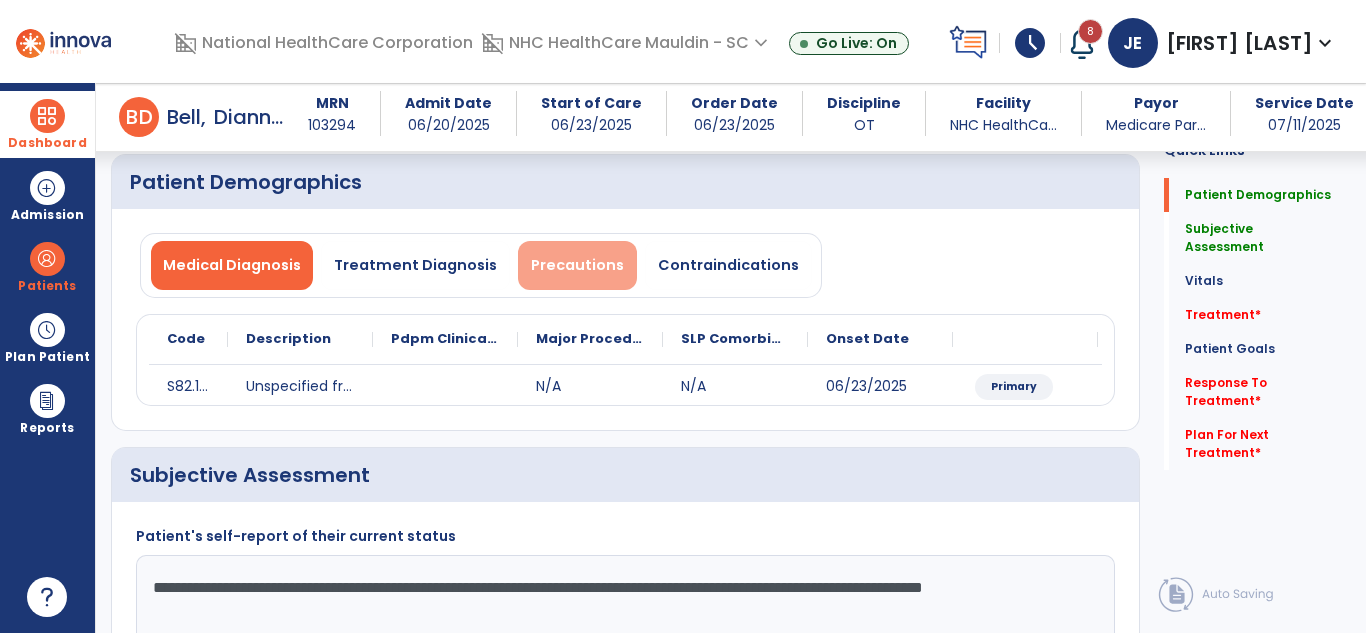 type on "**********" 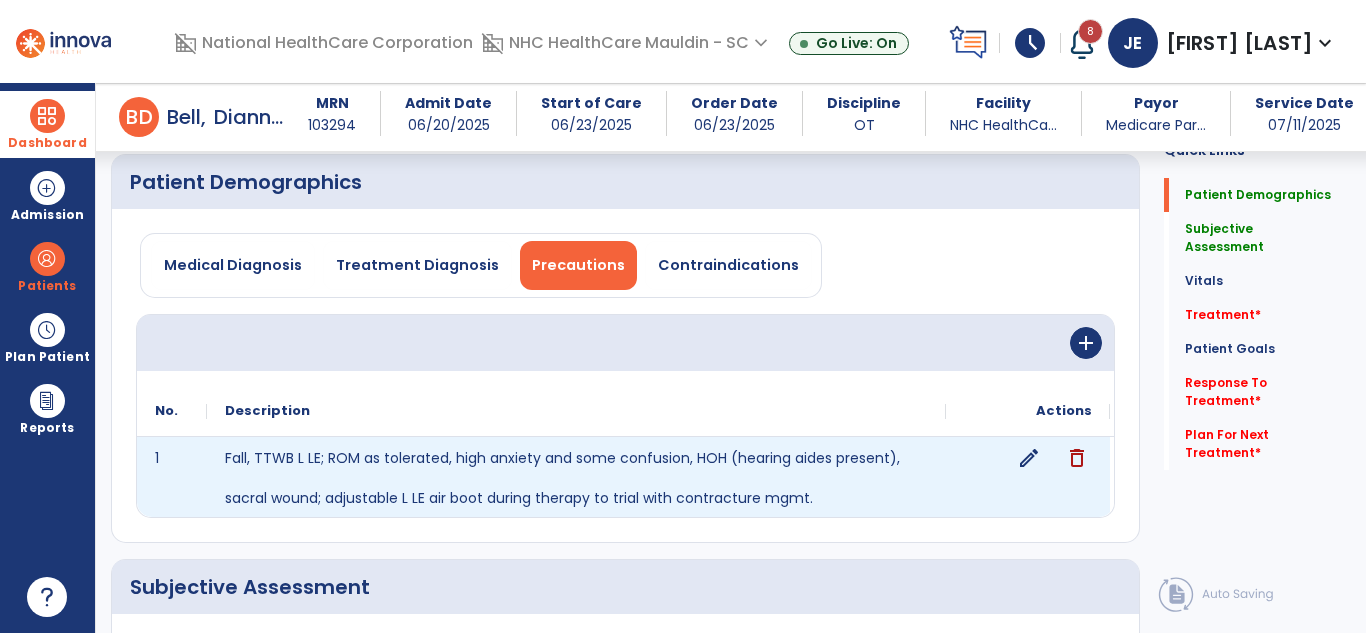 click on "edit" 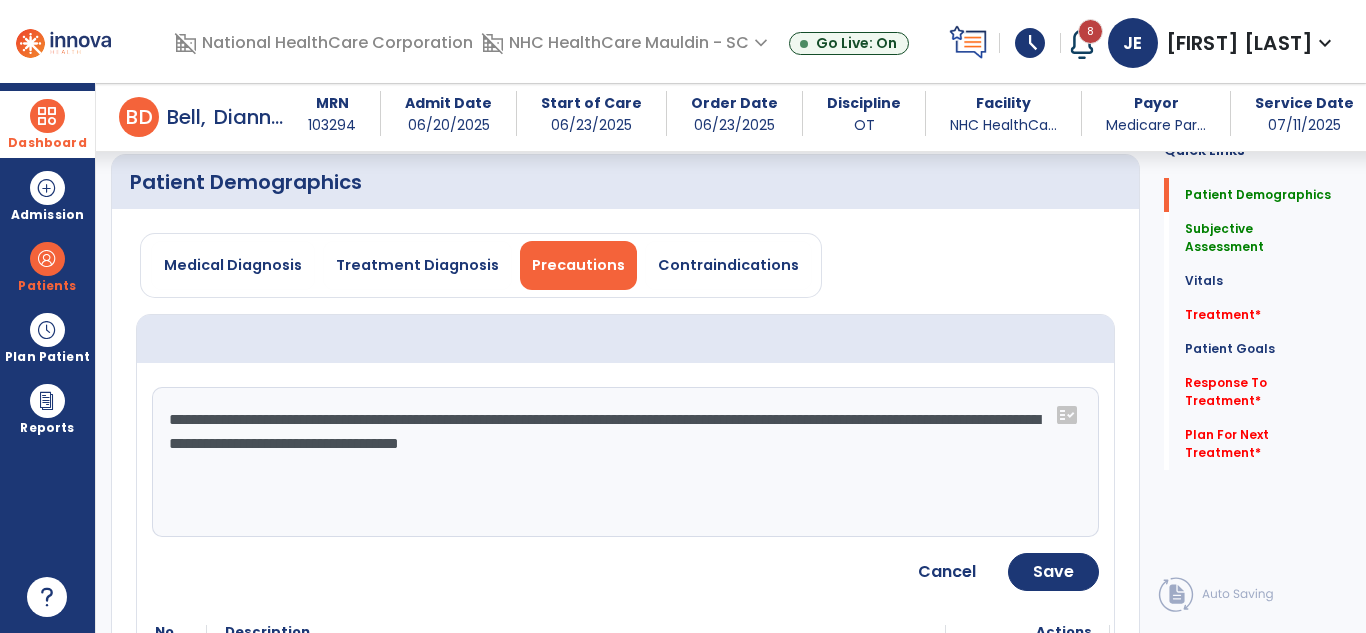 click on "**********" 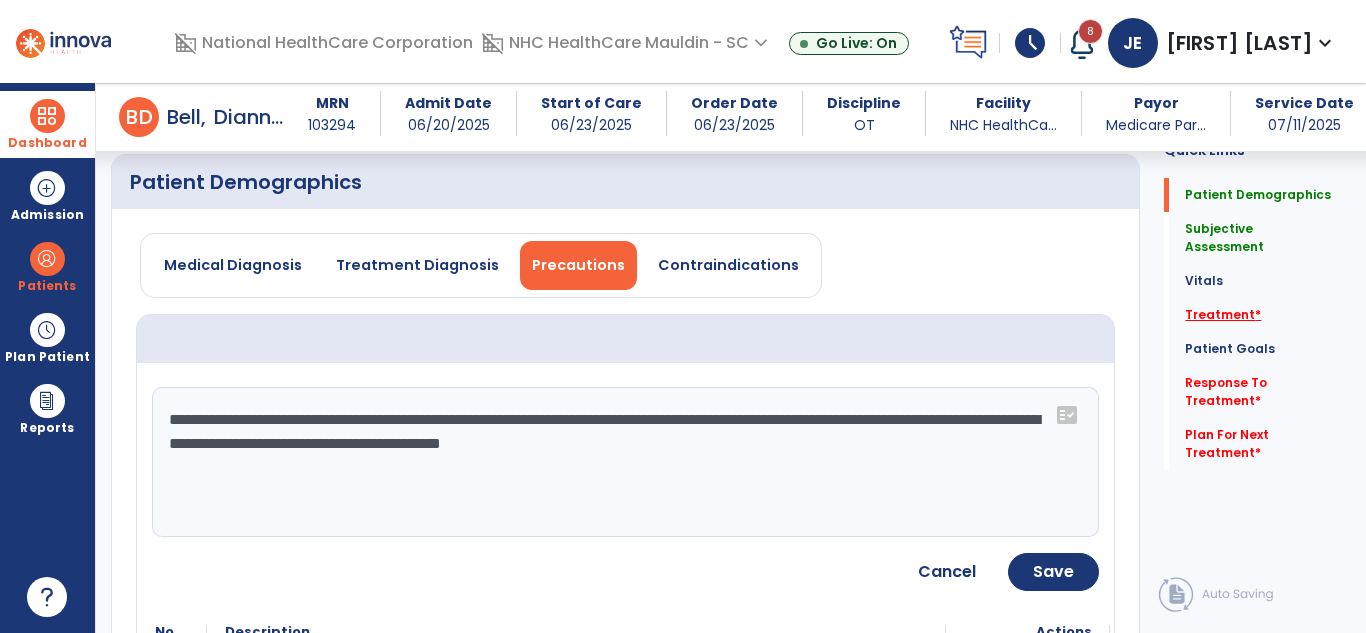 type on "**********" 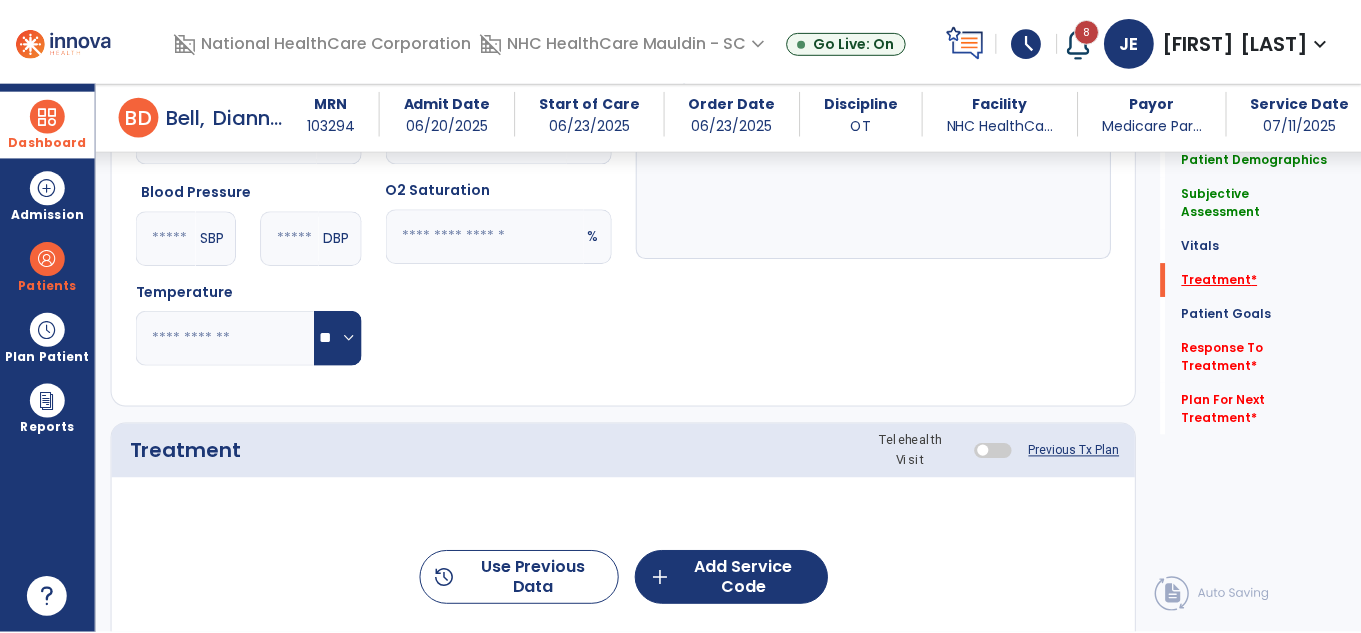 scroll, scrollTop: 1353, scrollLeft: 0, axis: vertical 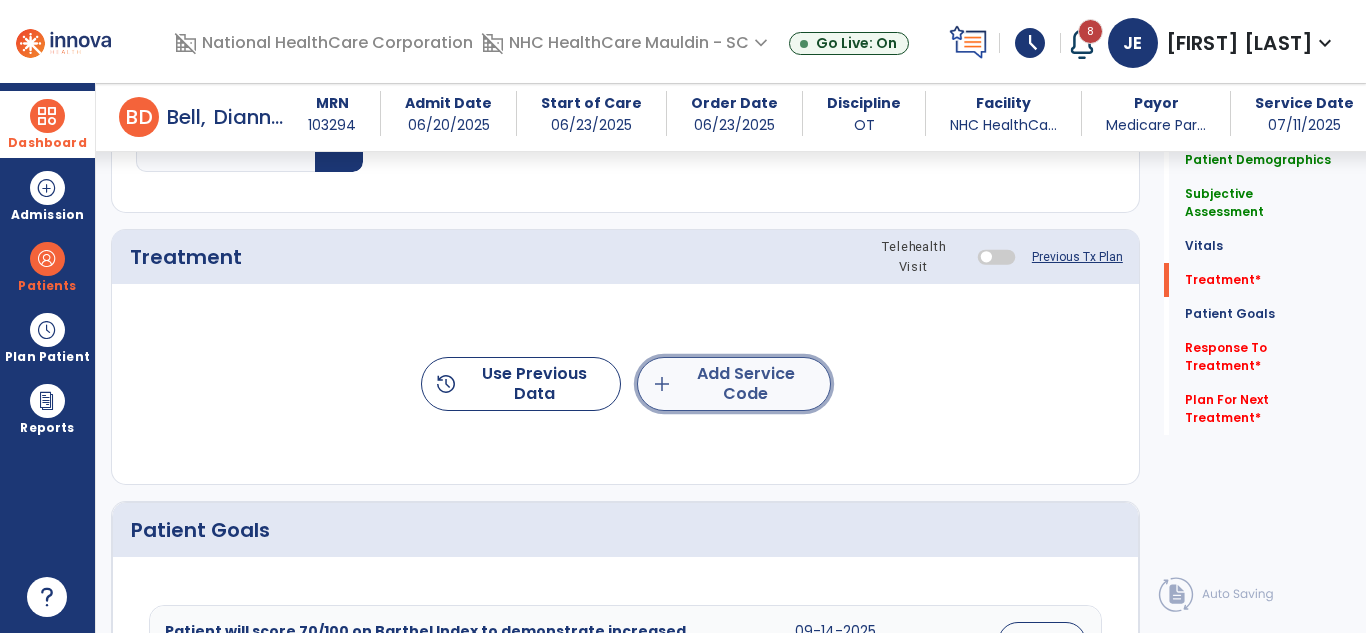 click on "add  Add Service Code" 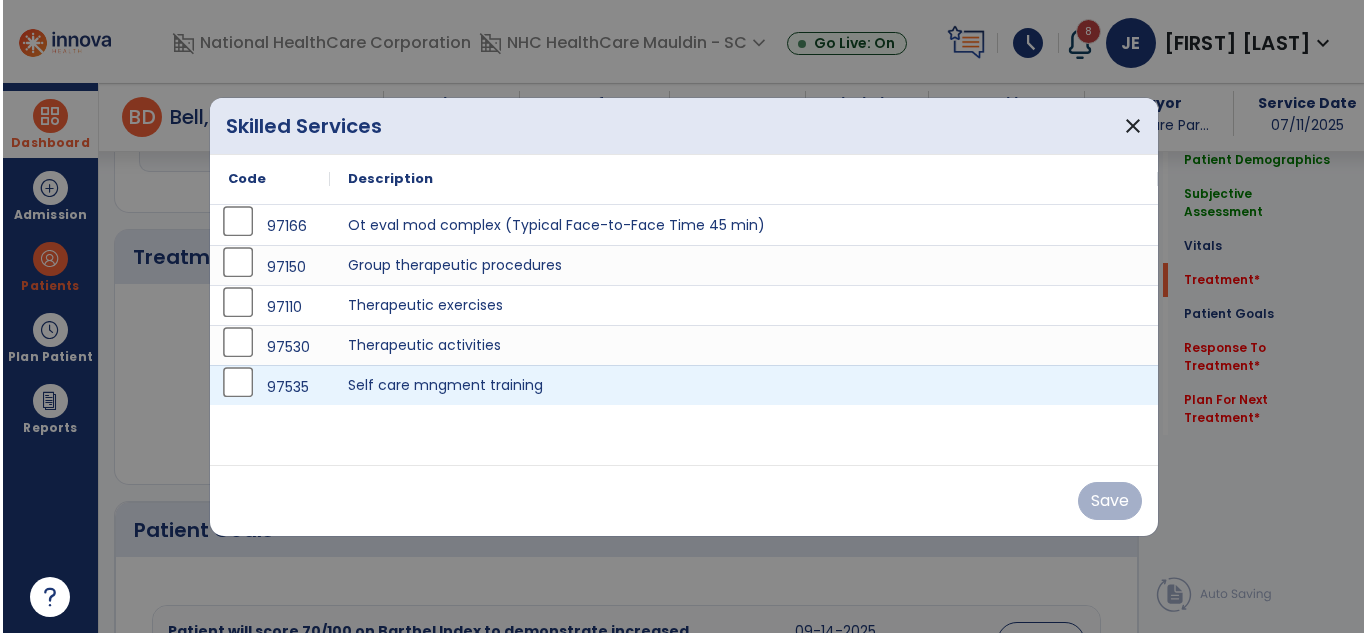 scroll, scrollTop: 1353, scrollLeft: 0, axis: vertical 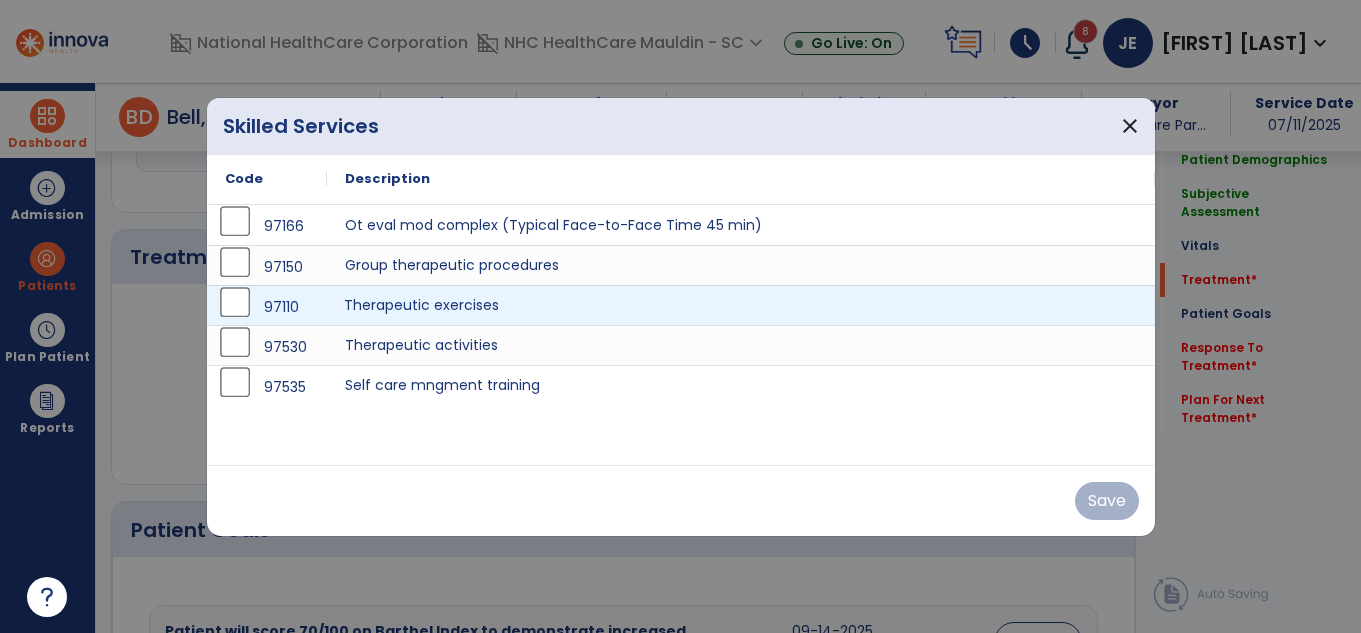click on "Therapeutic exercises" at bounding box center (741, 305) 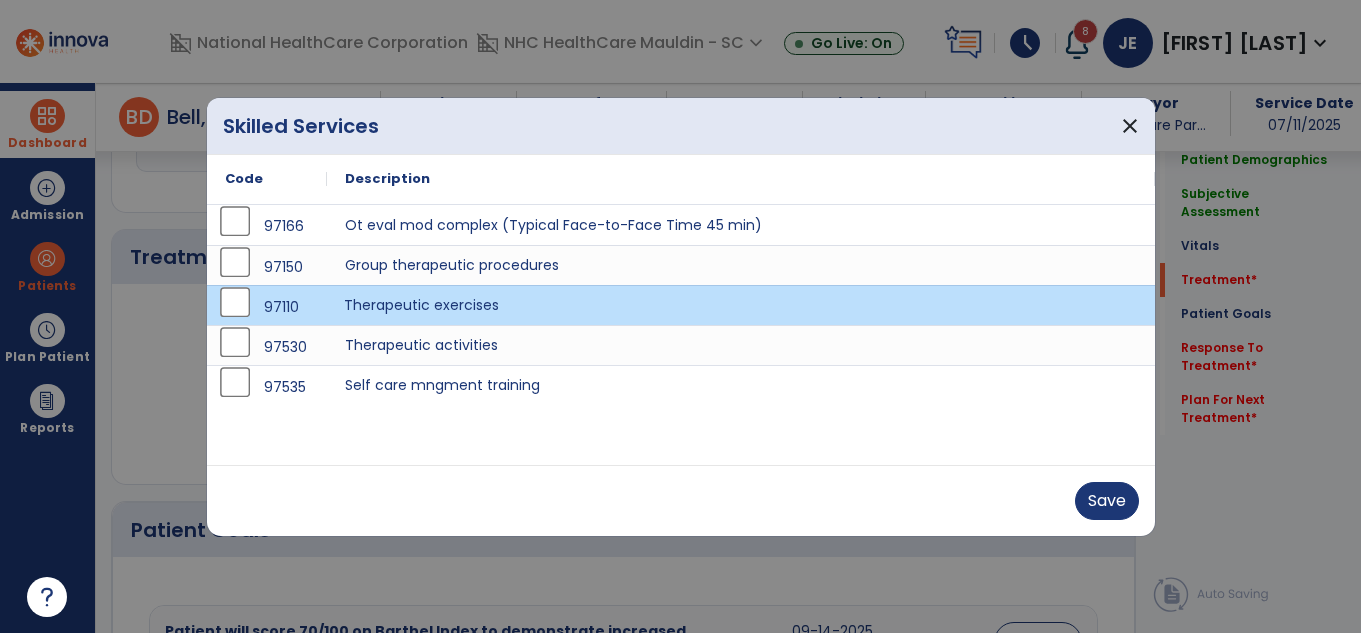 click on "Save" at bounding box center (681, 500) 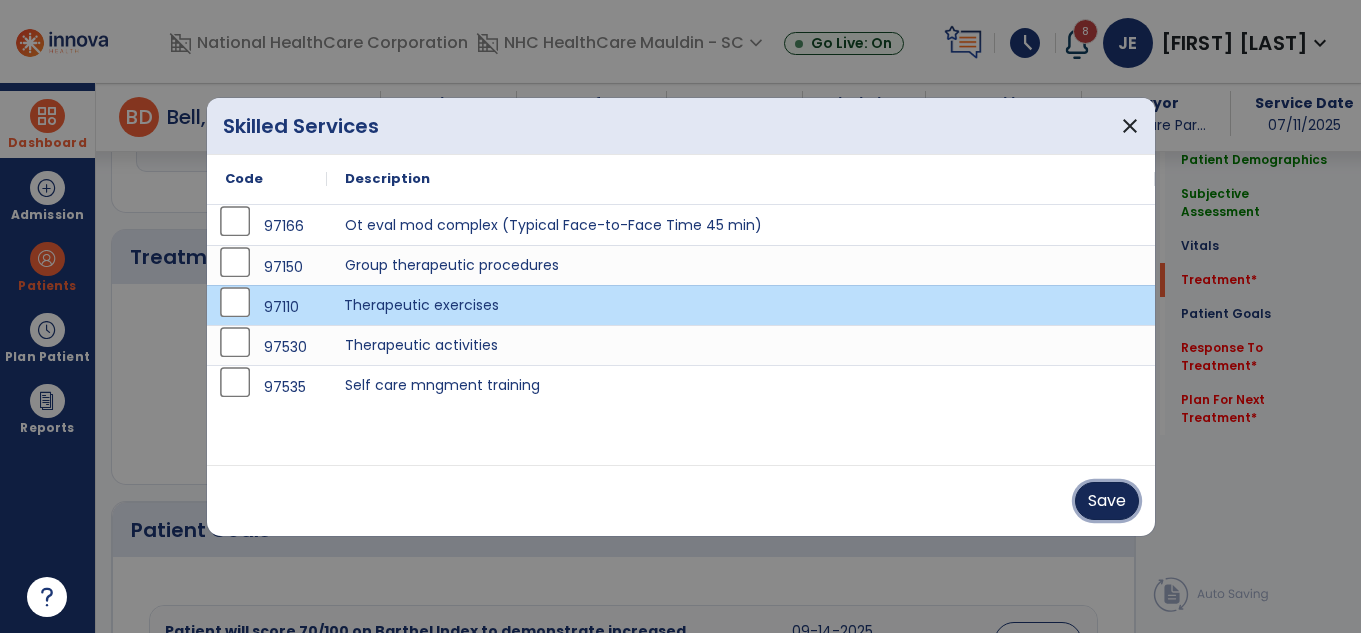 click on "Save" at bounding box center (1107, 501) 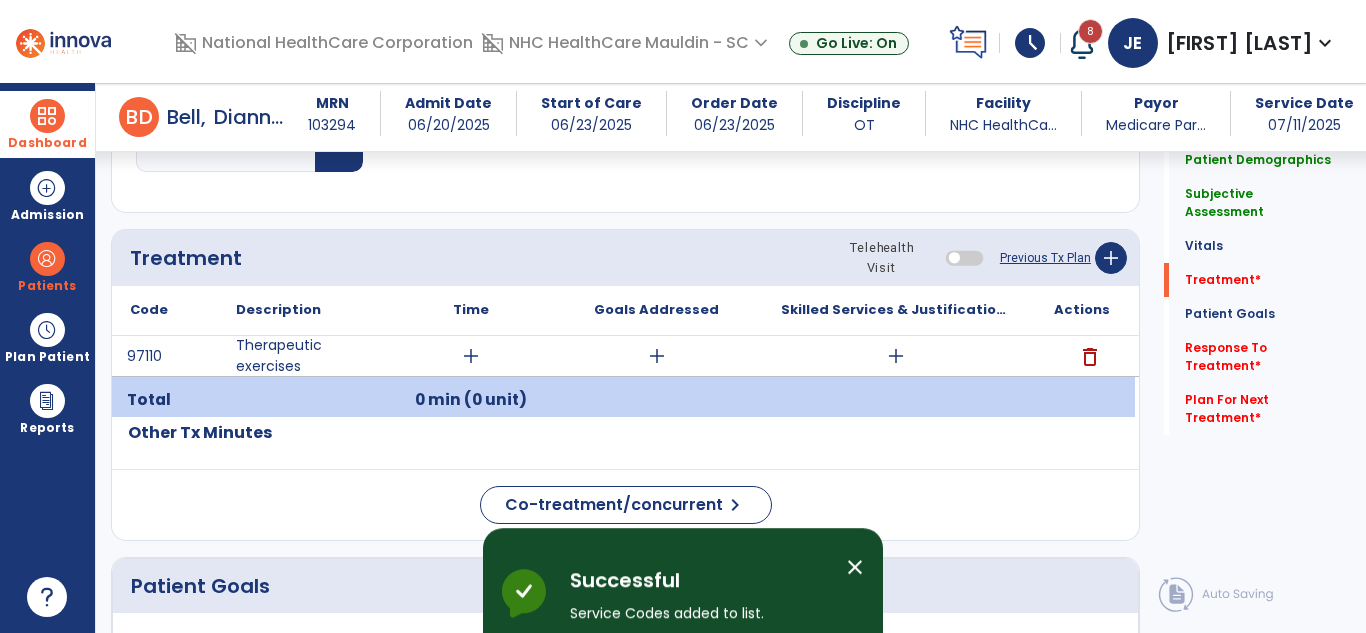 scroll, scrollTop: 1353, scrollLeft: 0, axis: vertical 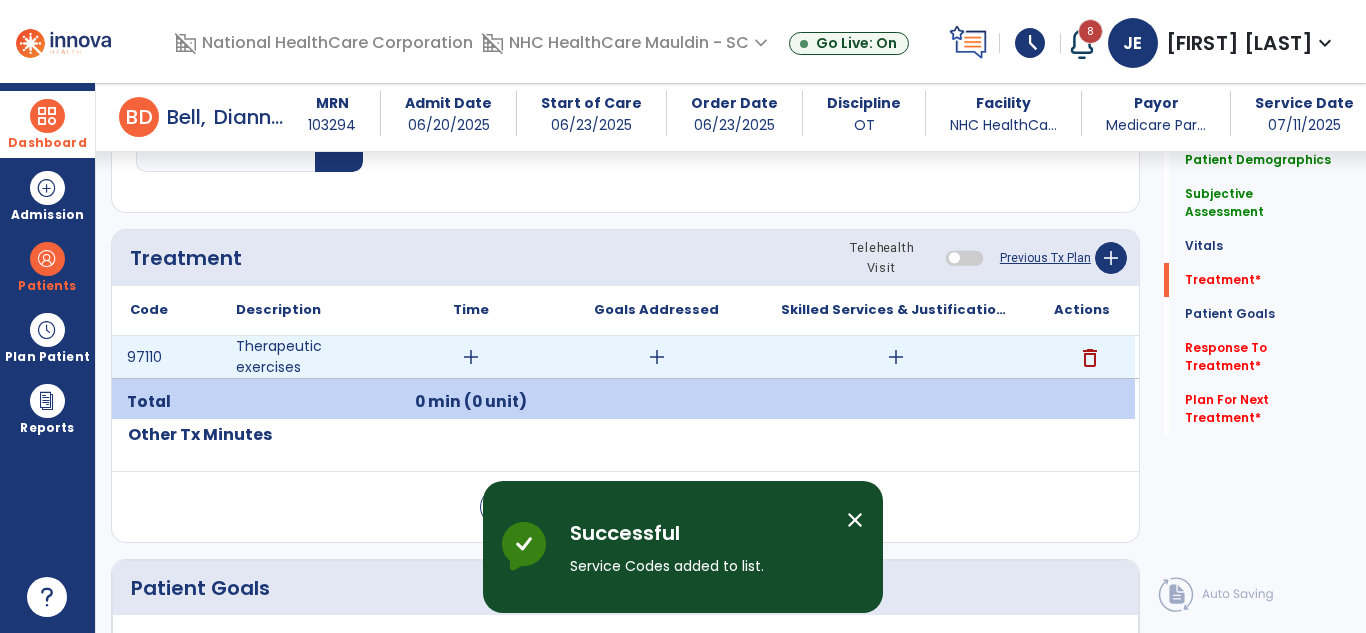 click on "add" at bounding box center (471, 357) 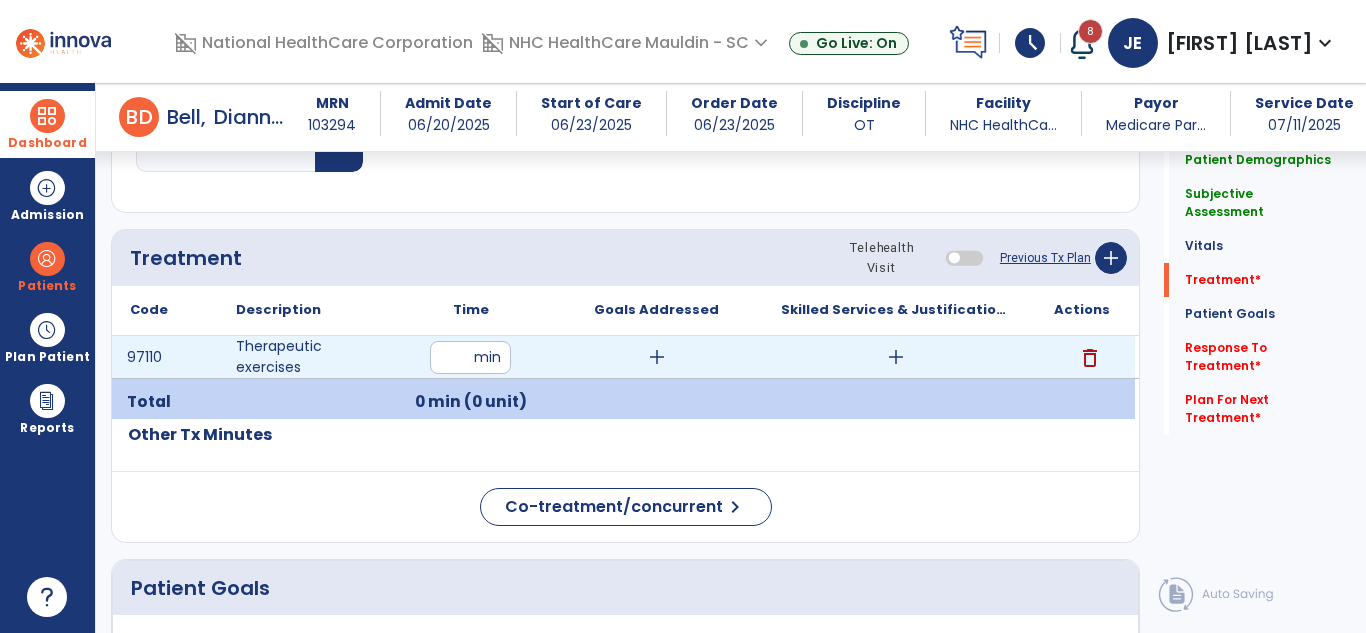 type on "**" 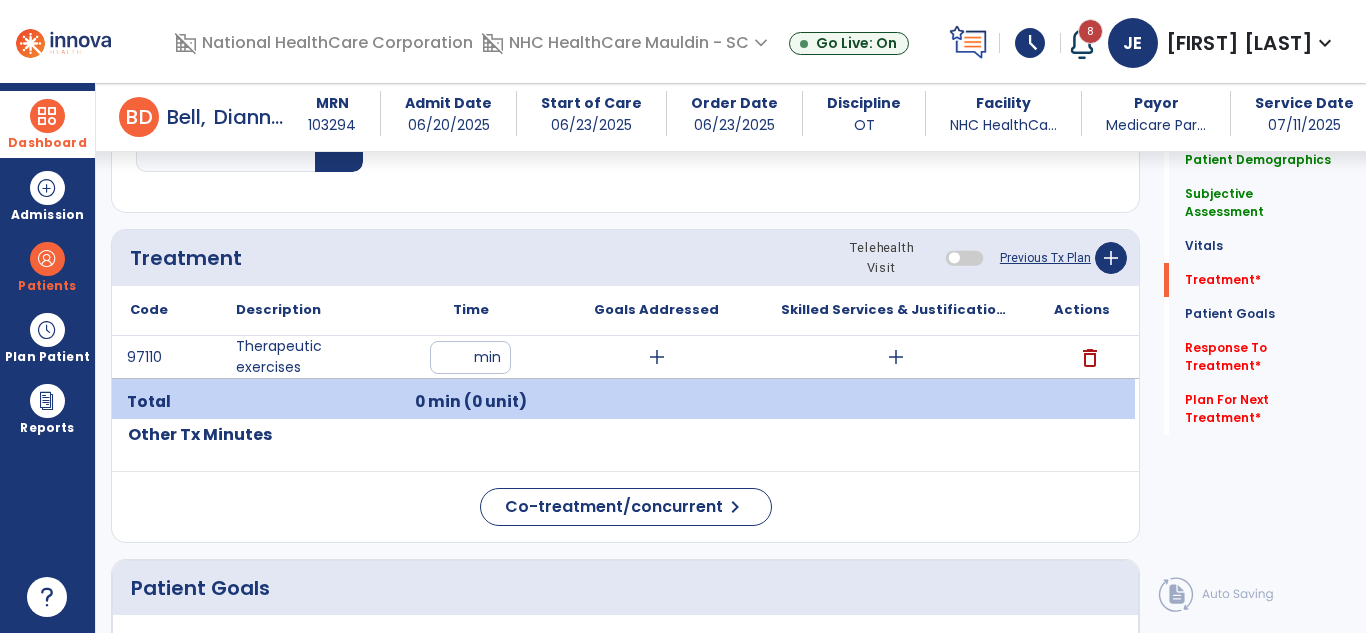 click on "Other Tx Minutes" 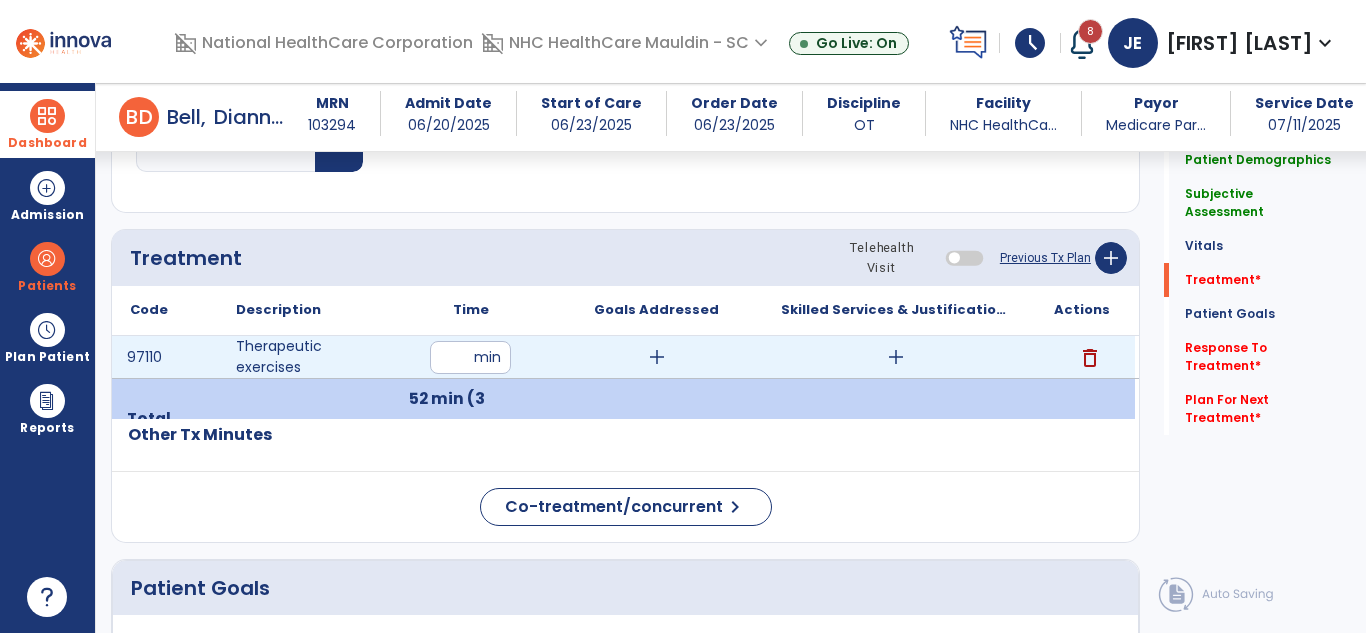 click on "add" at bounding box center (896, 357) 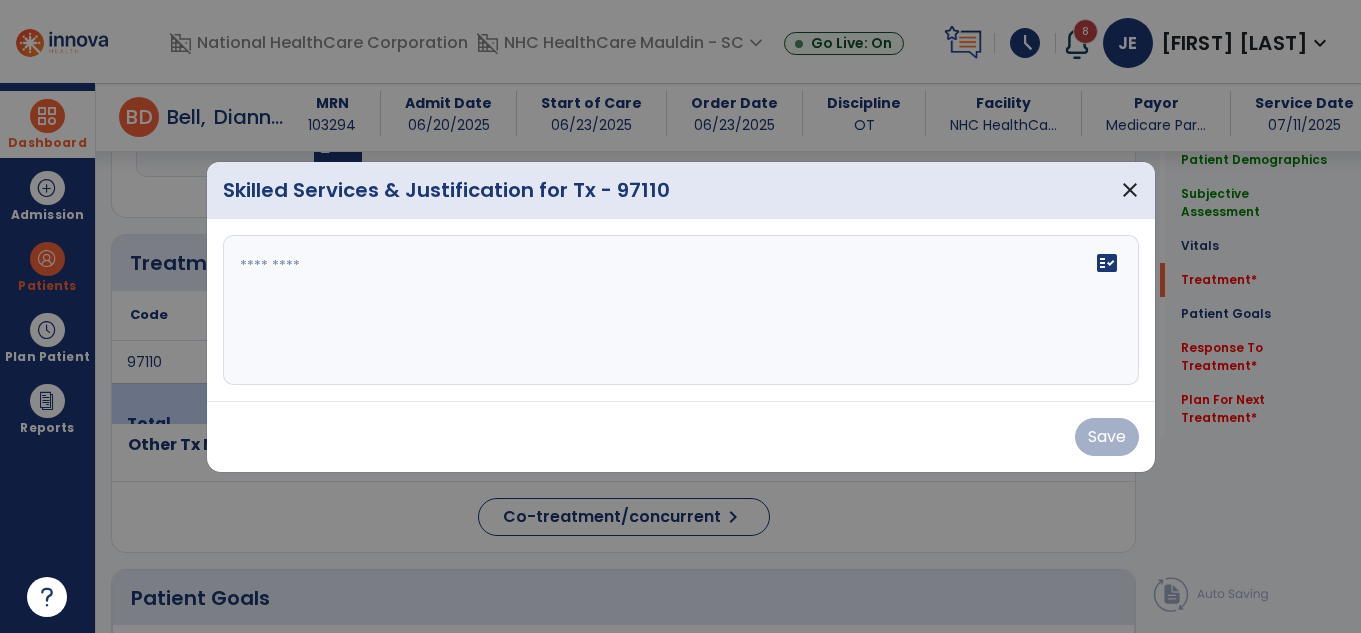 scroll, scrollTop: 1353, scrollLeft: 0, axis: vertical 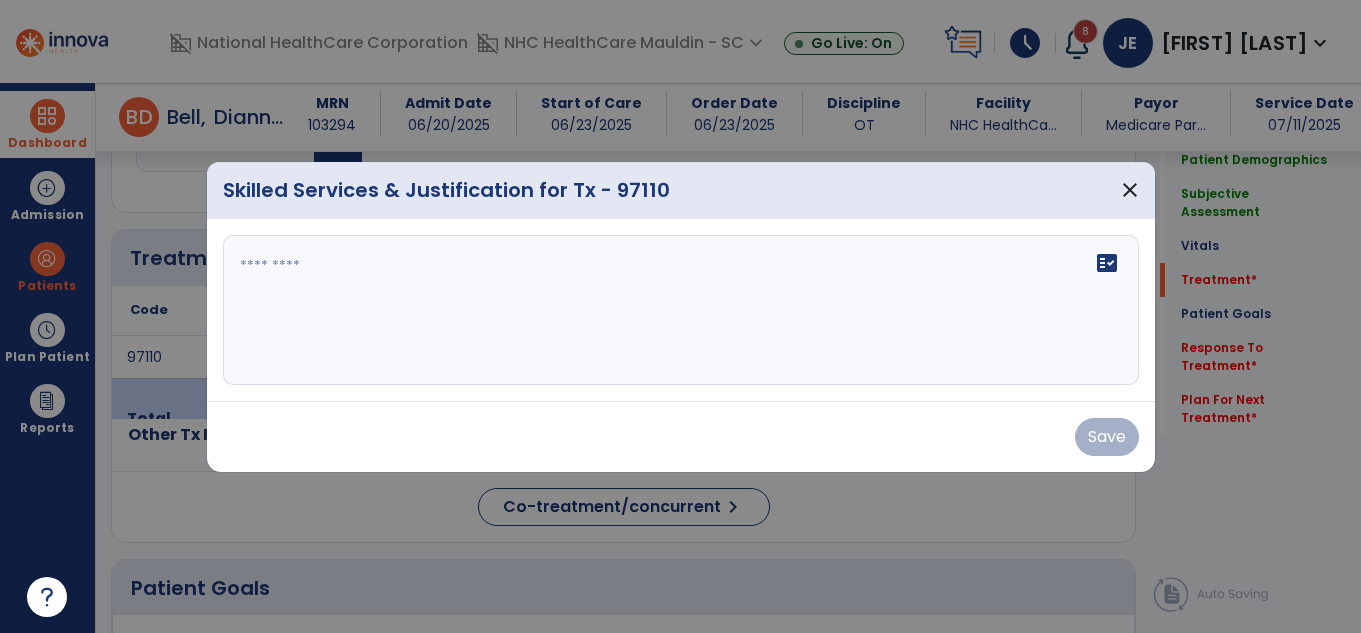 click on "fact_check" at bounding box center [681, 310] 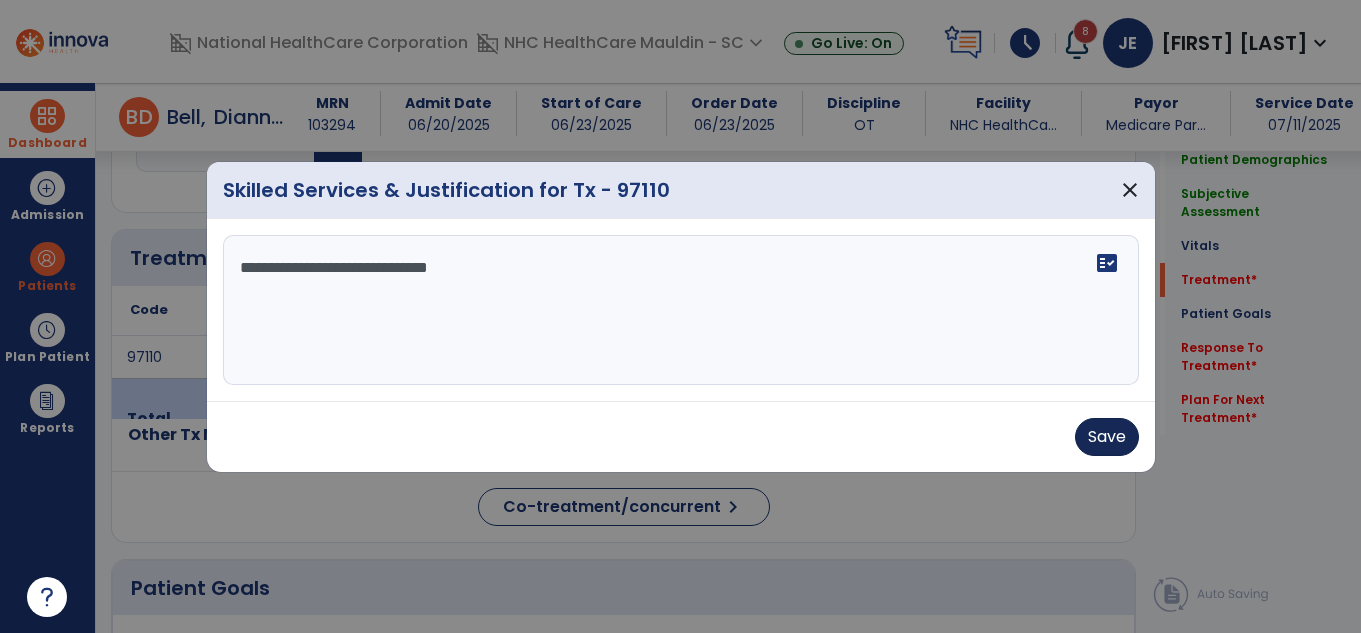 type on "**********" 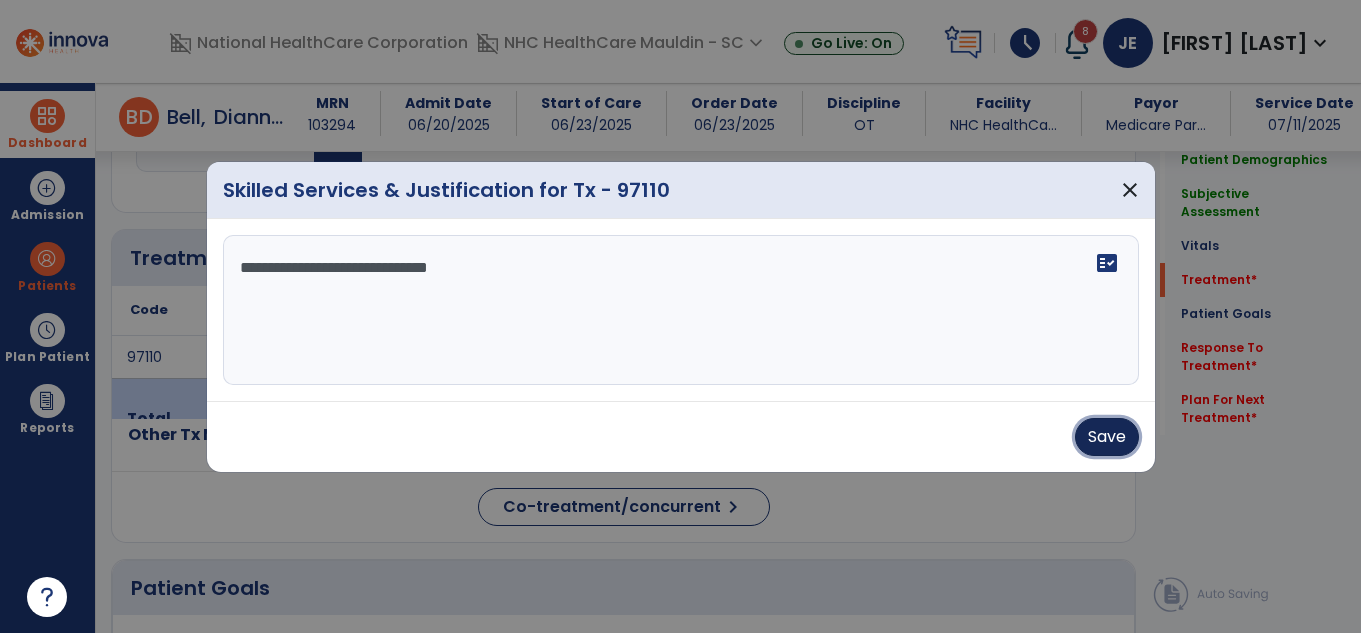 click on "Save" at bounding box center (1107, 437) 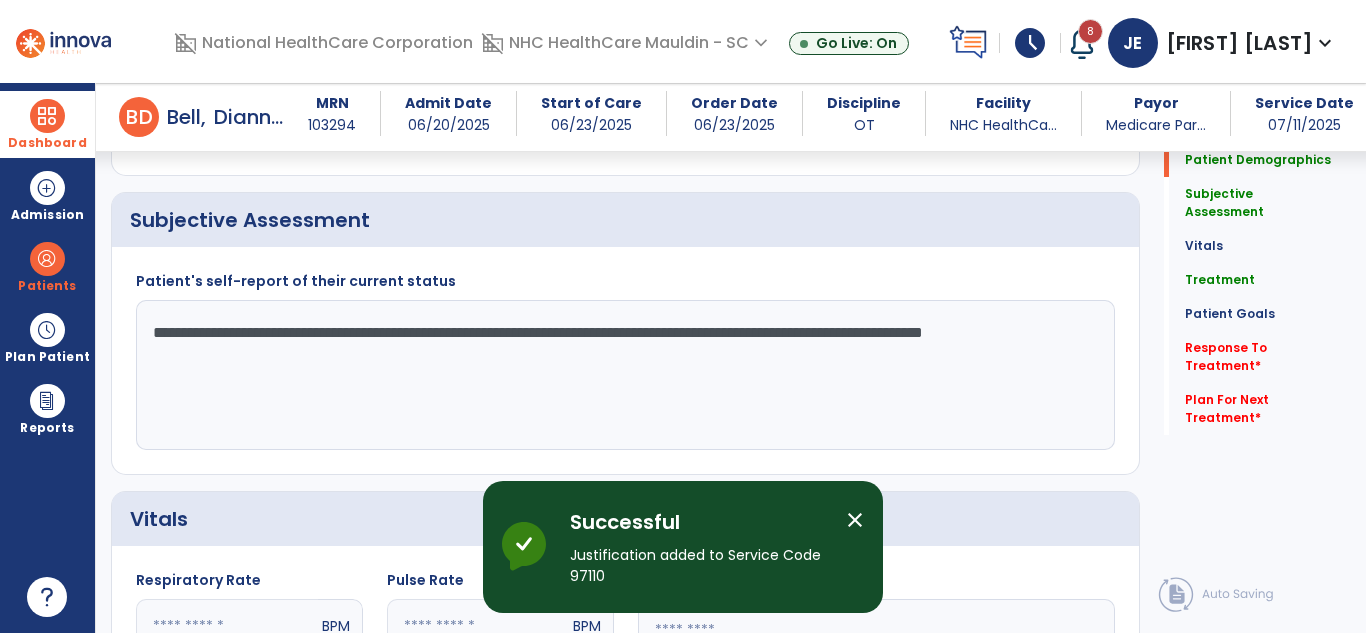 scroll, scrollTop: 0, scrollLeft: 0, axis: both 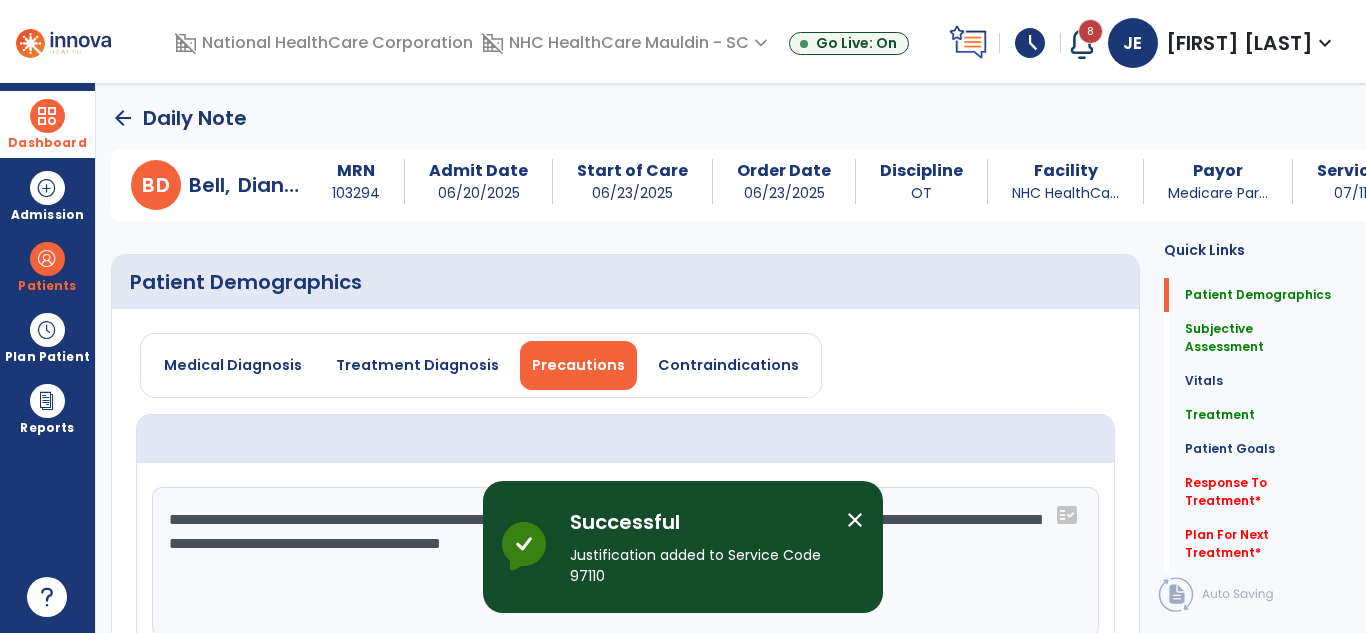 click on "Dashboard" at bounding box center [47, 124] 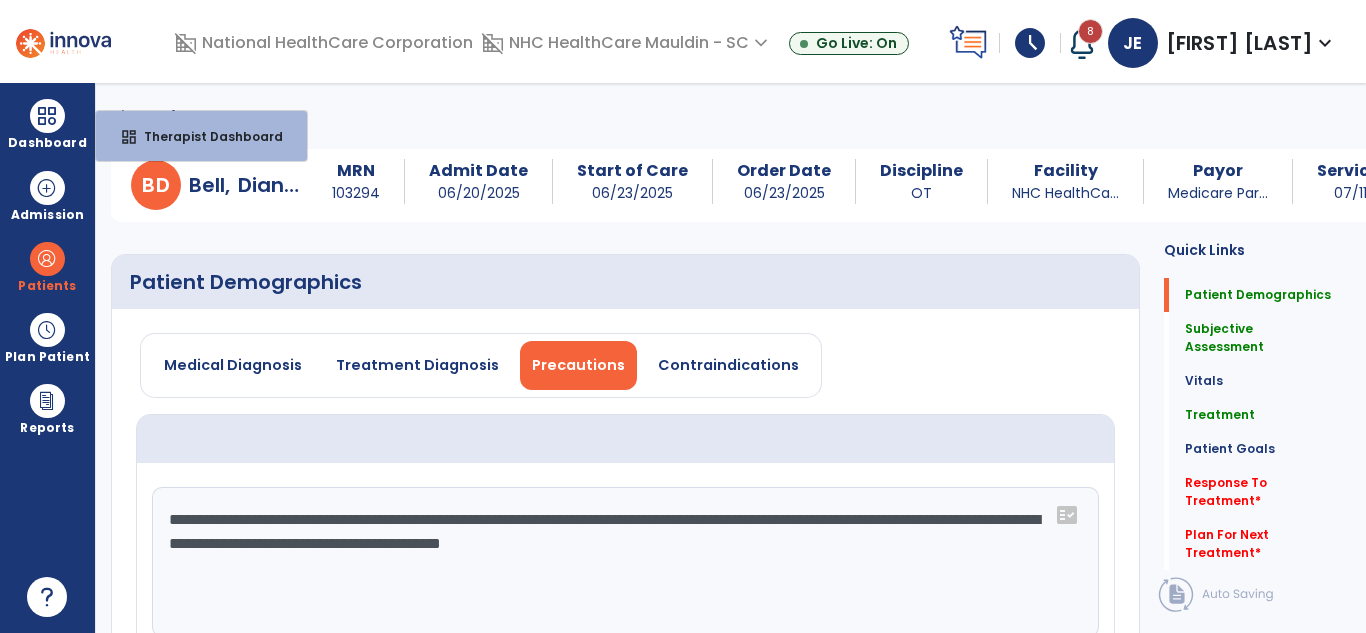 click on "**********" at bounding box center [731, 358] 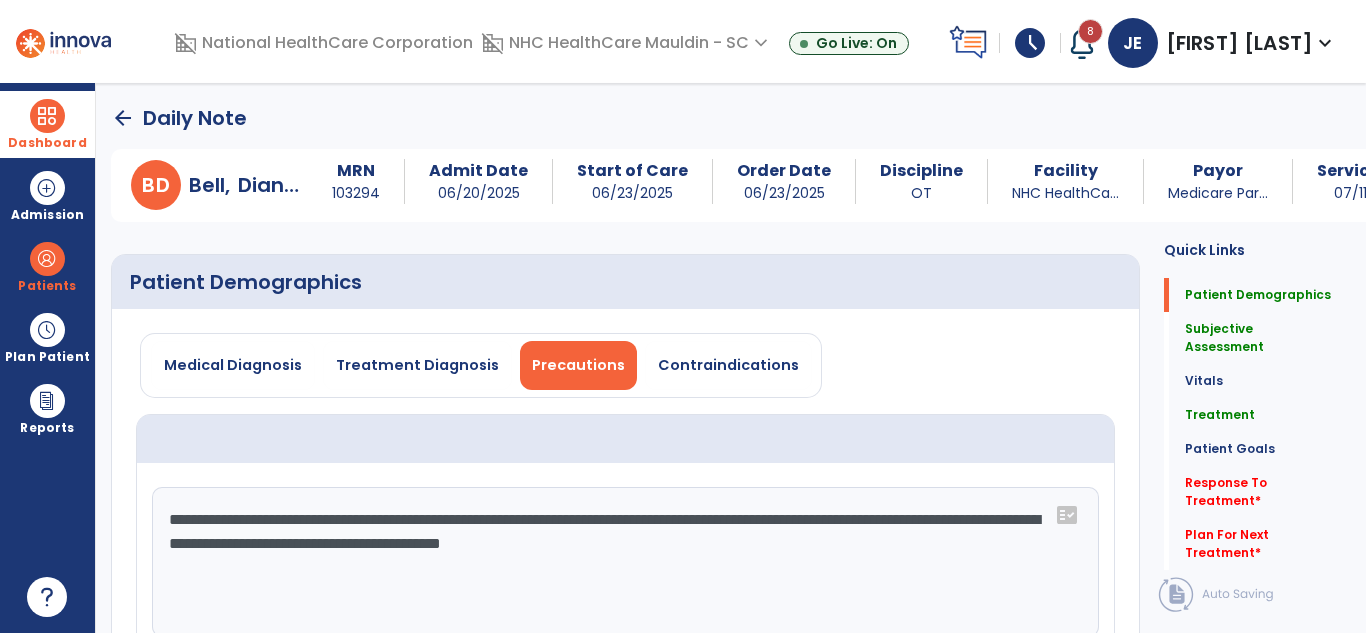 click at bounding box center [47, 116] 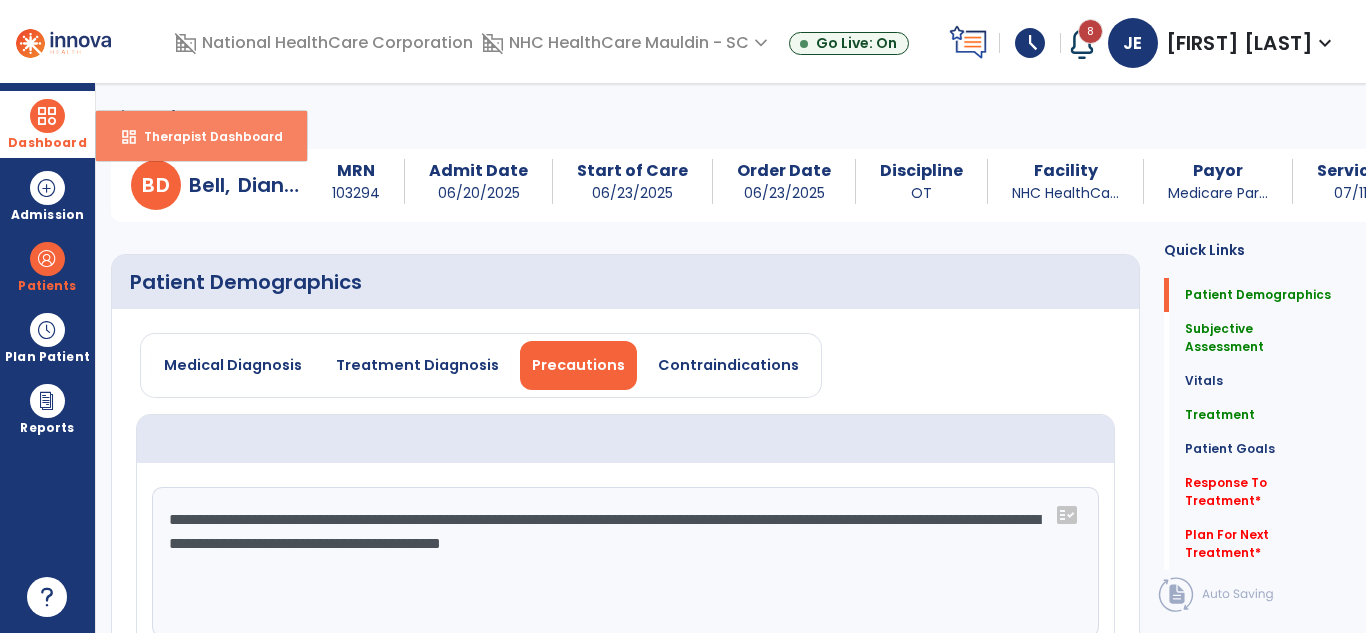 click on "Therapist Dashboard" at bounding box center [205, 136] 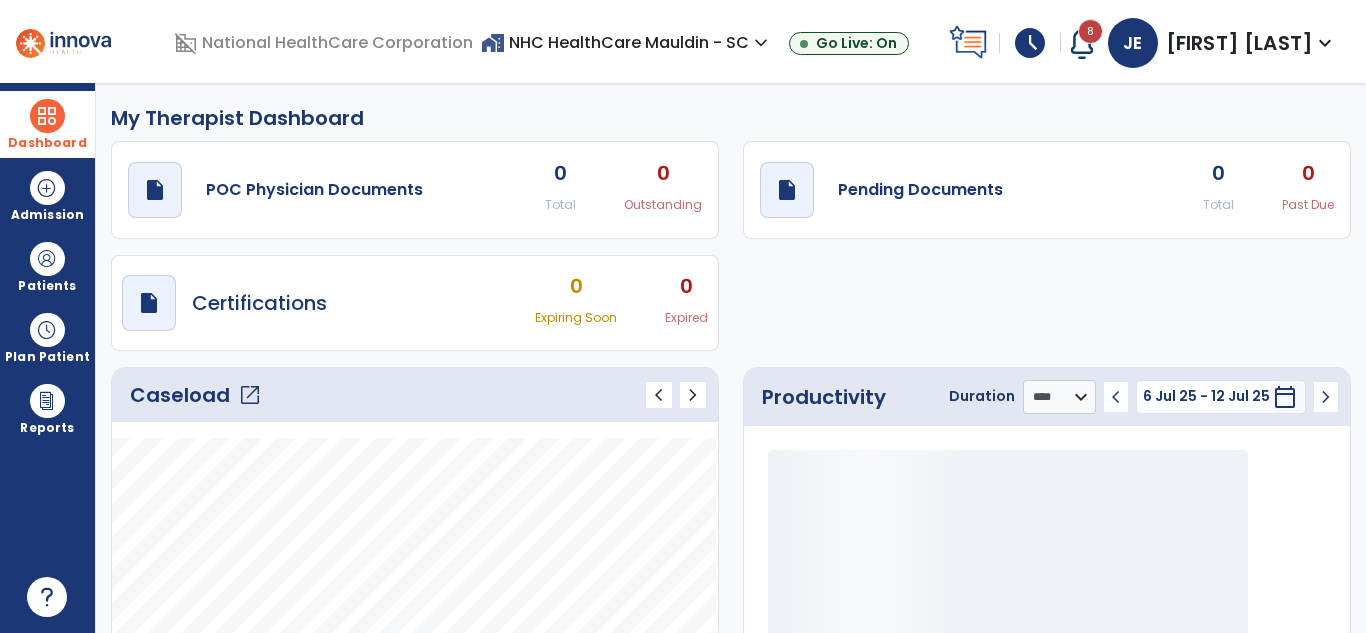click on "open_in_new" 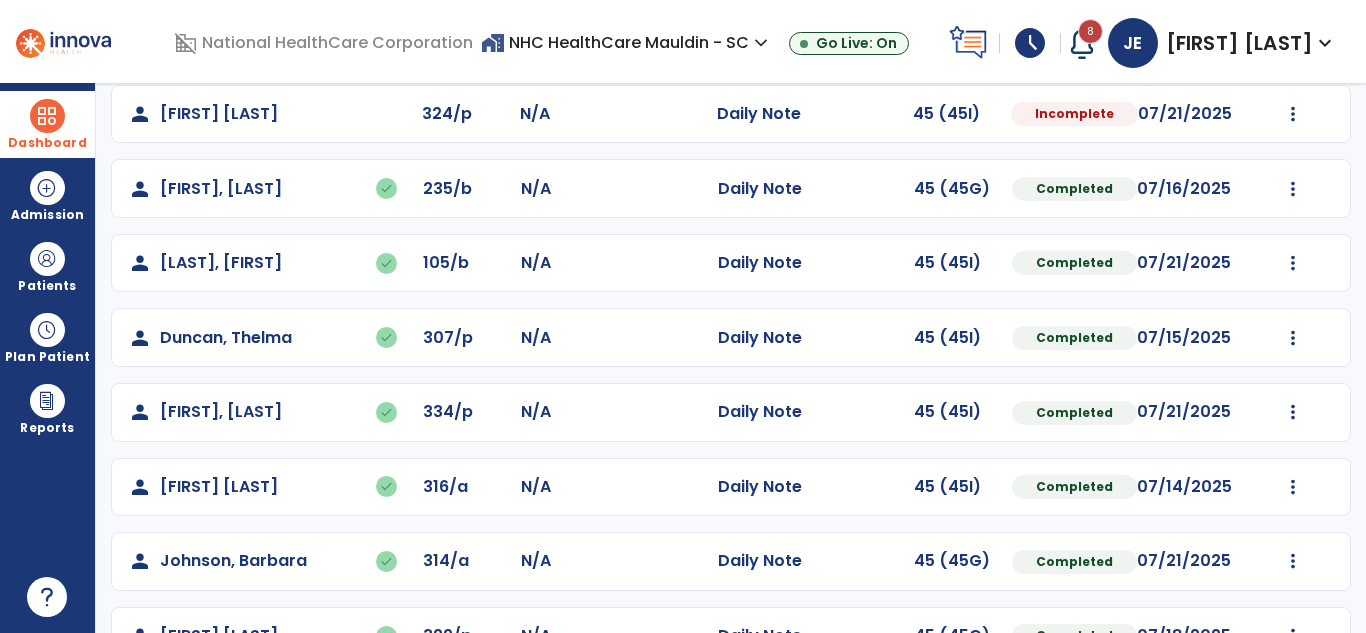 scroll, scrollTop: 175, scrollLeft: 0, axis: vertical 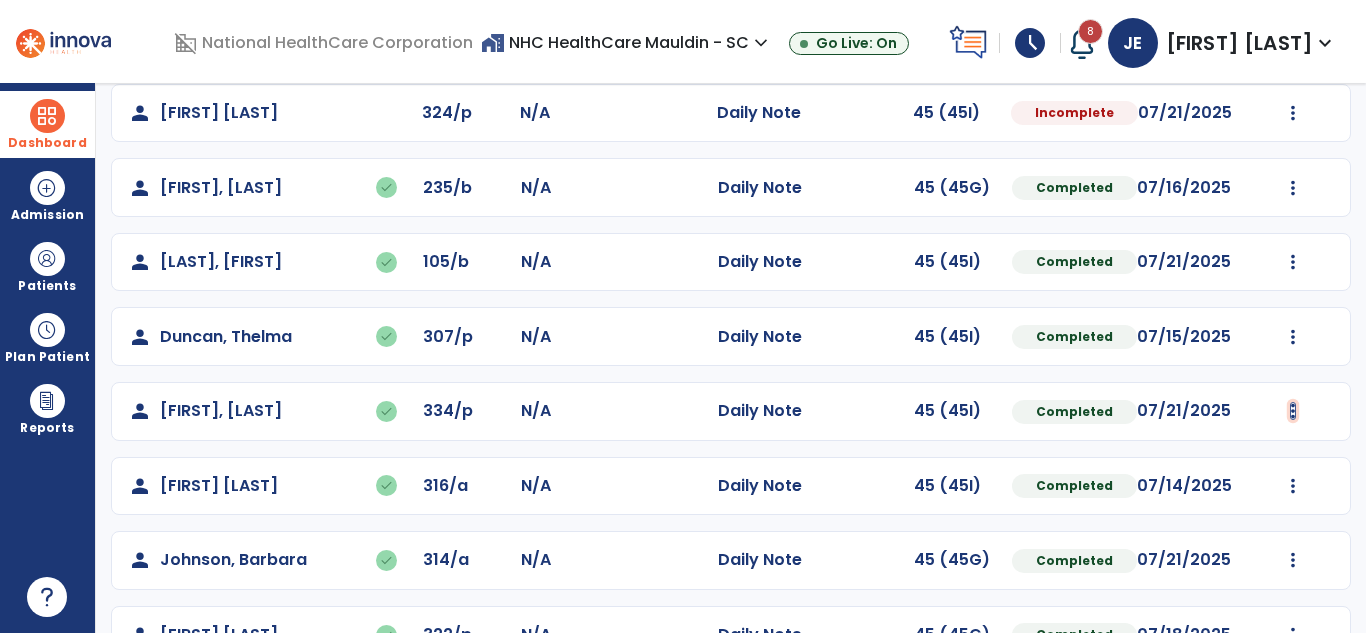 click at bounding box center (1293, 113) 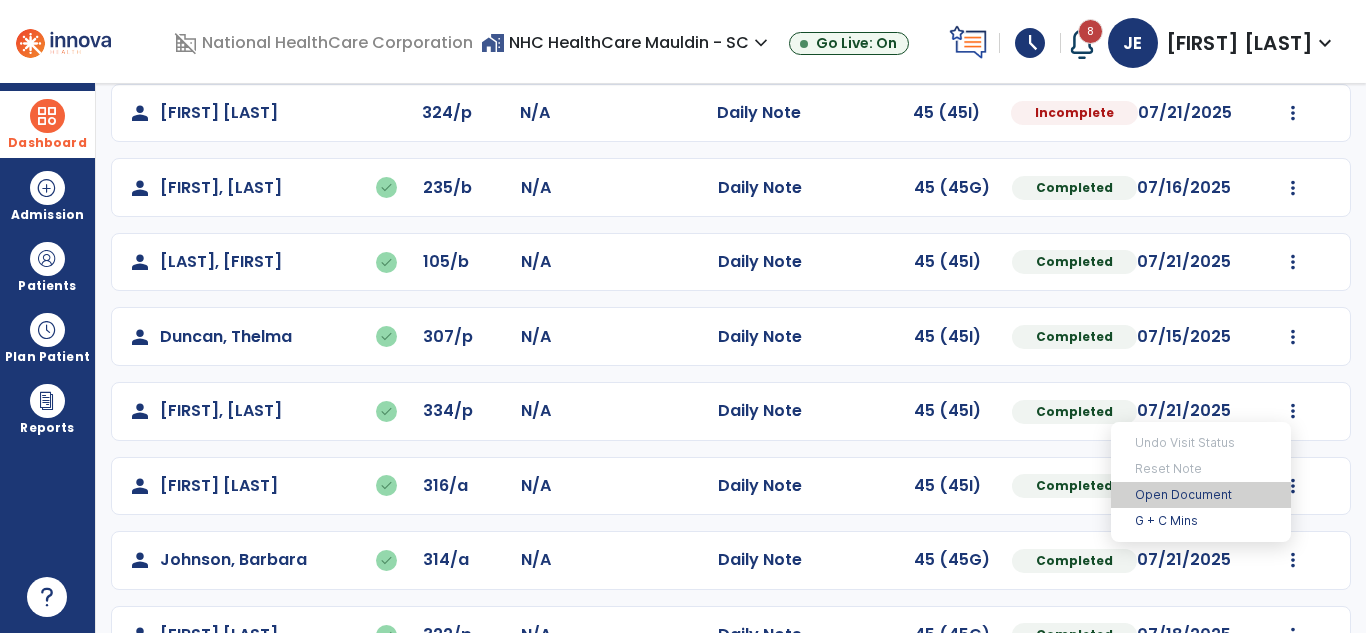 click on "Open Document" at bounding box center (1201, 495) 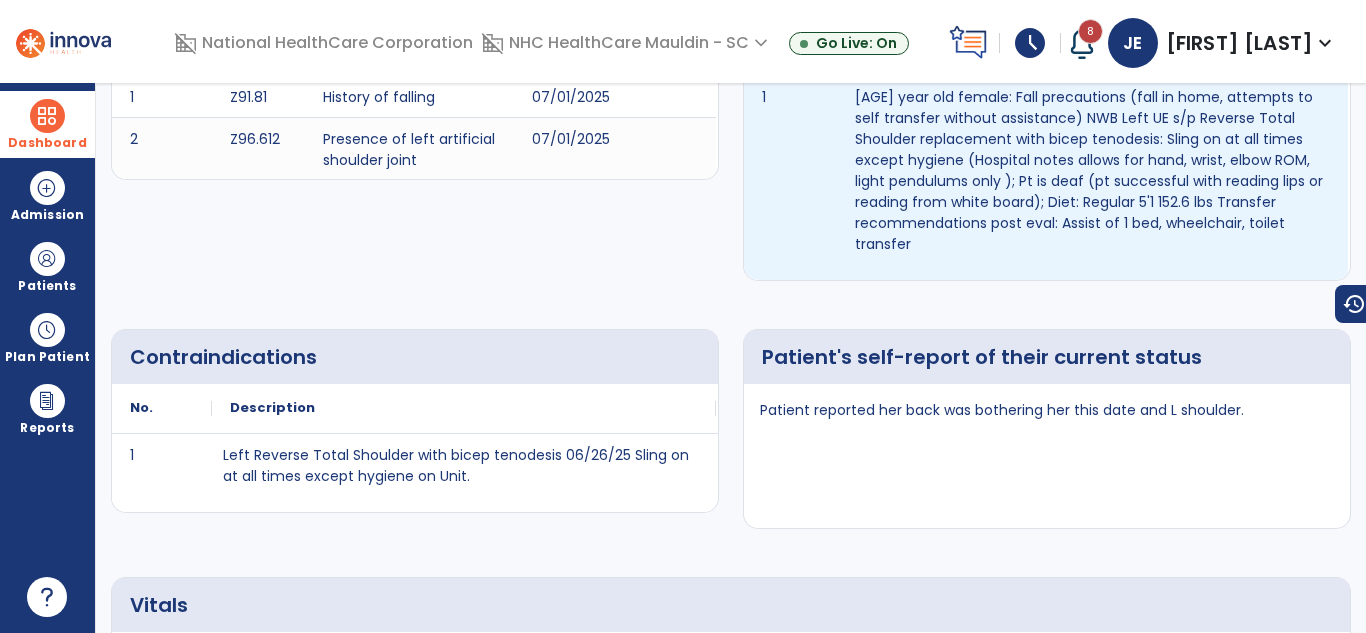 scroll, scrollTop: 0, scrollLeft: 0, axis: both 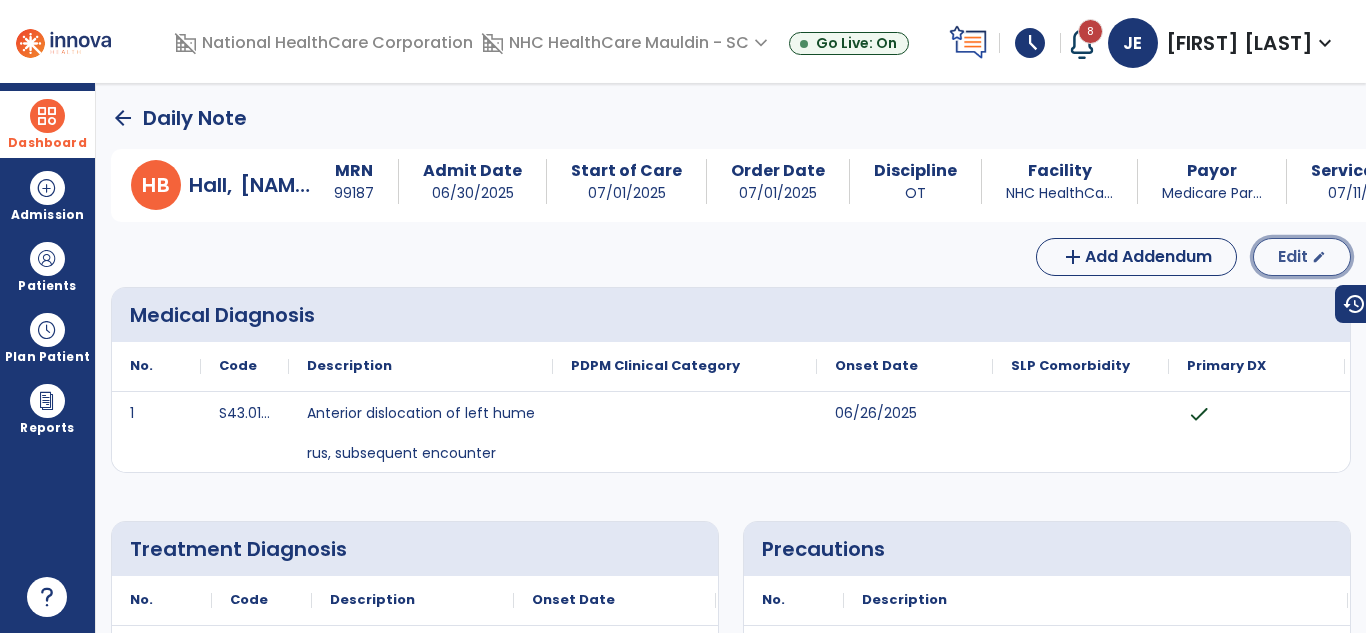 click on "Edit" 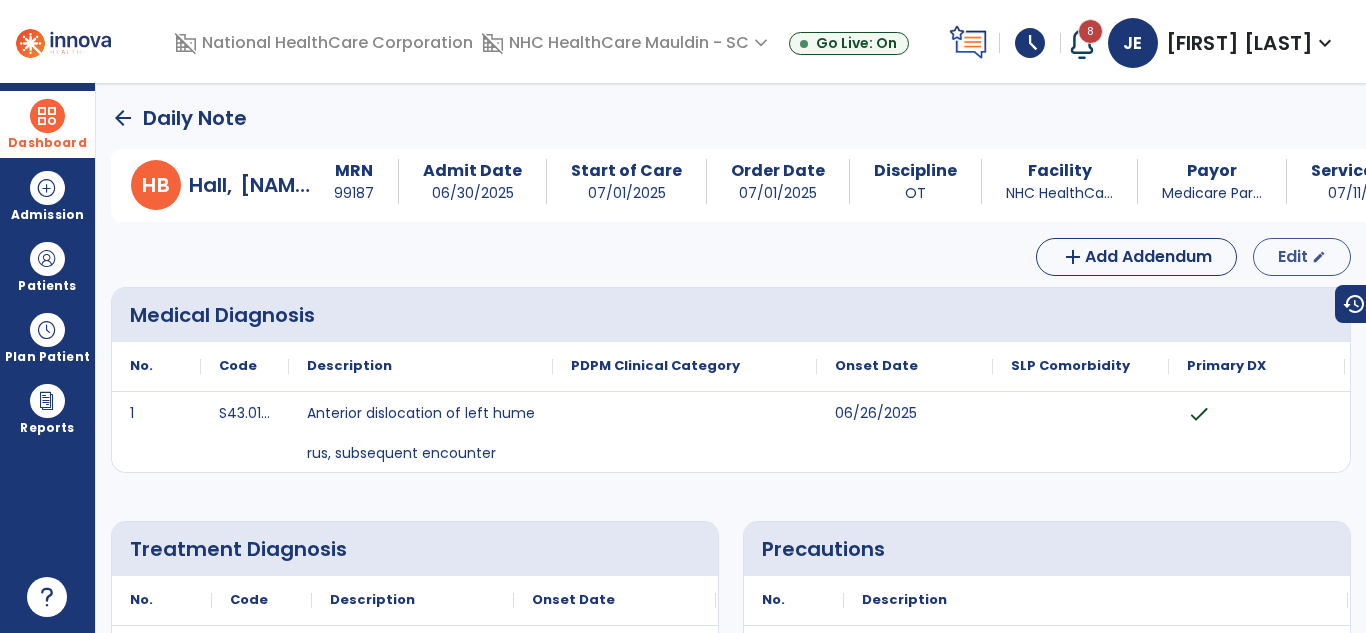 select on "*" 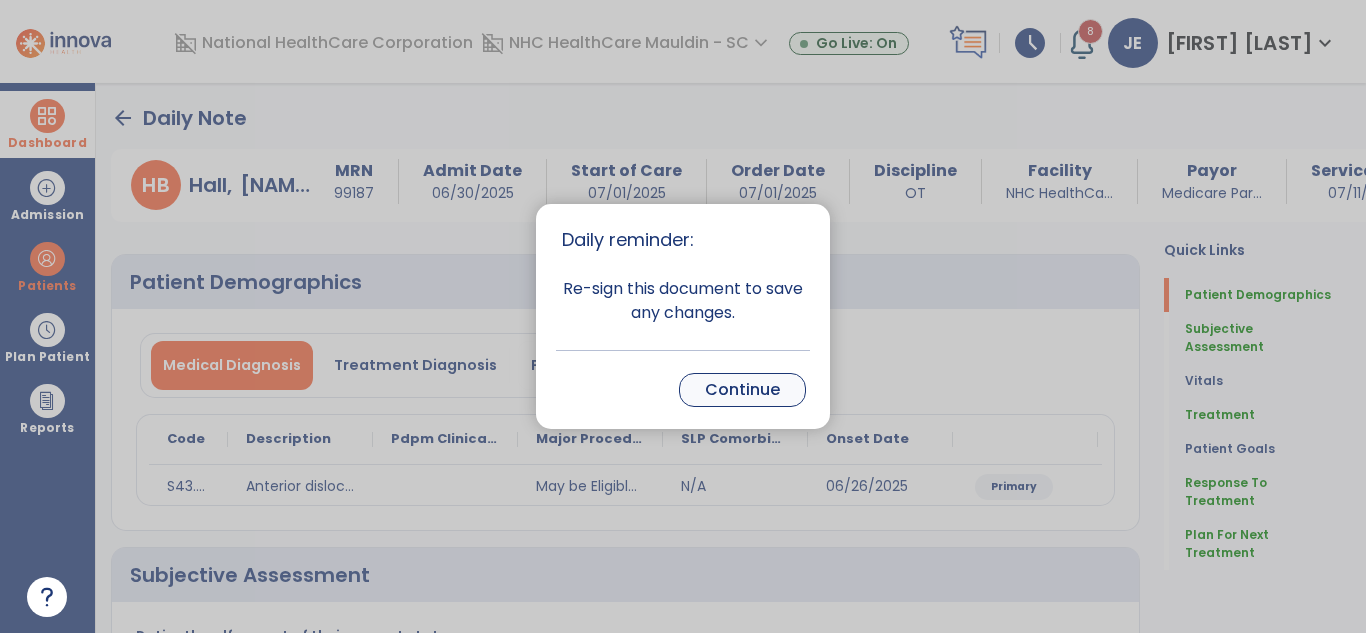 click on "Continue" at bounding box center (742, 390) 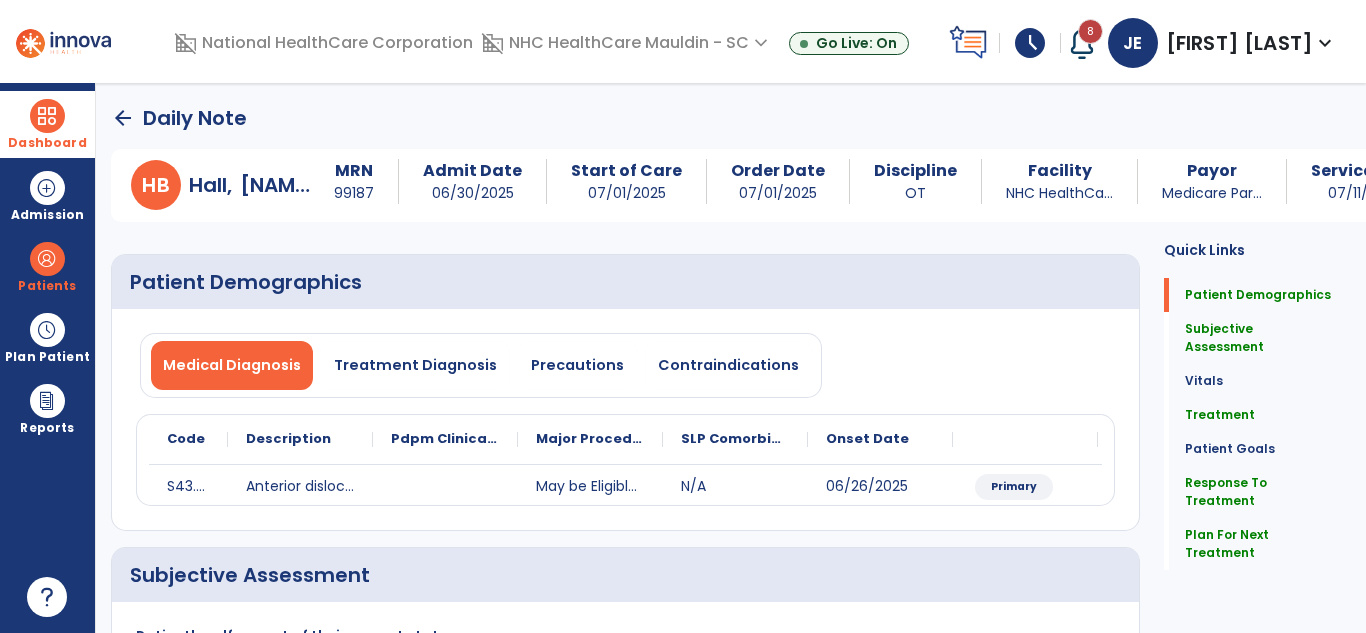 click on "Treatment   Treatment" 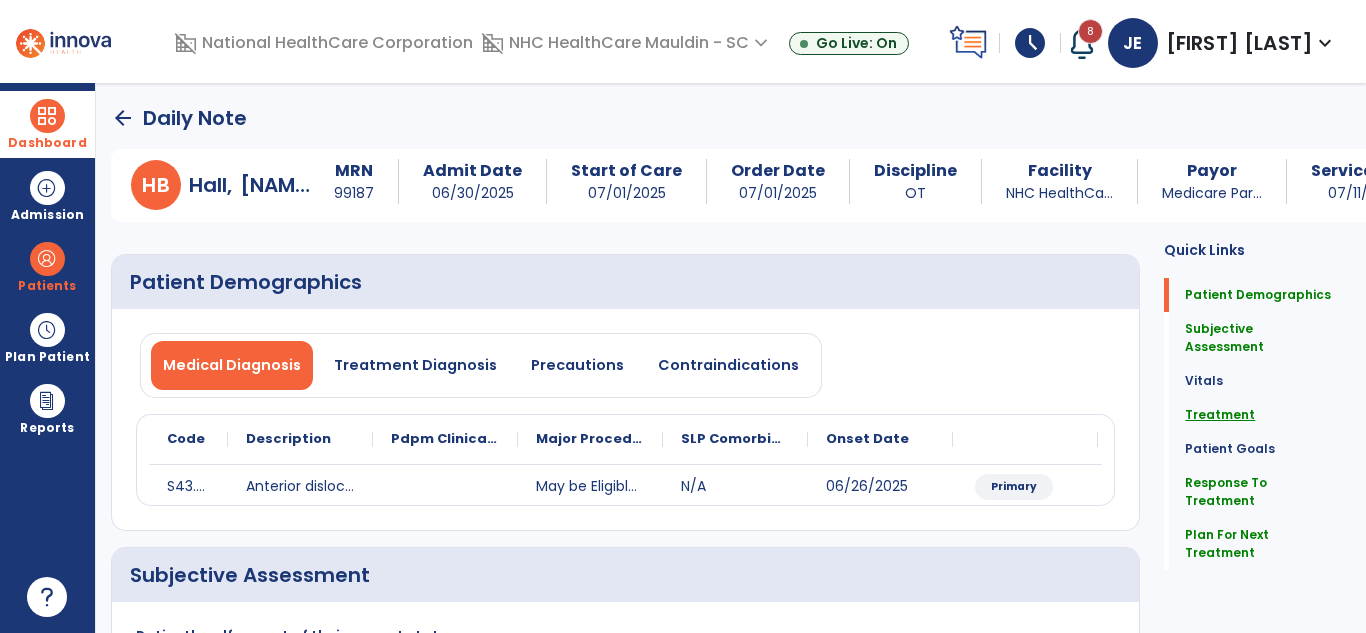 click on "Treatment" 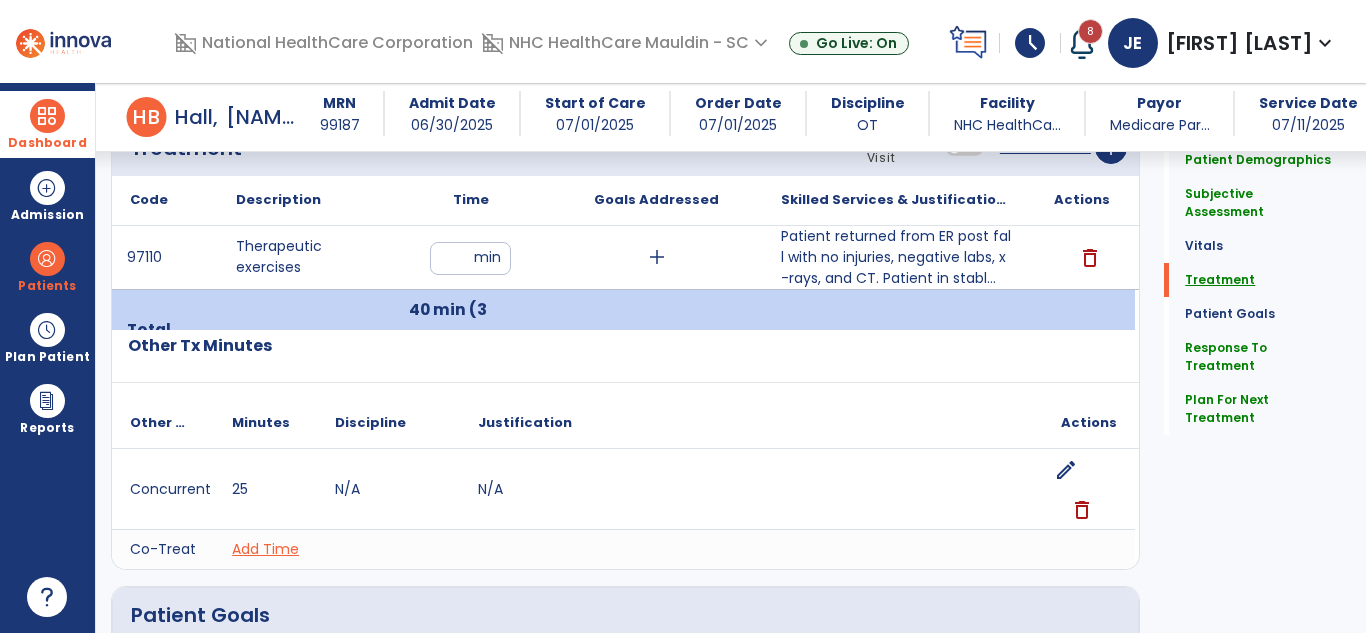 scroll, scrollTop: 1136, scrollLeft: 0, axis: vertical 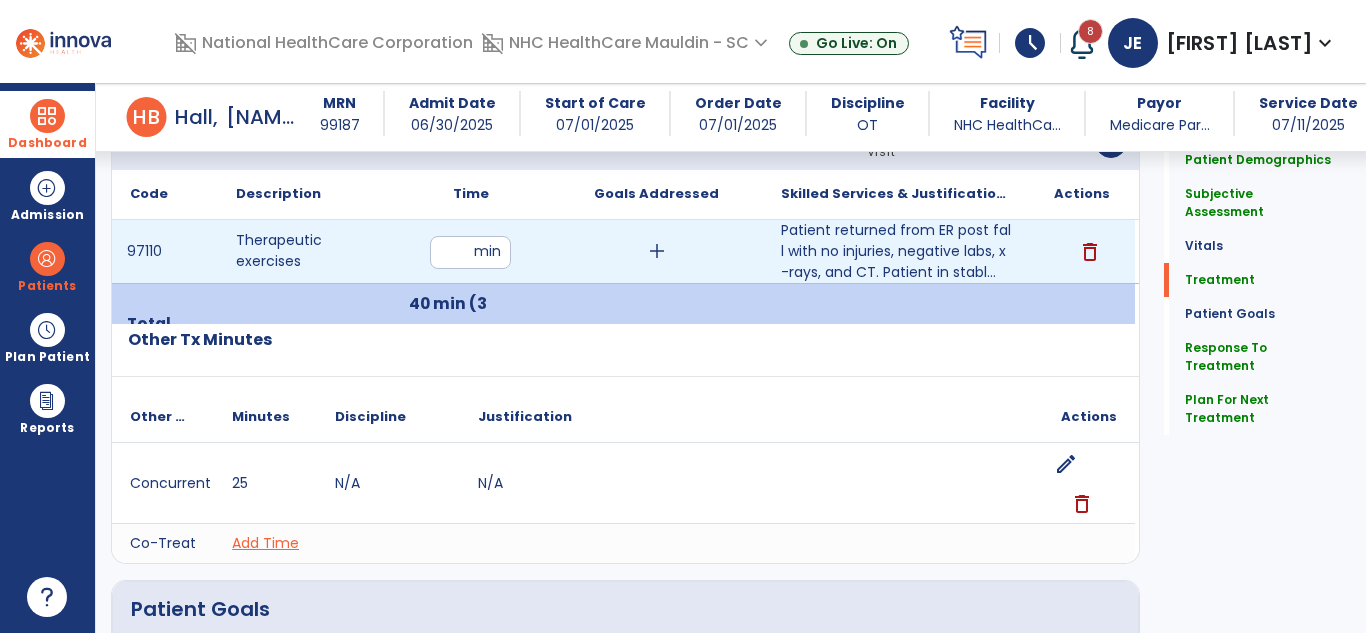 click on "**" at bounding box center [470, 252] 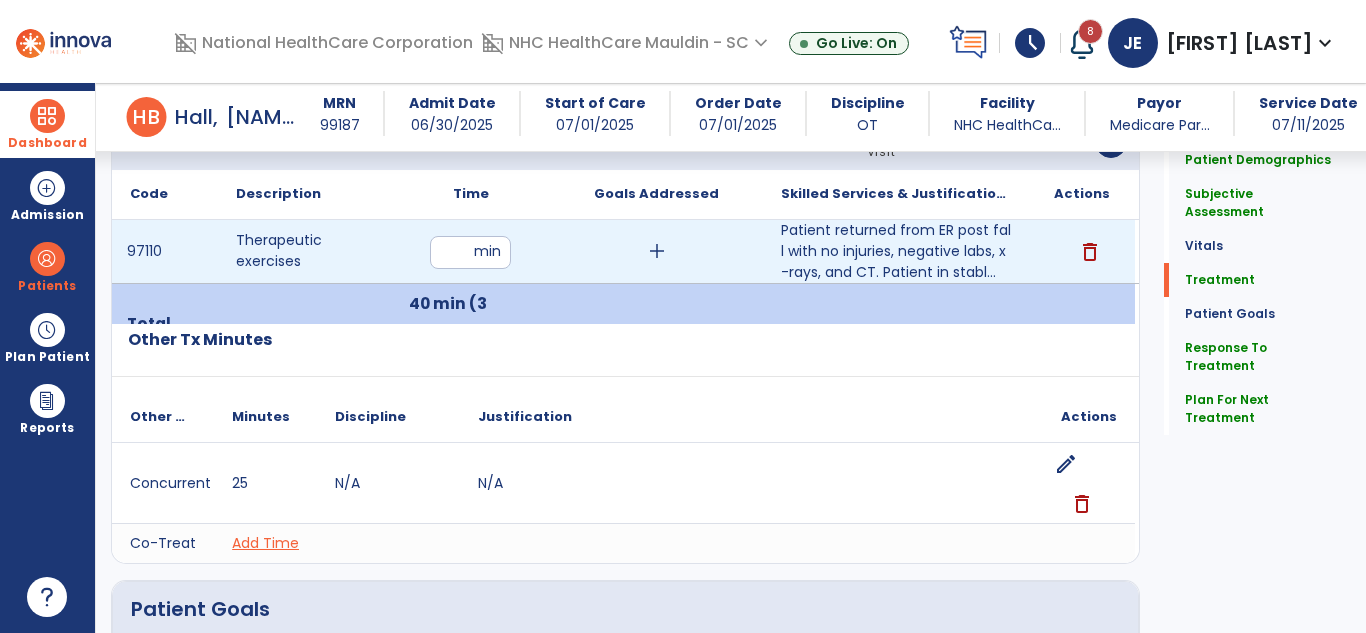 type on "**" 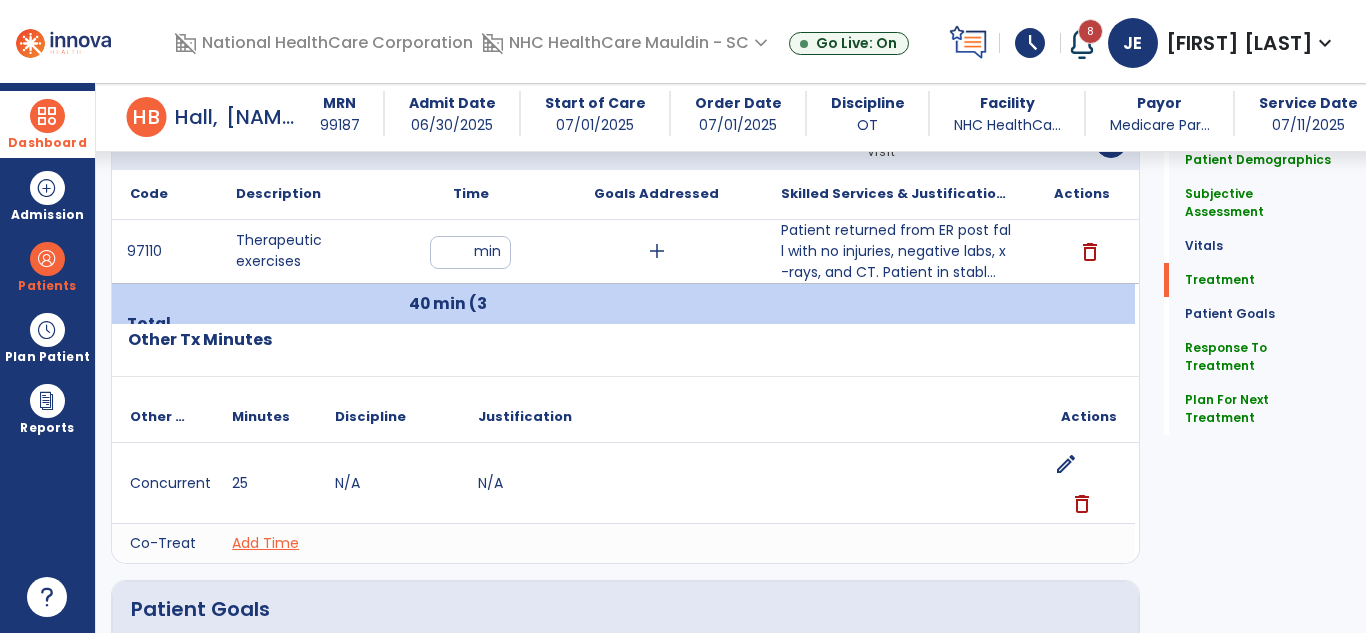 click on "arrow_back   Daily Note   arrow_back      H  B,  [LAST NAME]  MRN [NUMBER] Admit Date [DATE] Start of Care [DATE] Order Date [DATE] Discipline OT Facility NHC HealthCa... Payor Medicare Par... Service Date [DATE] Patient Demographics  Medical Diagnosis   Treatment Diagnosis   Precautions   Contraindications
Code
Description
to" at bounding box center (731, 358) 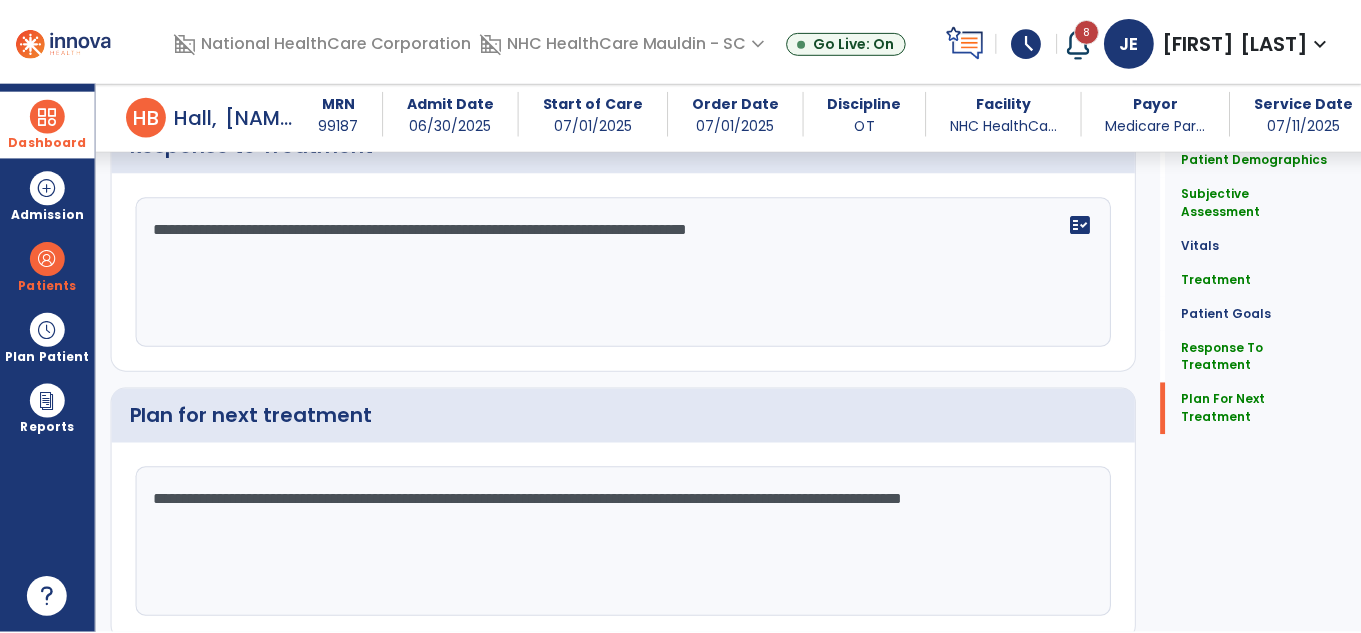 scroll, scrollTop: 2914, scrollLeft: 0, axis: vertical 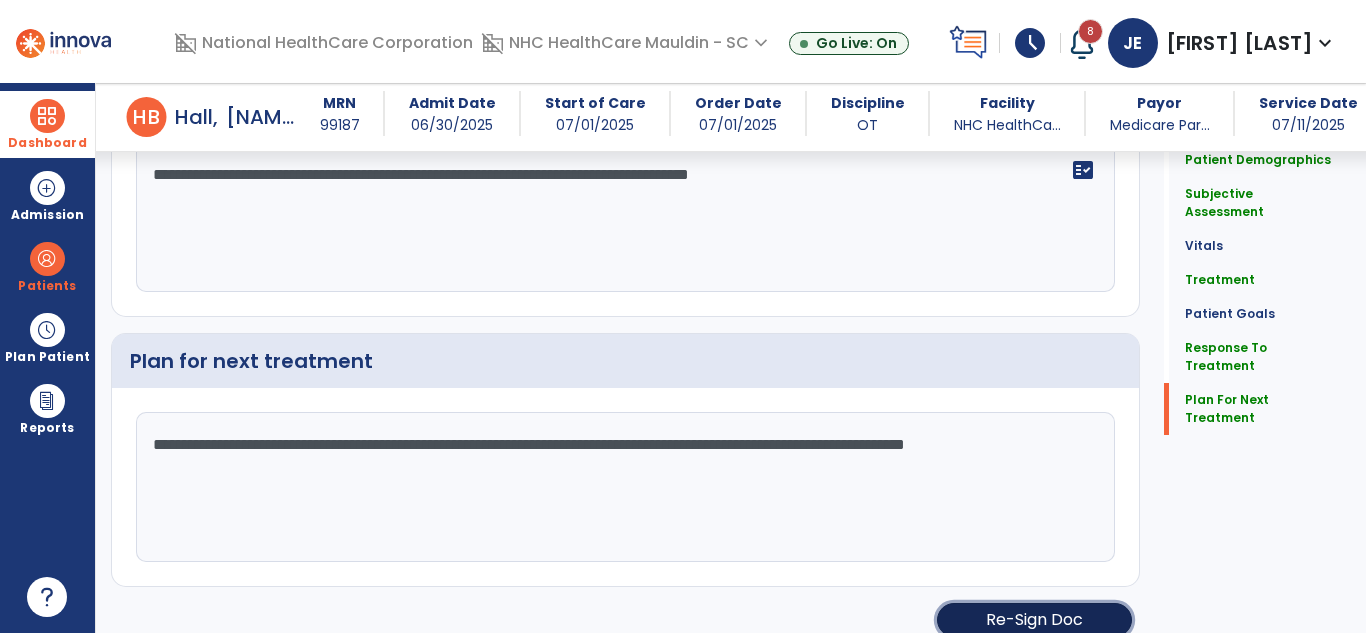 click on "Re-Sign Doc" 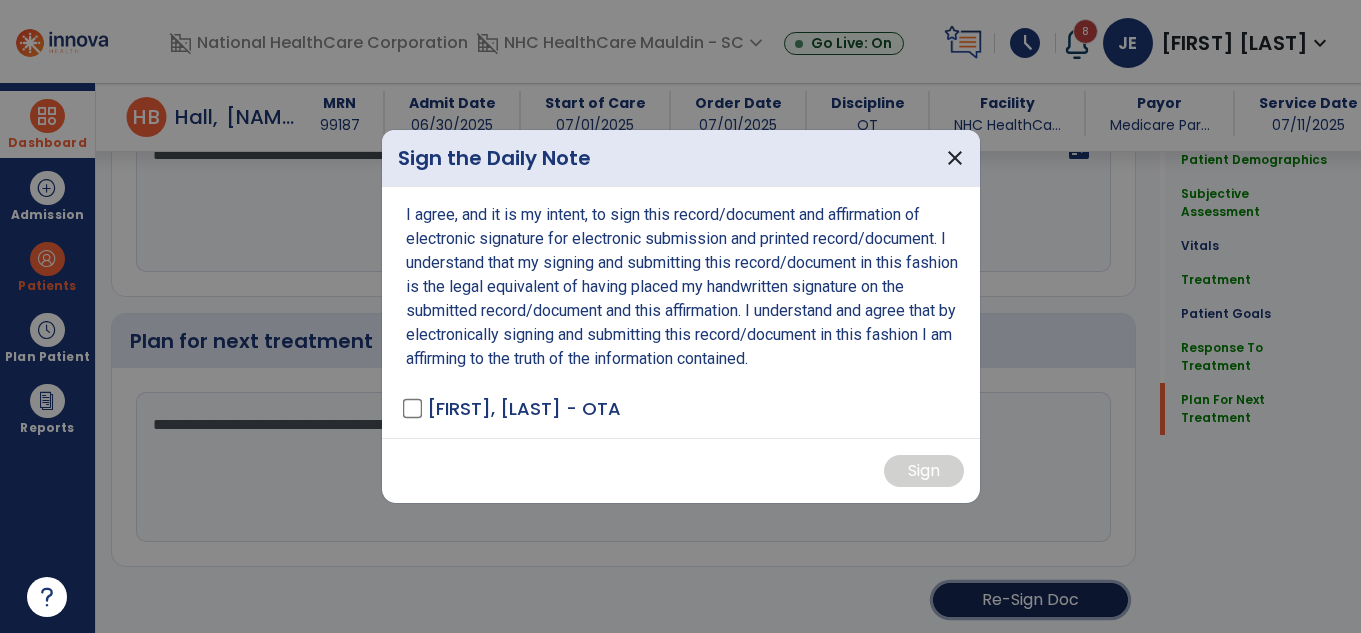 scroll, scrollTop: 2975, scrollLeft: 0, axis: vertical 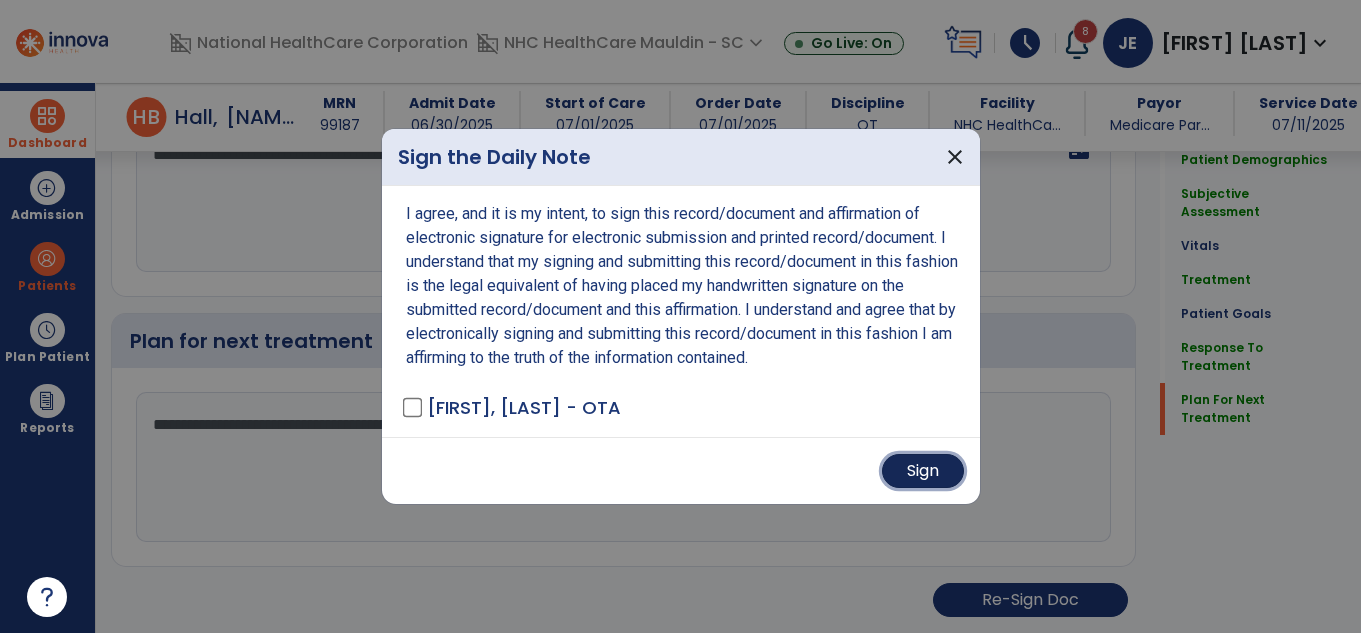 click on "Sign" at bounding box center (923, 471) 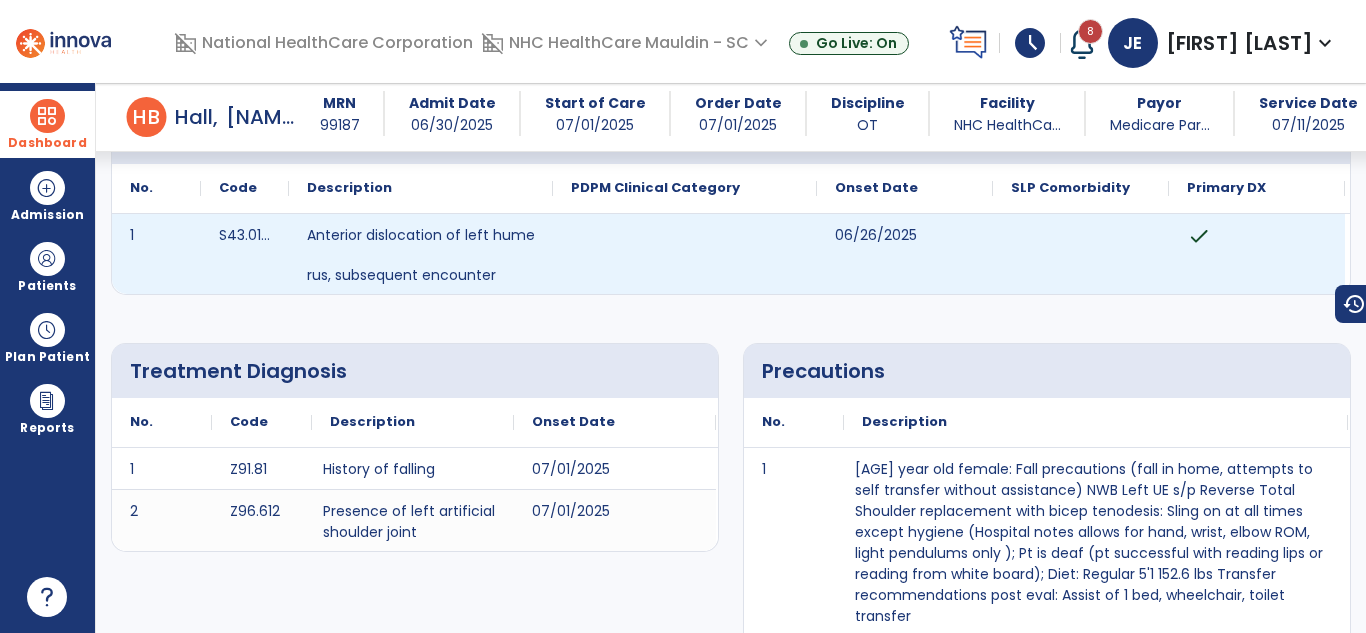 scroll, scrollTop: 0, scrollLeft: 0, axis: both 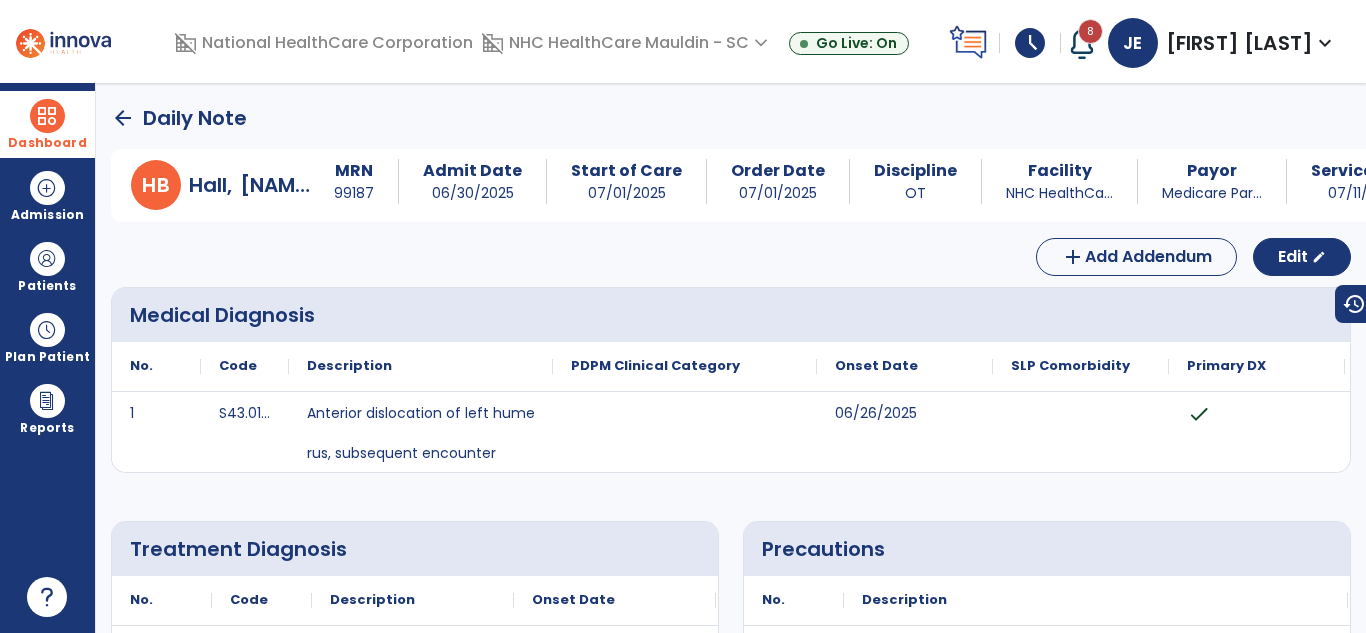 click on "arrow_back" 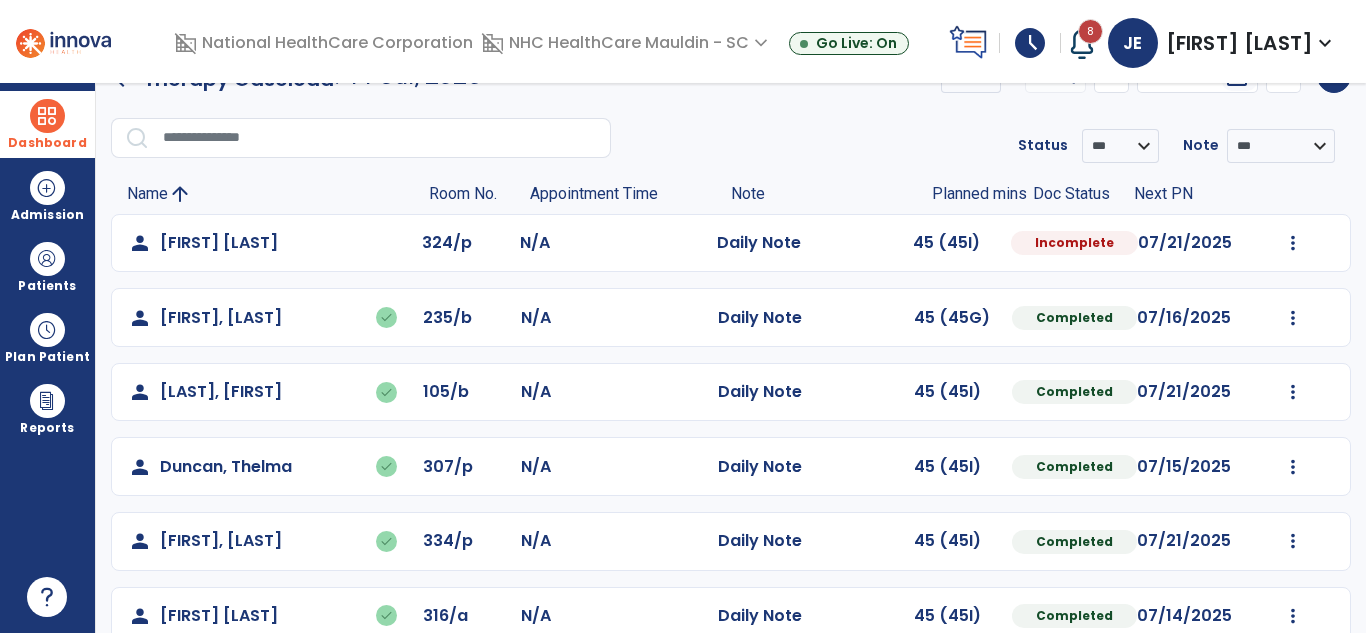 scroll, scrollTop: 46, scrollLeft: 0, axis: vertical 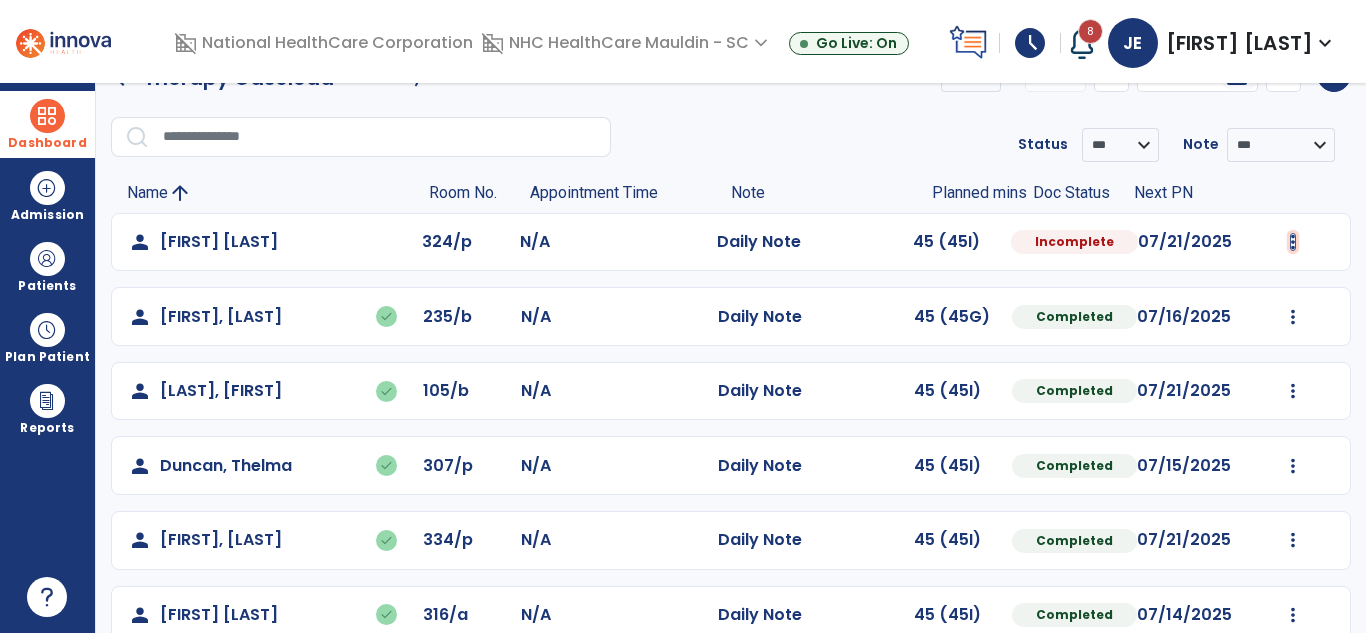 click at bounding box center (1293, 242) 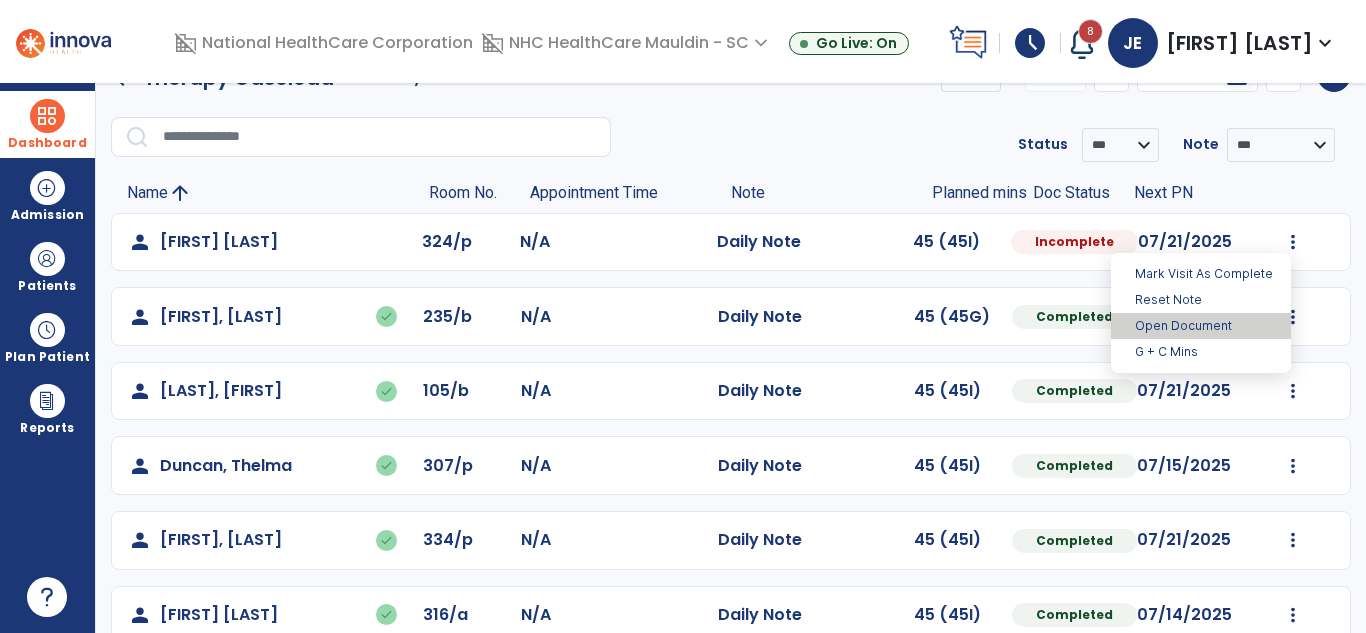 click on "Open Document" at bounding box center (1201, 326) 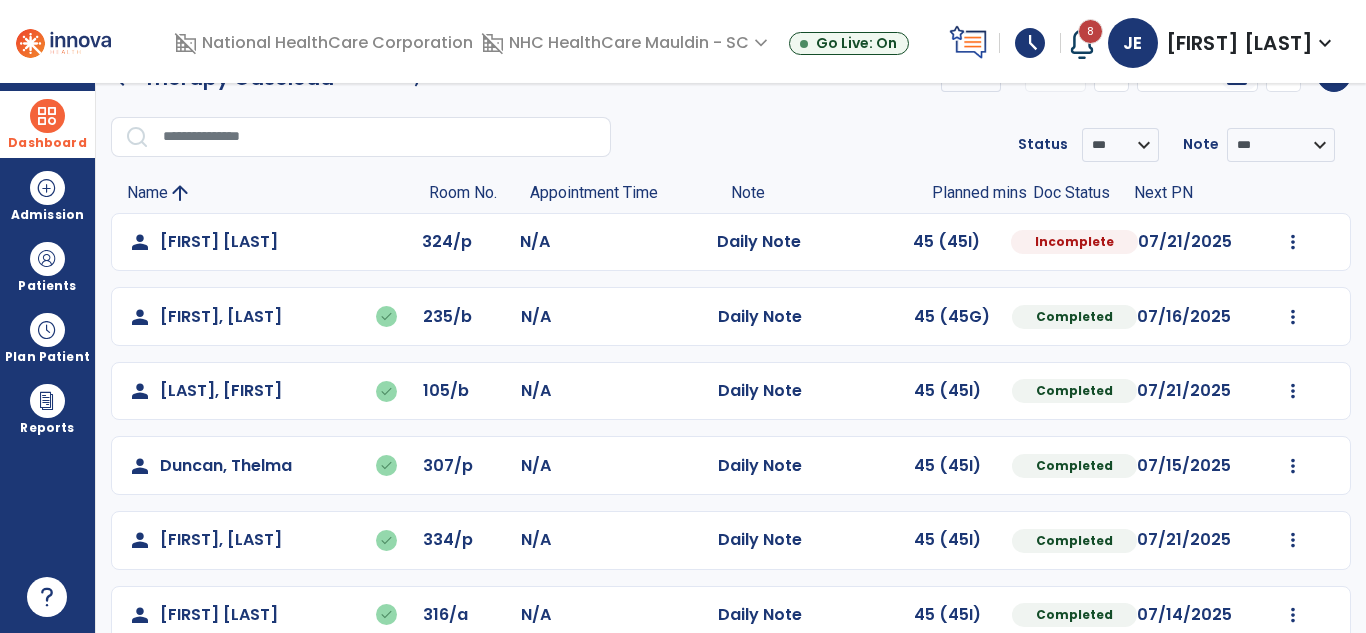select on "*" 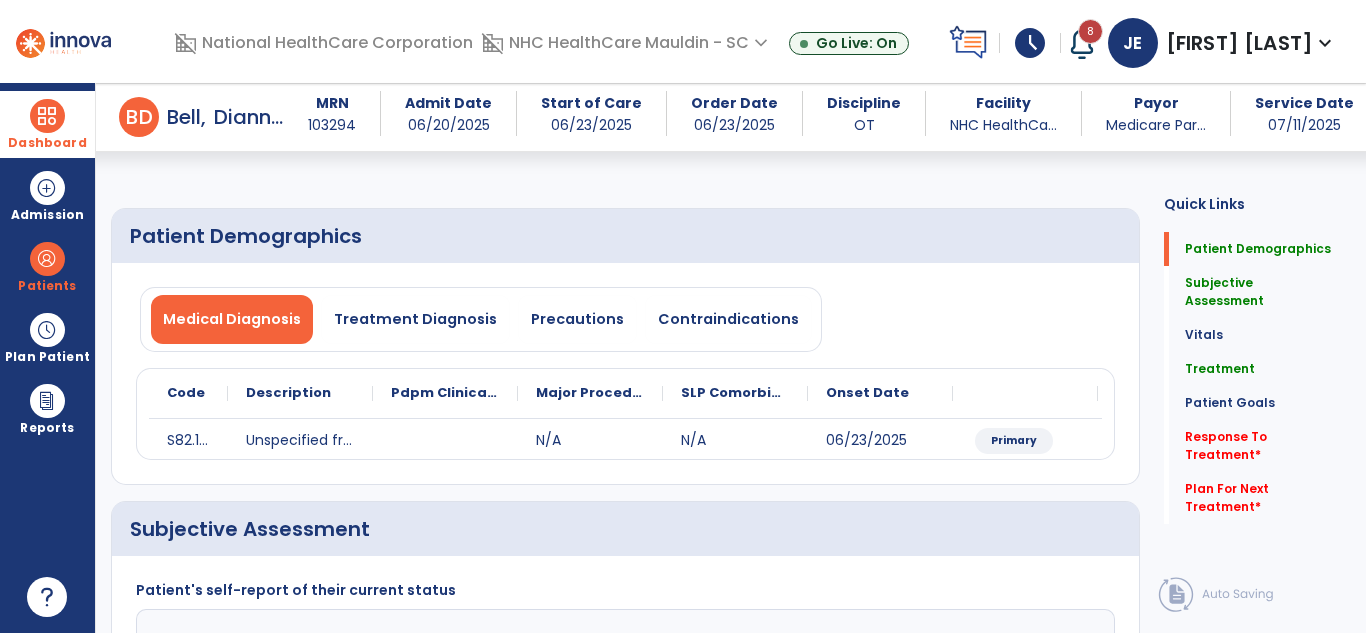 scroll, scrollTop: 0, scrollLeft: 0, axis: both 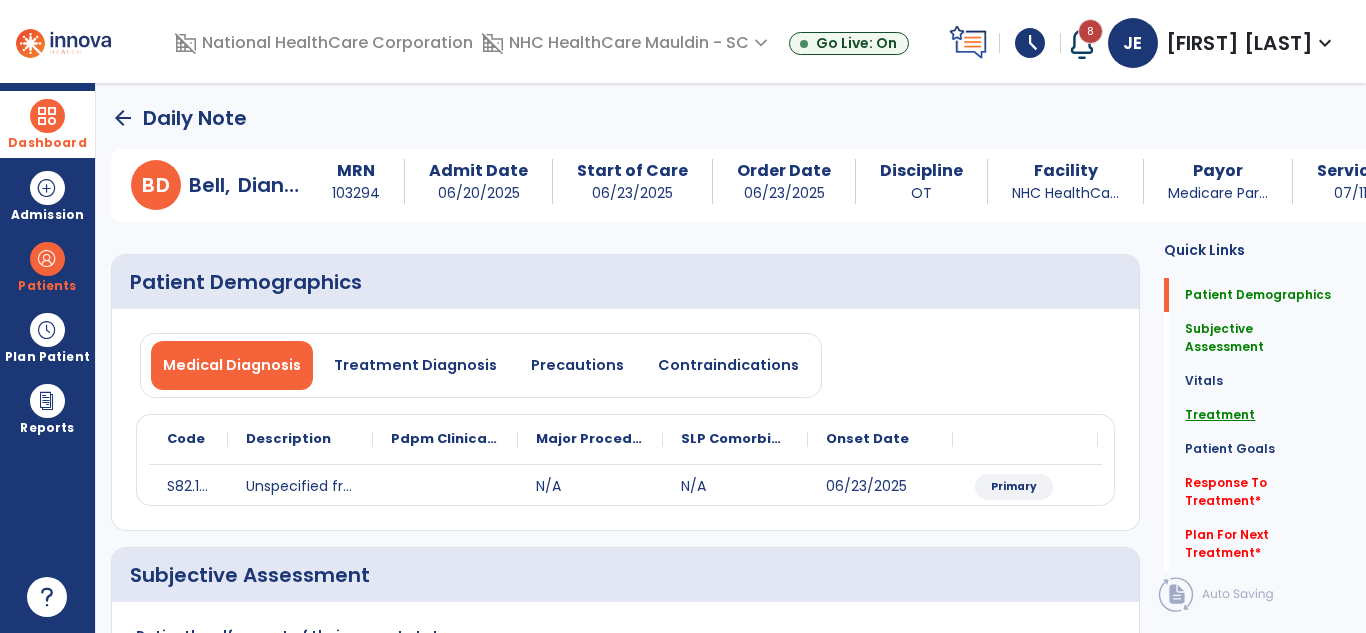 click on "Treatment" 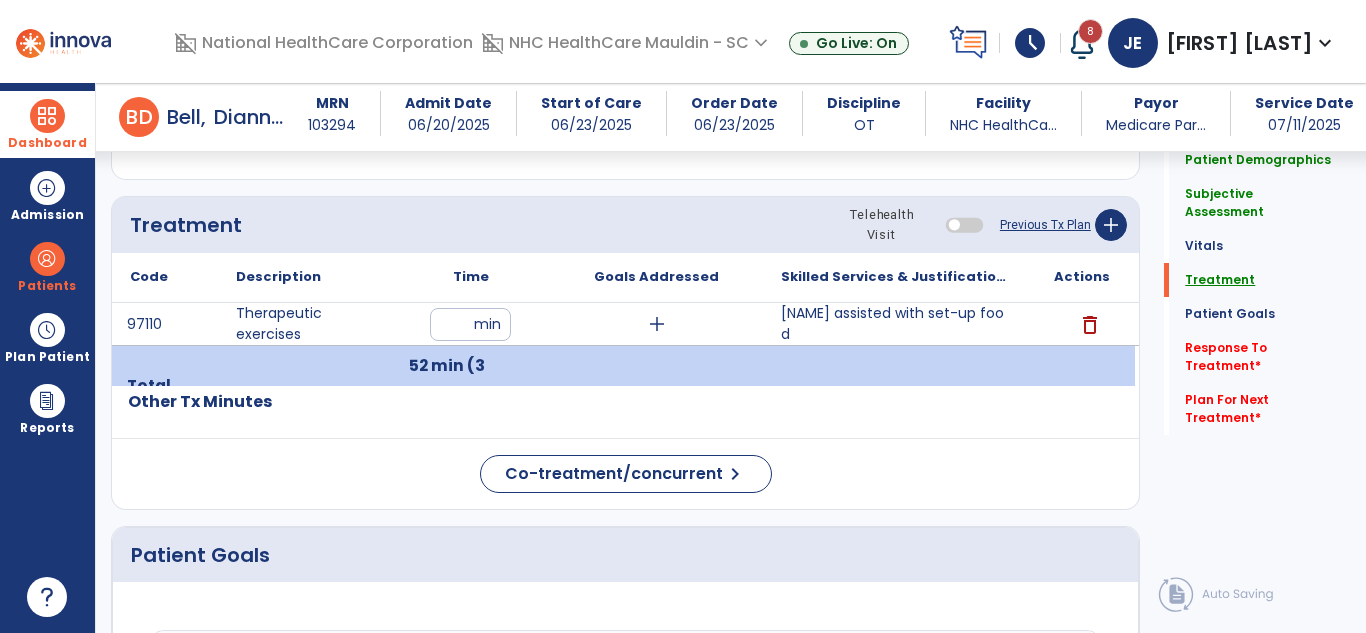 scroll, scrollTop: 1068, scrollLeft: 0, axis: vertical 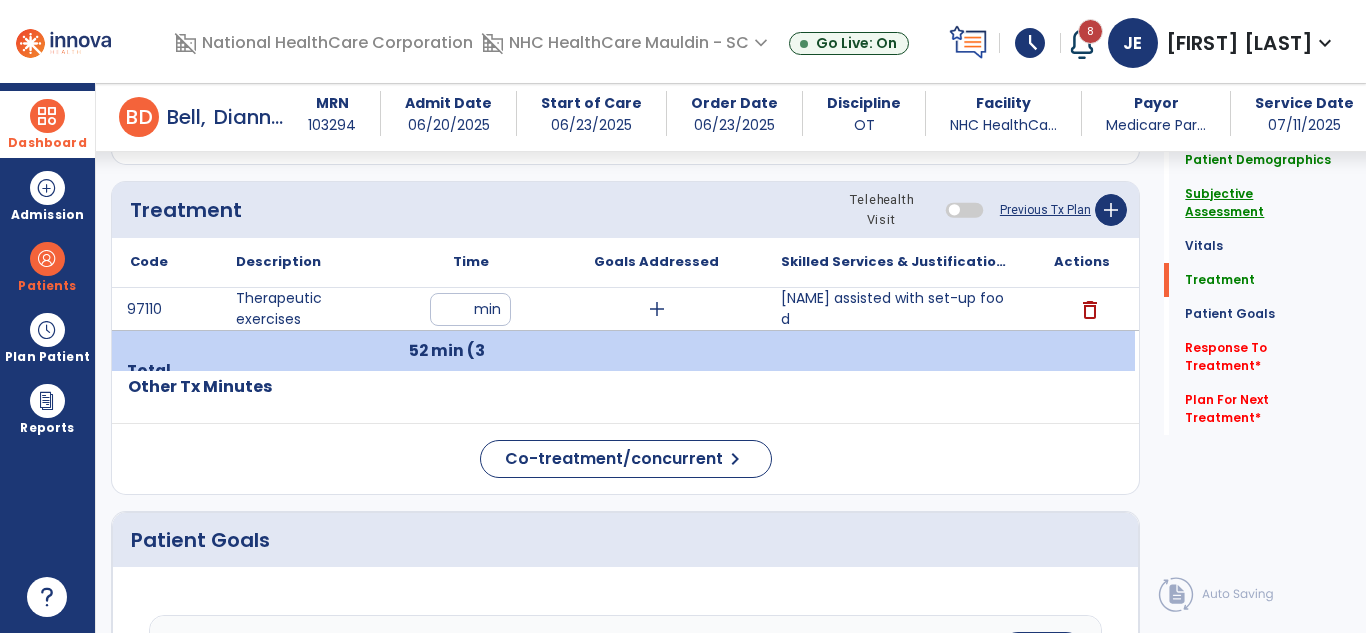 click on "Subjective Assessment" 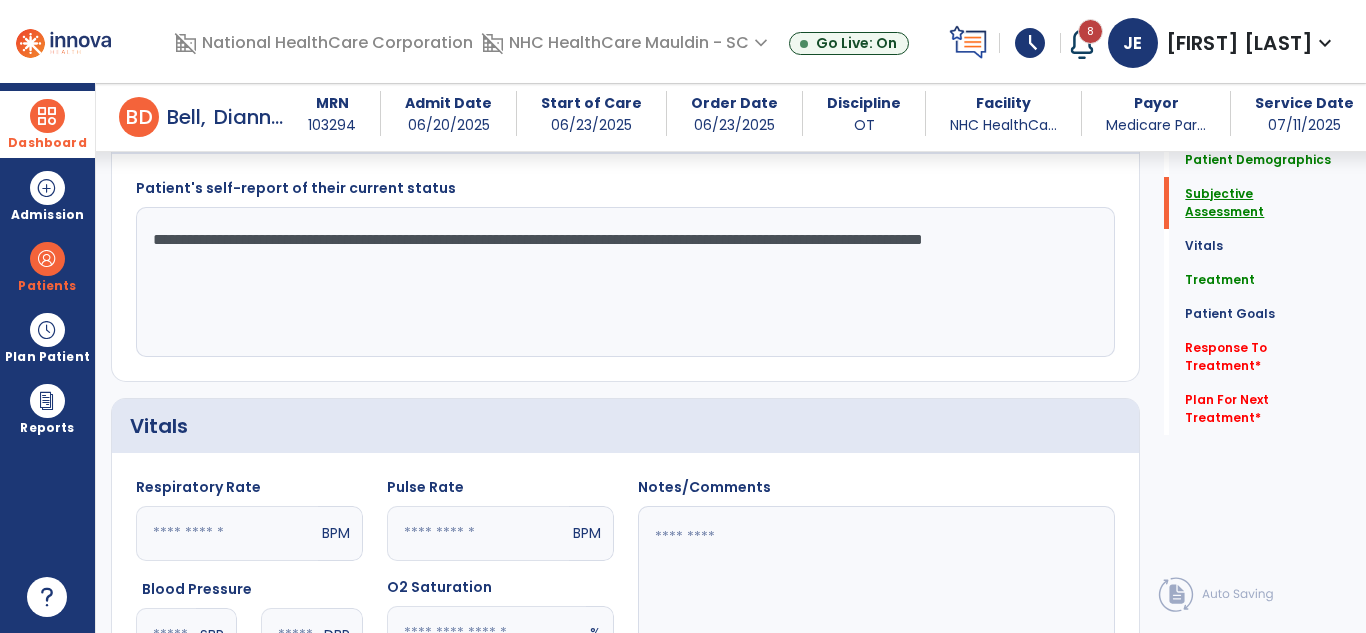 scroll, scrollTop: 311, scrollLeft: 0, axis: vertical 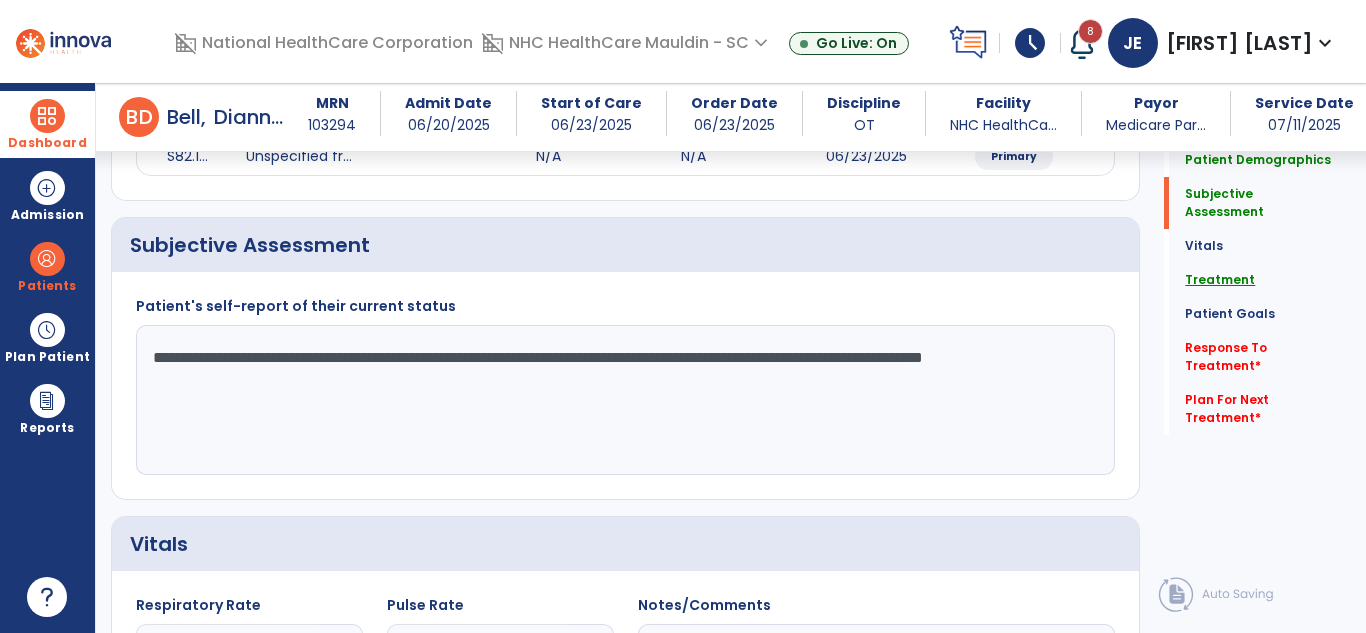 click on "Treatment" 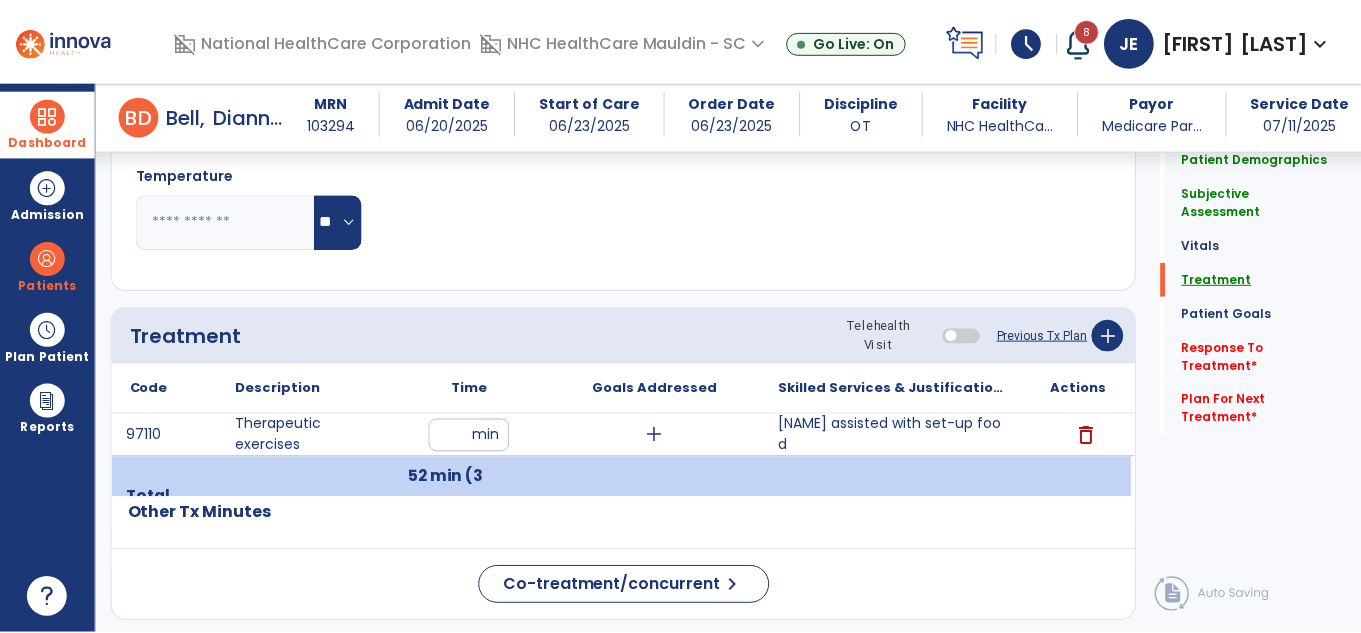 scroll, scrollTop: 1049, scrollLeft: 0, axis: vertical 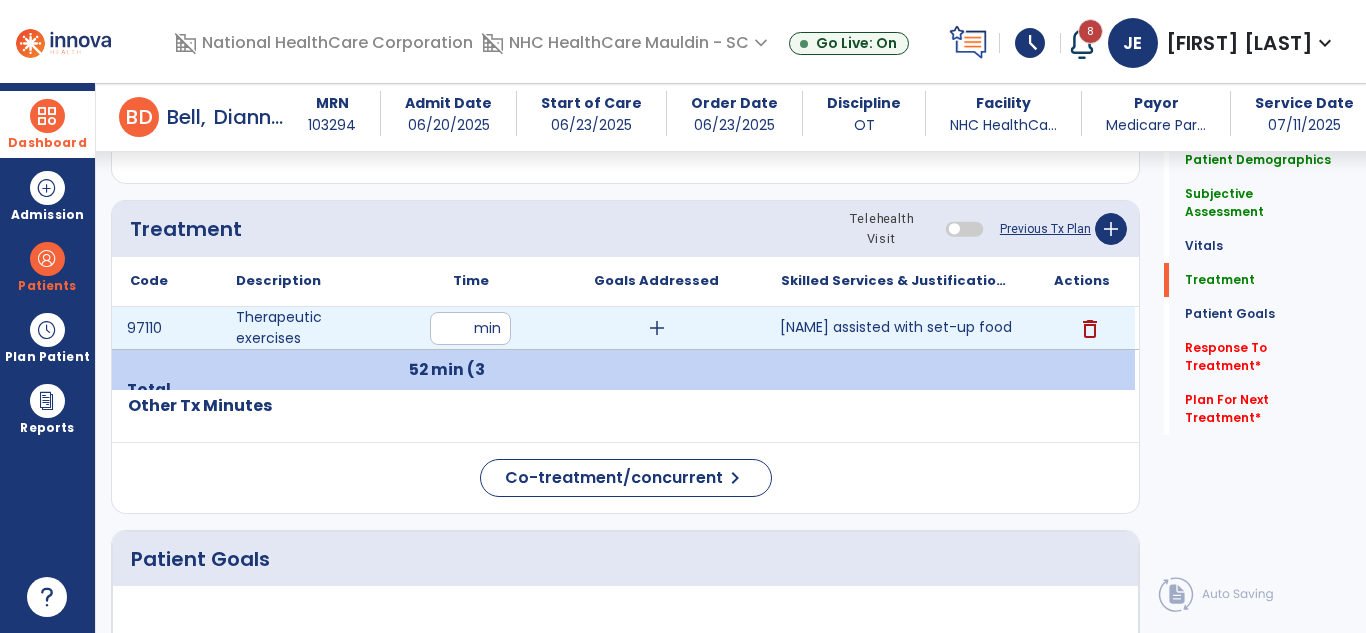 click on "[NAME] assisted with set-up food" at bounding box center (896, 327) 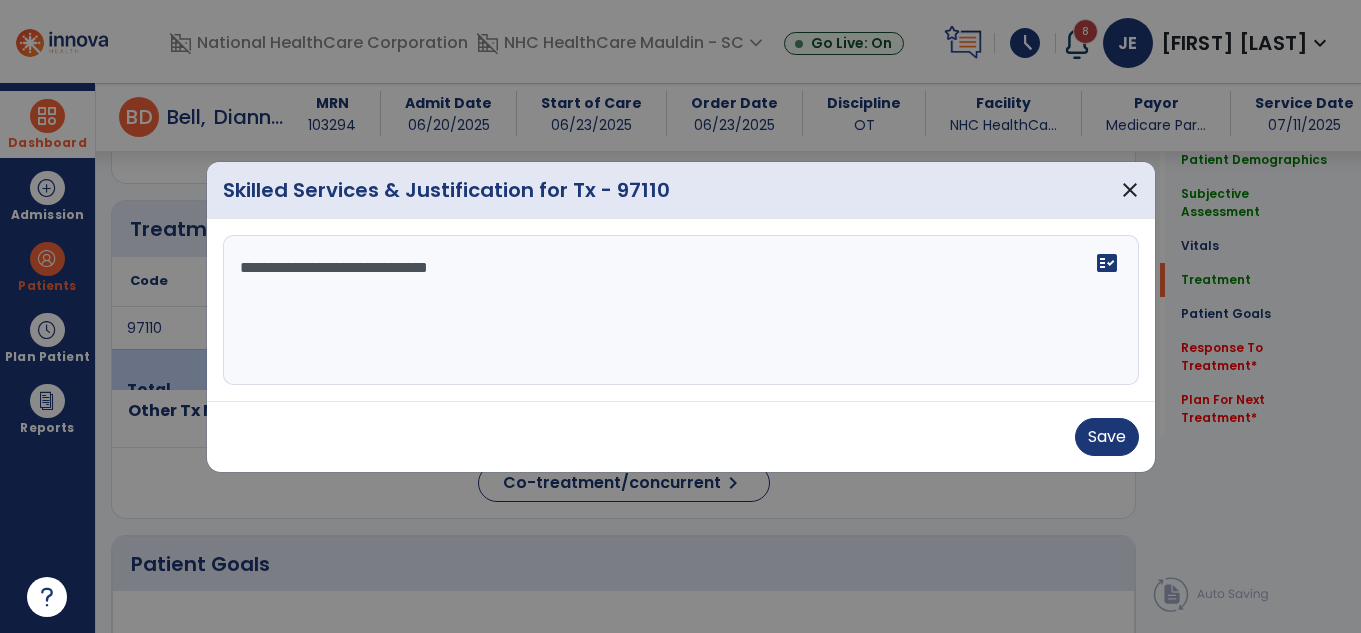 scroll, scrollTop: 1049, scrollLeft: 0, axis: vertical 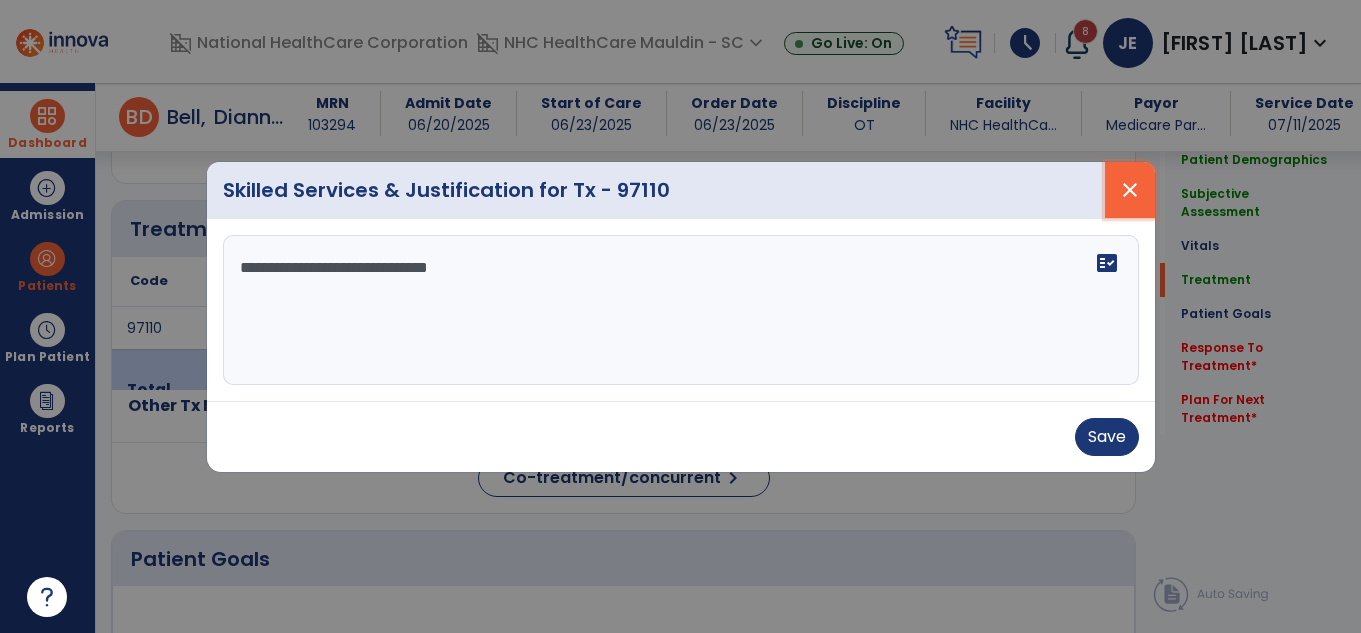 click on "close" at bounding box center (1130, 190) 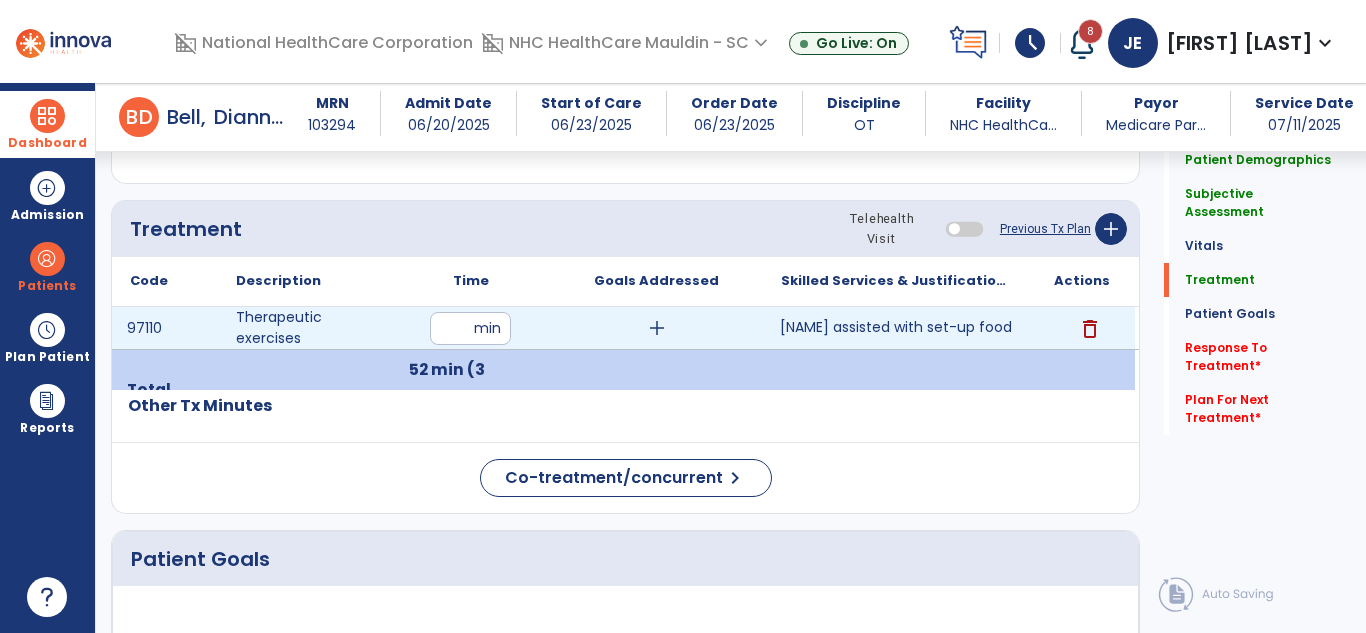 click on "Cota assisted with set-up food    Cota assisted with set-up food" at bounding box center (896, 328) 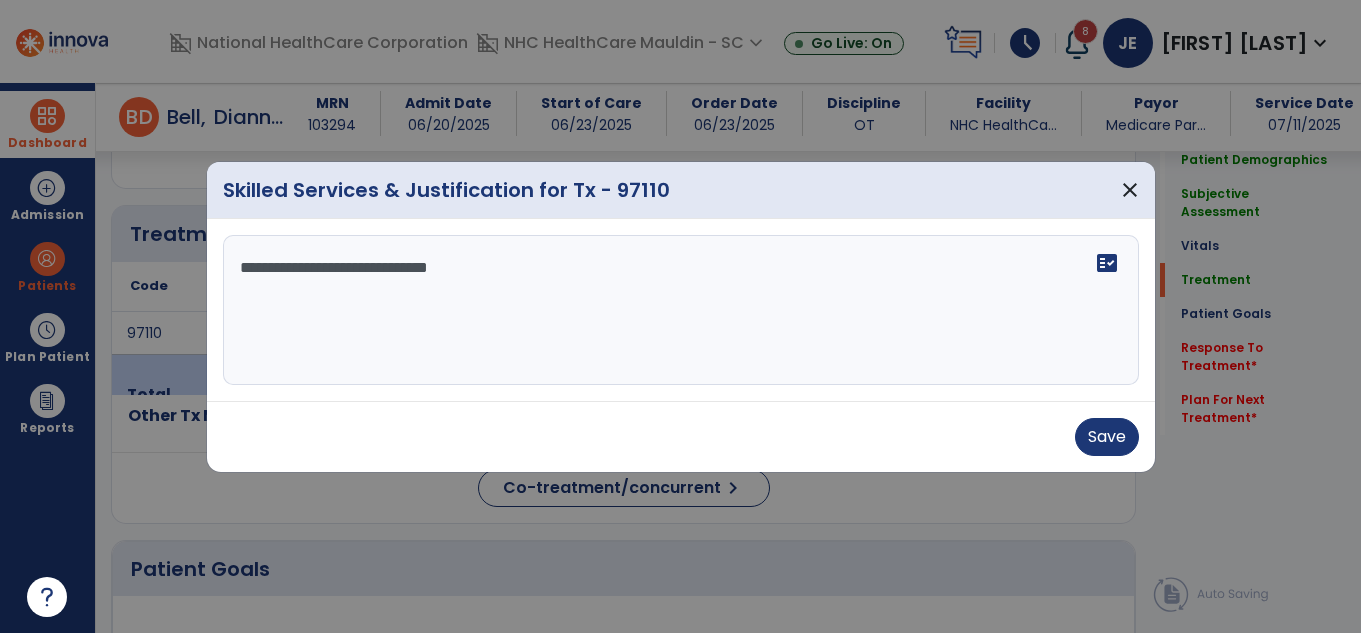 scroll, scrollTop: 1049, scrollLeft: 0, axis: vertical 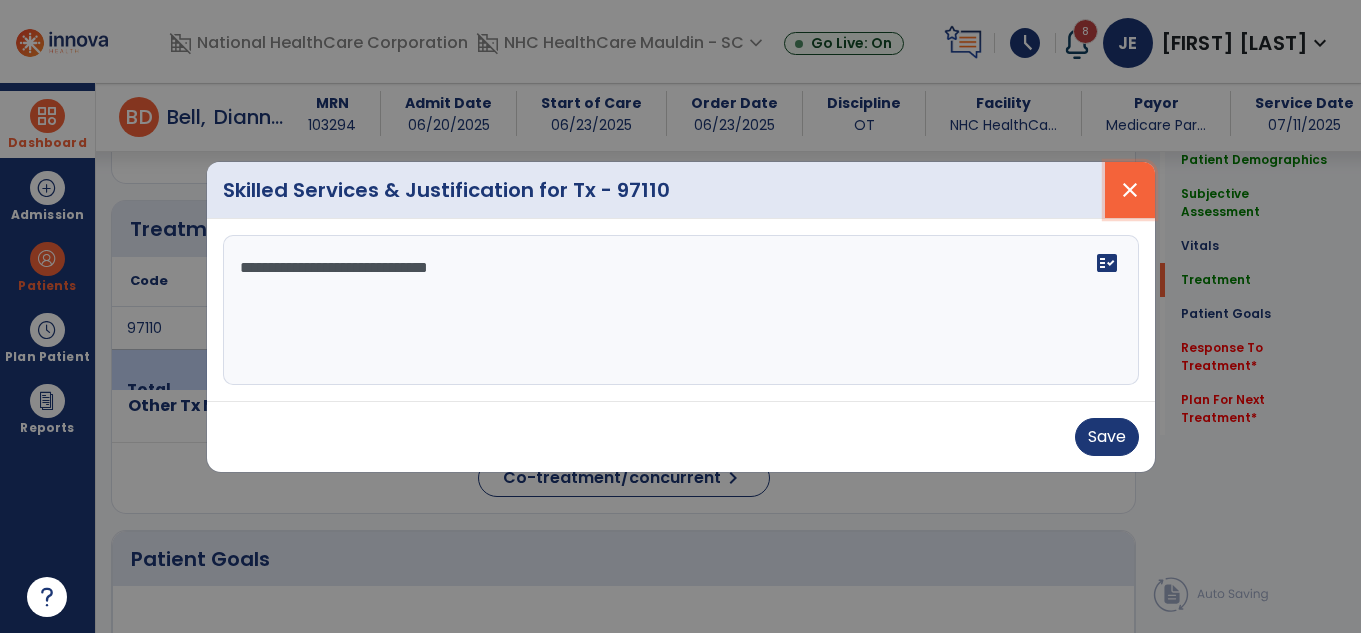 click on "close" at bounding box center [1130, 190] 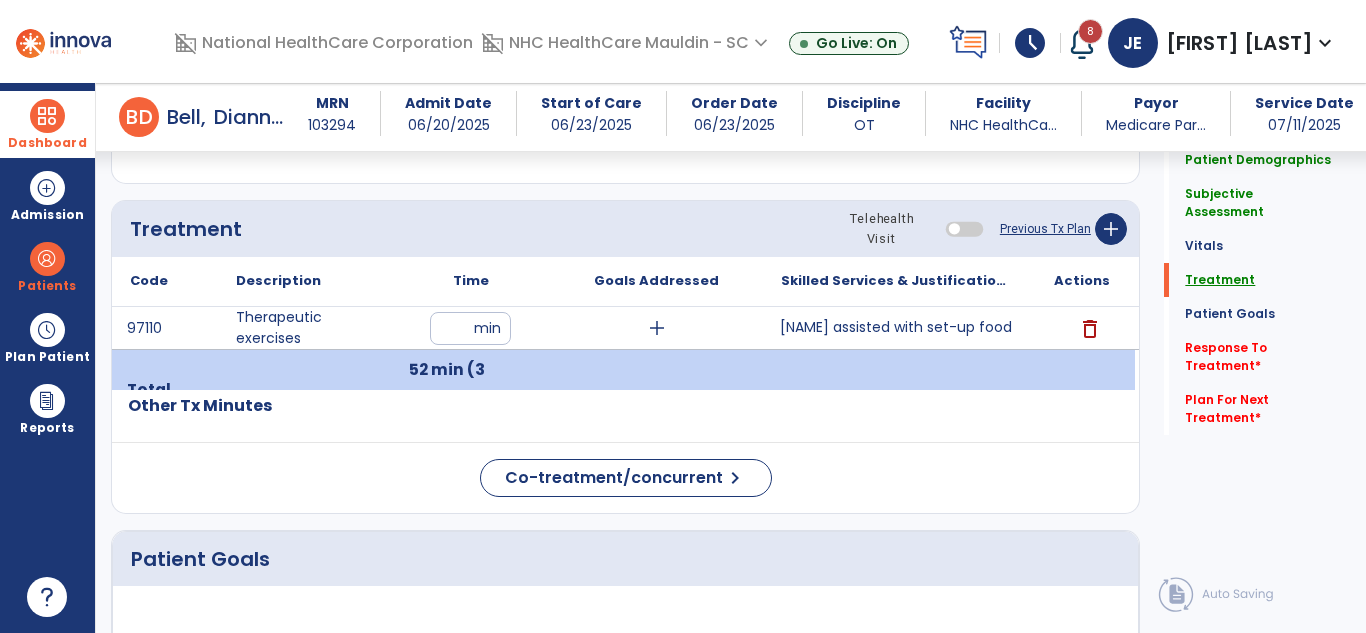 click on "Treatment" 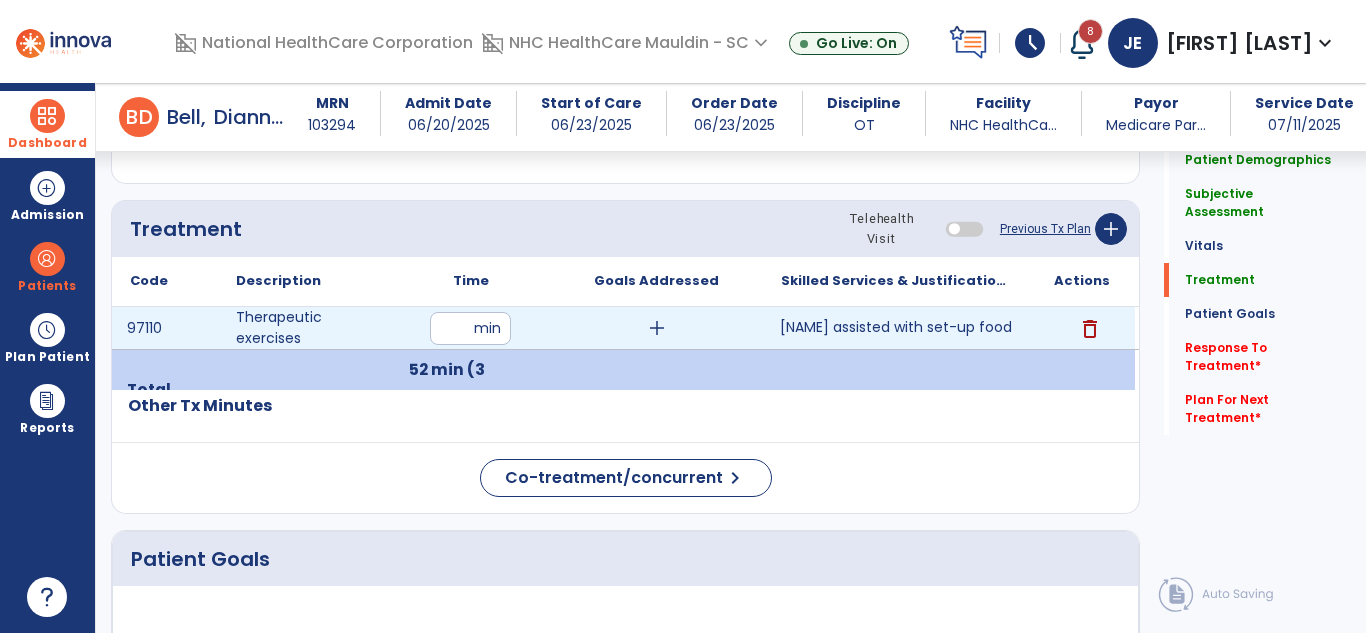 click on "[NAME] assisted with set-up food" at bounding box center [896, 327] 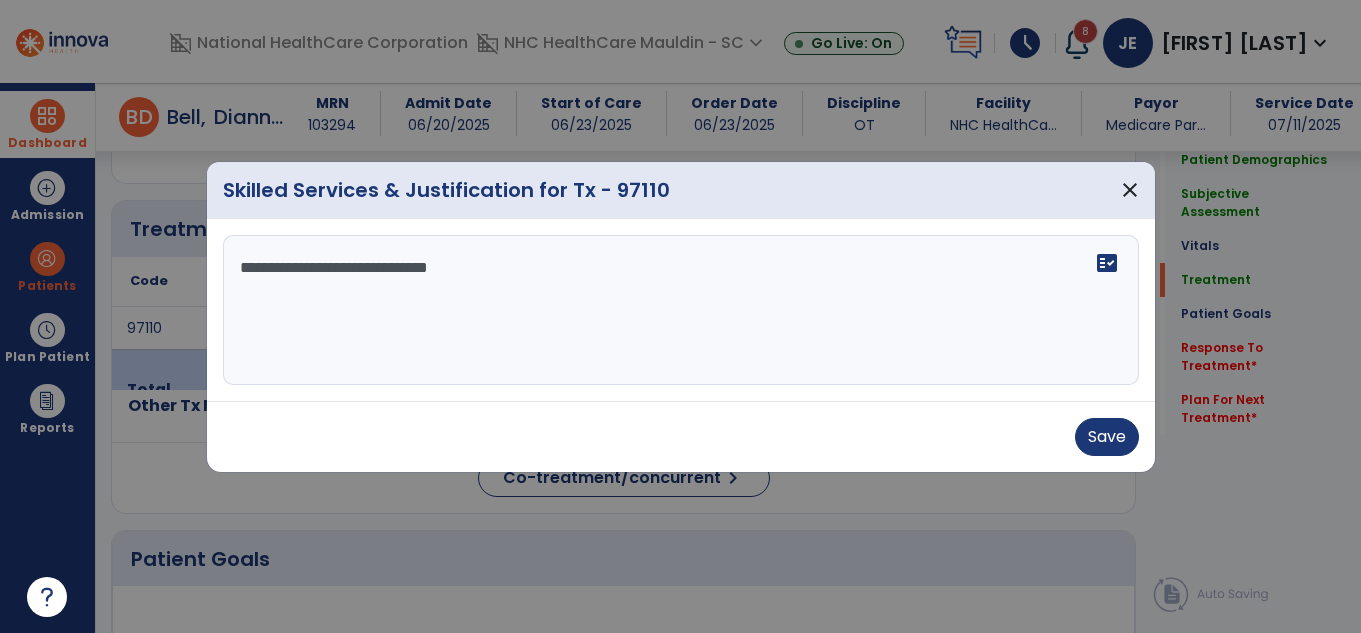 scroll, scrollTop: 1049, scrollLeft: 0, axis: vertical 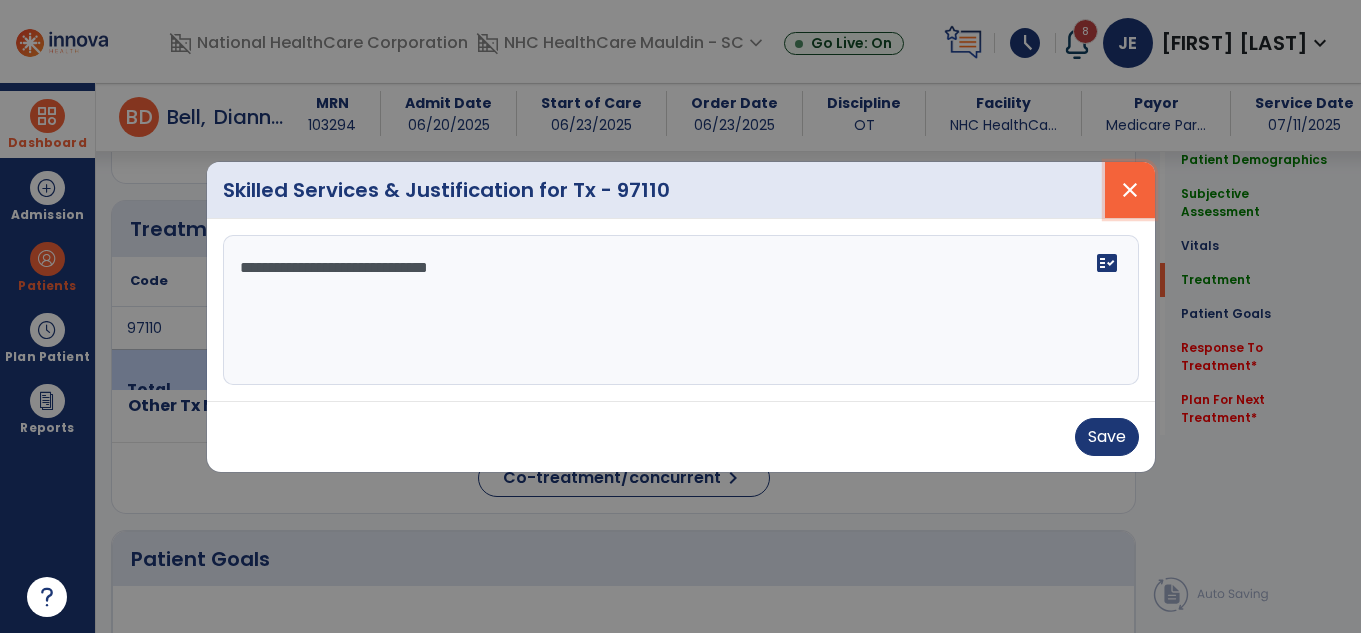 click on "close" at bounding box center [1130, 190] 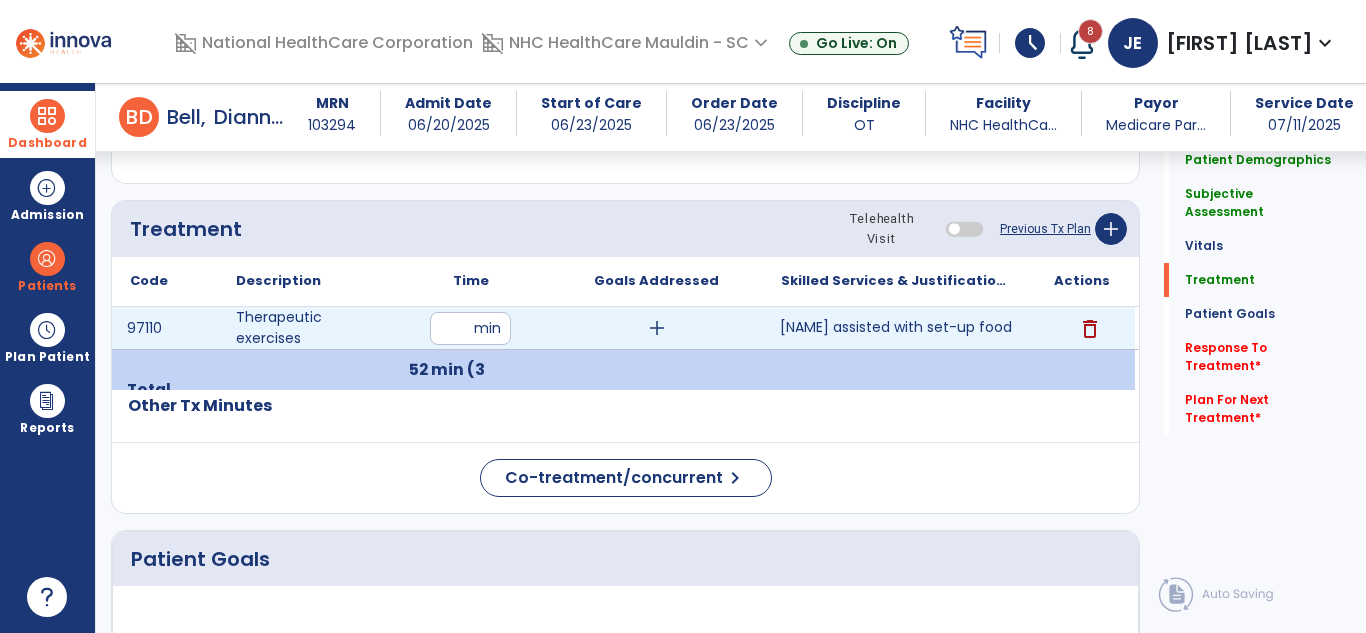 click on "[NAME] assisted with set-up food" at bounding box center [896, 327] 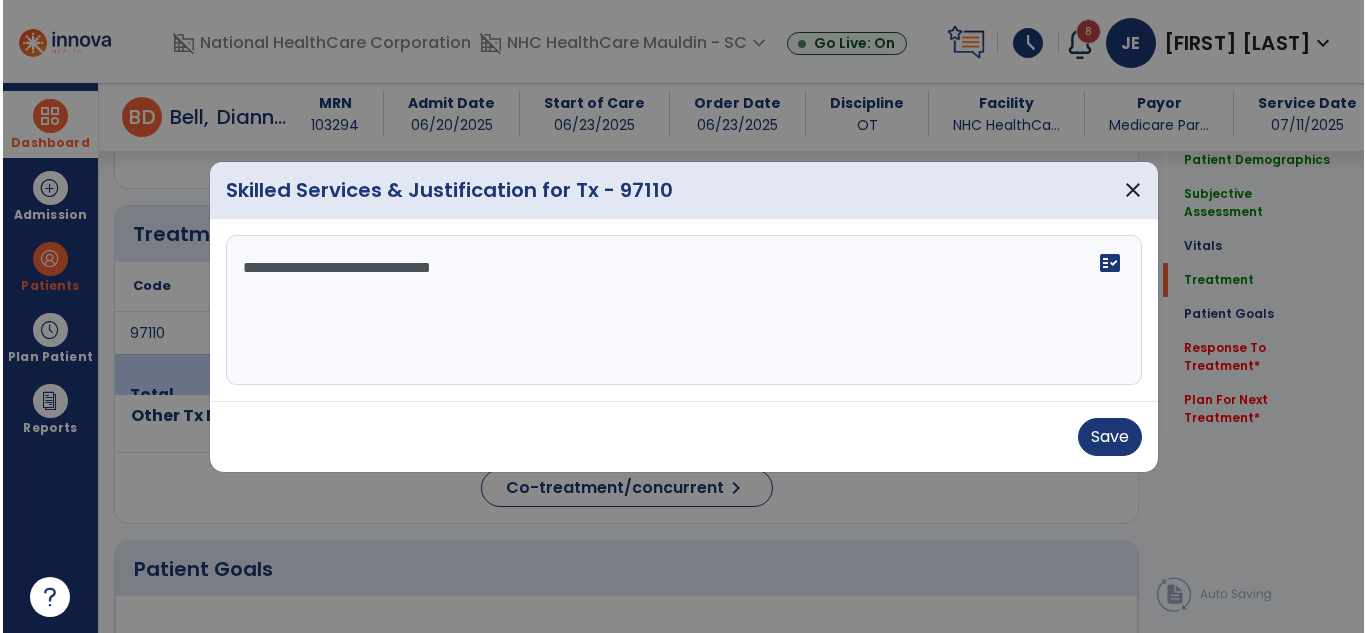 scroll, scrollTop: 1049, scrollLeft: 0, axis: vertical 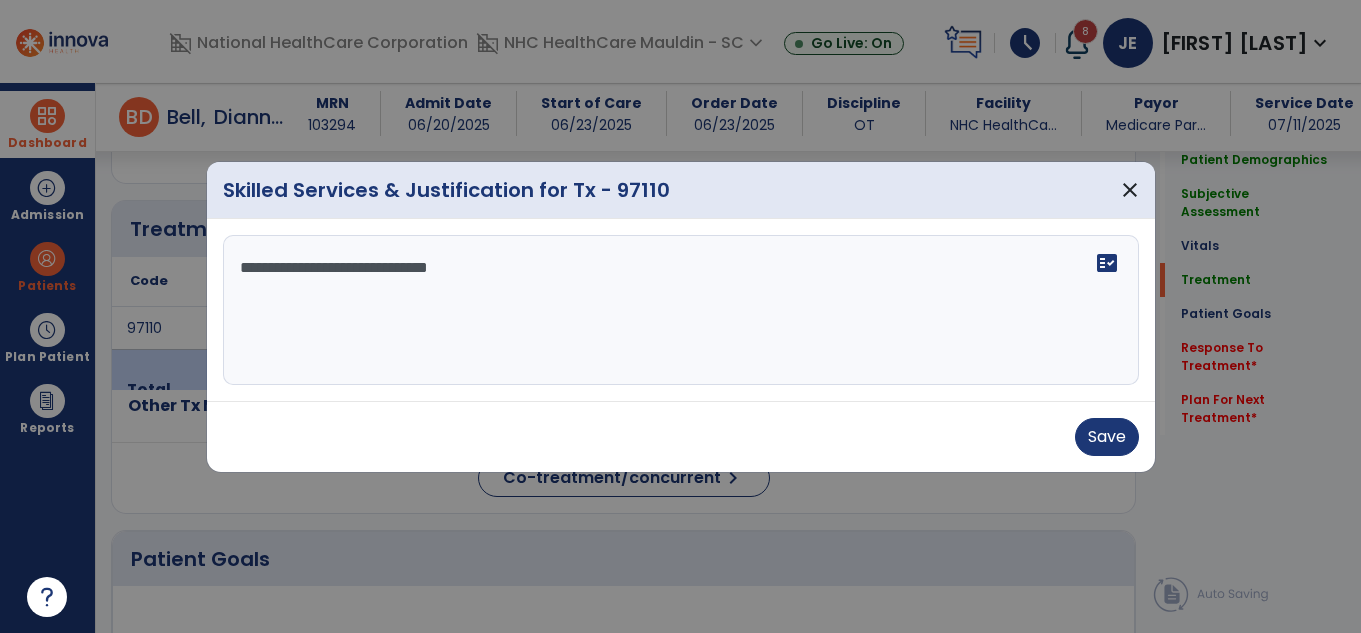 click on "**********" at bounding box center [681, 310] 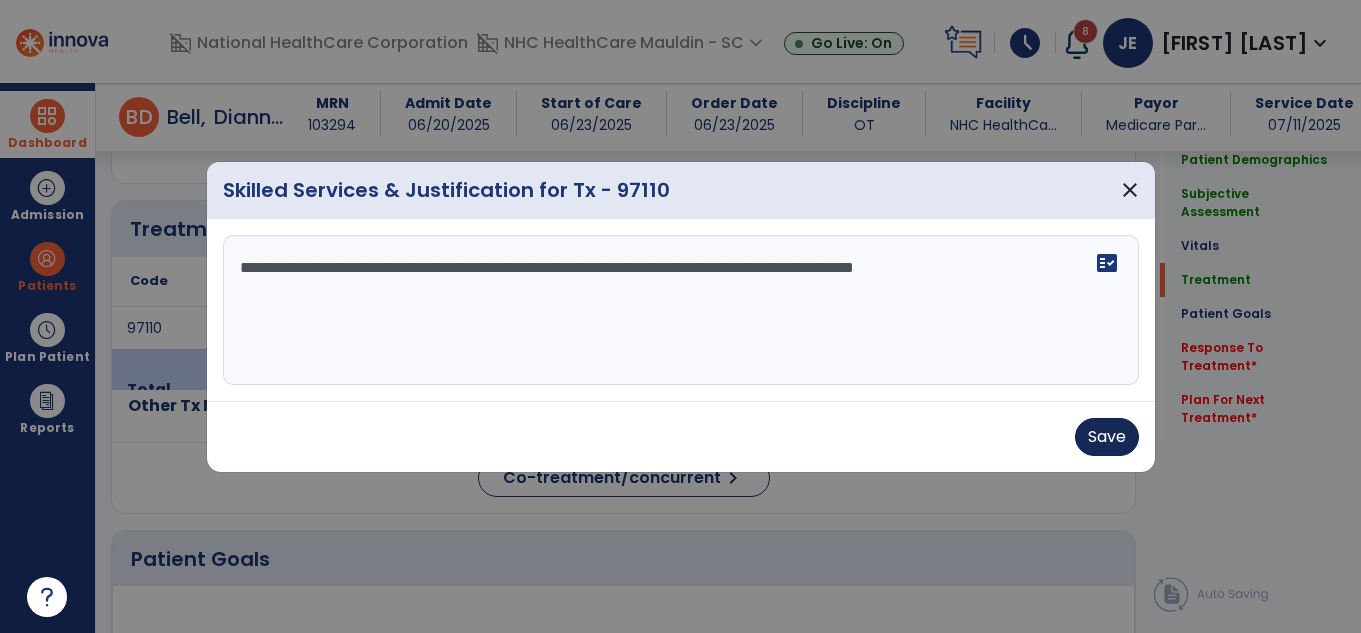 type on "**********" 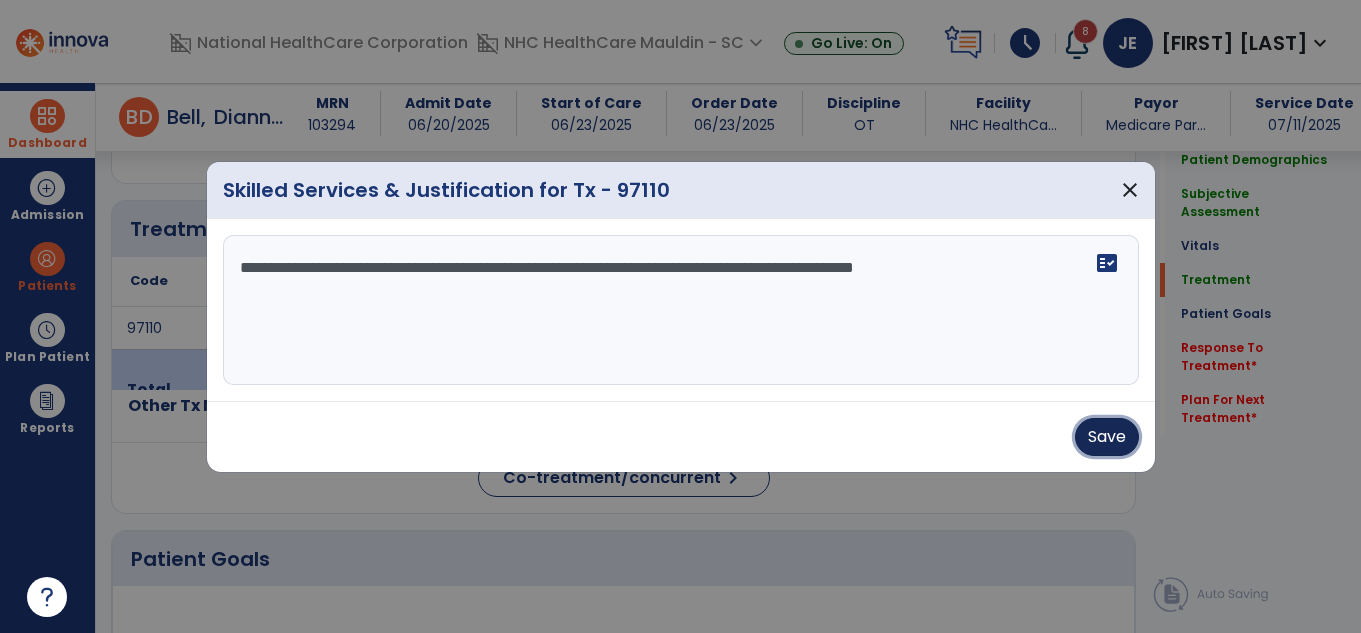 click on "Save" at bounding box center (1107, 437) 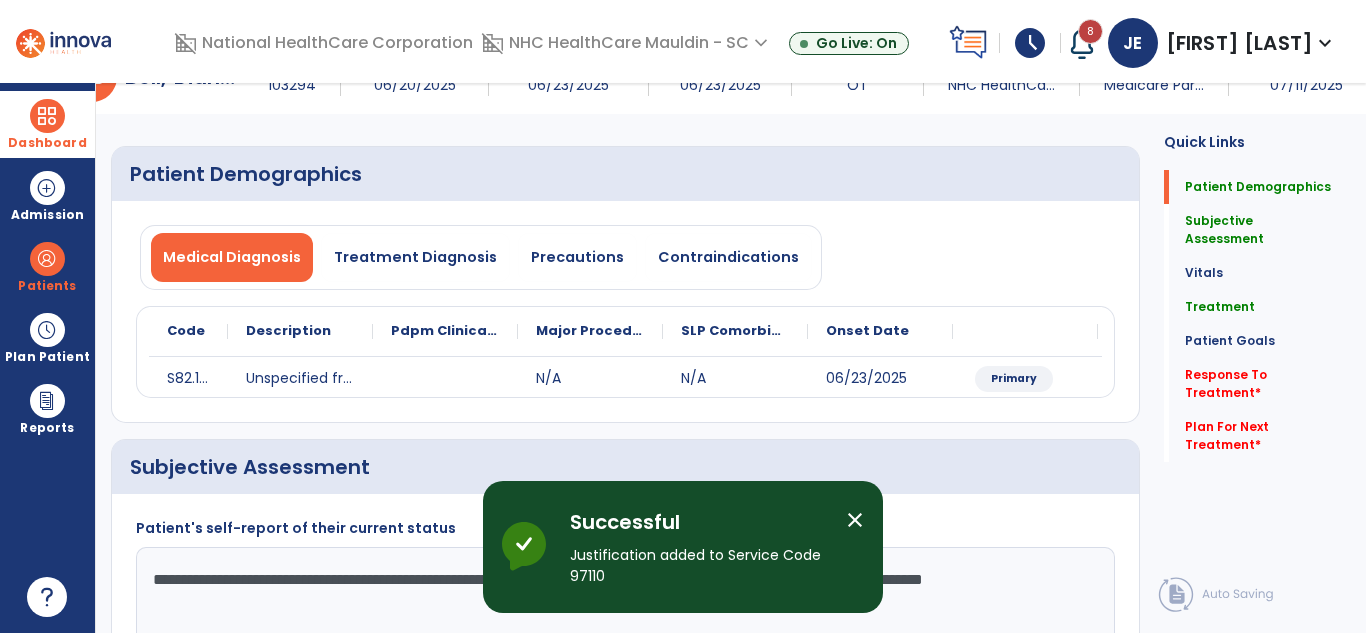 scroll, scrollTop: 0, scrollLeft: 0, axis: both 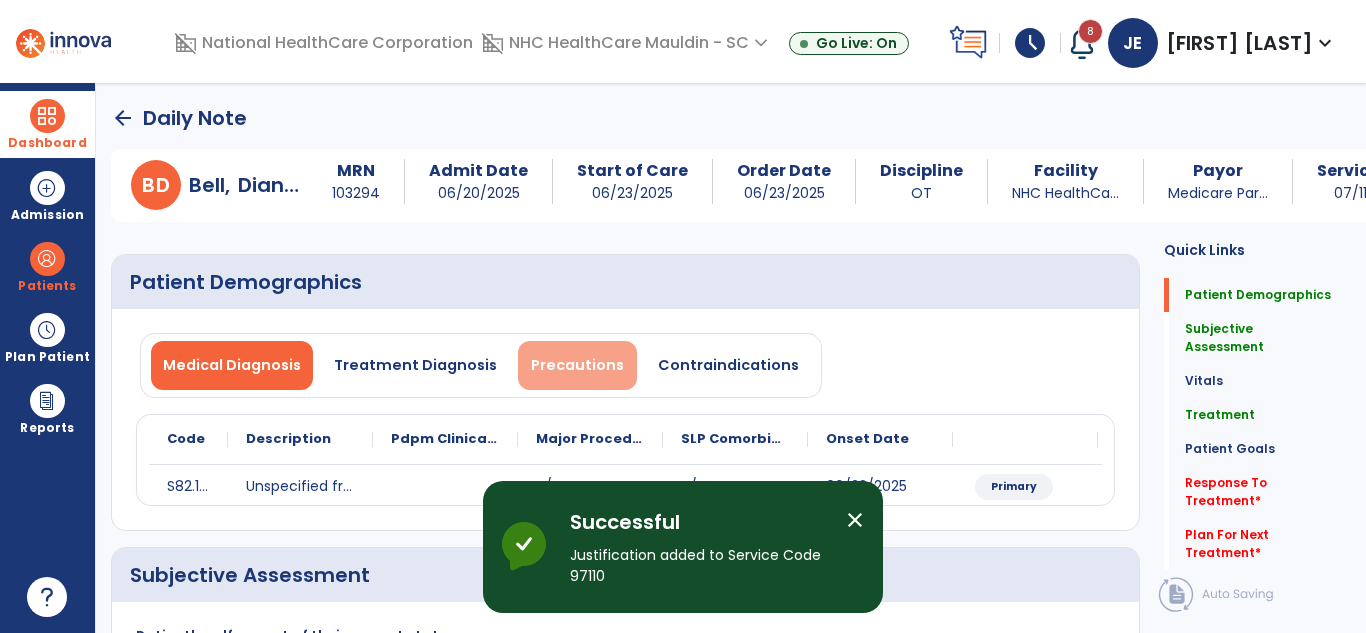 click on "Precautions" at bounding box center (577, 365) 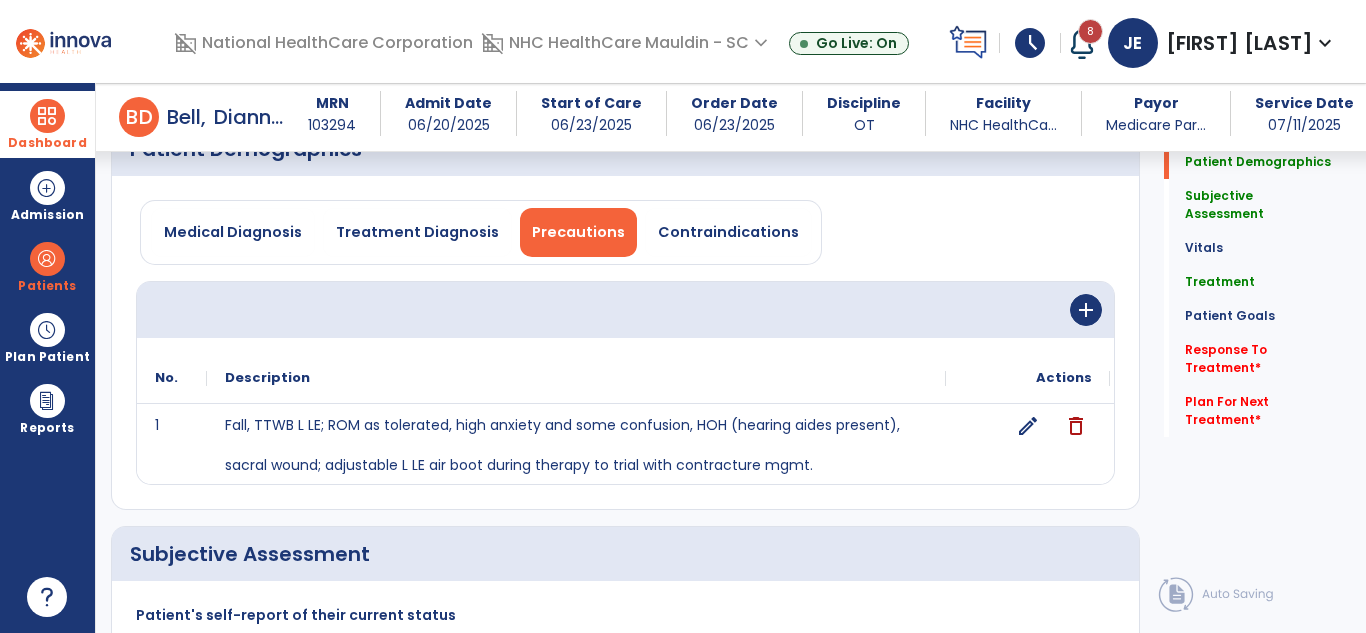 scroll, scrollTop: 116, scrollLeft: 0, axis: vertical 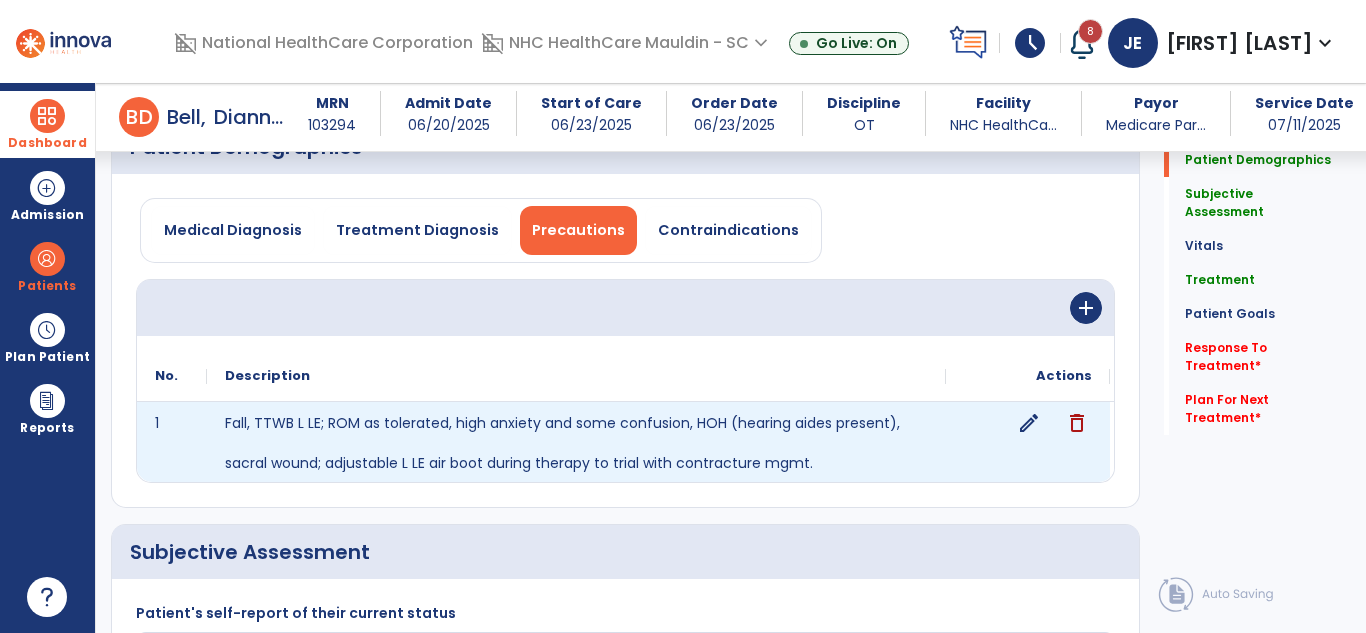 click on "edit" 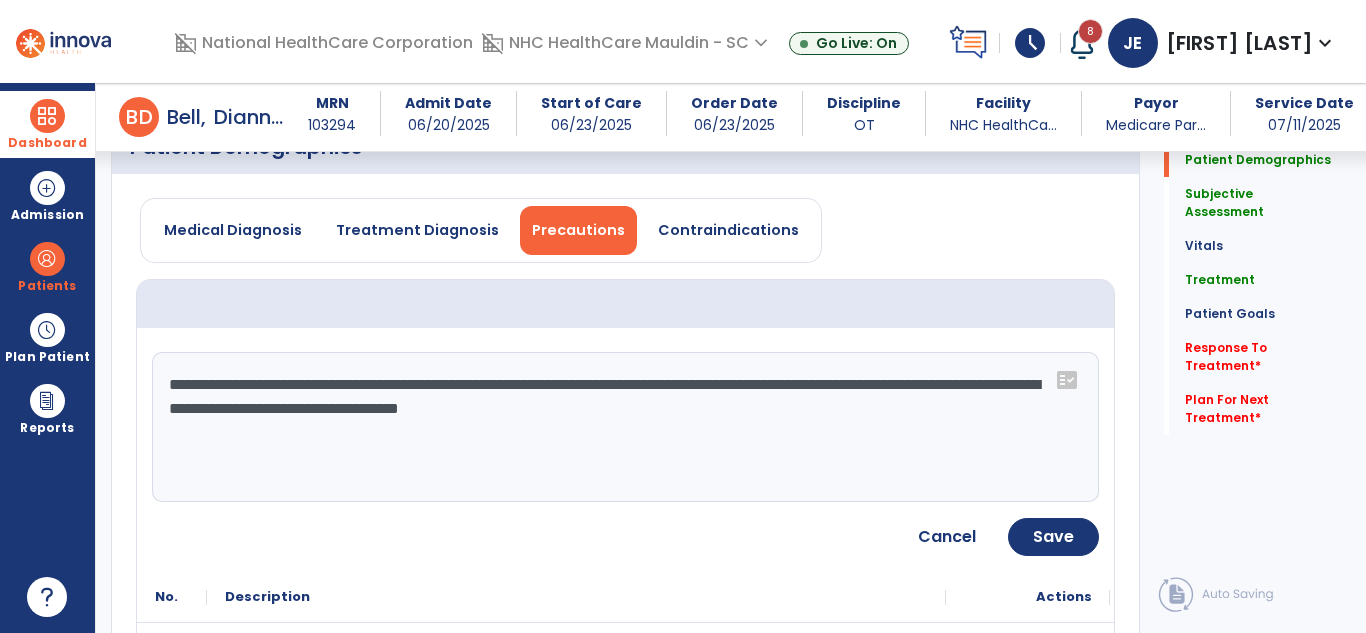 click on "**********" 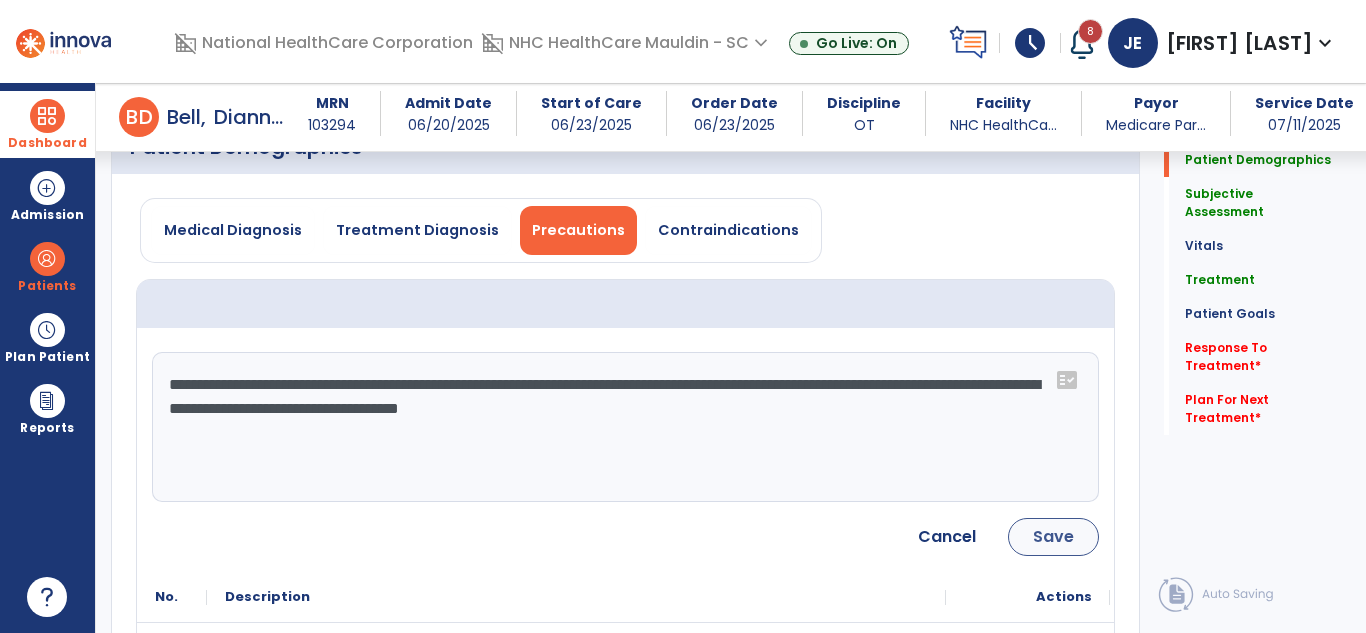 type on "**********" 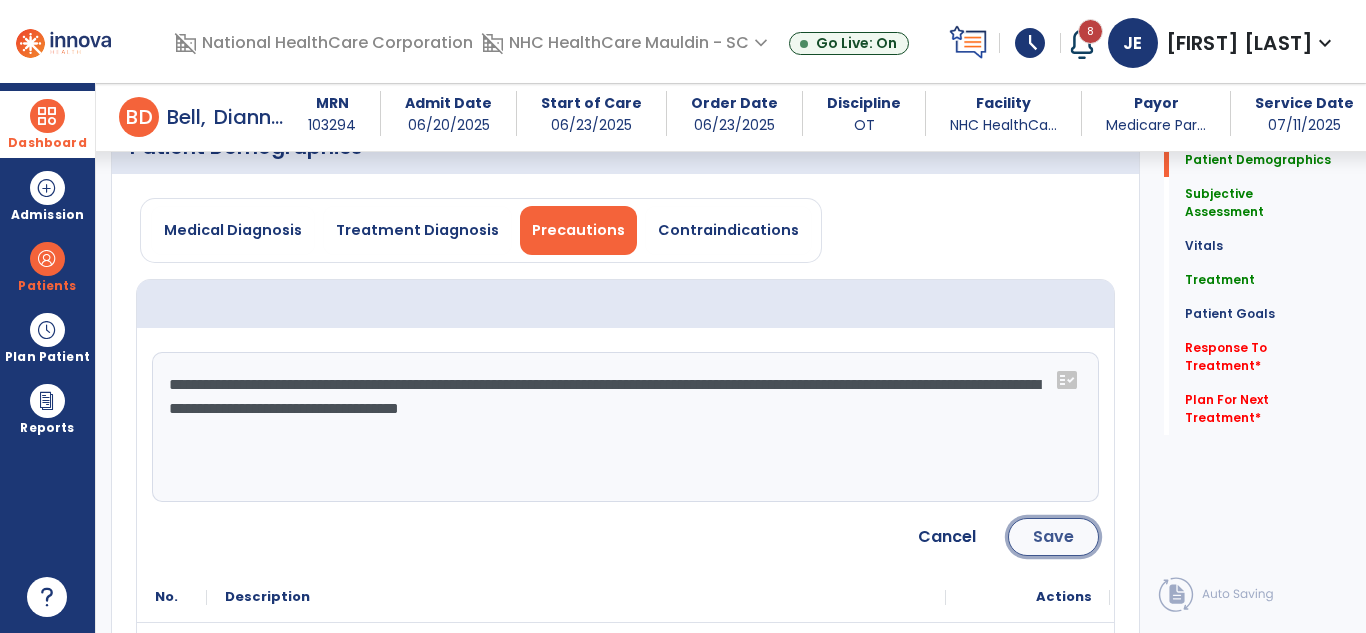 click on "Save" 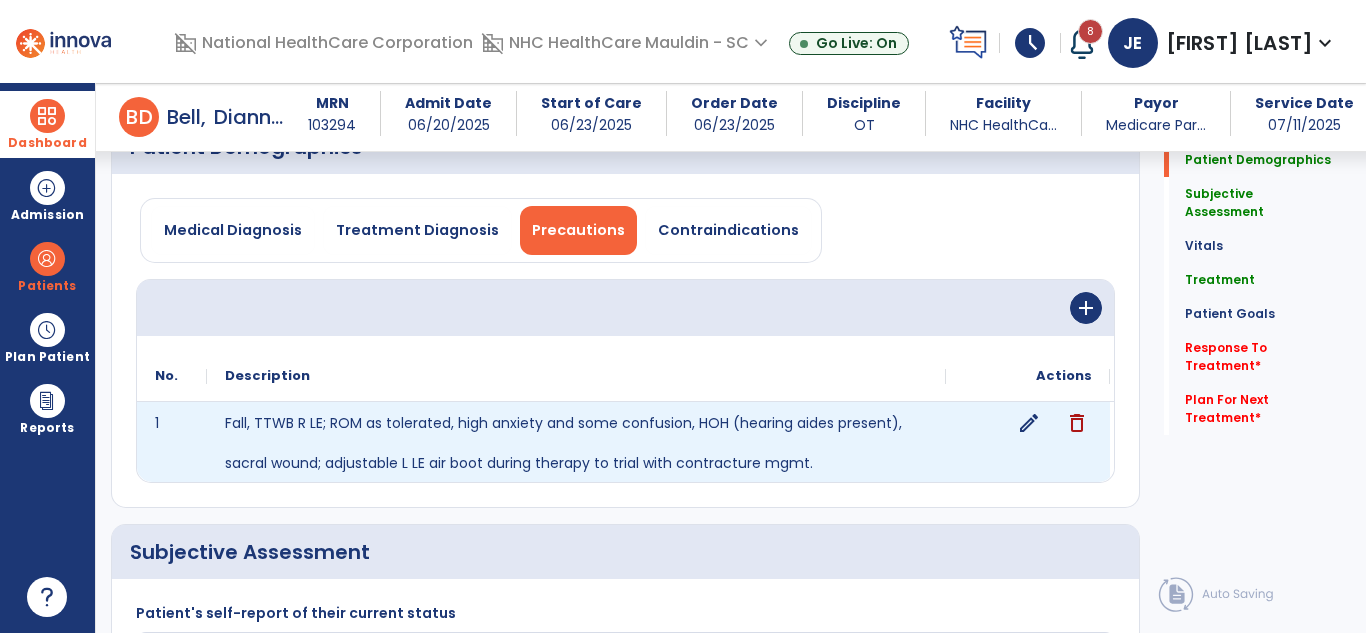 click on "edit" 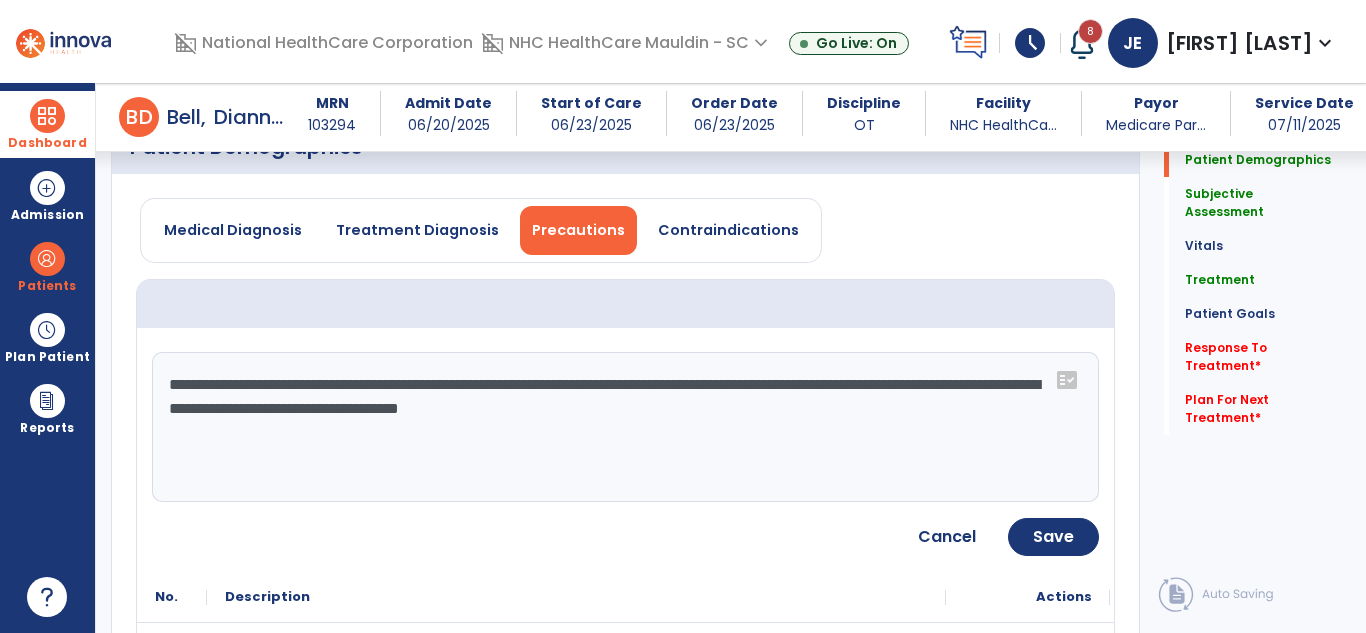 drag, startPoint x: 242, startPoint y: 377, endPoint x: 205, endPoint y: 368, distance: 38.078865 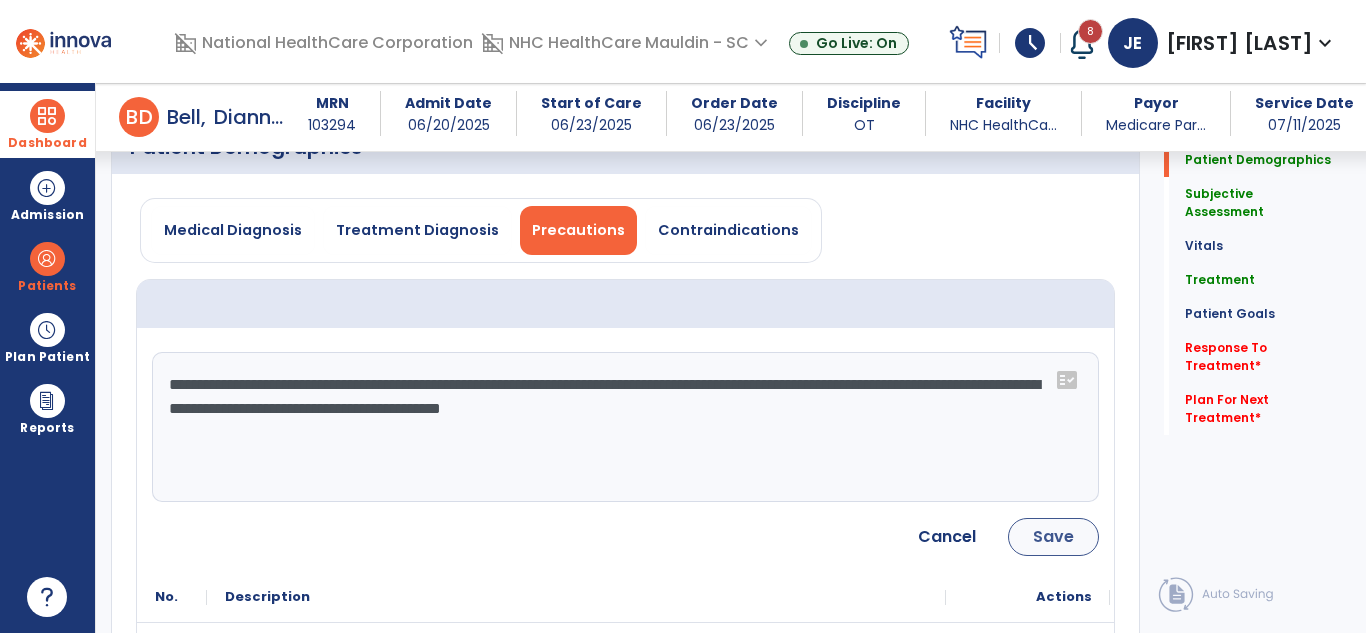 type on "**********" 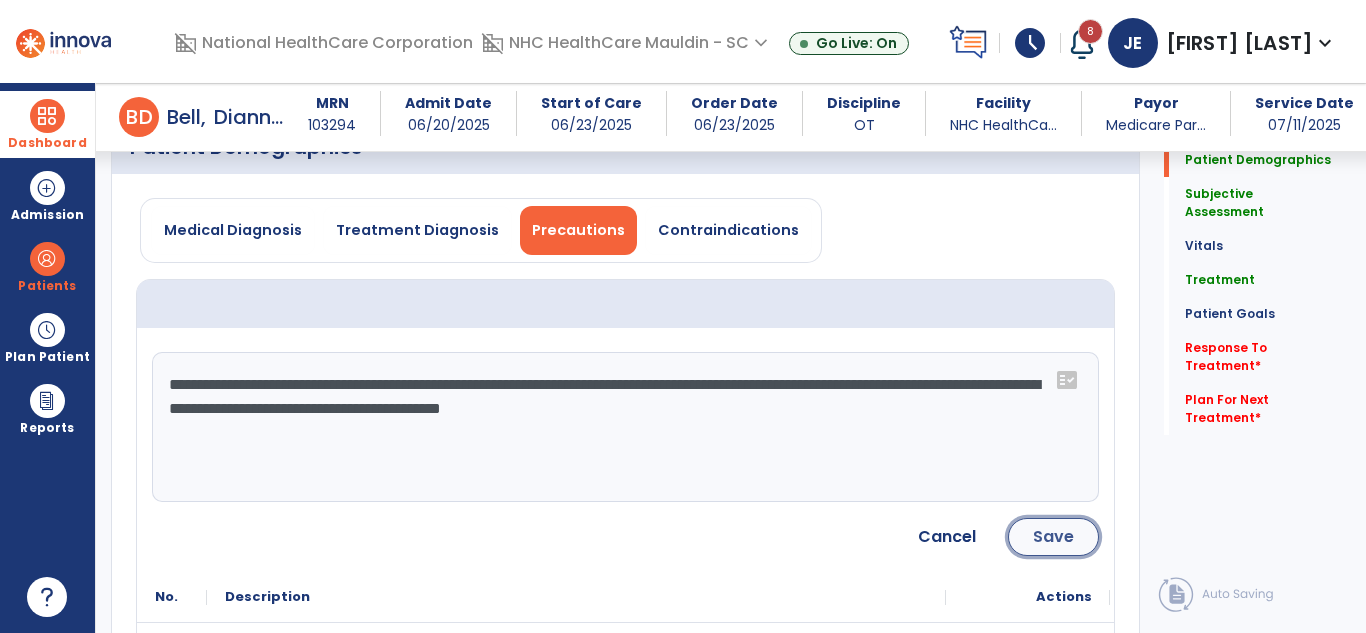 click on "Save" 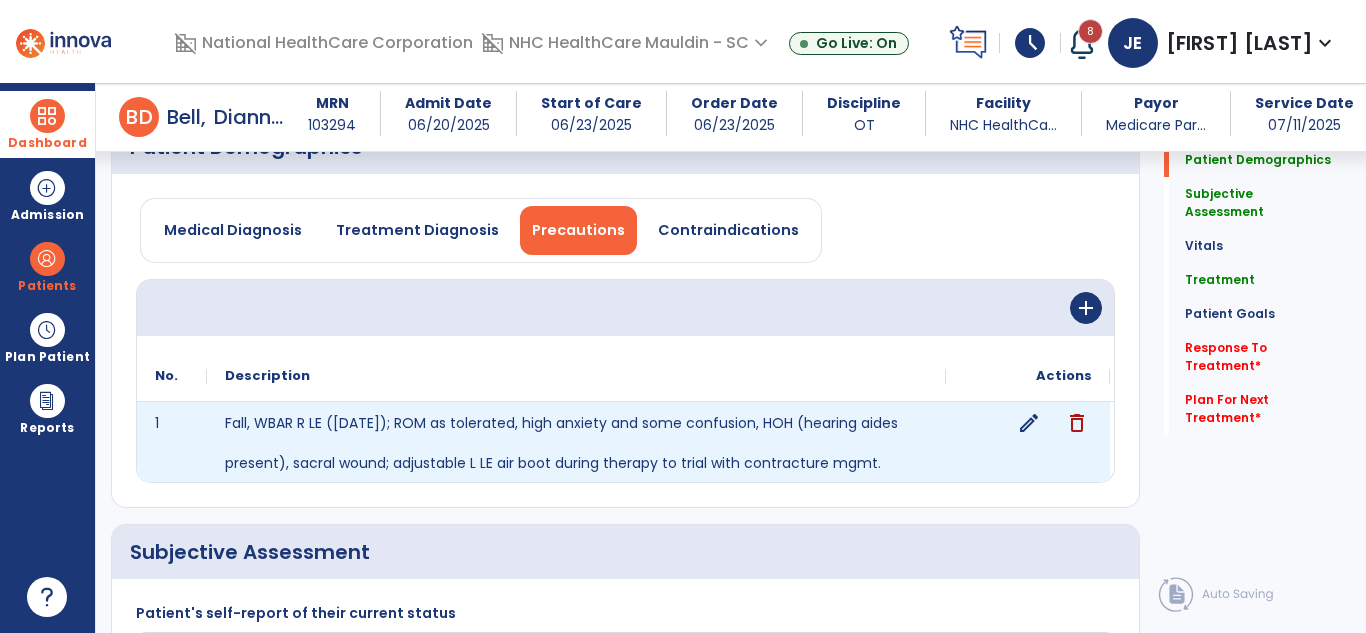 click on "edit" 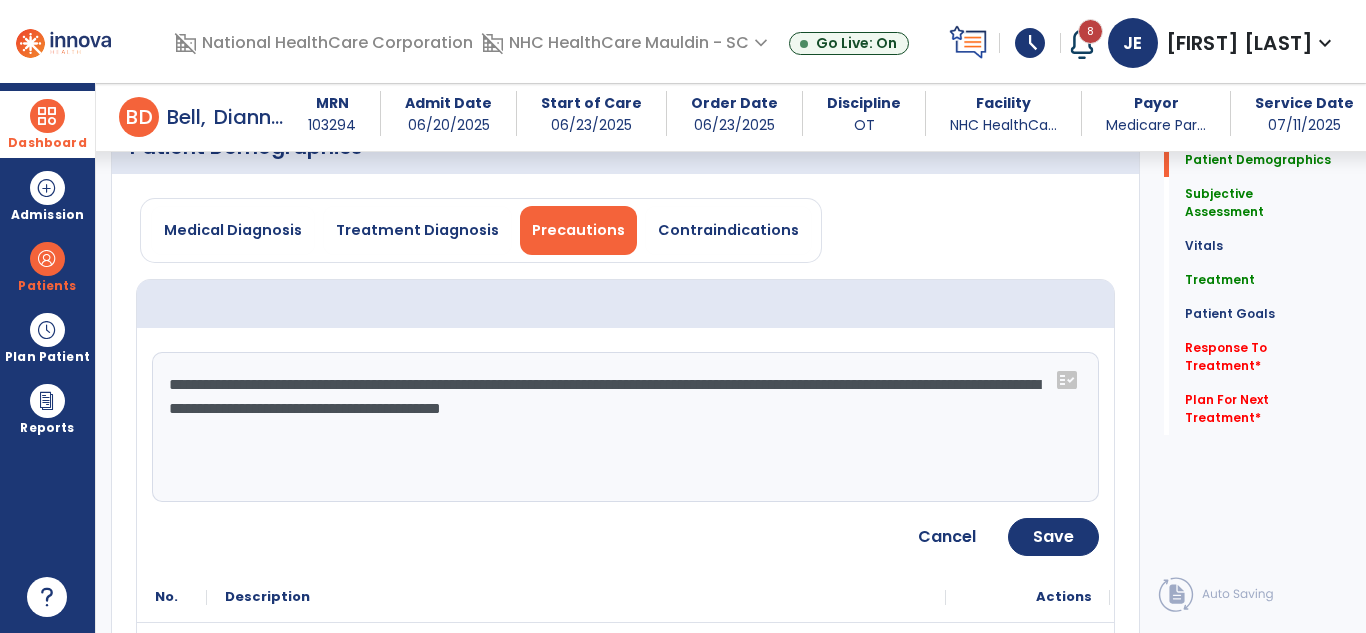 click on "**********" 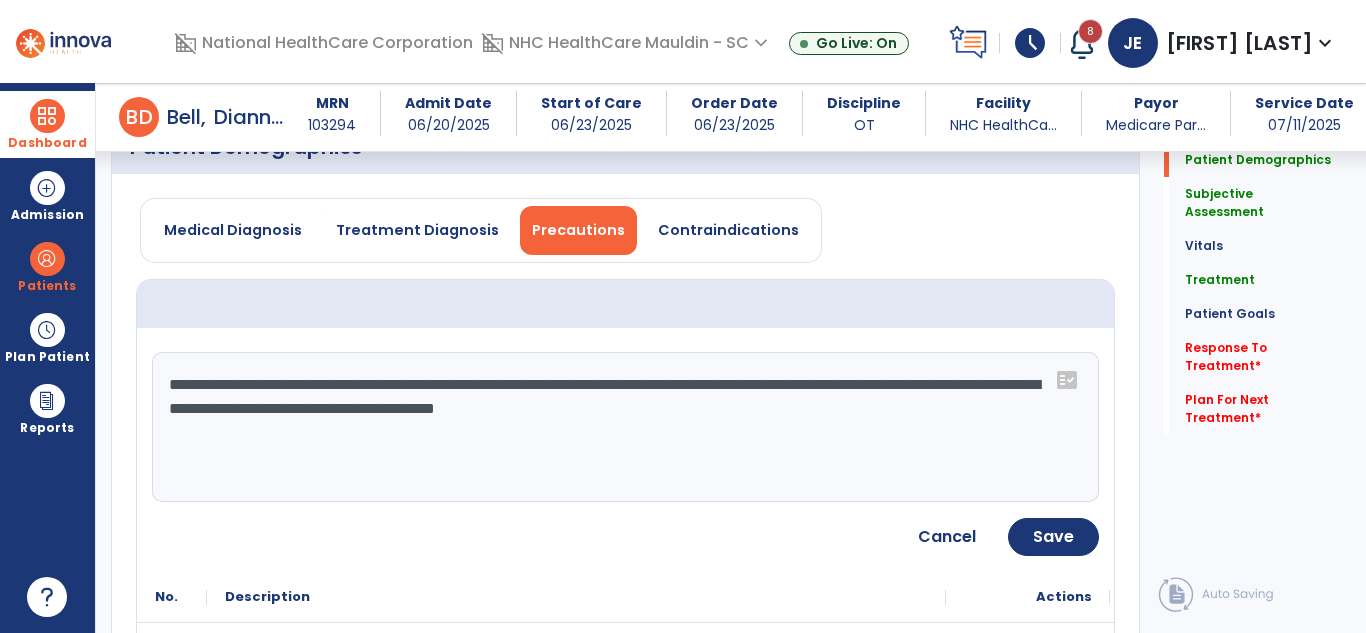 type on "**********" 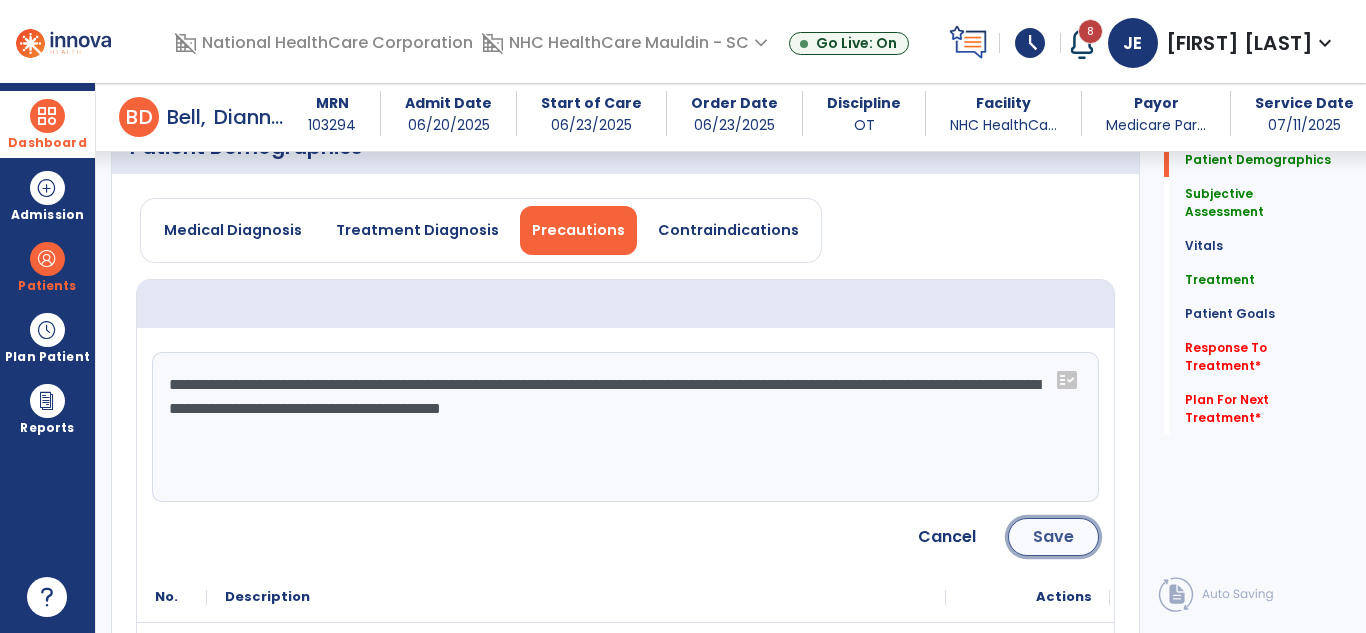 click on "Save" 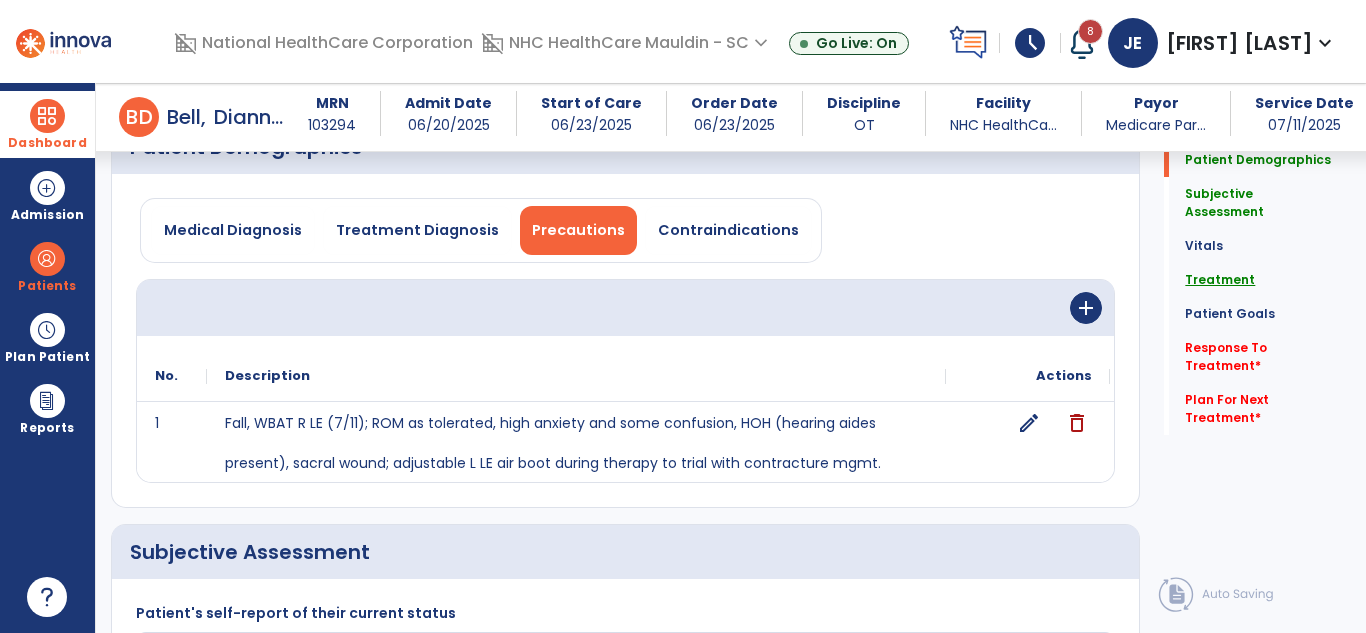 click on "Treatment" 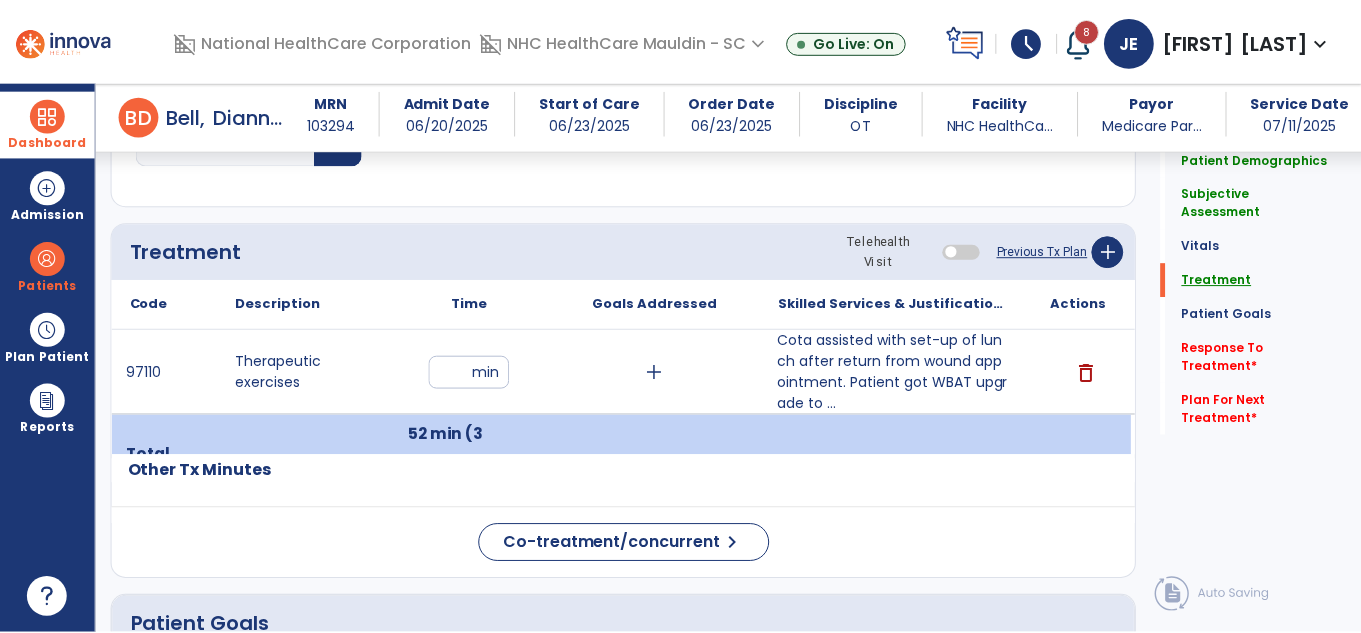 scroll, scrollTop: 1182, scrollLeft: 0, axis: vertical 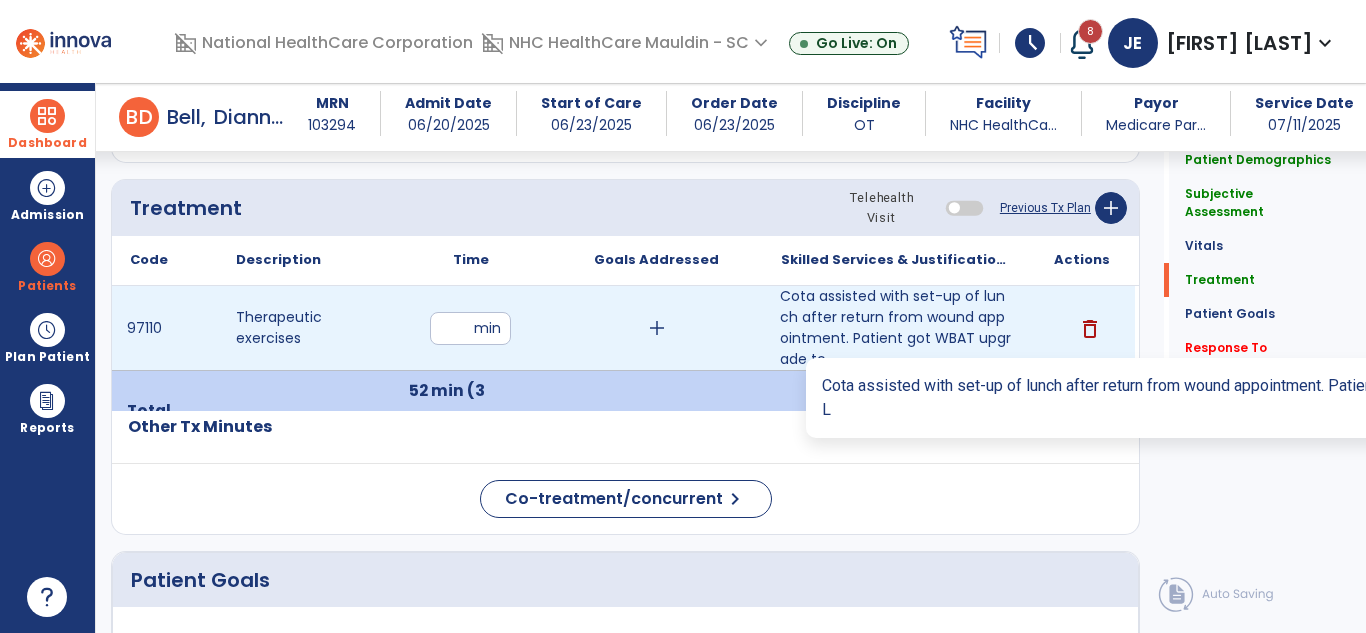 click on "Cota assisted with set-up of lunch after return from wound appointment. Patient got WBAT upgrade to ..." at bounding box center (896, 328) 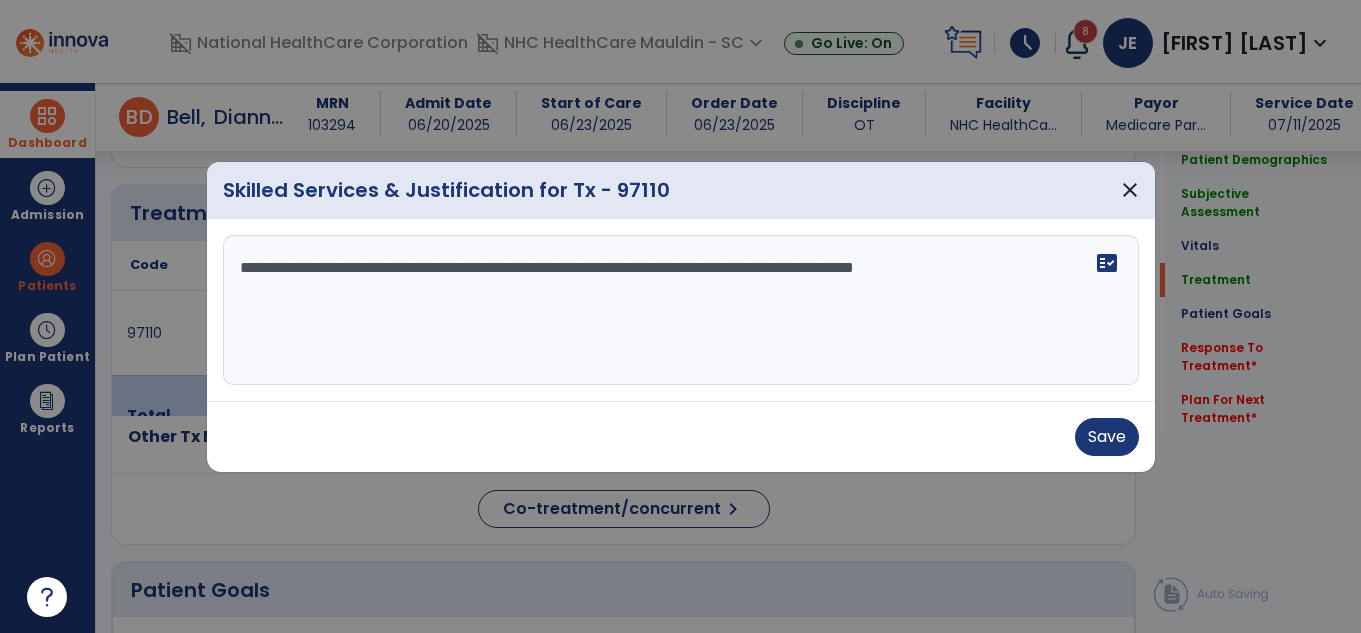 scroll, scrollTop: 1182, scrollLeft: 0, axis: vertical 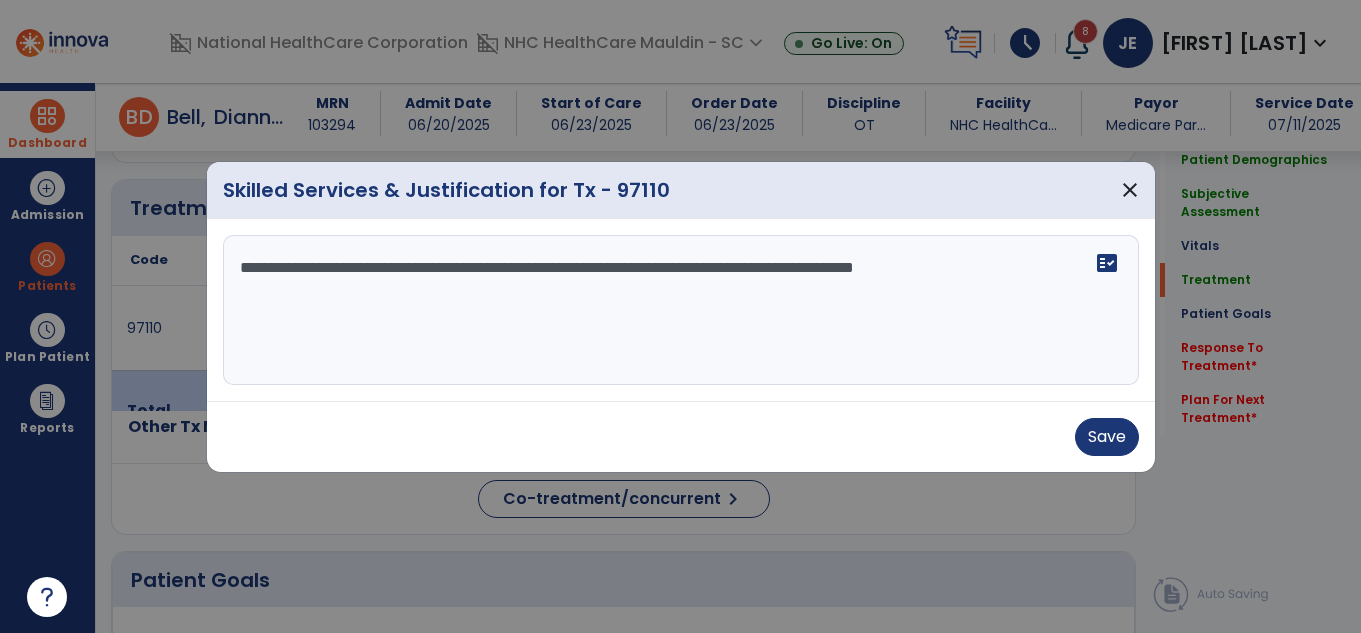 click on "**********" at bounding box center [681, 310] 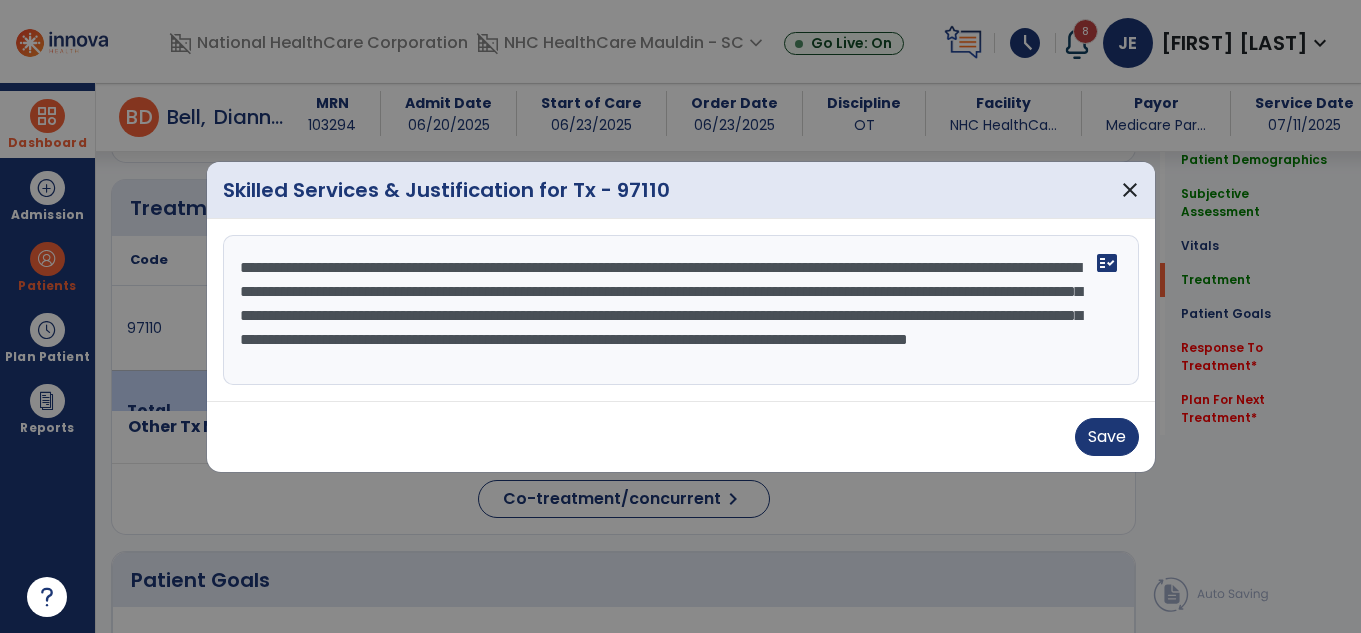 scroll, scrollTop: 16, scrollLeft: 0, axis: vertical 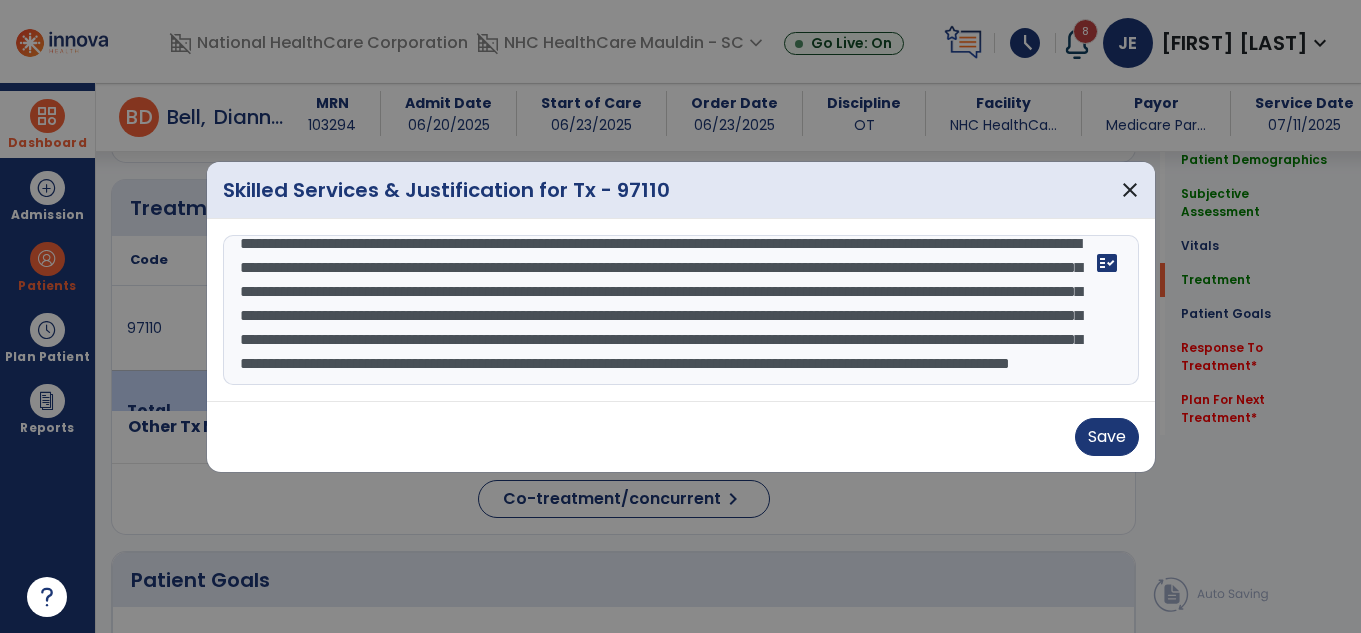 click on "**********" at bounding box center (681, 310) 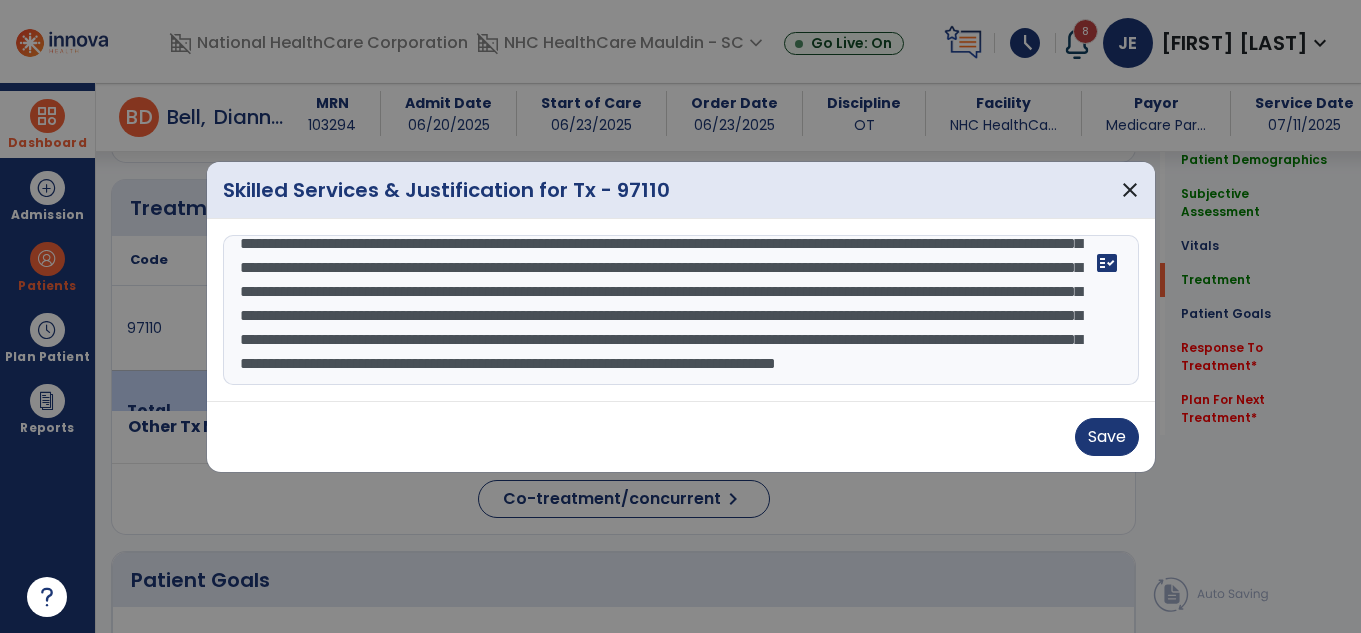 scroll, scrollTop: 112, scrollLeft: 0, axis: vertical 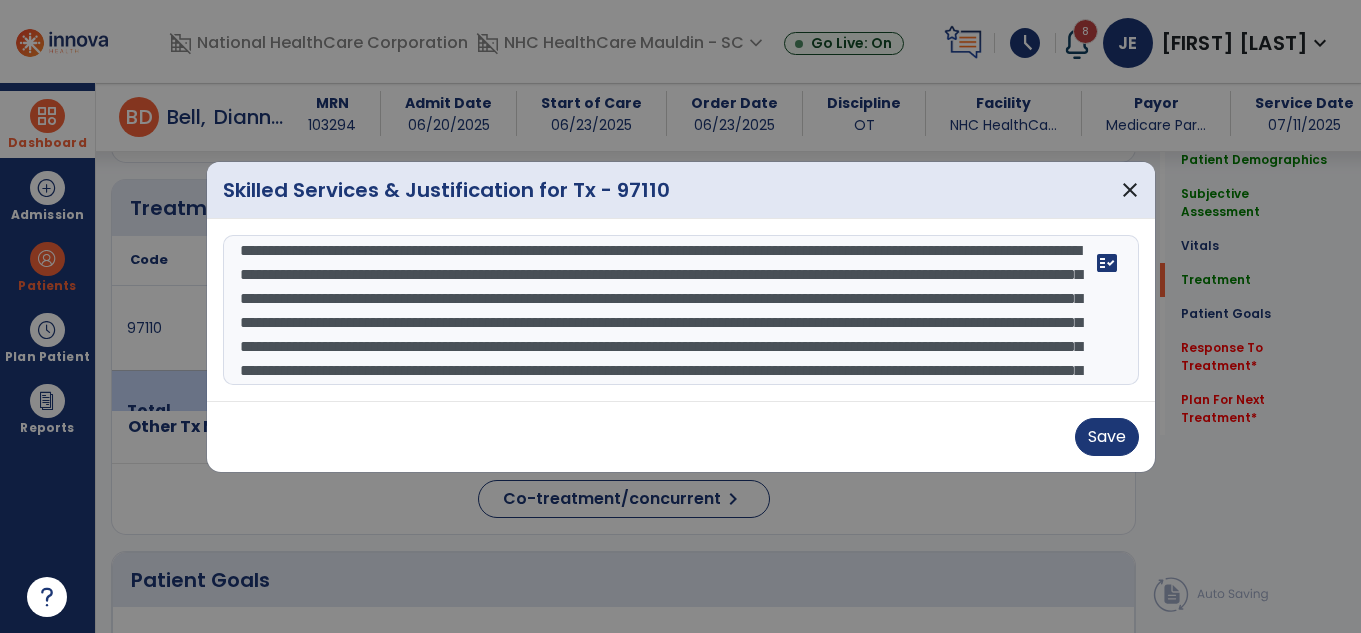 click on "**********" at bounding box center [681, 310] 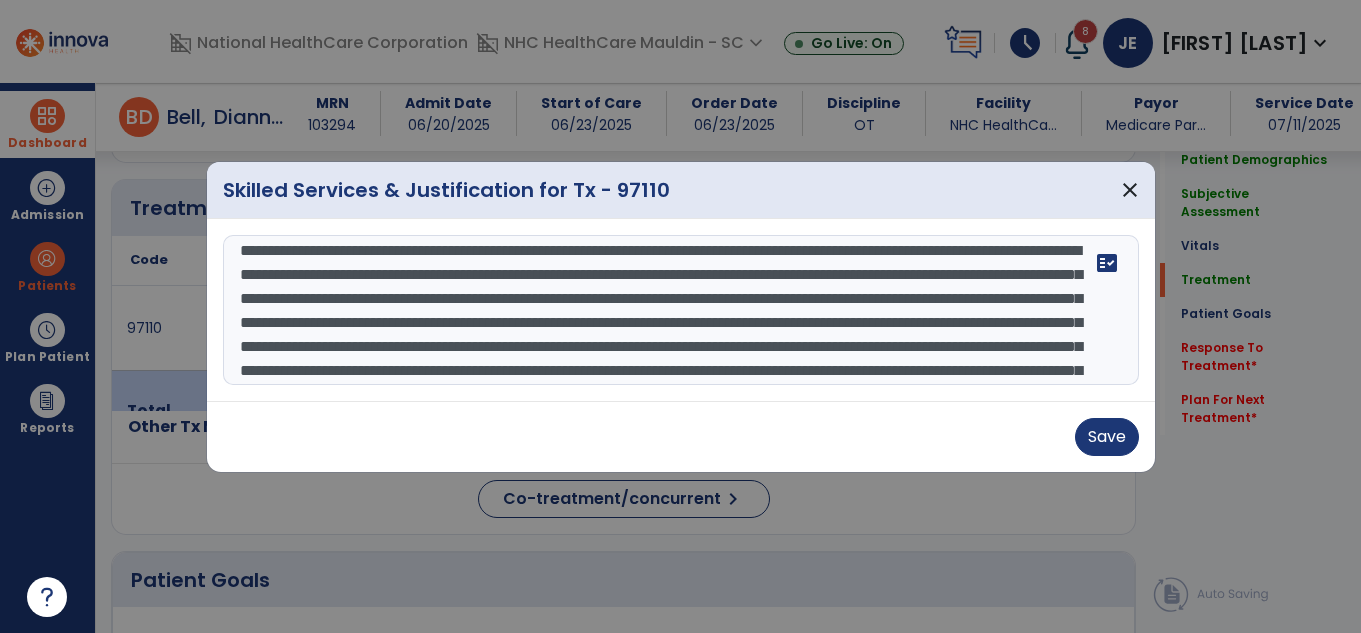drag, startPoint x: 330, startPoint y: 275, endPoint x: 241, endPoint y: 266, distance: 89.453896 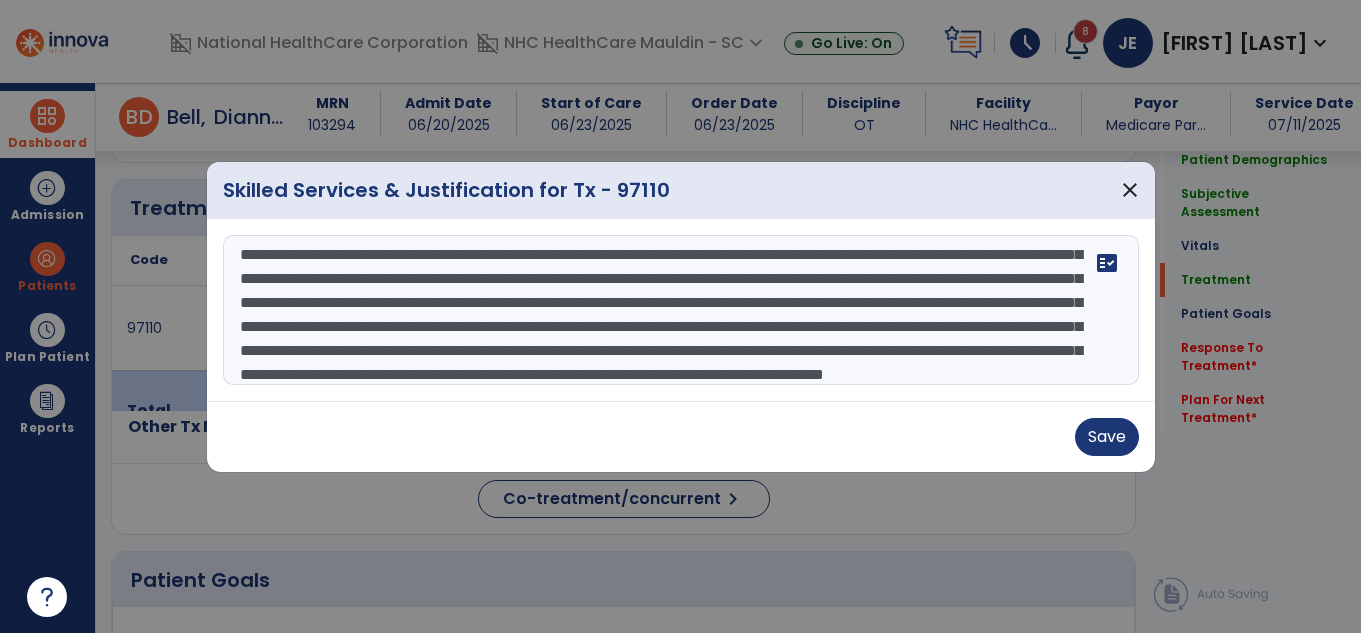 scroll, scrollTop: 41, scrollLeft: 0, axis: vertical 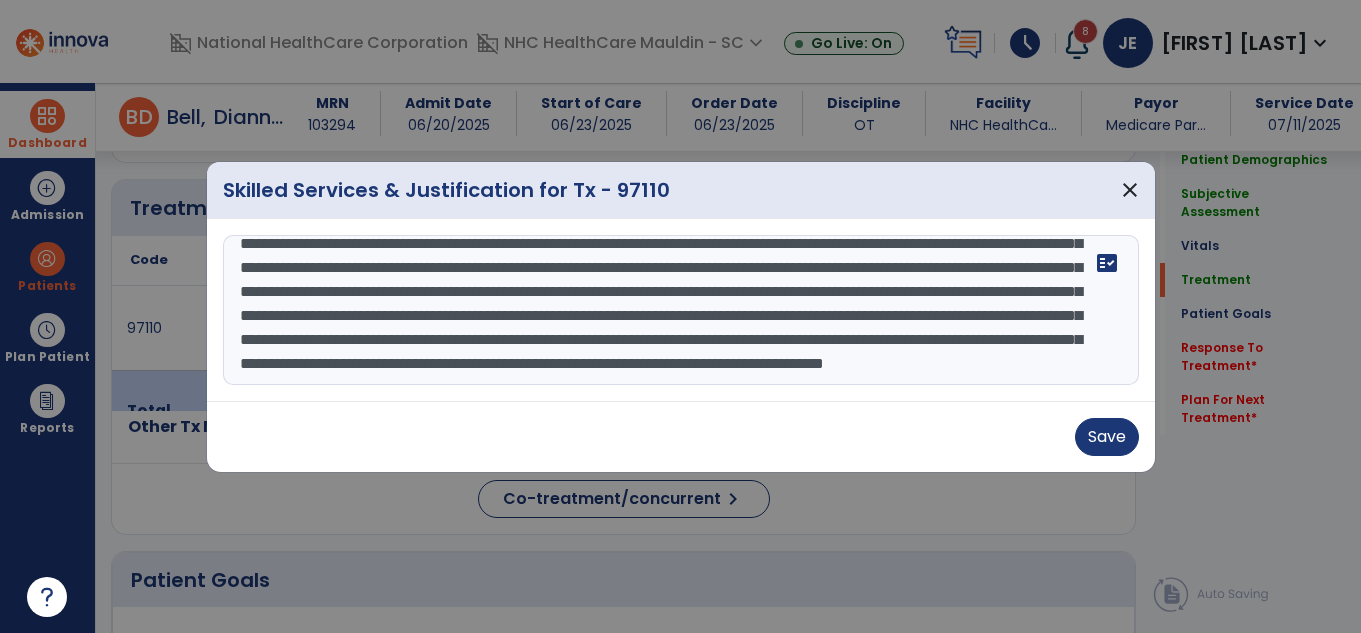 drag, startPoint x: 1033, startPoint y: 299, endPoint x: 1009, endPoint y: 302, distance: 24.186773 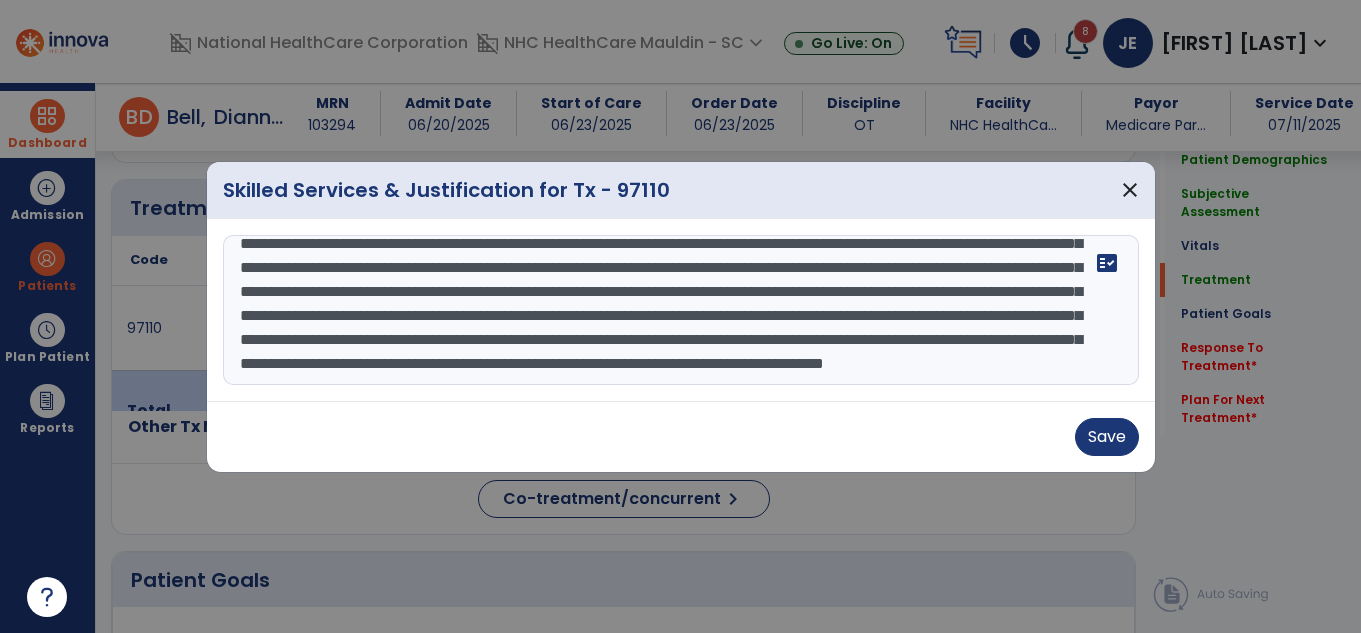 click on "**********" at bounding box center (681, 310) 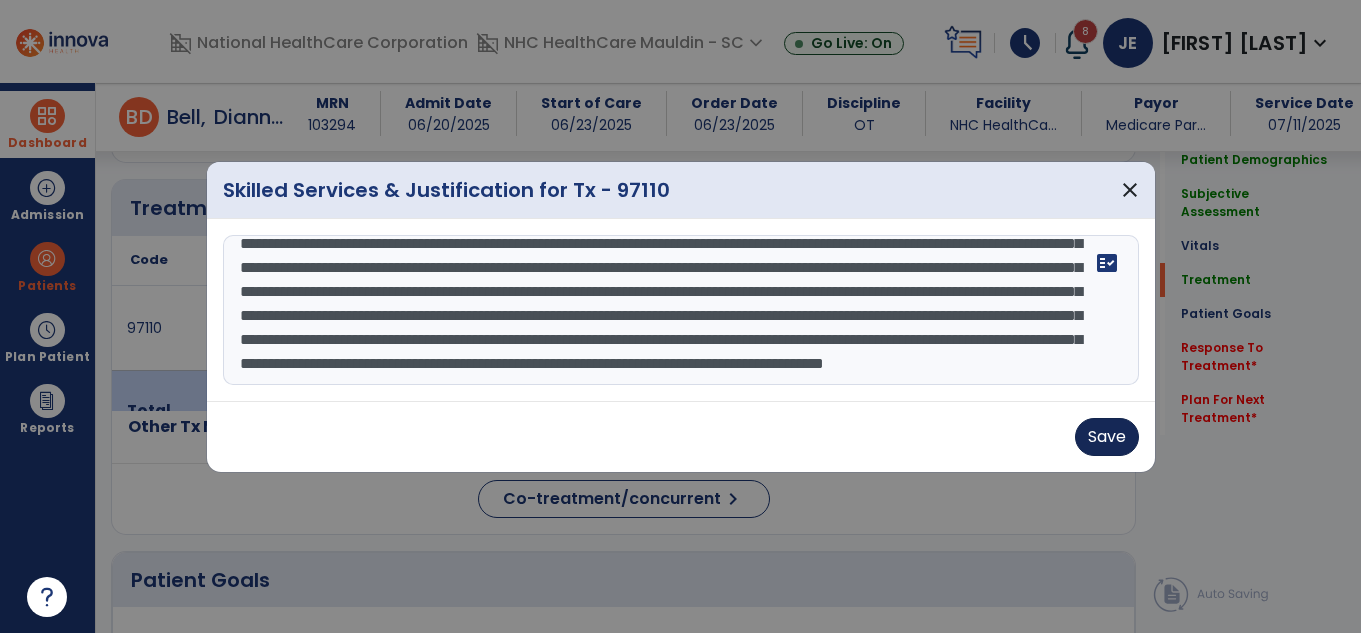type on "**********" 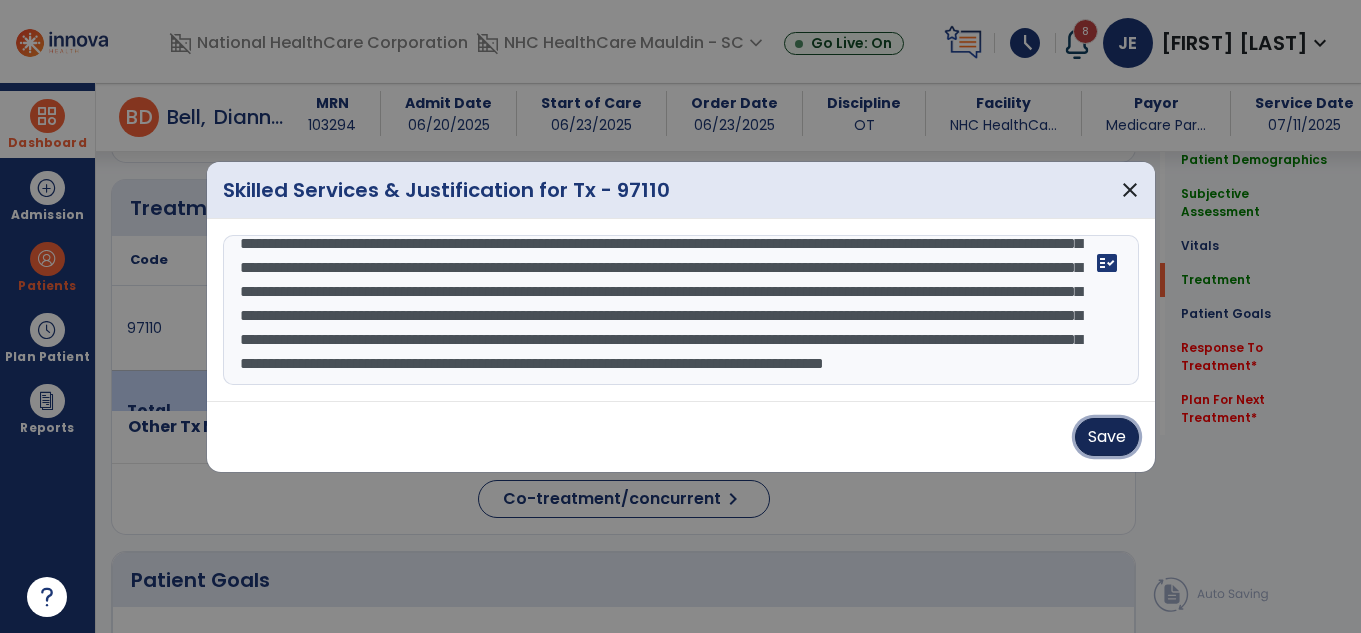 click on "Save" at bounding box center [1107, 437] 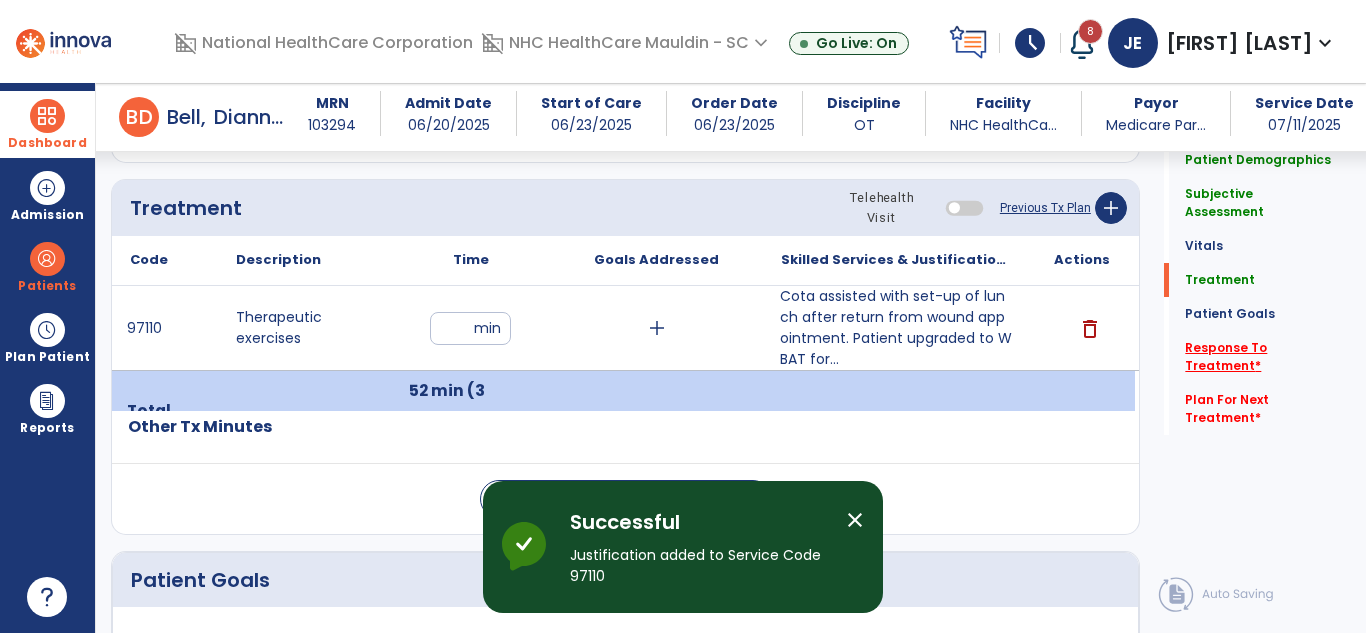 click on "Response To Treatment   *" 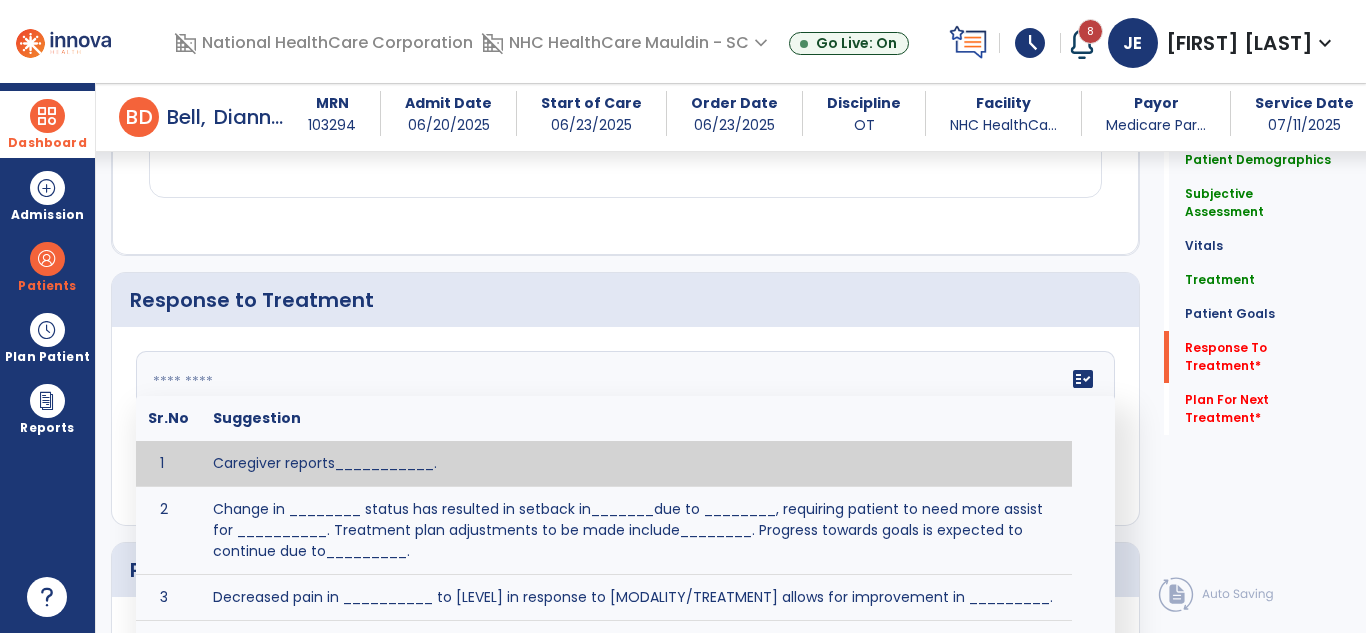 click on "fact_check  Sr.No Suggestion 1 Caregiver reports___________. 2 Change in ________ status has resulted in setback in_______due to ________, requiring patient to need more assist for __________.   Treatment plan adjustments to be made include________.  Progress towards goals is expected to continue due to_________. 3 Decreased pain in __________ to [LEVEL] in response to [MODALITY/TREATMENT] allows for improvement in _________. 4 Functional gains in _______ have impacted the patient's ability to perform_________ with a reduction in assist levels to_________. 5 Functional progress this week has been significant due to__________. 6 Gains in ________ have improved the patient's ability to perform ______with decreased levels of assist to___________. 7 Improvement in ________allows patient to tolerate higher levels of challenges in_________. 8 Pain in [AREA] has decreased to [LEVEL] in response to [TREATMENT/MODALITY], allowing fore ease in completing__________. 9 10 11 12 13 14 15 16 17 18 19 20 21" 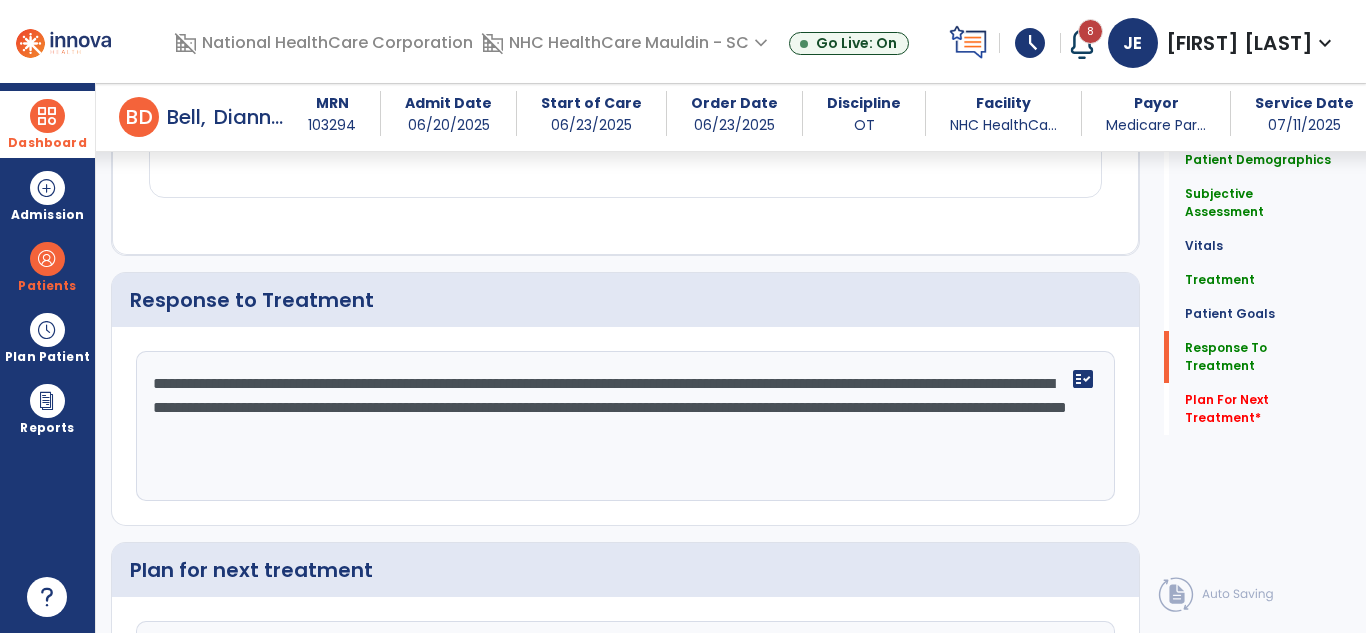 scroll, scrollTop: 2781, scrollLeft: 0, axis: vertical 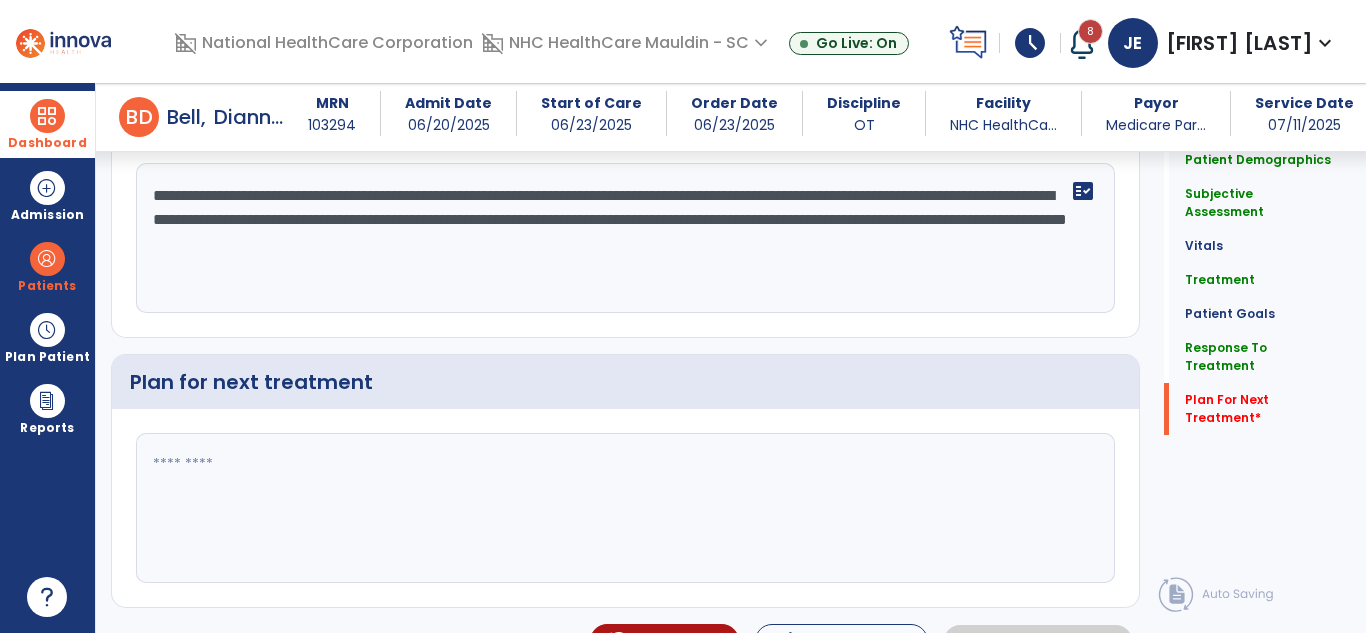 type on "**********" 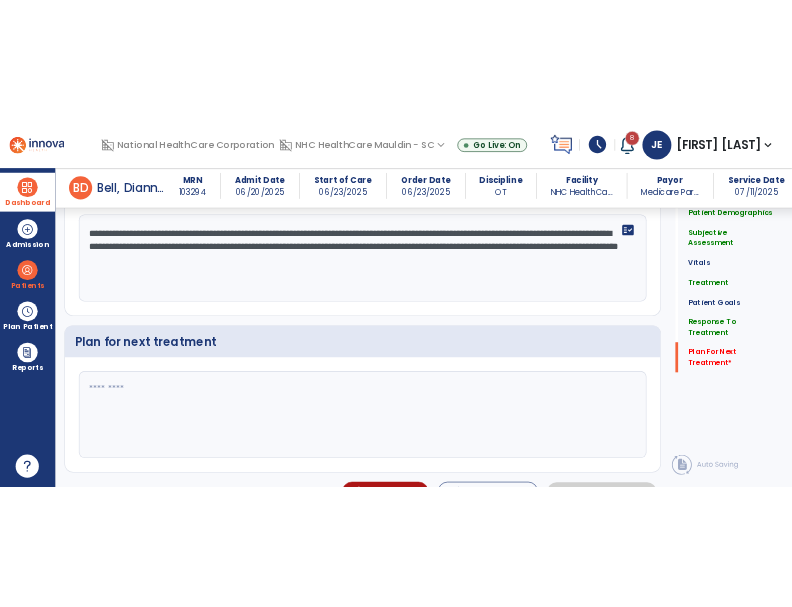 scroll, scrollTop: 2781, scrollLeft: 0, axis: vertical 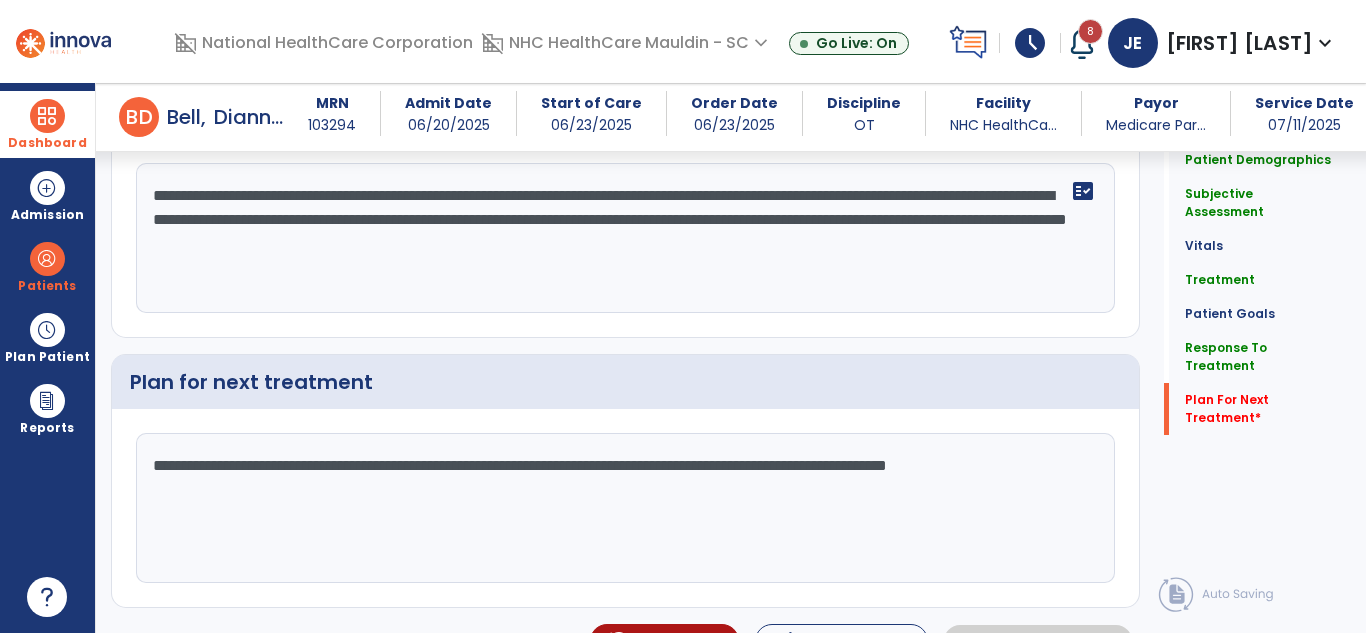 click on "**********" 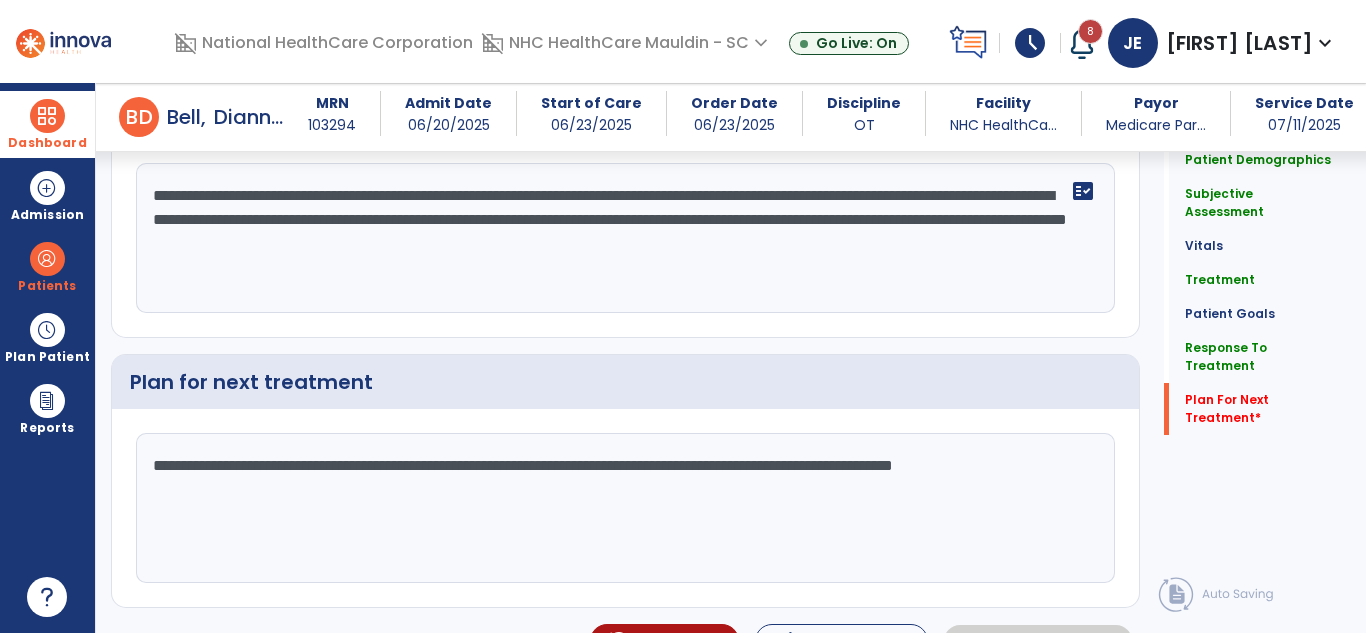 click on "**********" 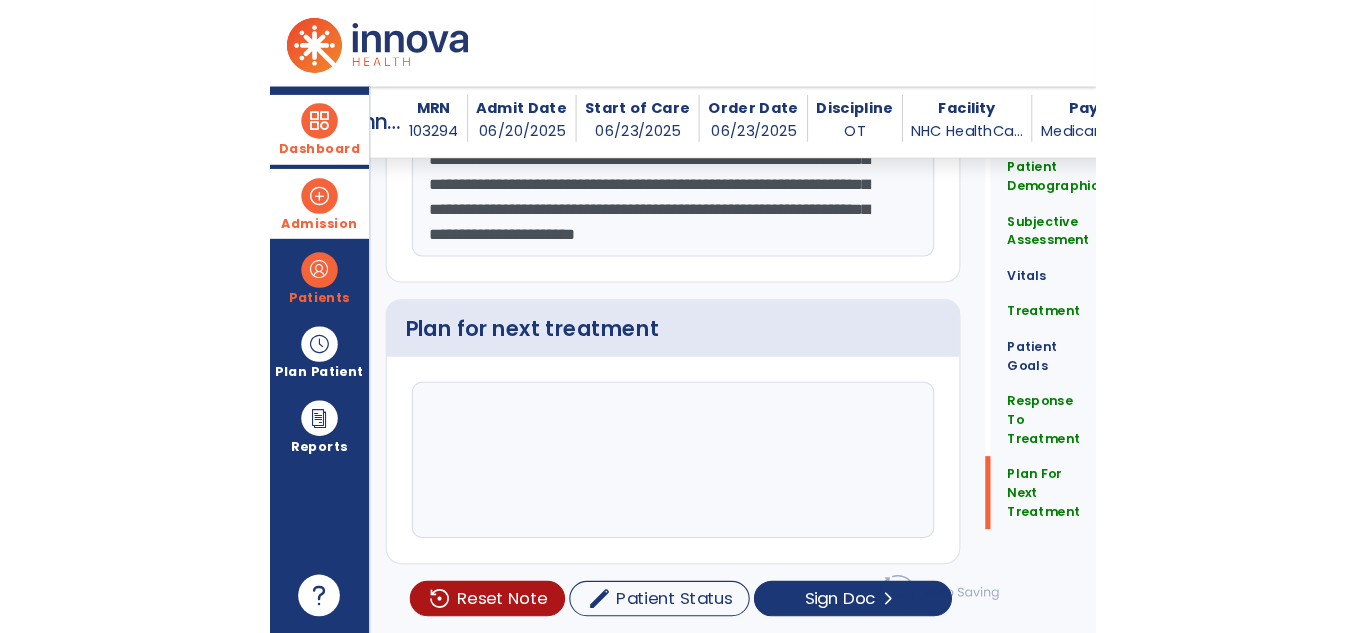 scroll, scrollTop: 3790, scrollLeft: 0, axis: vertical 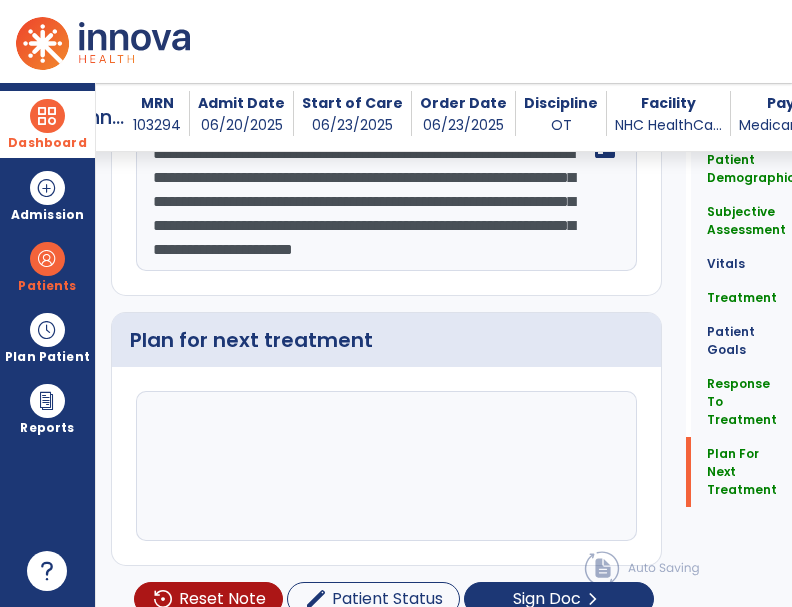 paste on "**********" 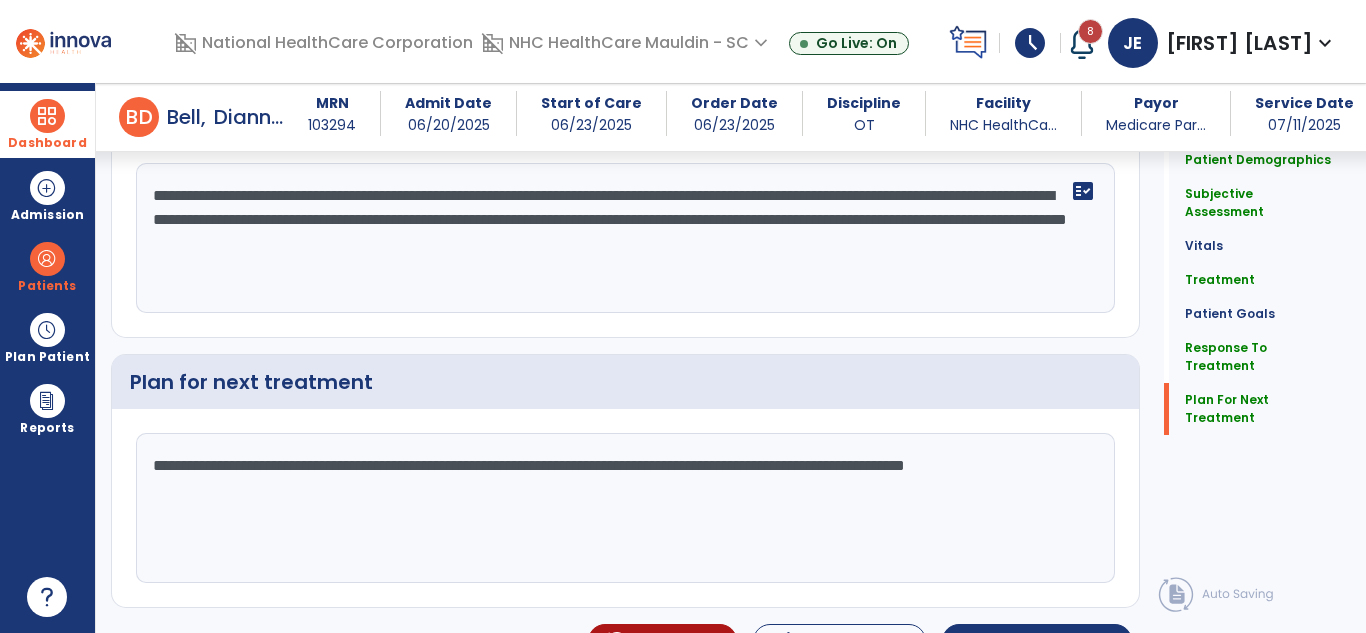 type on "**********" 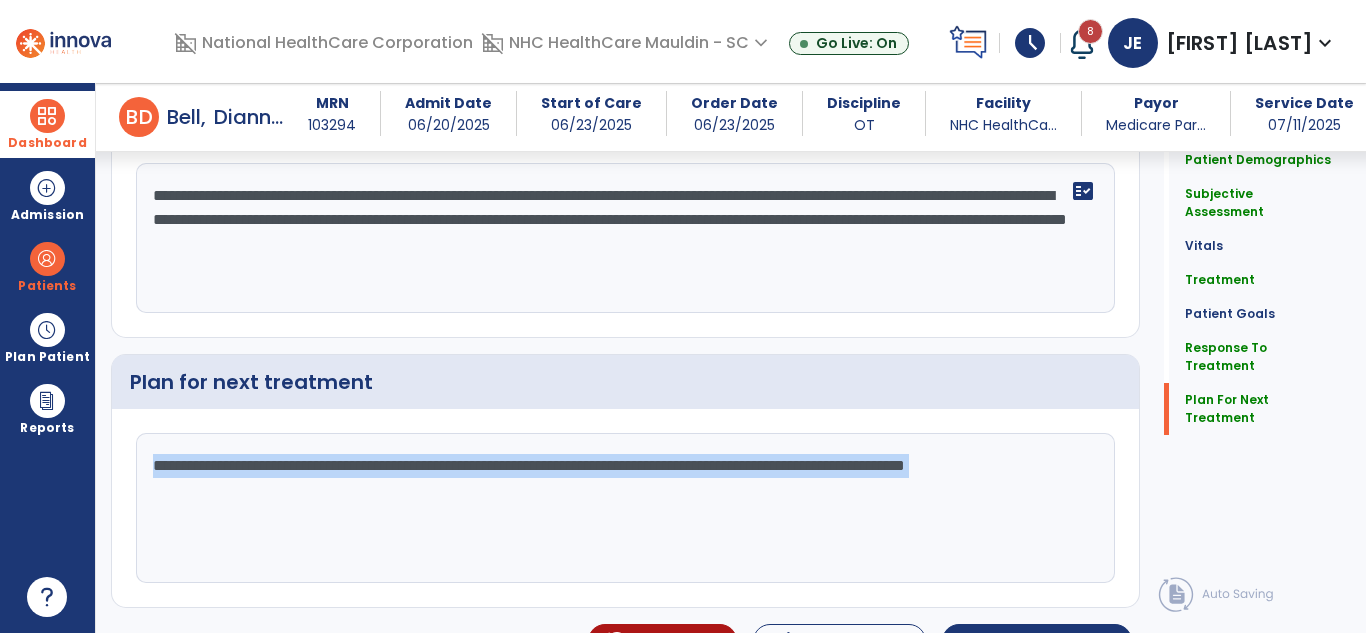 drag, startPoint x: 934, startPoint y: 612, endPoint x: 959, endPoint y: 453, distance: 160.95341 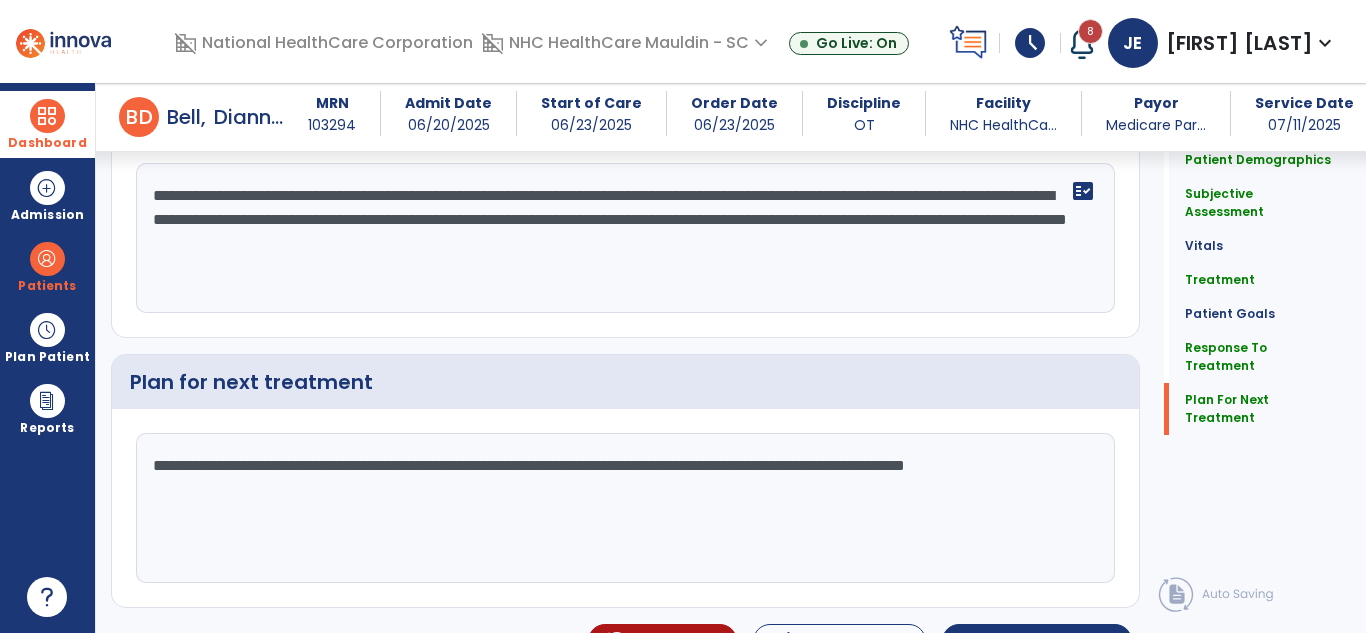click on "**********" 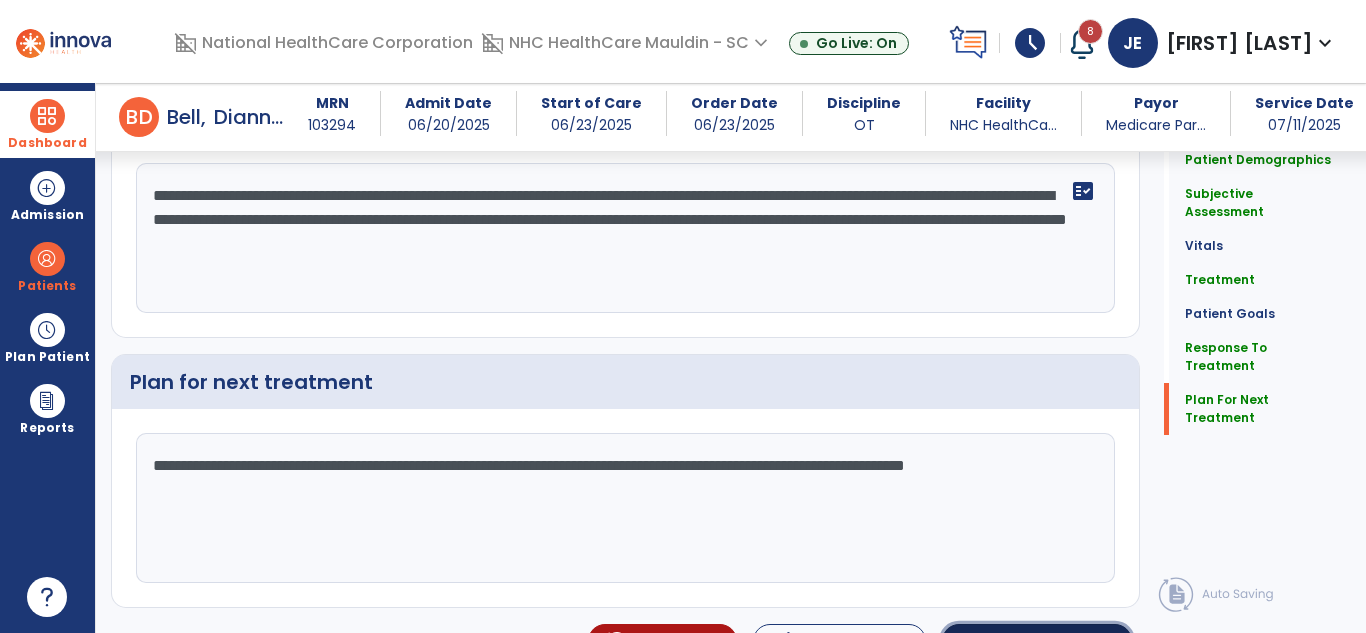 click on "Sign Doc" 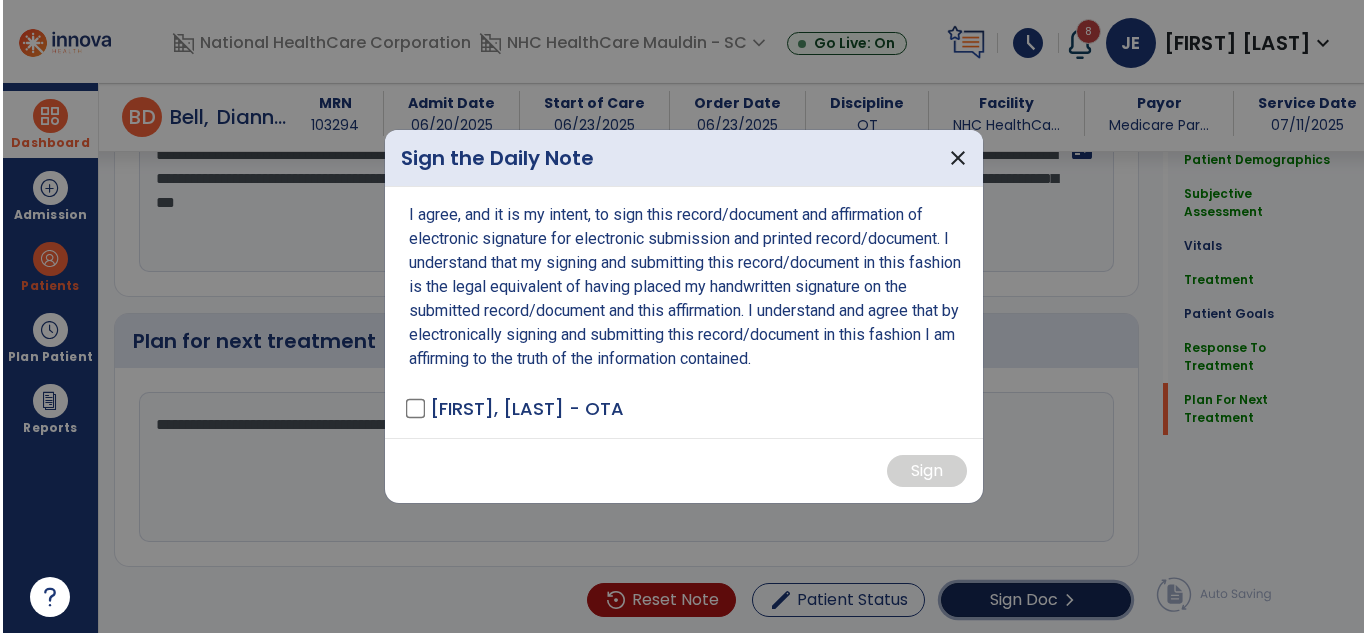 scroll, scrollTop: 2823, scrollLeft: 0, axis: vertical 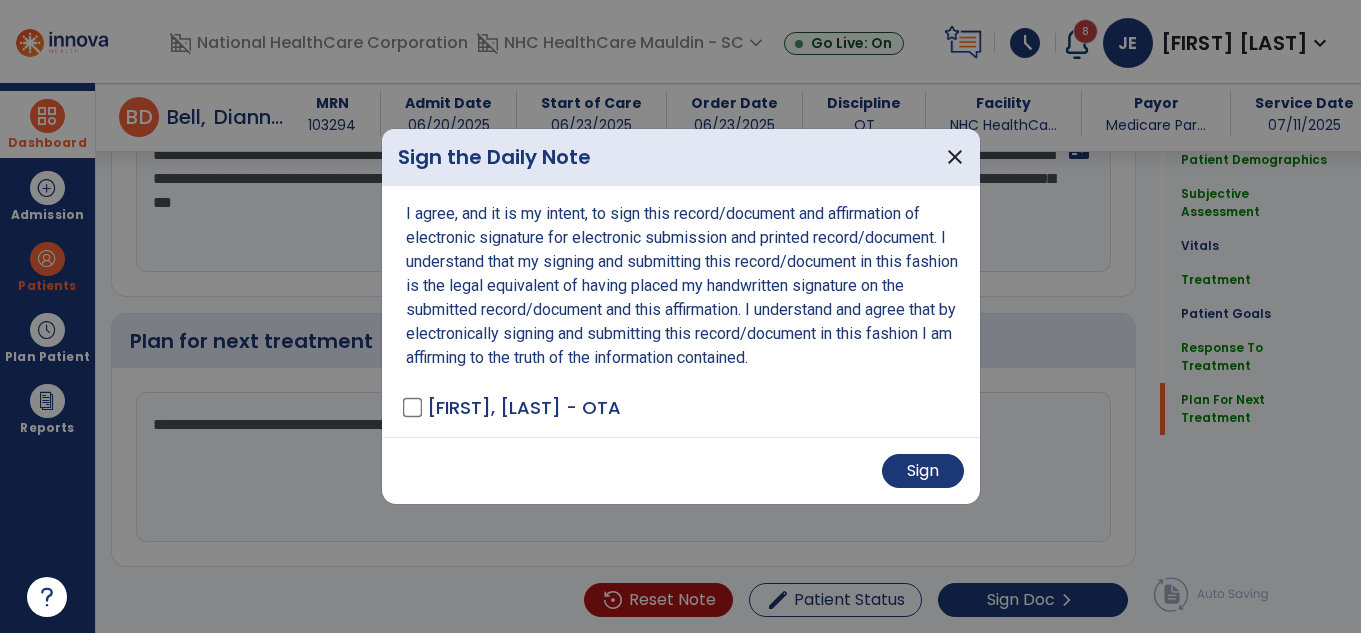 click on "Sign" at bounding box center [681, 470] 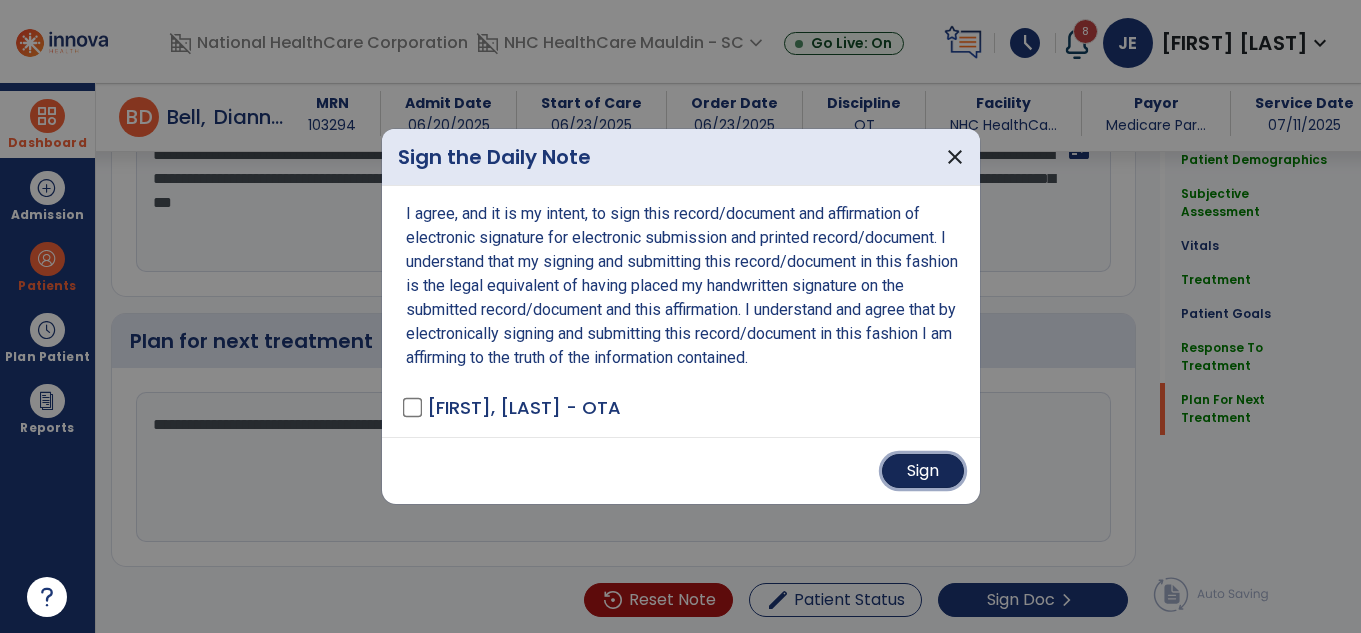 click on "Sign" at bounding box center (923, 471) 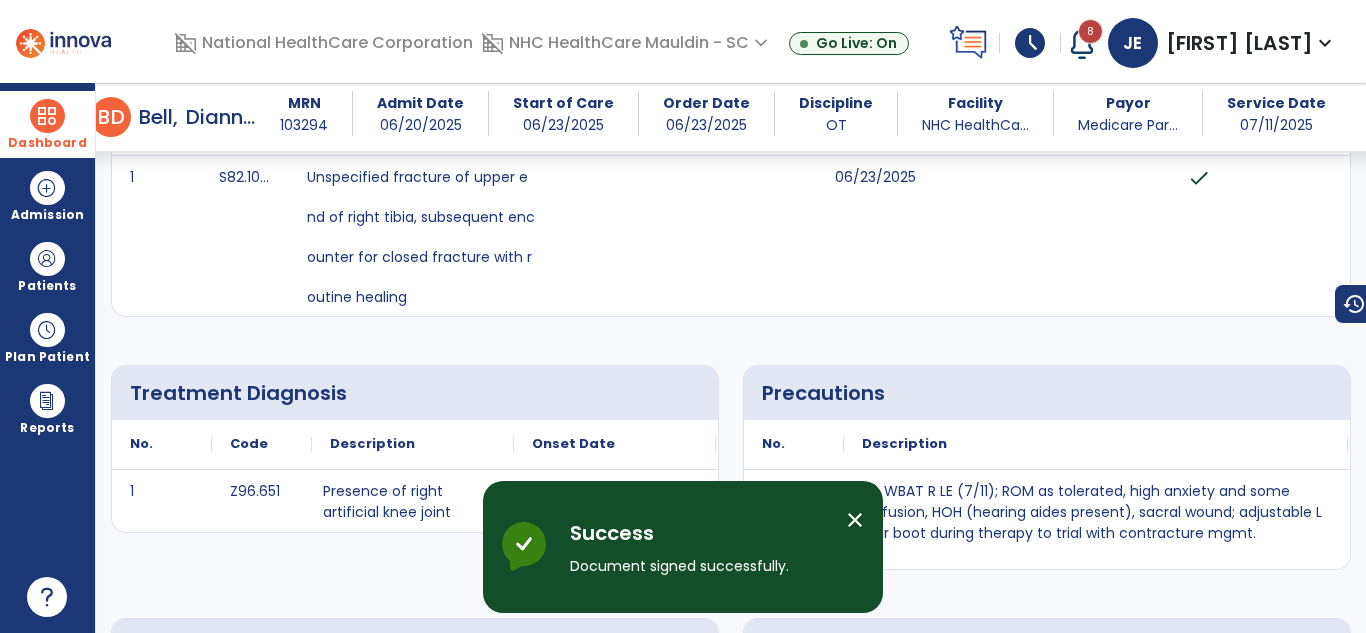 scroll, scrollTop: 0, scrollLeft: 0, axis: both 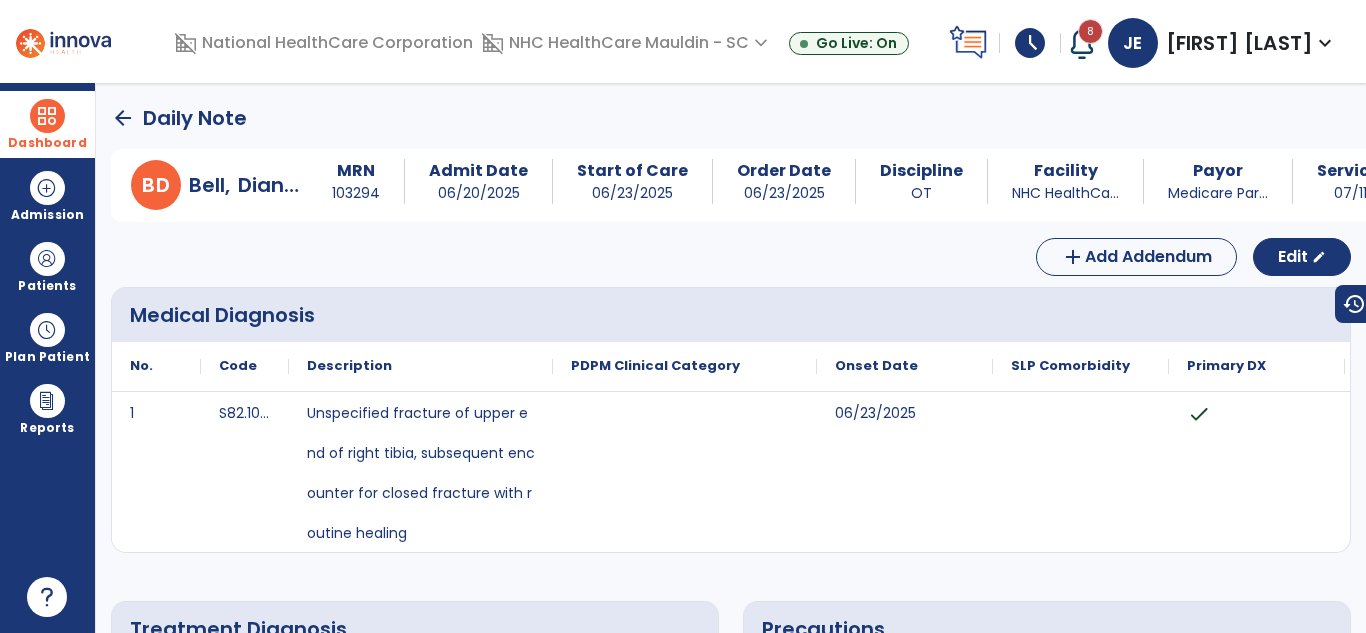 click on "arrow_back" 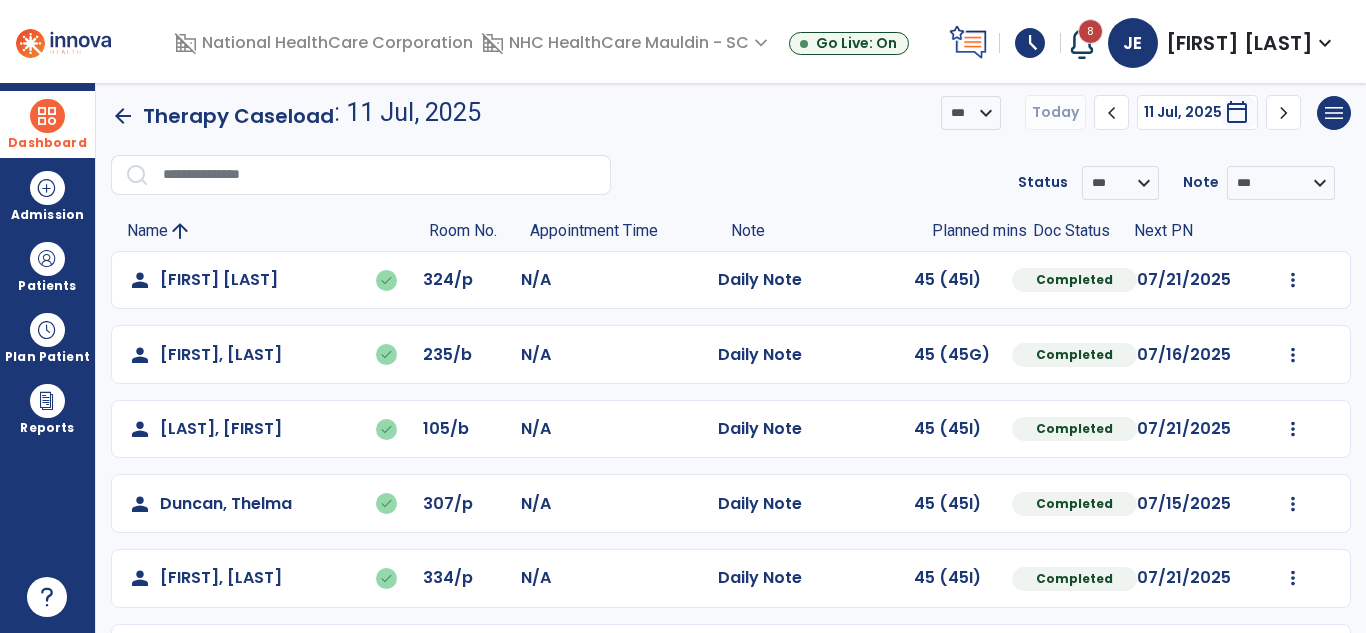 scroll, scrollTop: 0, scrollLeft: 0, axis: both 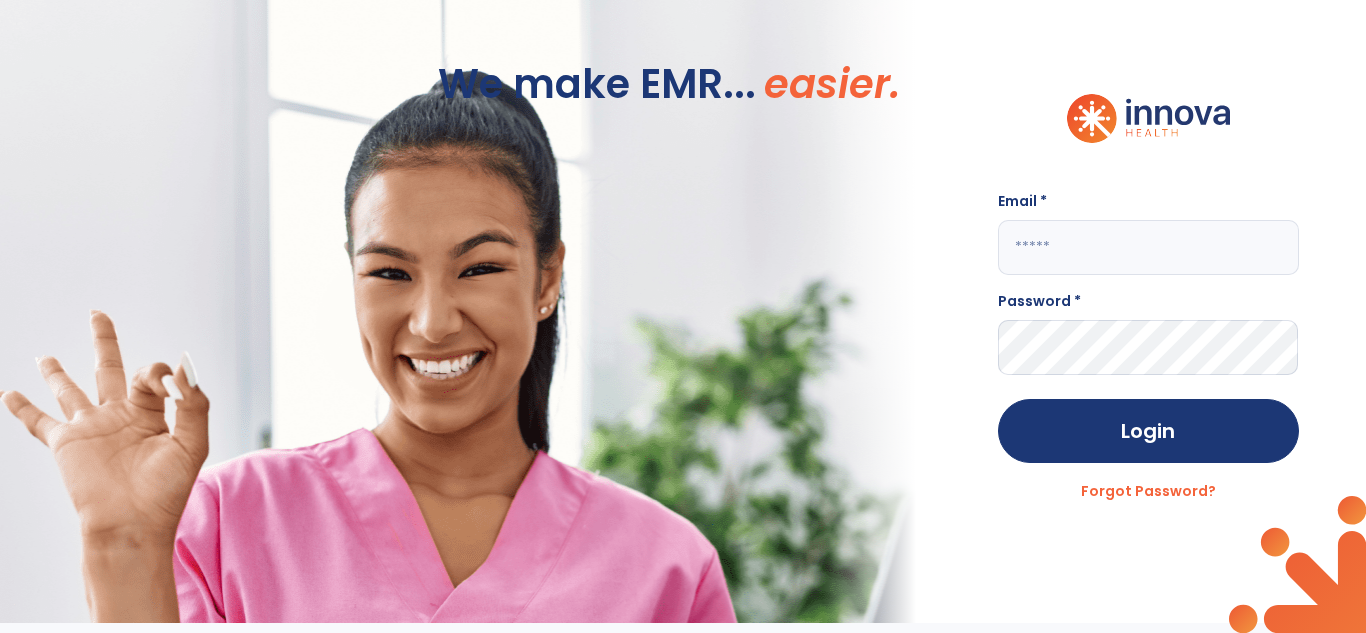type on "**********" 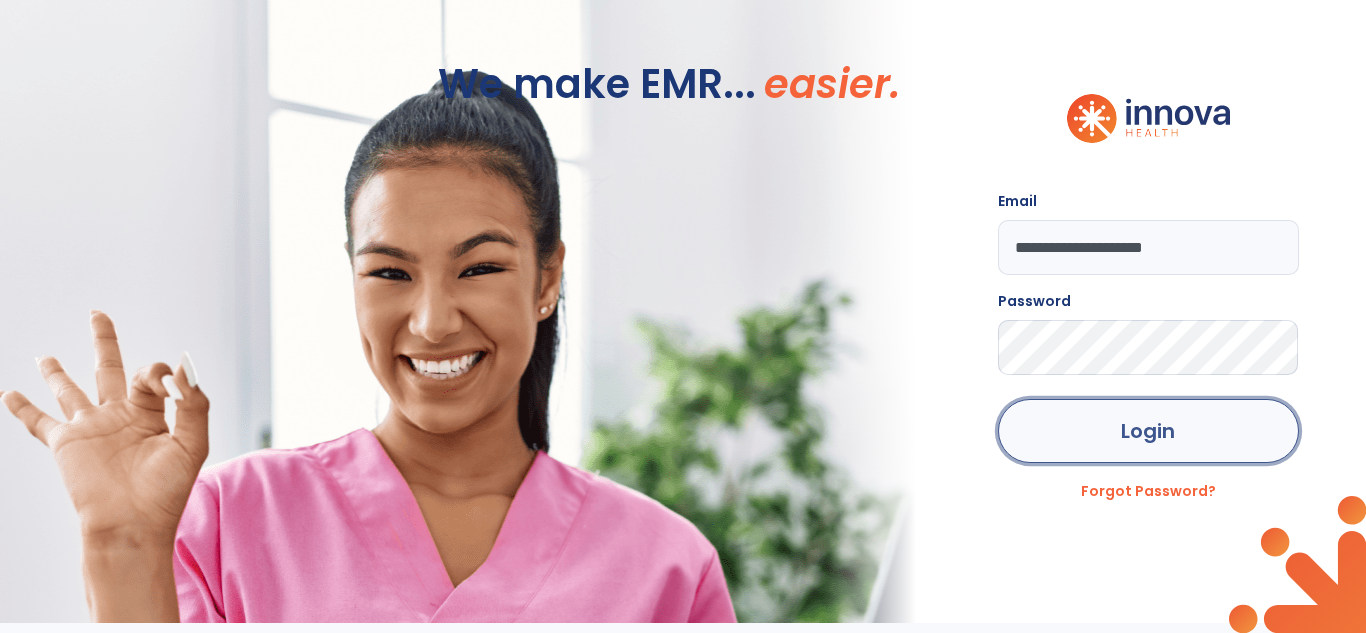 click on "Login" 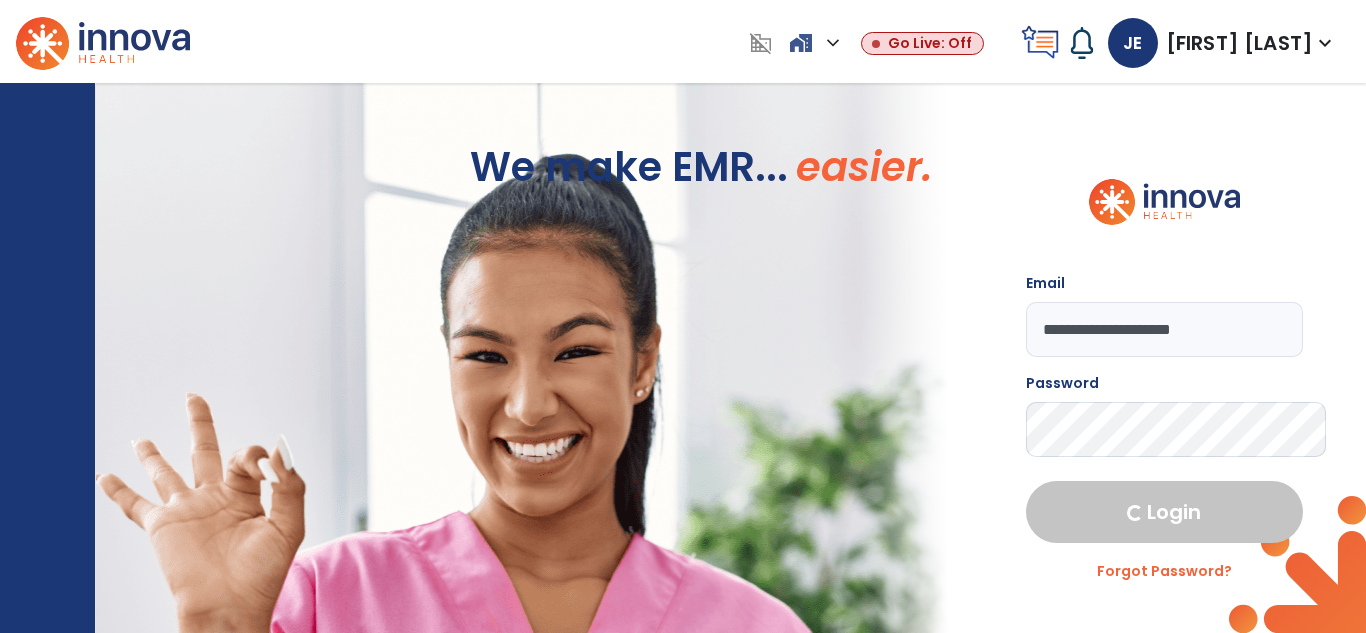 select on "****" 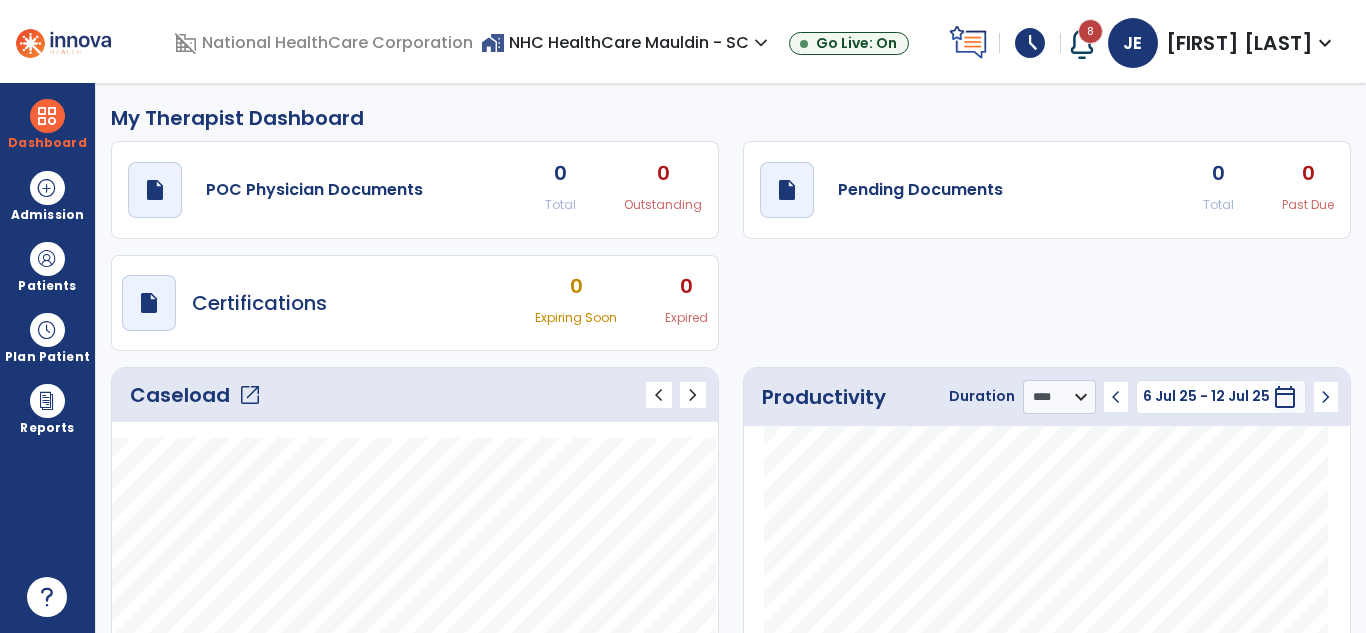 click on "open_in_new" 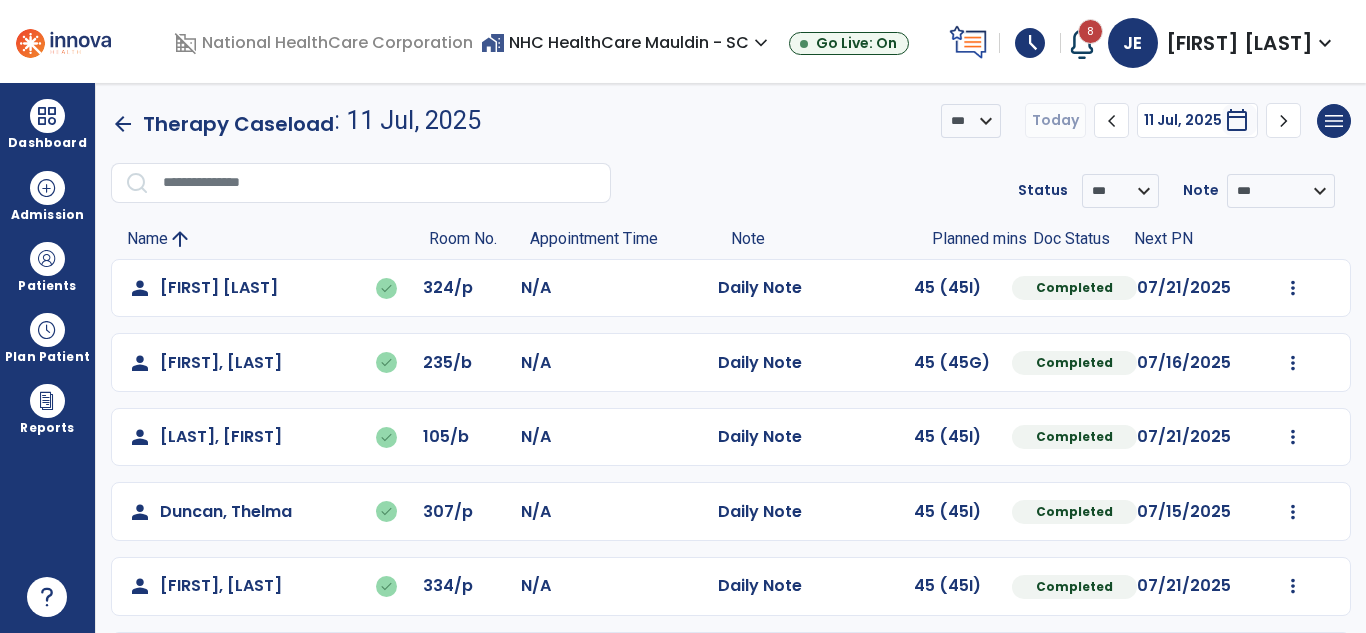click on "schedule" at bounding box center (1030, 43) 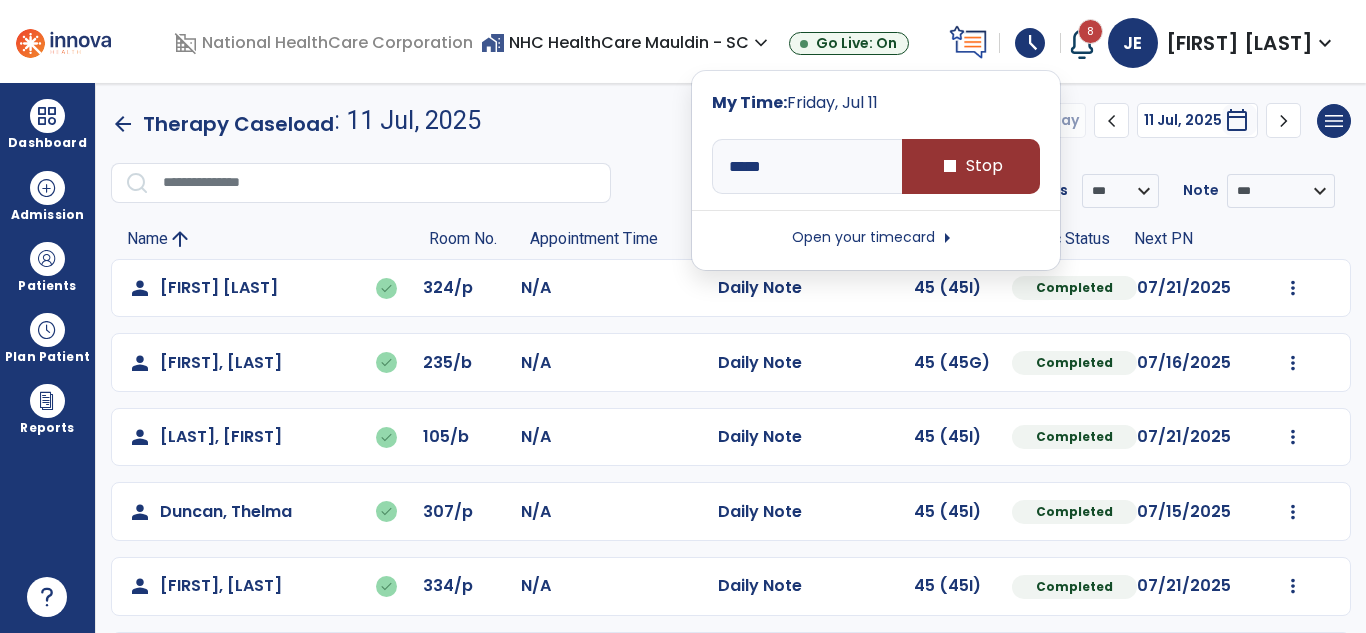 click on "stop  Stop" at bounding box center (971, 166) 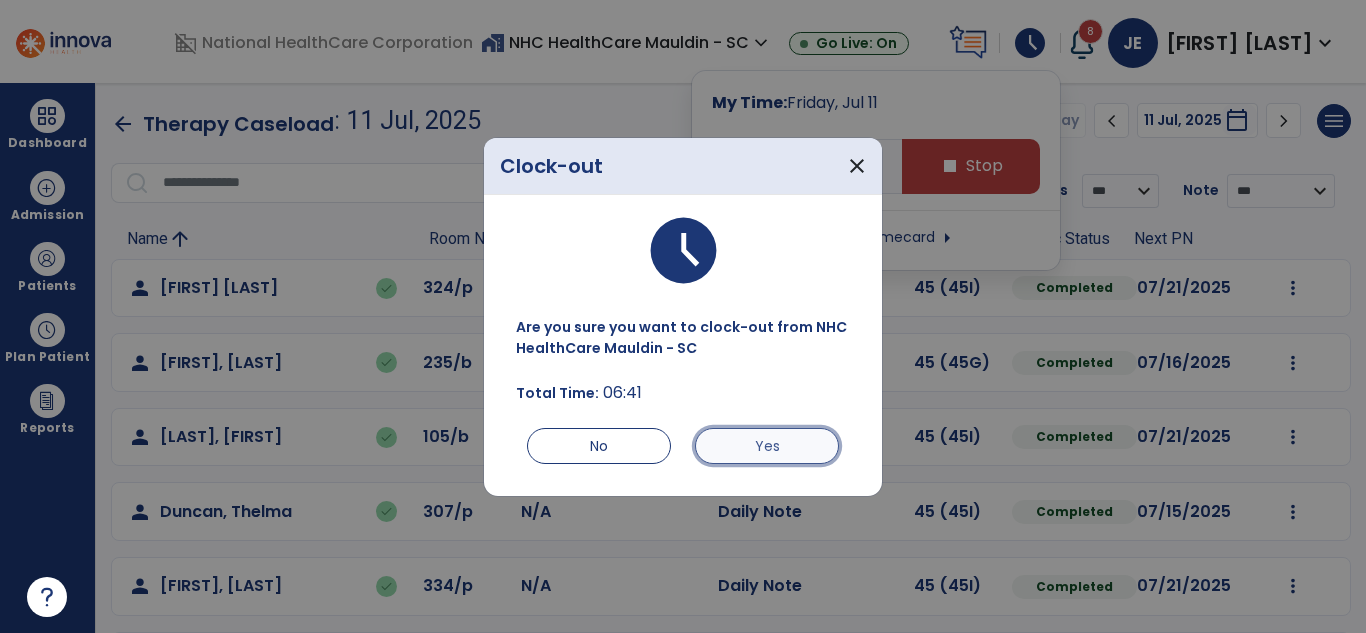 click on "Yes" at bounding box center (767, 446) 